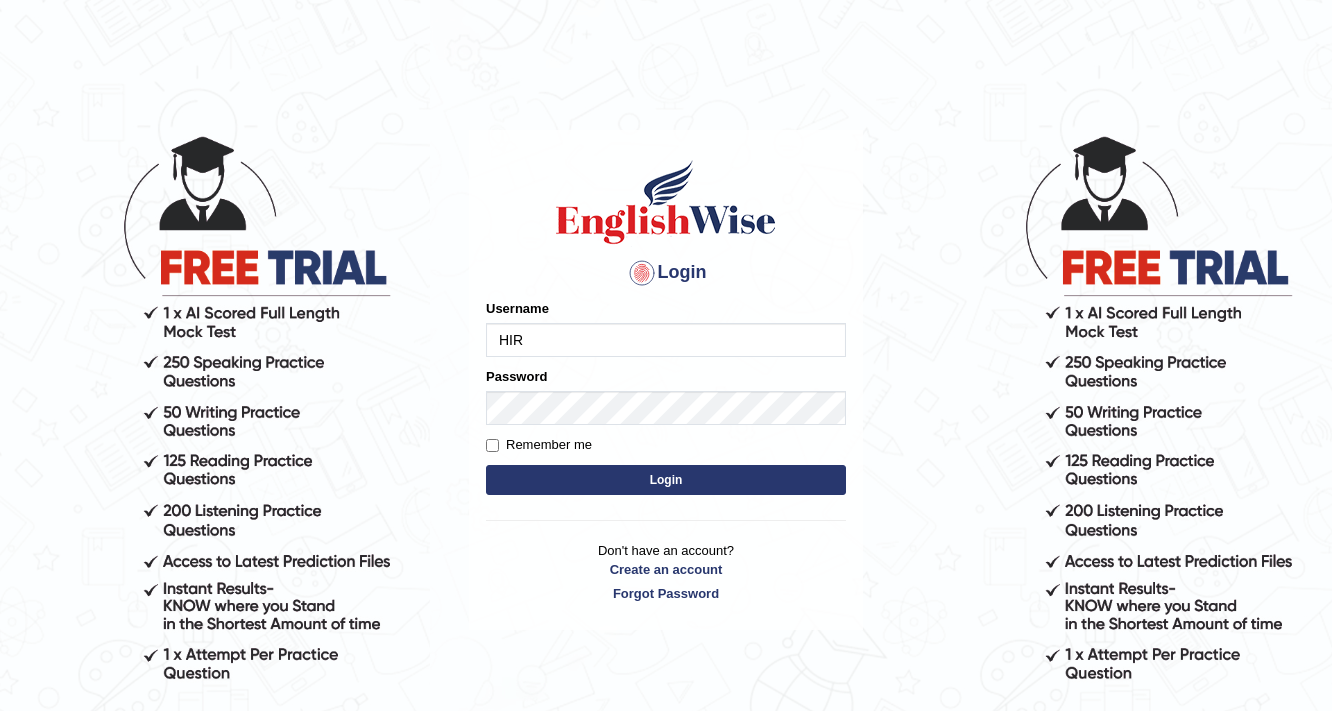 scroll, scrollTop: 0, scrollLeft: 0, axis: both 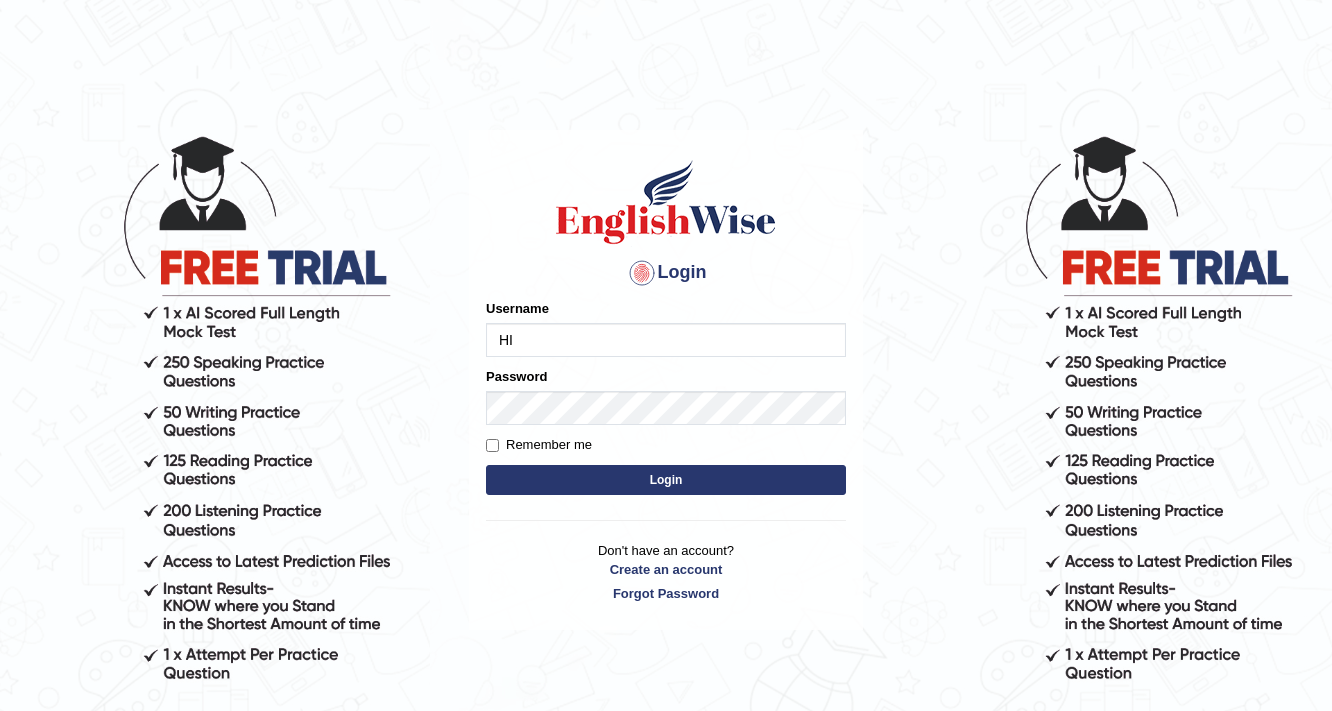 type on "H" 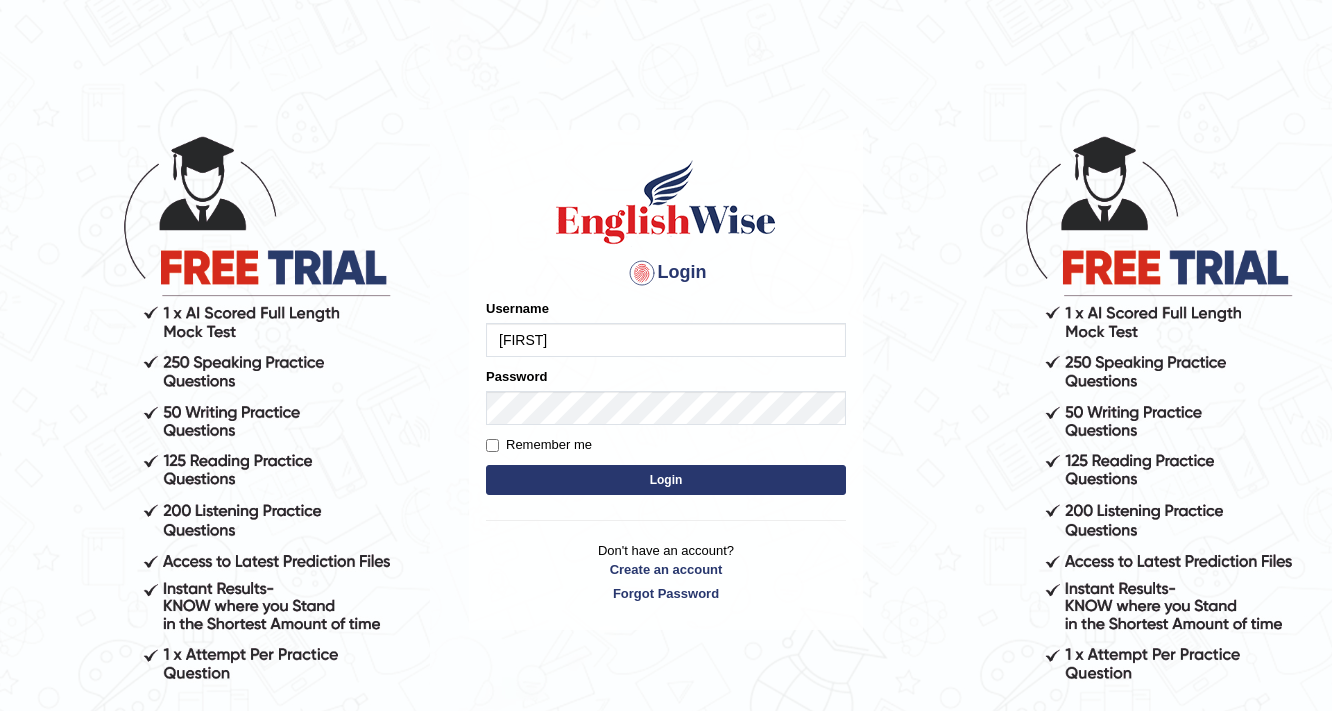 type on "hirokaM" 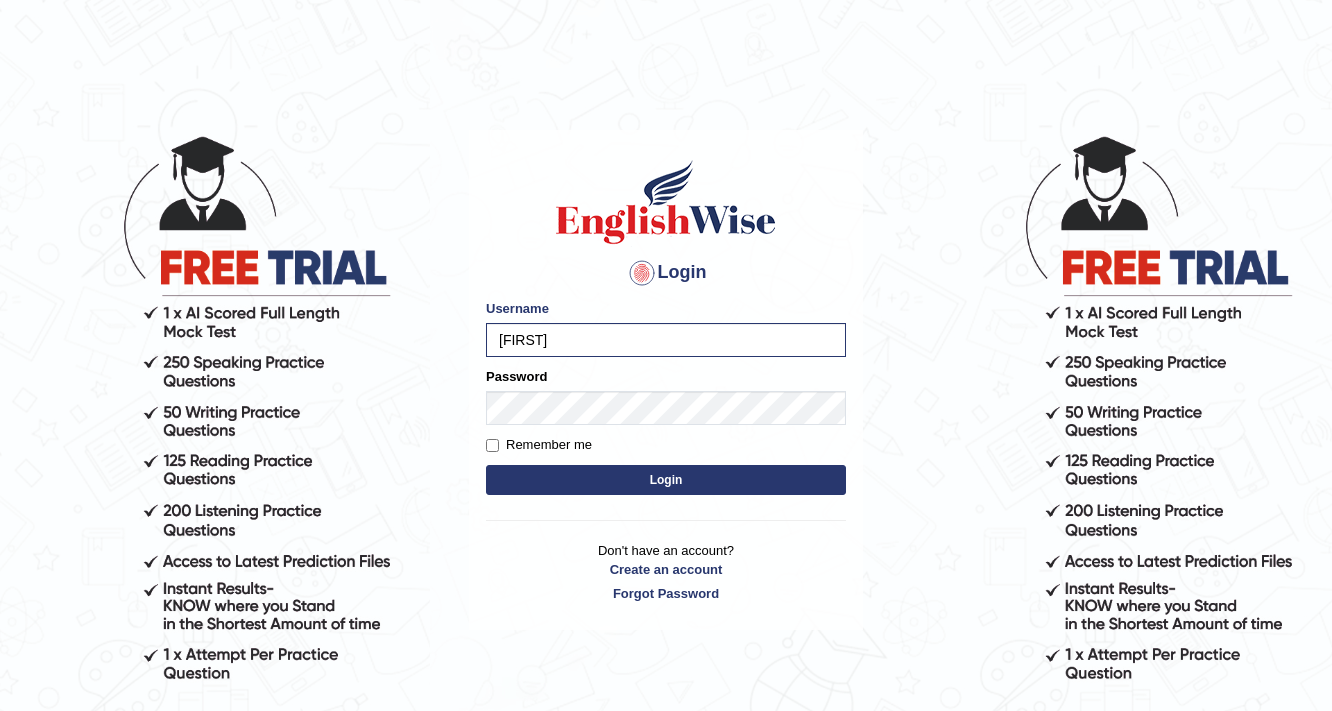 click on "Login" at bounding box center [666, 480] 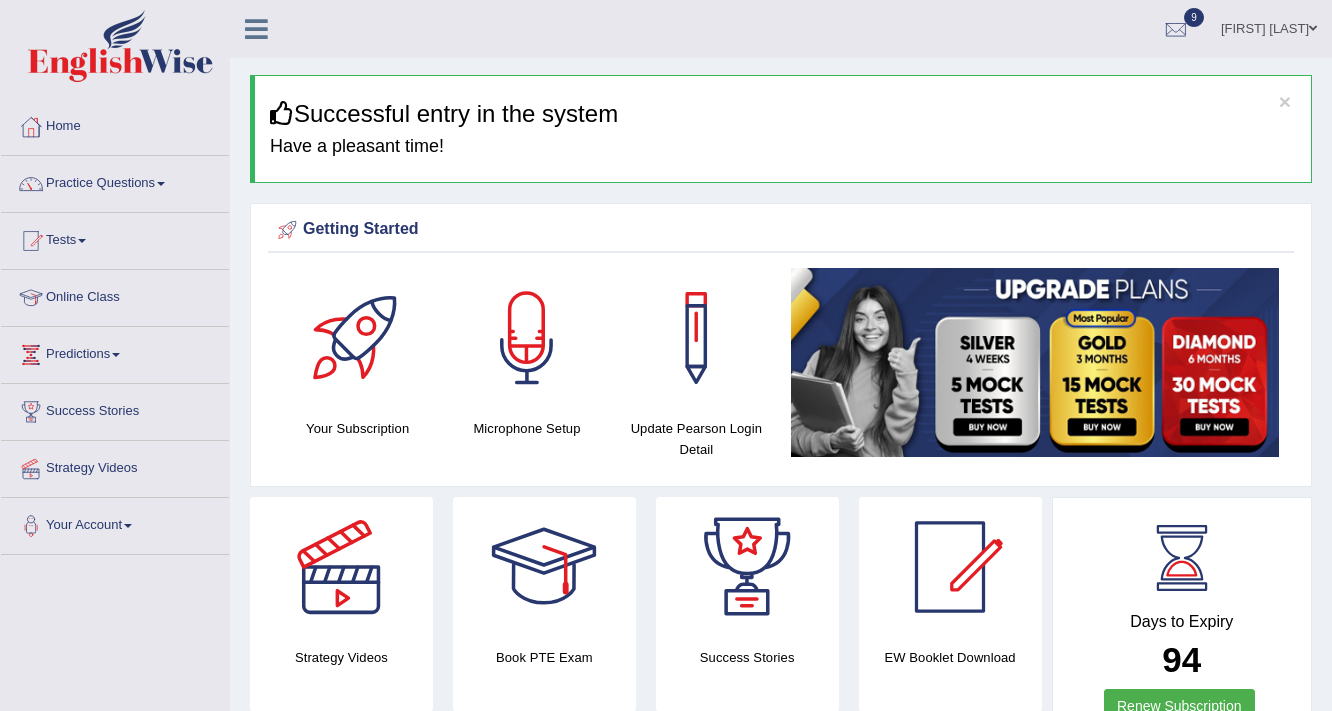 scroll, scrollTop: 0, scrollLeft: 0, axis: both 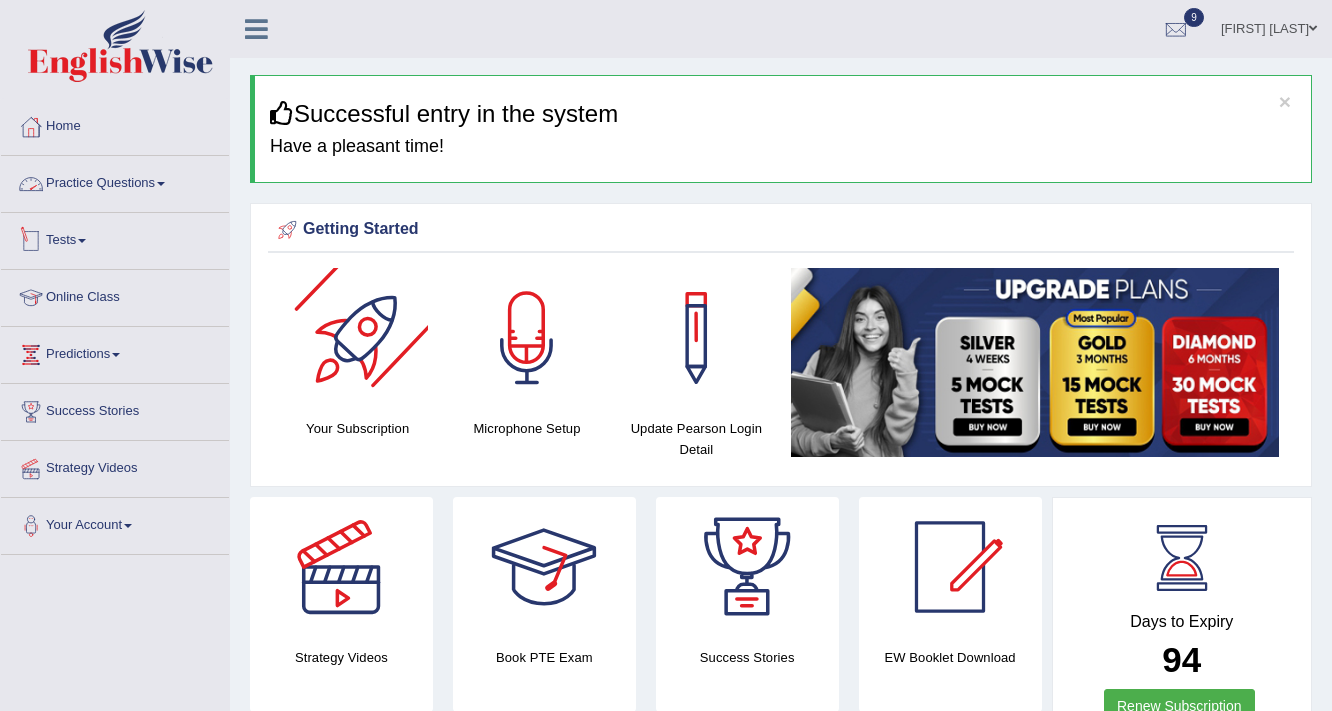 click on "Practice Questions" at bounding box center (115, 181) 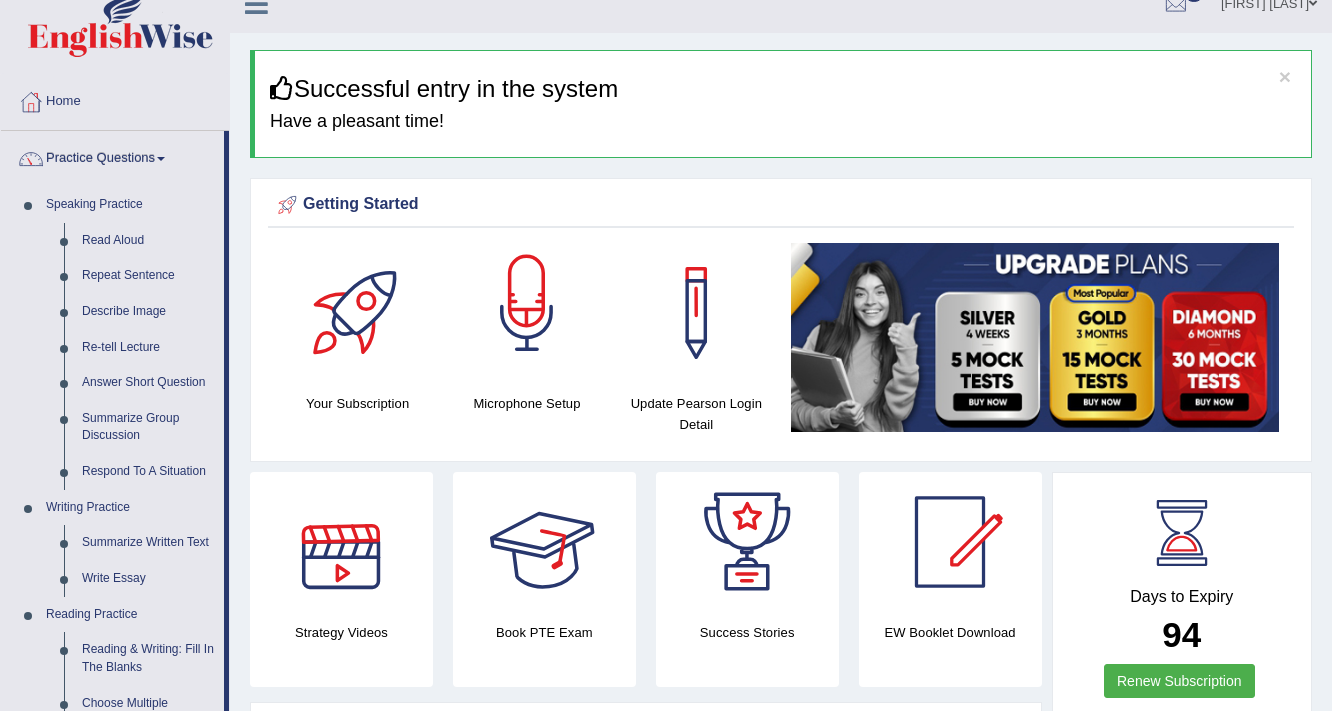 scroll, scrollTop: 0, scrollLeft: 0, axis: both 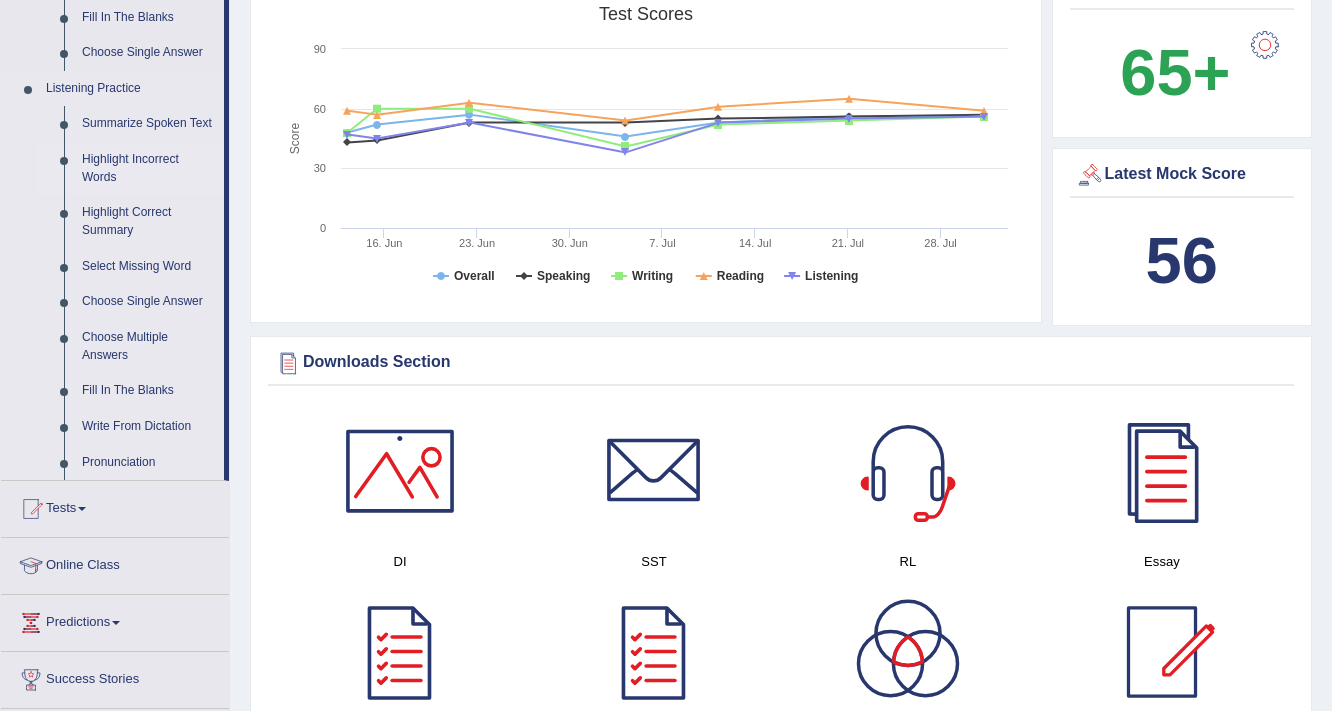 click on "Highlight Incorrect Words" at bounding box center [148, 168] 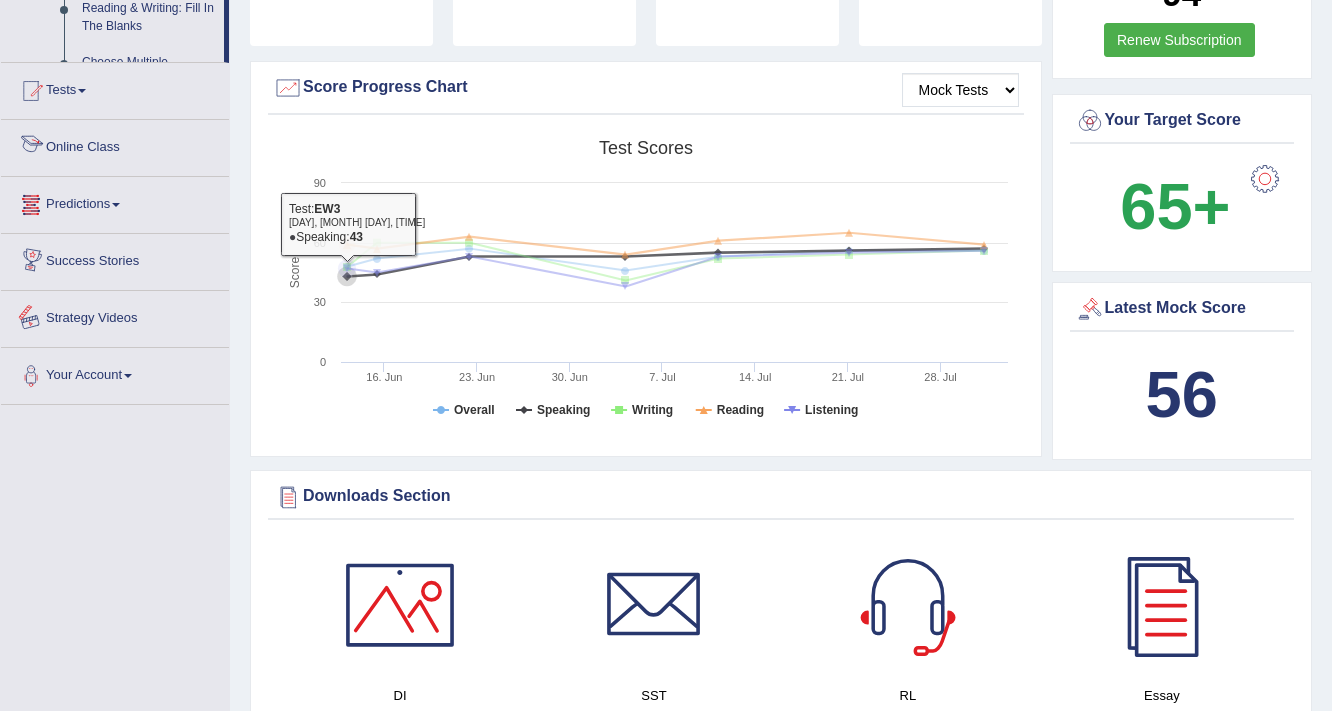 scroll, scrollTop: 1316, scrollLeft: 0, axis: vertical 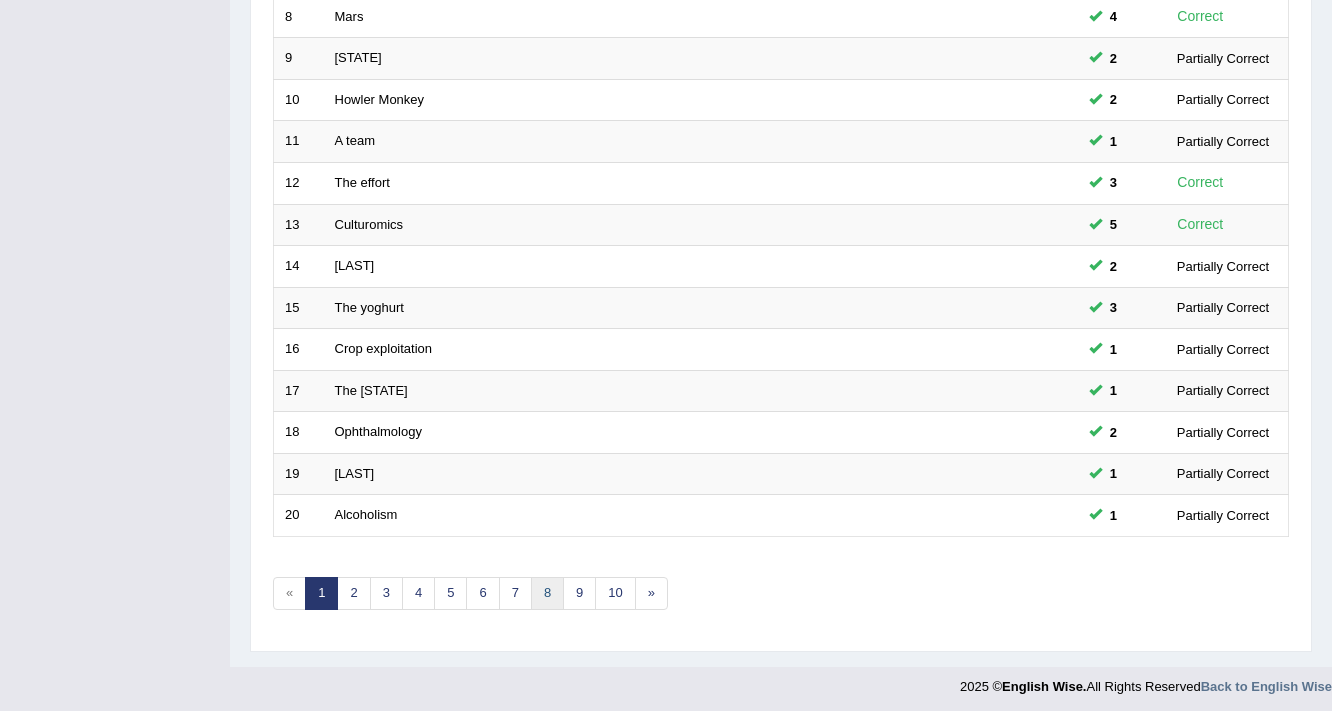 click on "8" at bounding box center (547, 593) 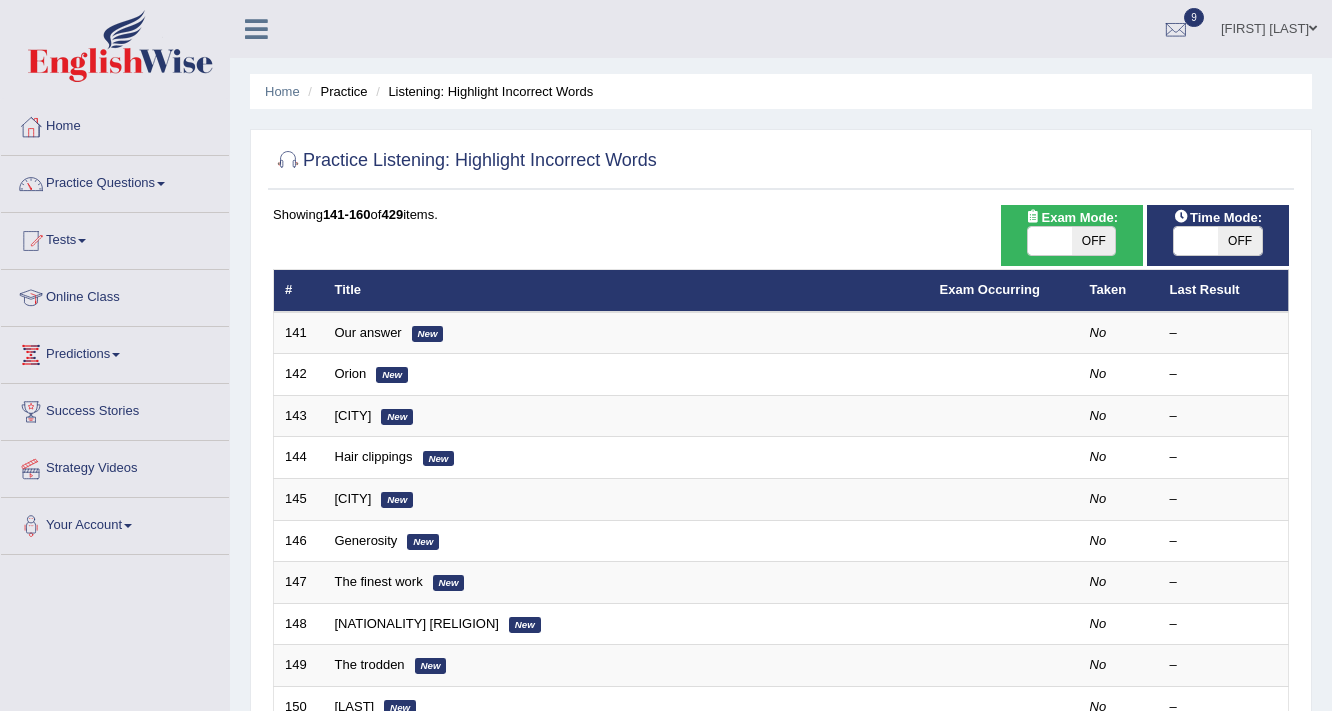 scroll, scrollTop: 0, scrollLeft: 0, axis: both 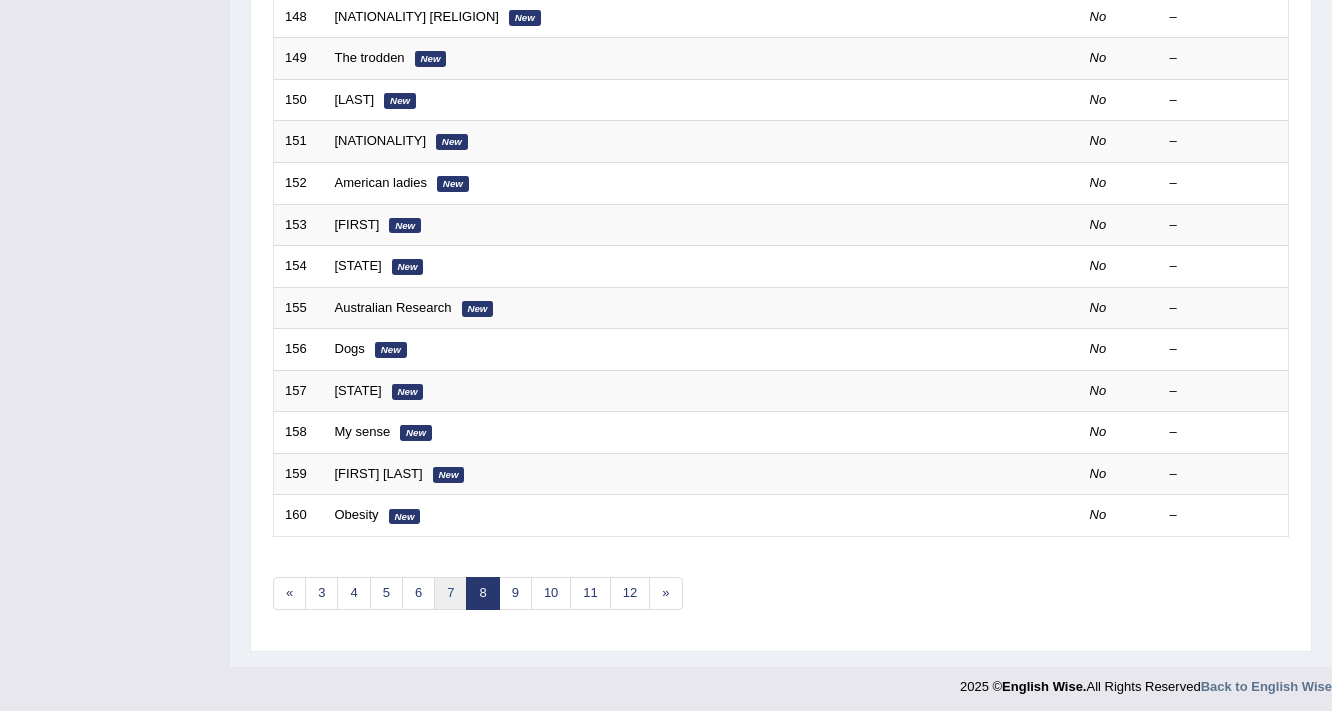 click on "7" at bounding box center (450, 593) 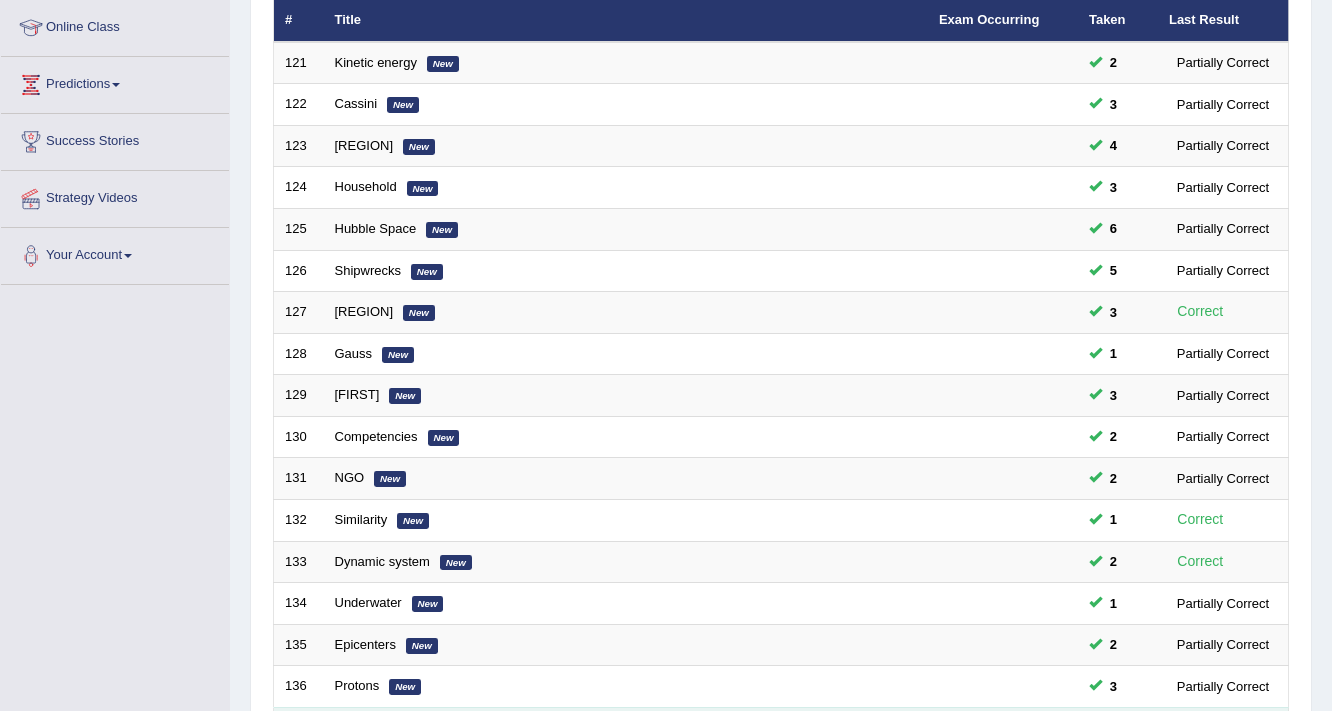 scroll, scrollTop: 520, scrollLeft: 0, axis: vertical 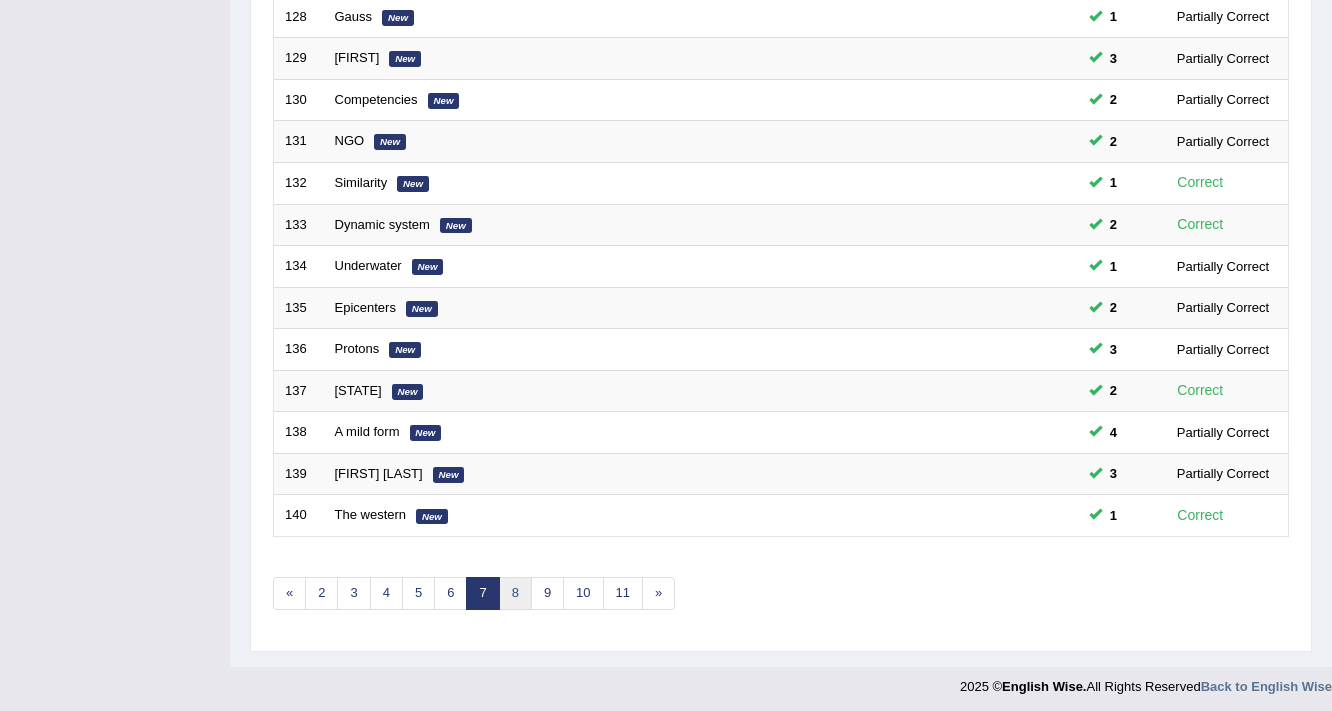 click on "8" at bounding box center [515, 593] 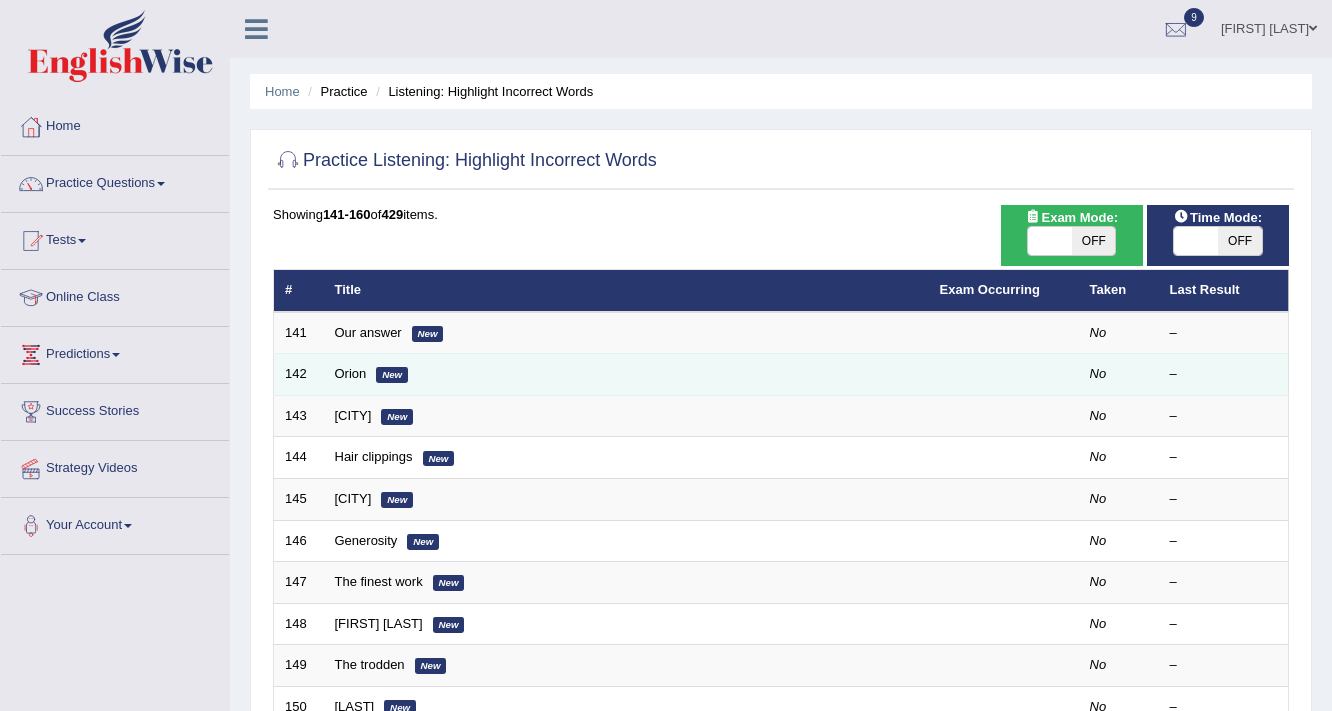 scroll, scrollTop: 0, scrollLeft: 0, axis: both 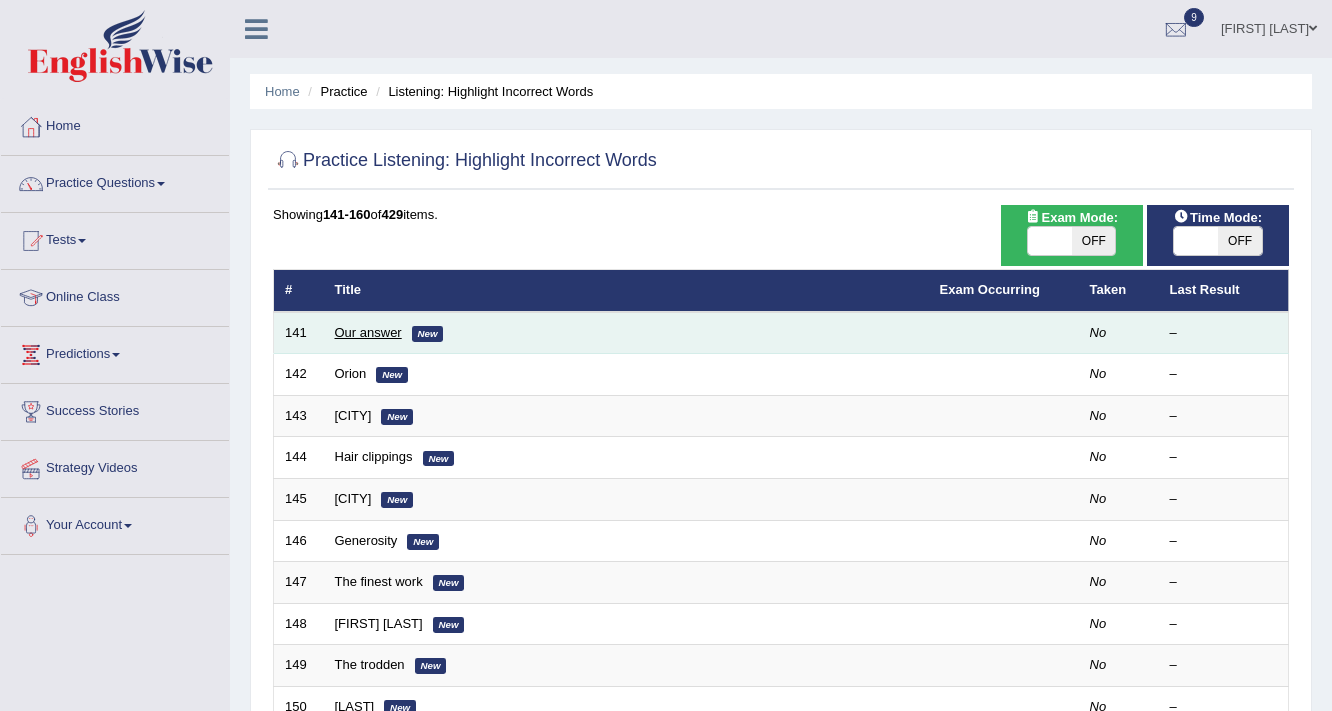 click on "Our answer" at bounding box center (368, 332) 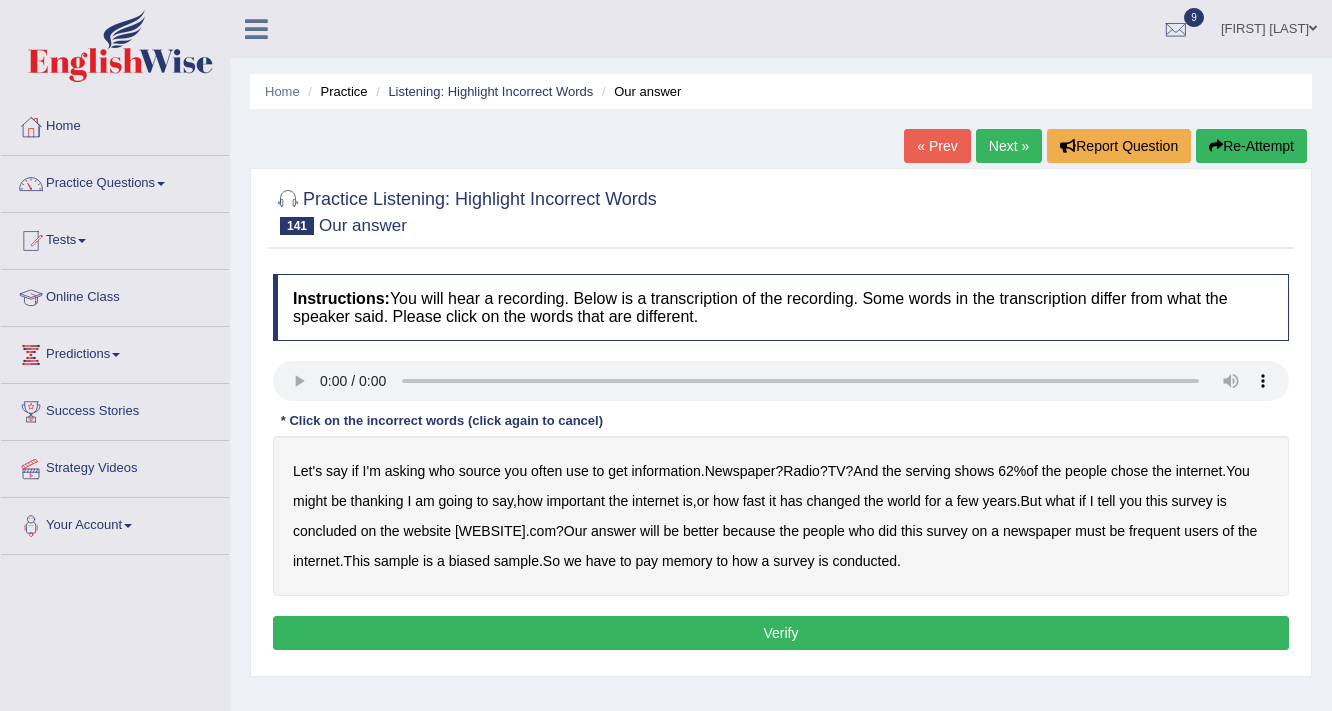 scroll, scrollTop: 0, scrollLeft: 0, axis: both 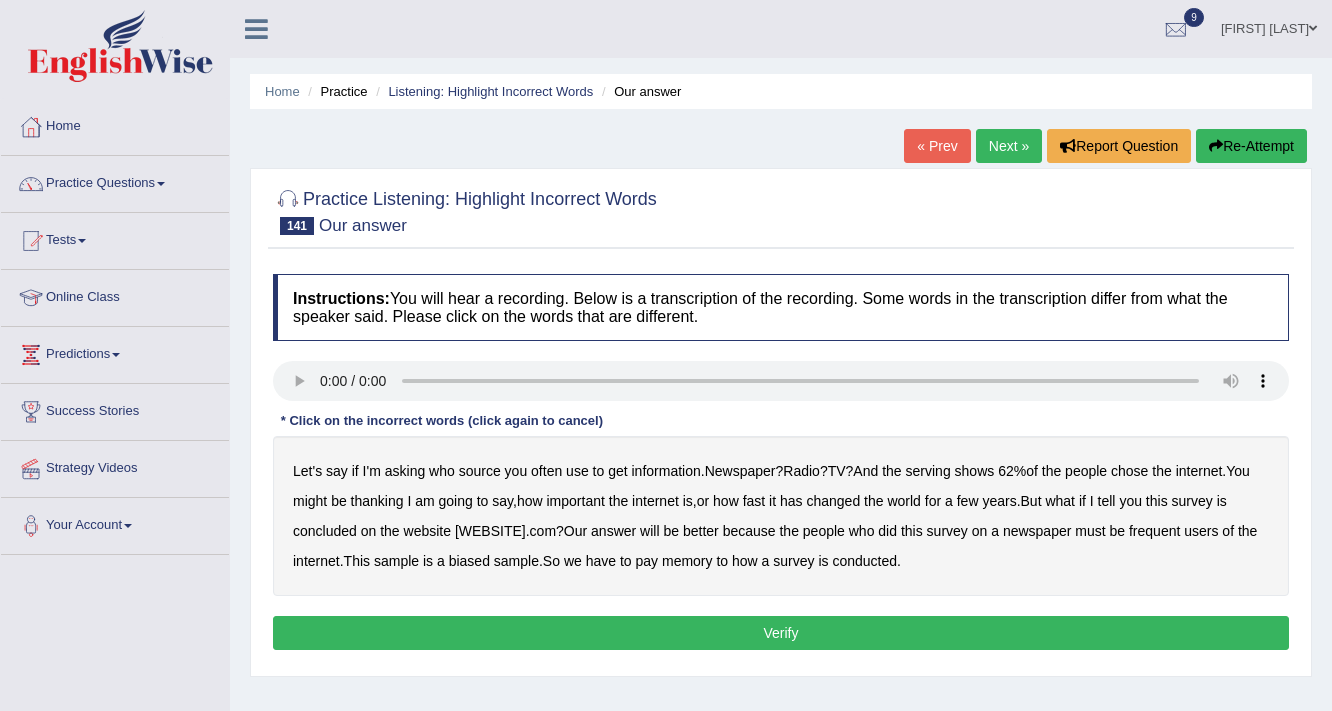 click on "who" at bounding box center [442, 471] 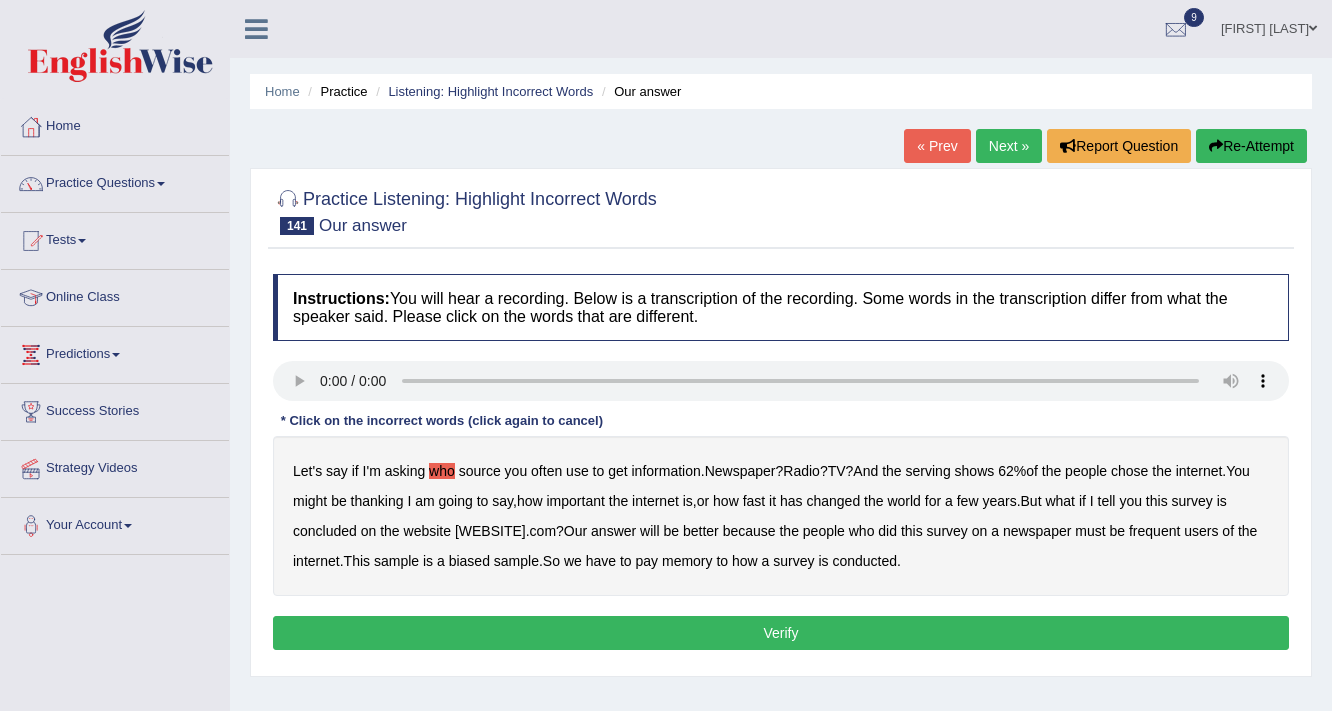 click on "serving" at bounding box center (928, 471) 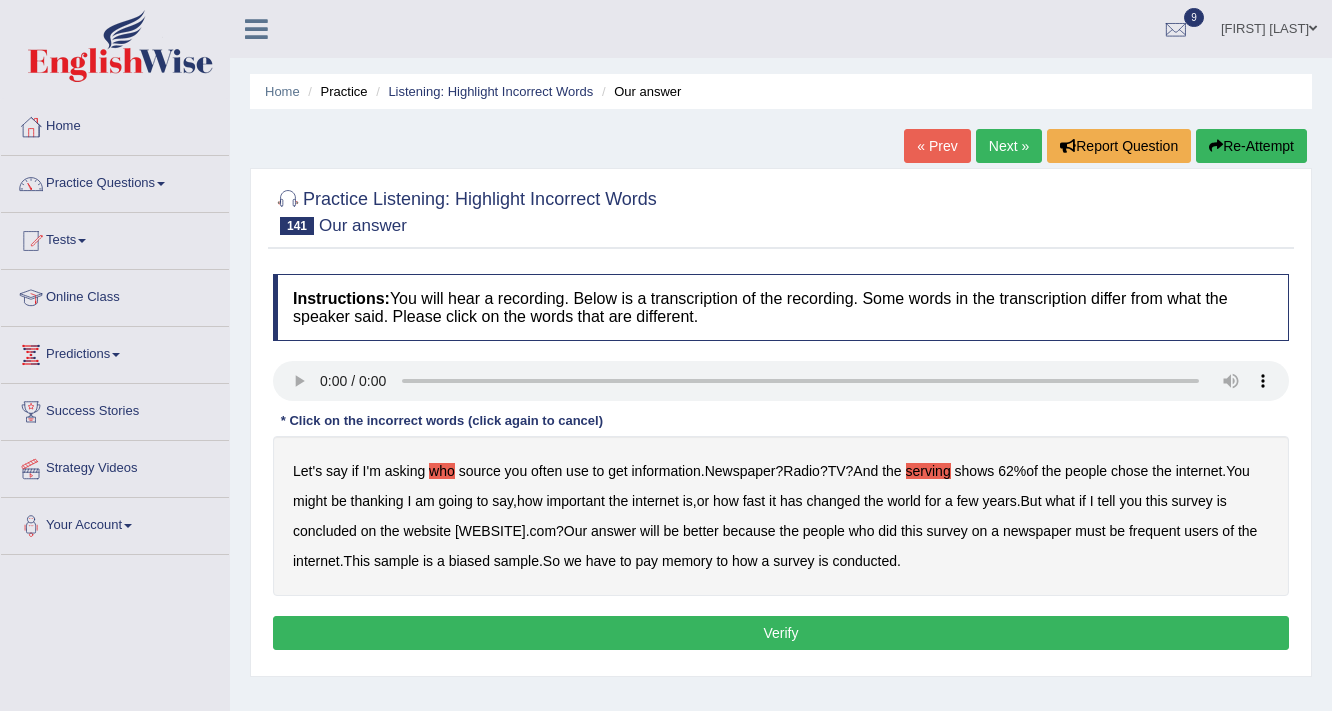 click on "fast" at bounding box center [754, 501] 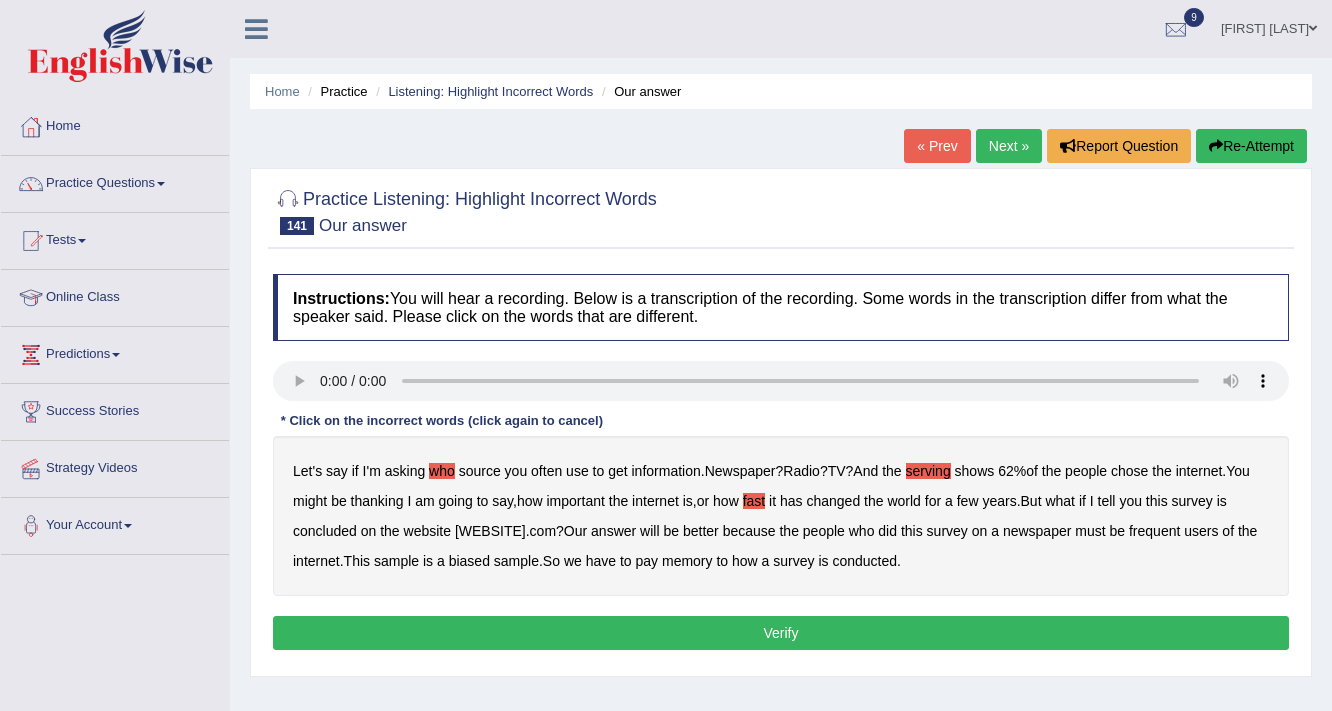 click on "[WEBSITE]" at bounding box center [490, 531] 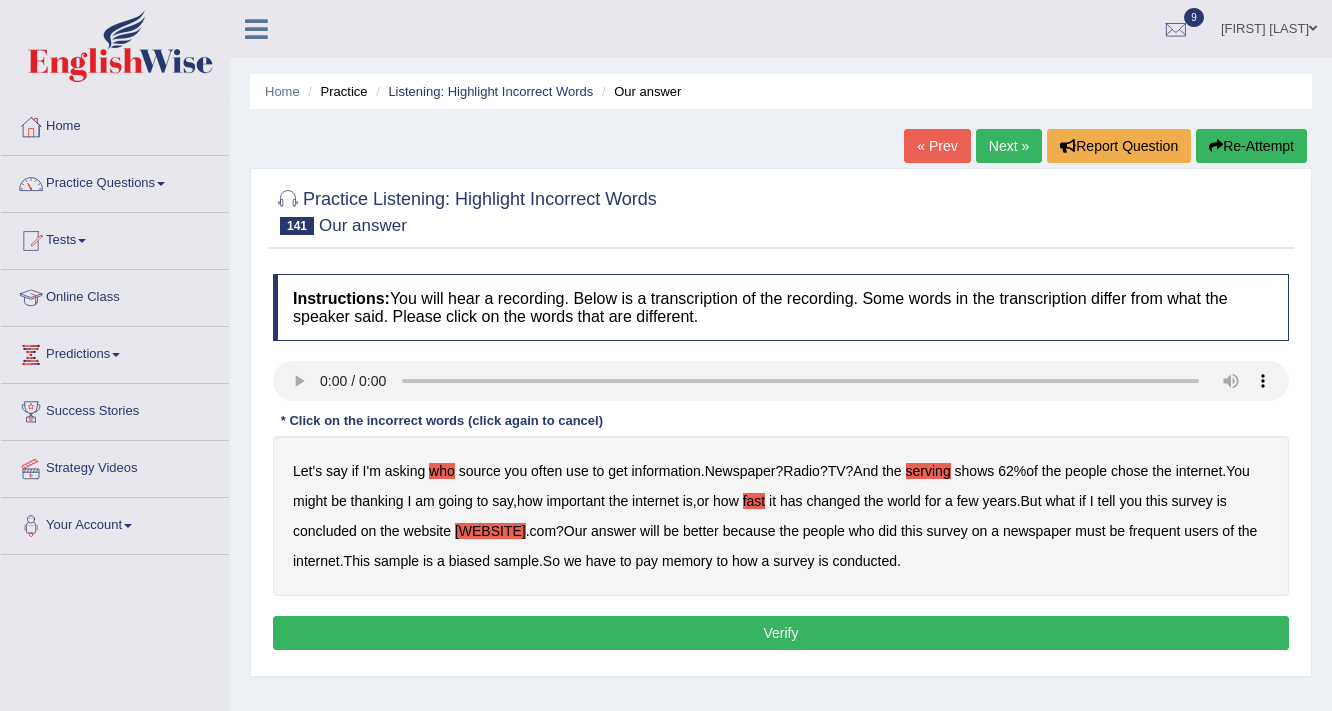 click on "memory" at bounding box center [687, 561] 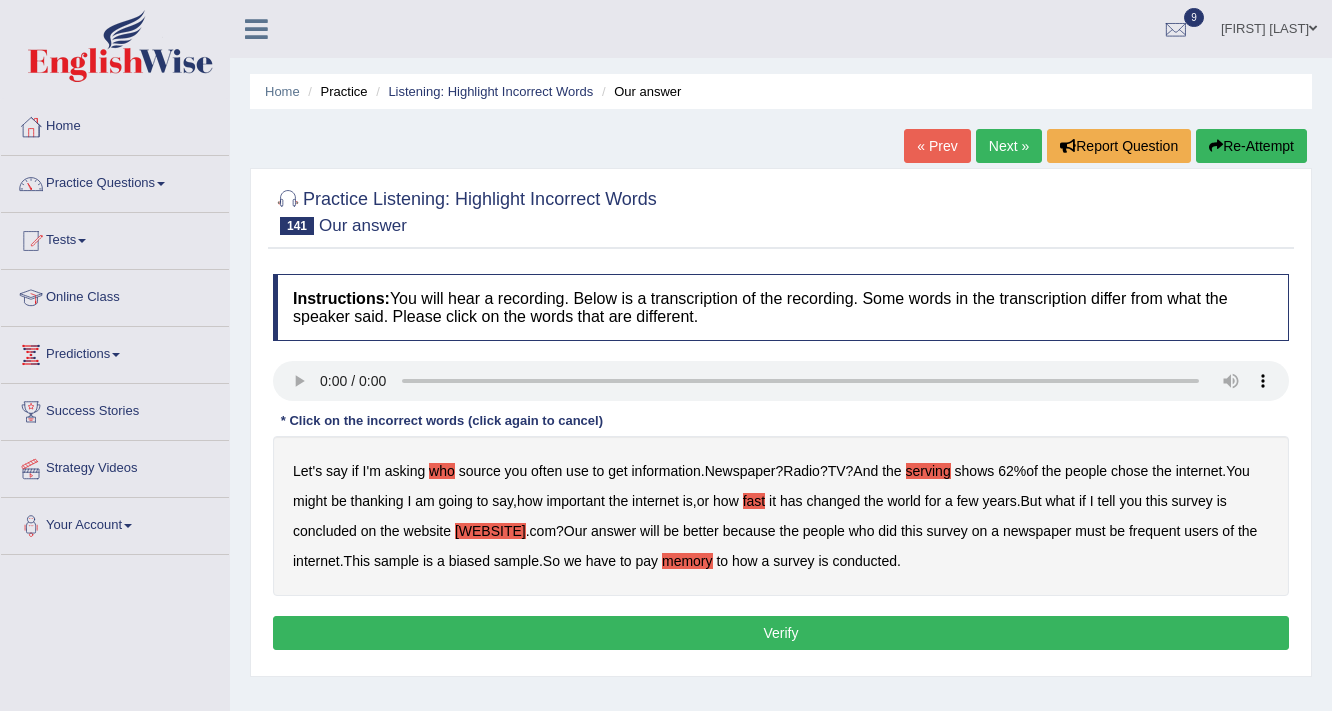 click on "this" at bounding box center [912, 531] 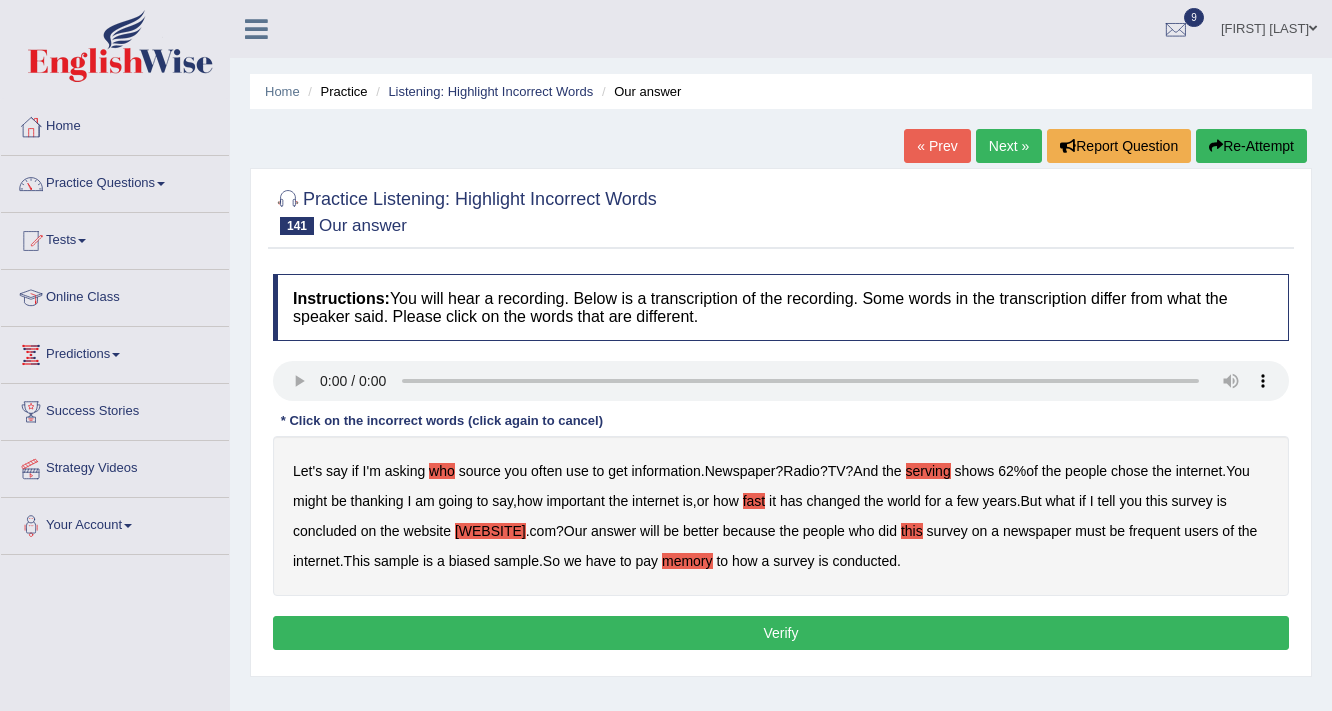 click on "this" at bounding box center (912, 531) 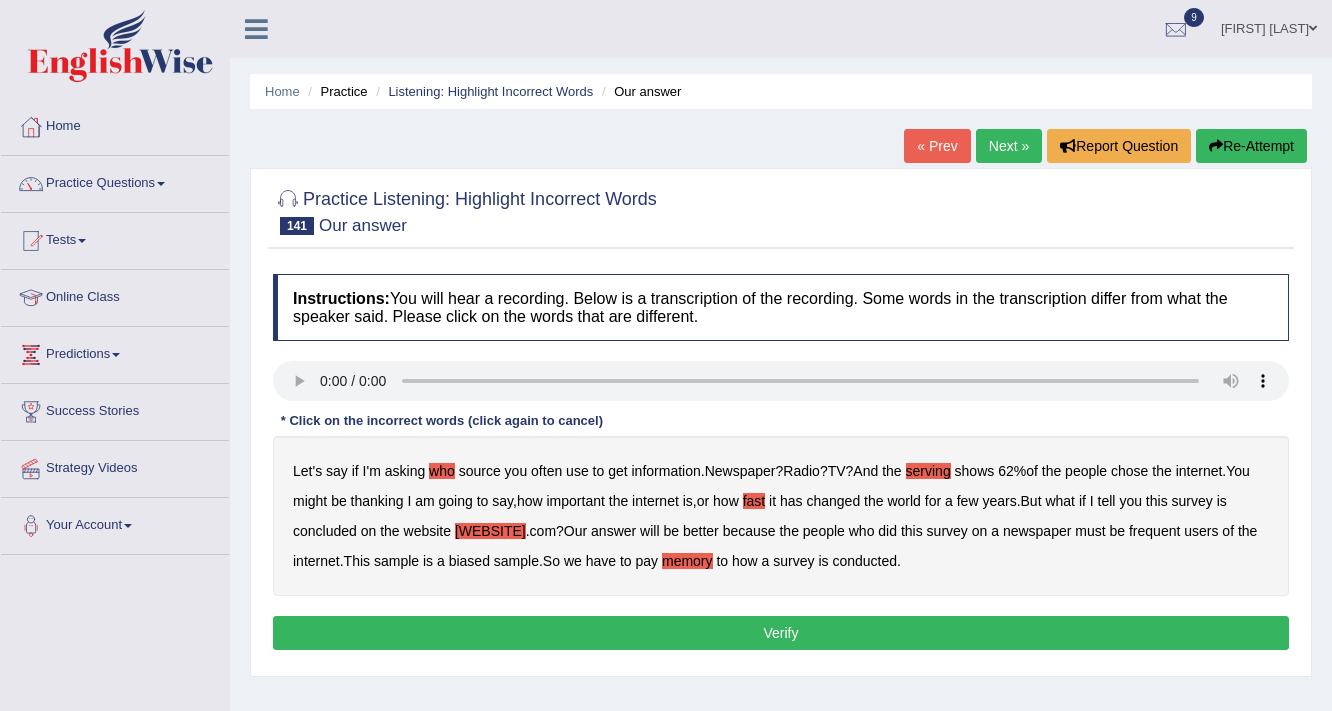 click on "newspaper" at bounding box center (1037, 531) 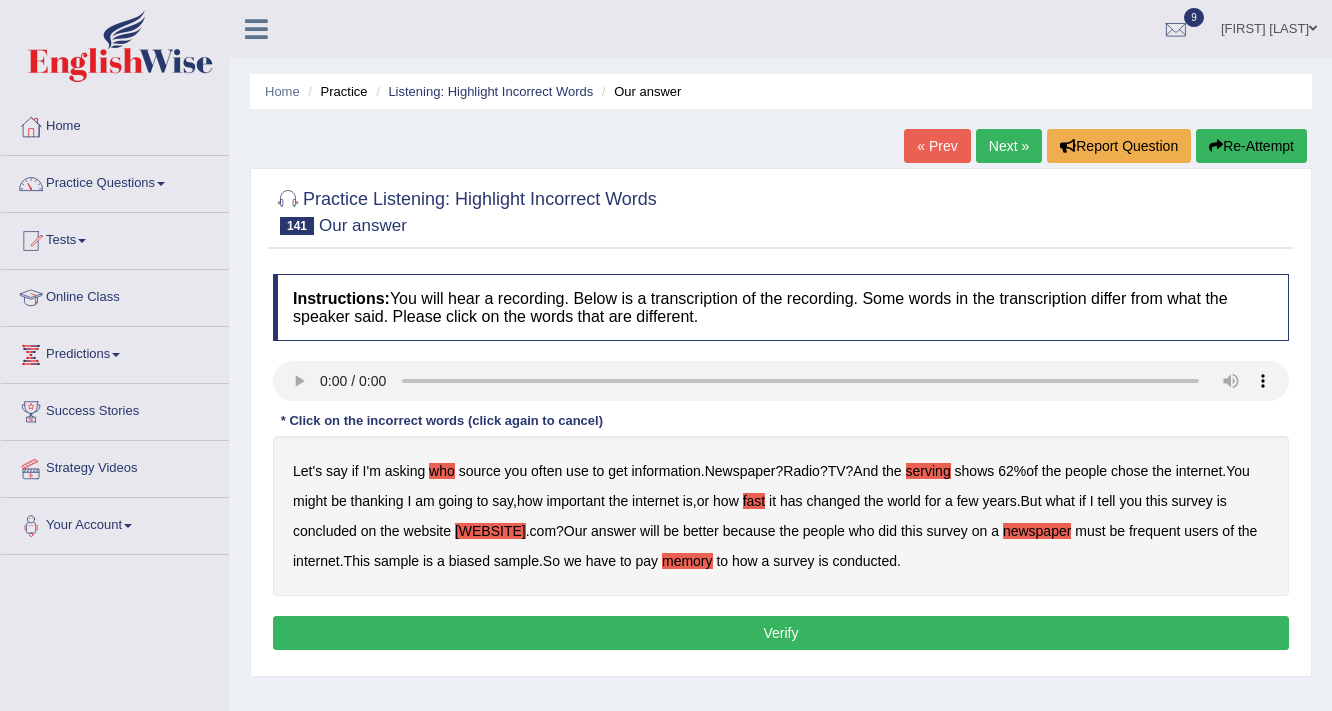 click on "Verify" at bounding box center (781, 633) 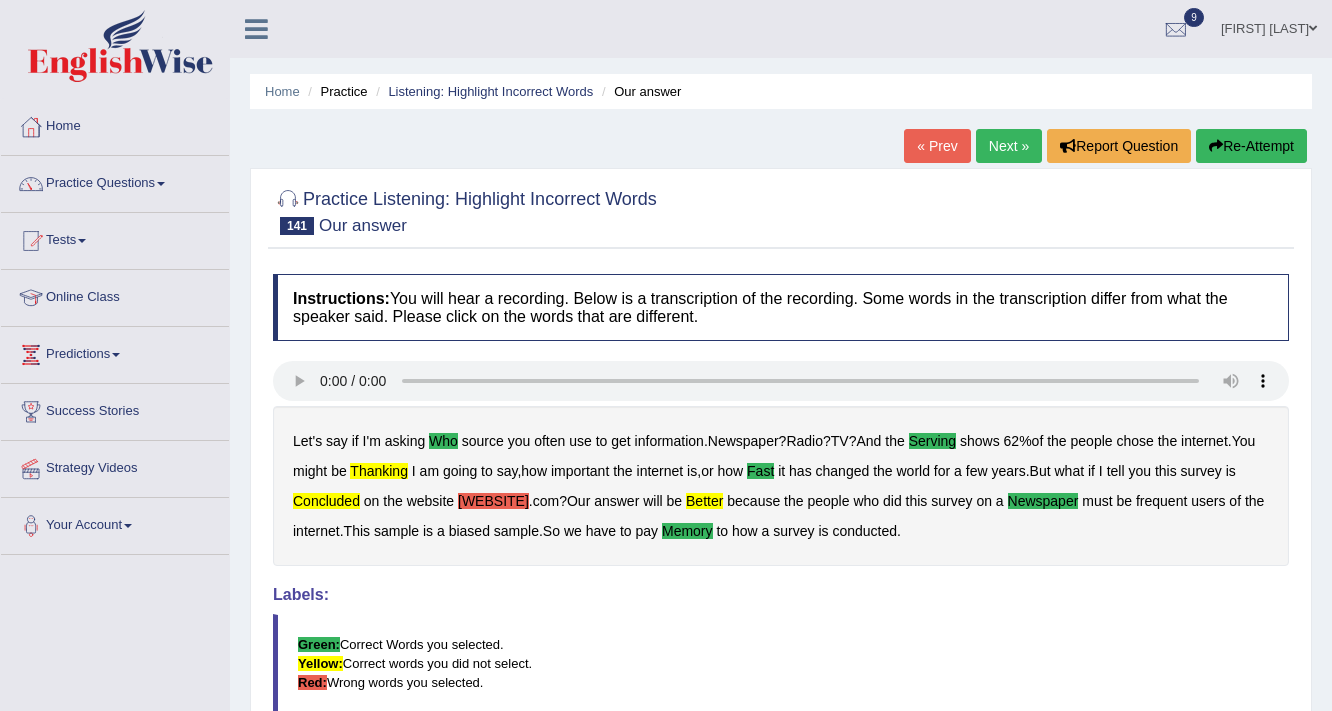 click on "Re-Attempt" at bounding box center (1251, 146) 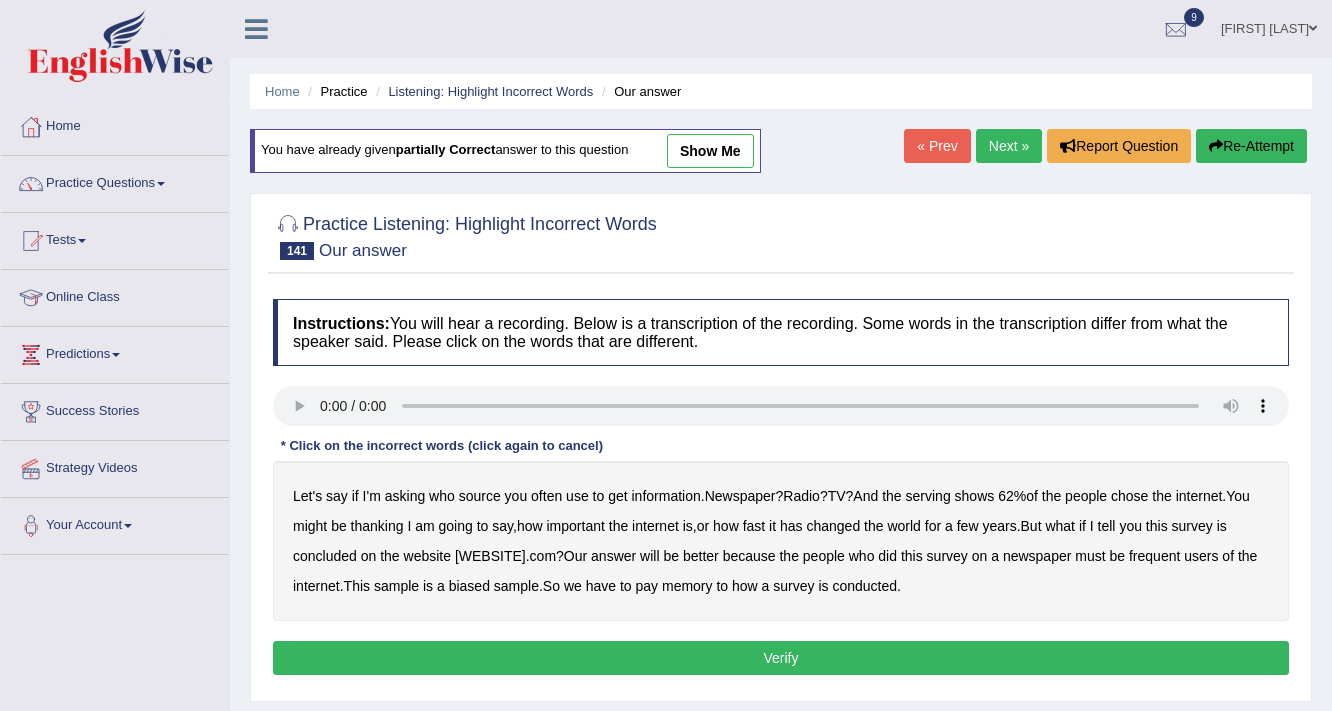 scroll, scrollTop: 0, scrollLeft: 0, axis: both 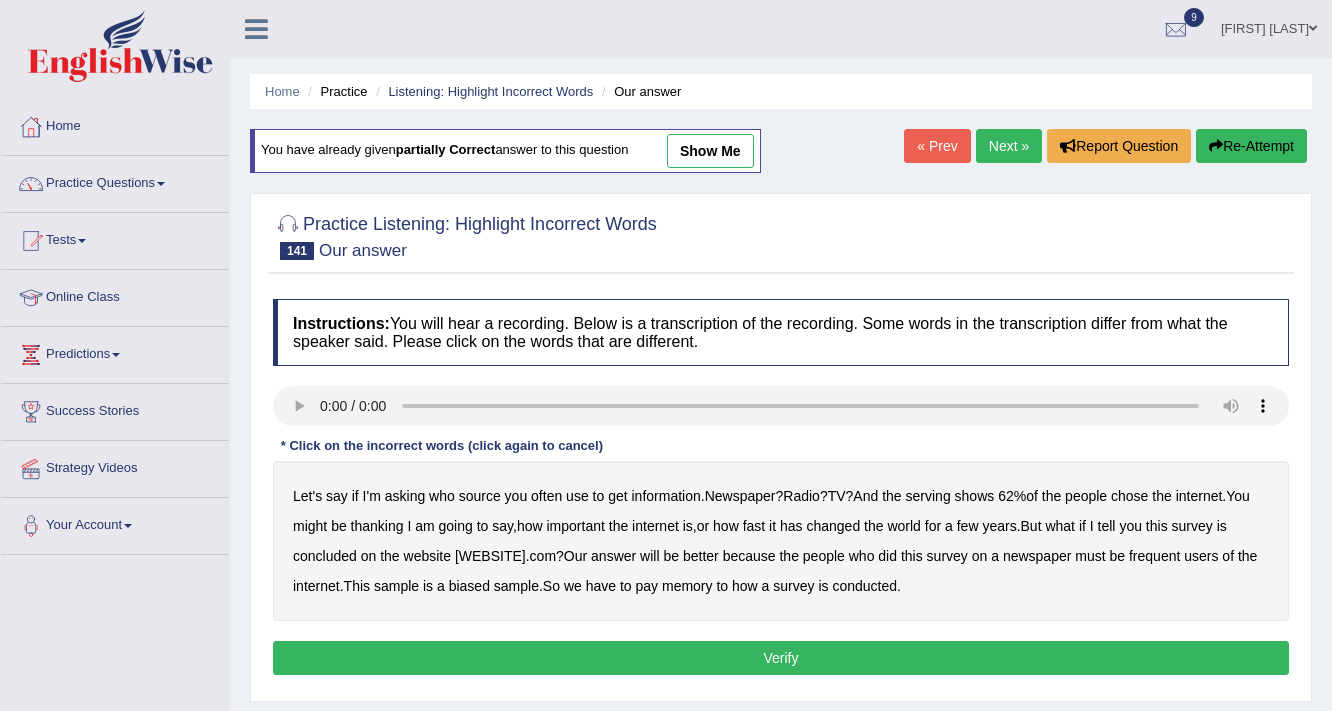click on "source" at bounding box center [480, 496] 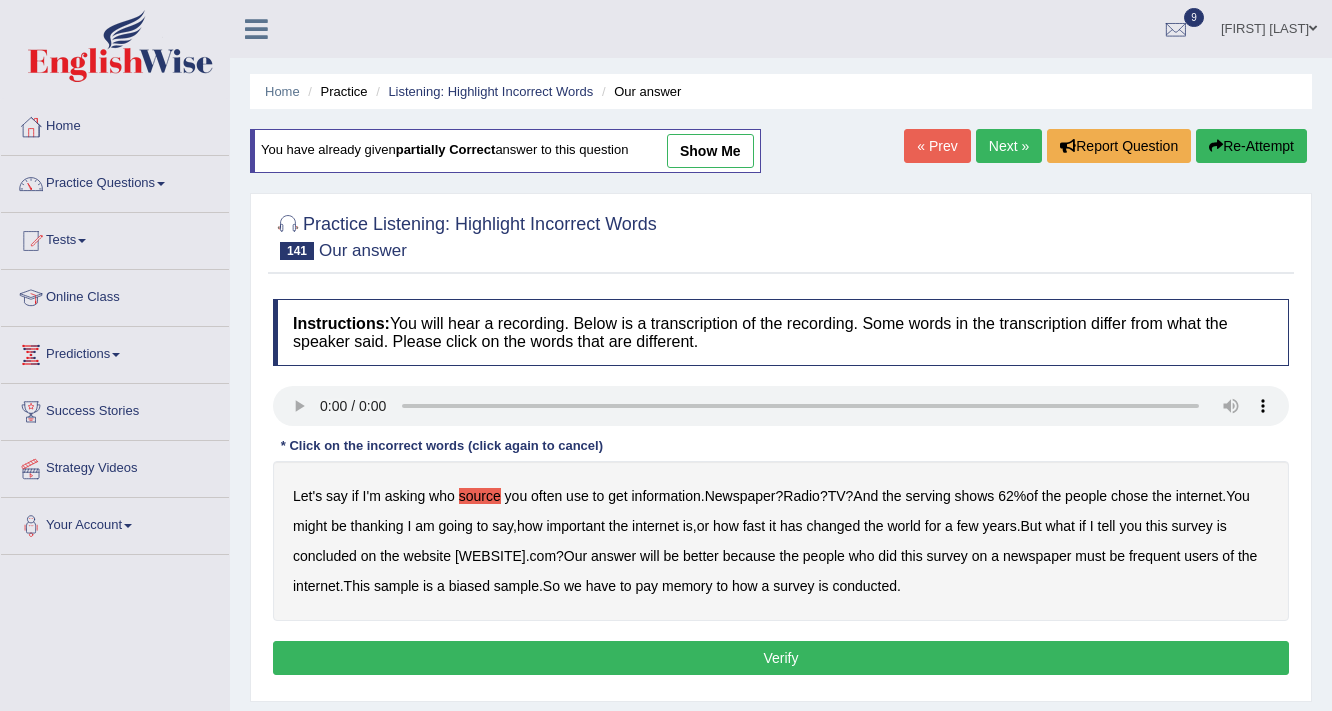 click on "fast" at bounding box center [754, 526] 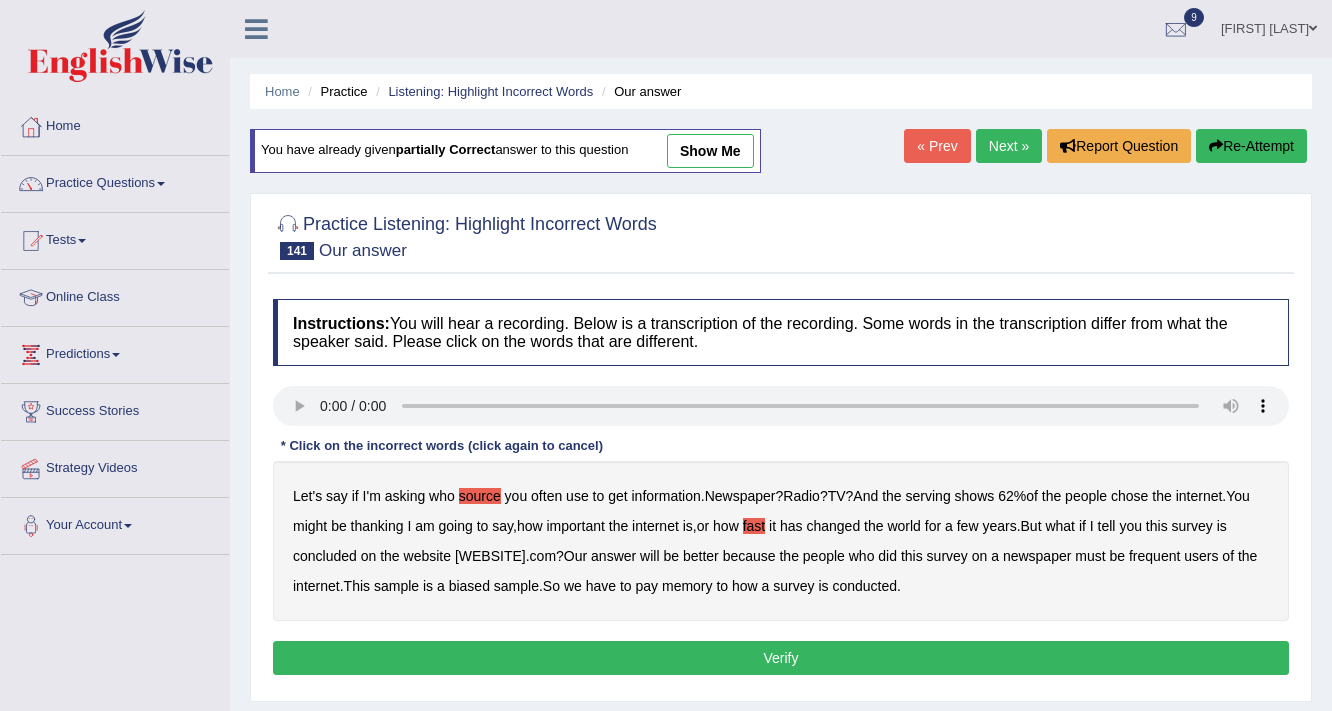 click on "concluded" at bounding box center [325, 556] 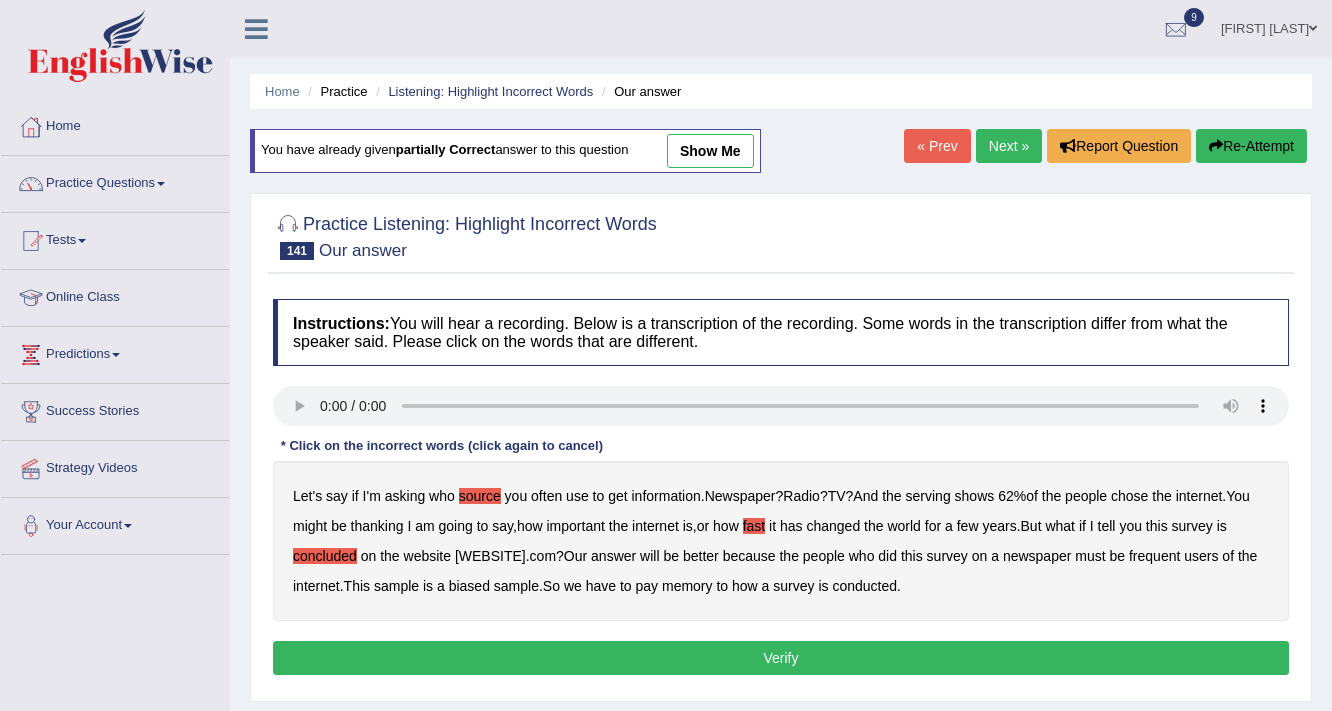 click on "newspaper" at bounding box center [1037, 556] 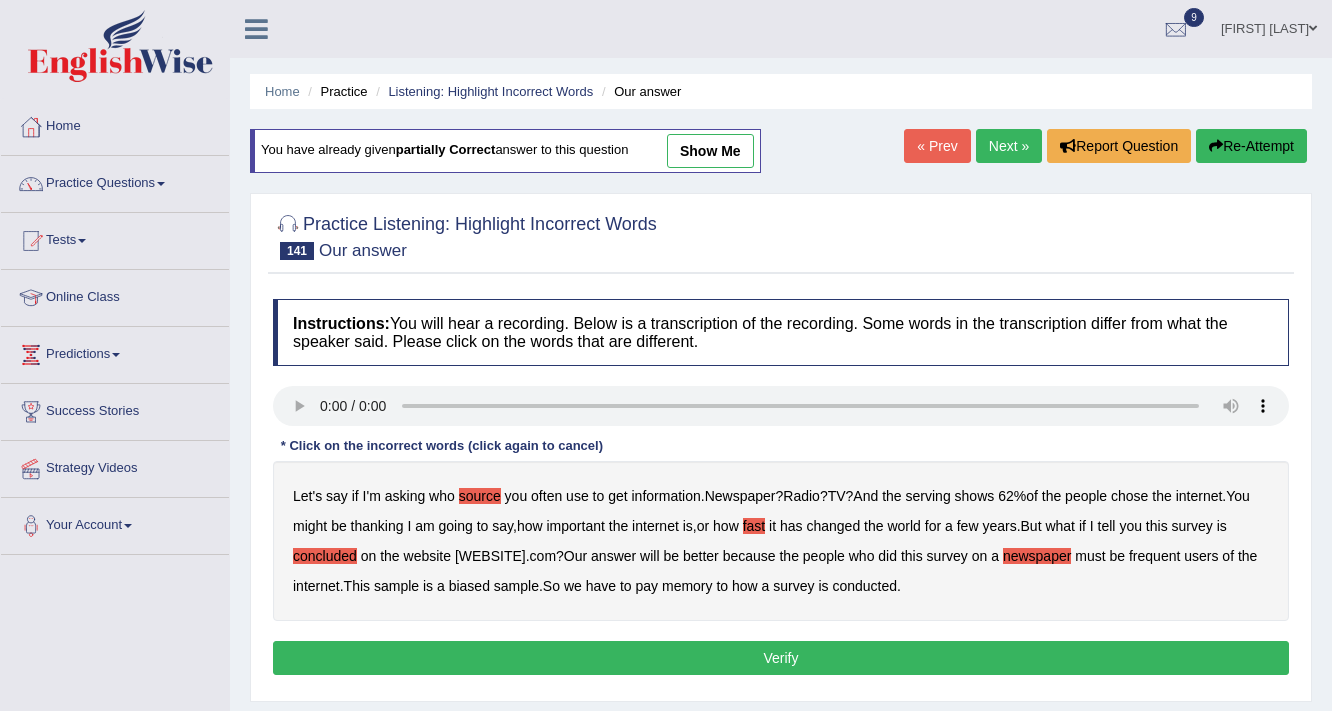 click on "memory" at bounding box center [687, 586] 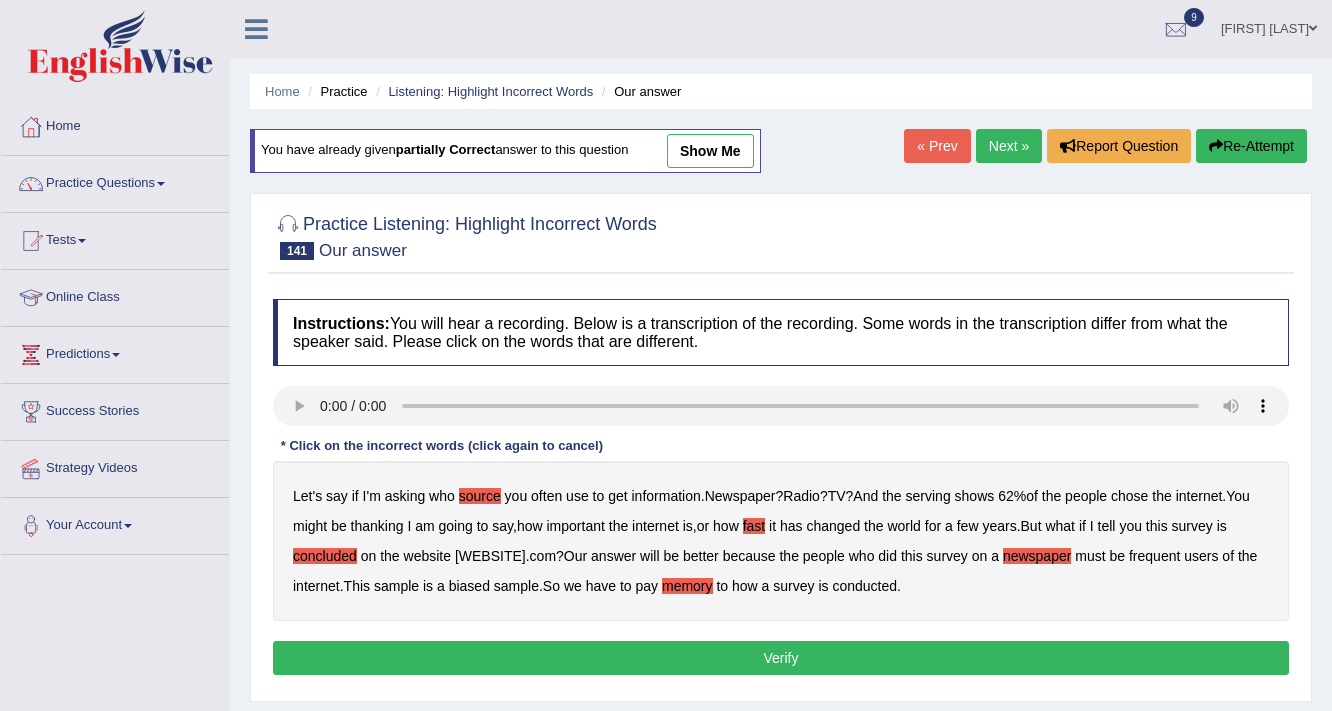 click on "thanking" at bounding box center [377, 526] 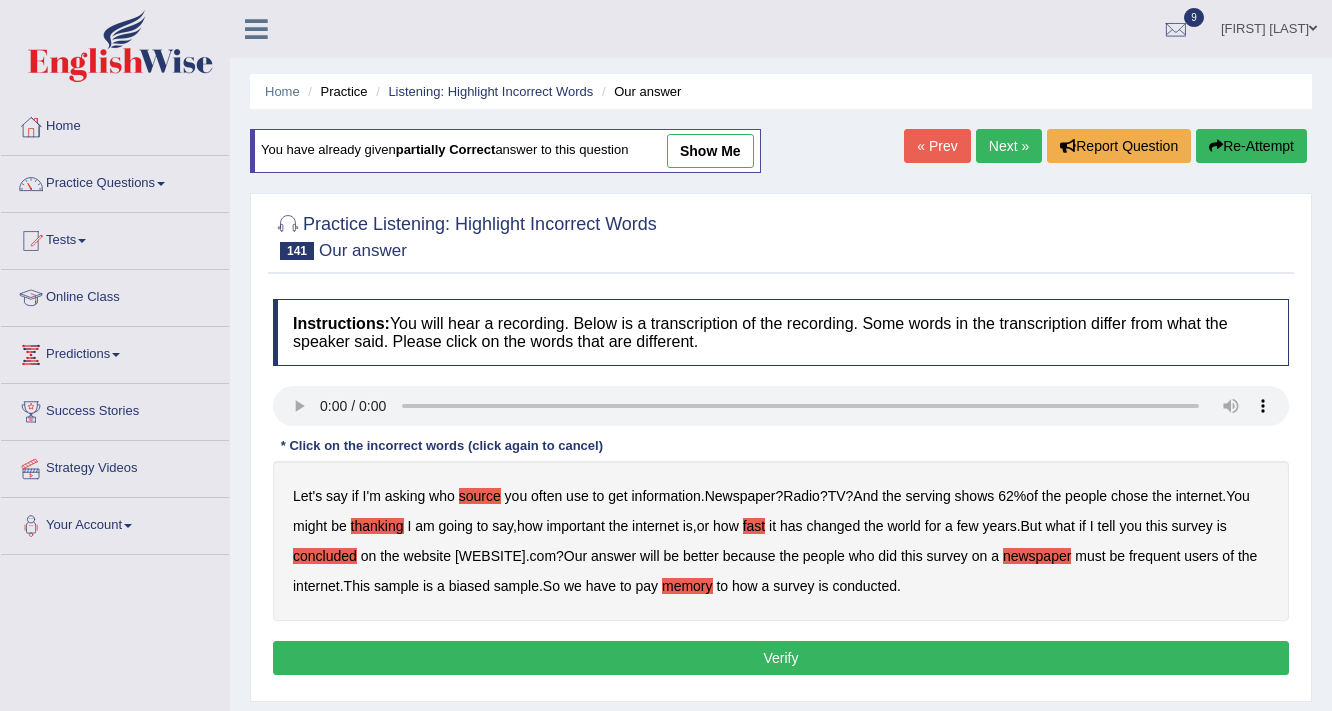 click on "better" at bounding box center (701, 556) 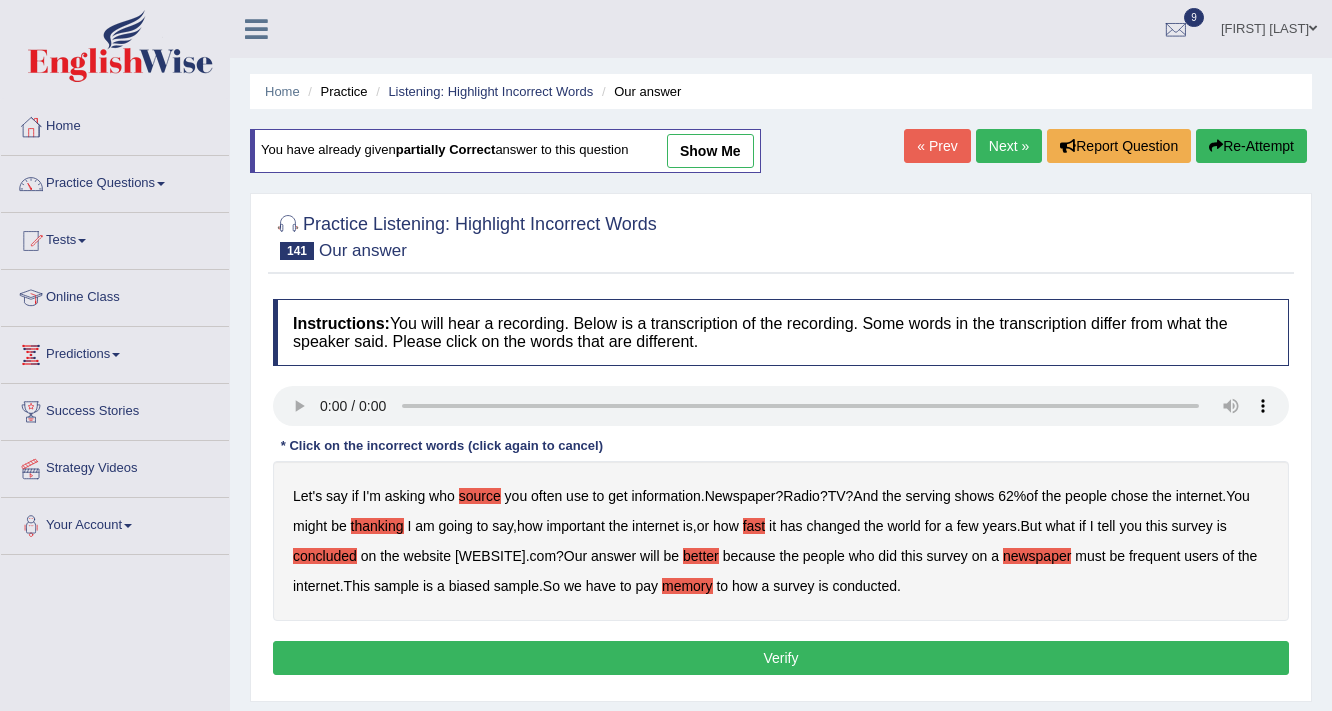 click on "Verify" at bounding box center (781, 658) 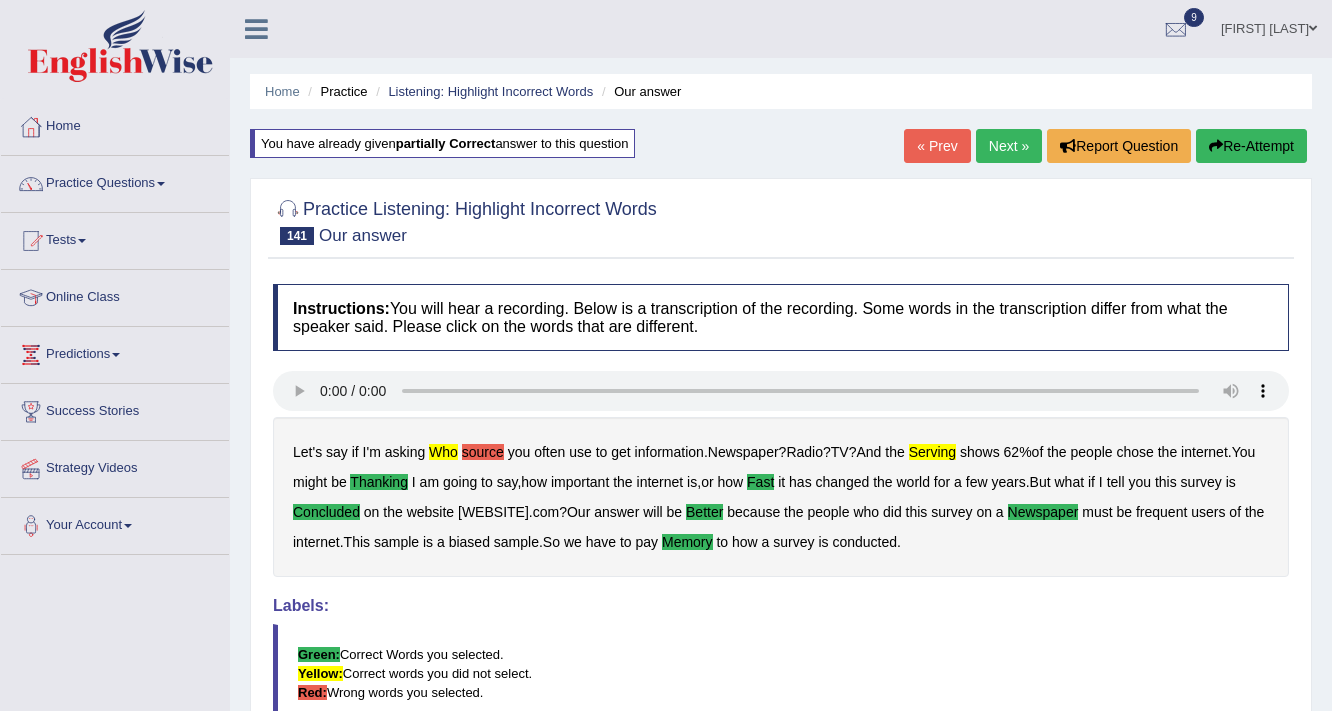 click on "Re-Attempt" at bounding box center (1251, 146) 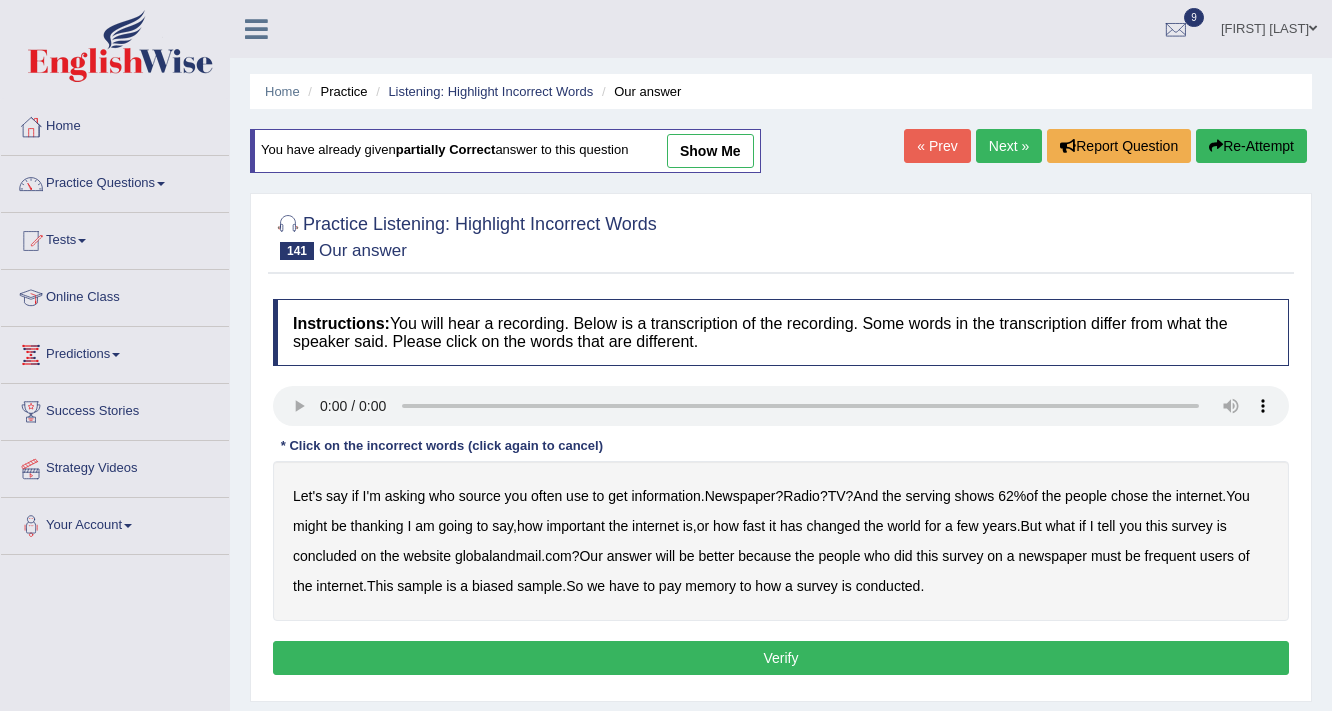 scroll, scrollTop: 0, scrollLeft: 0, axis: both 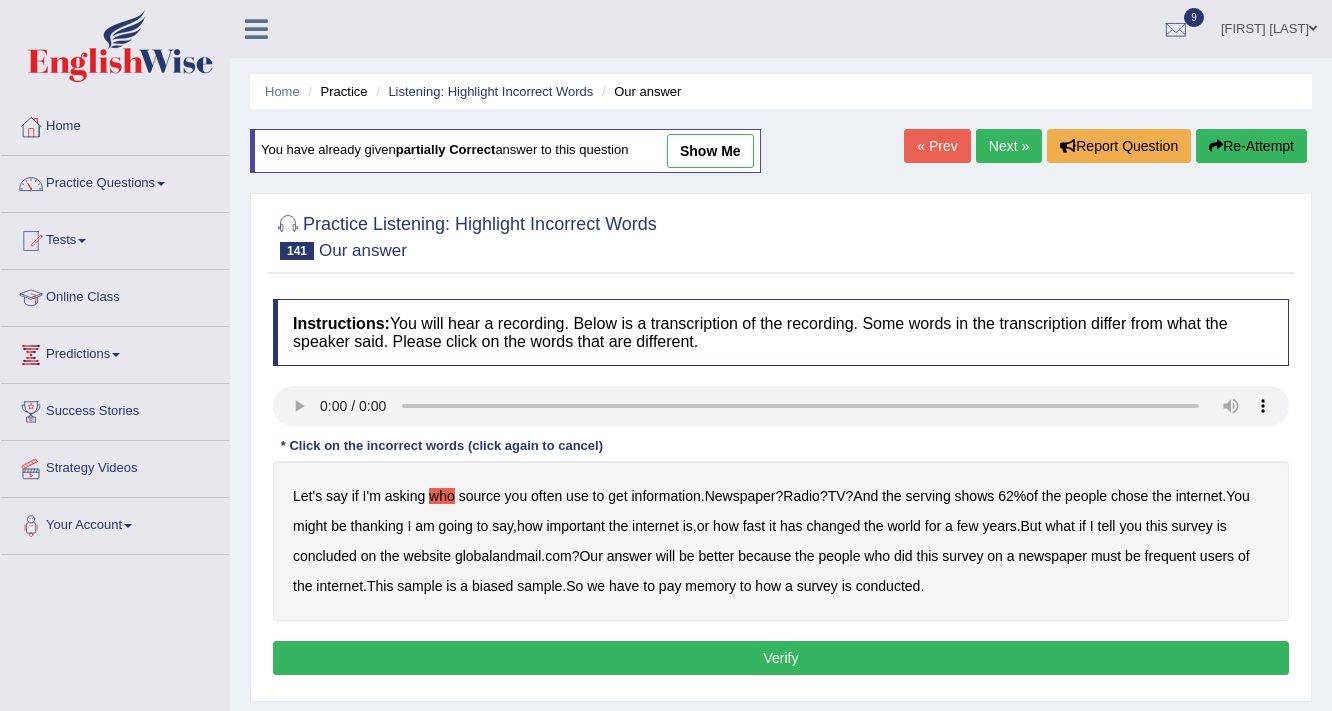 click on "thanking" at bounding box center (377, 526) 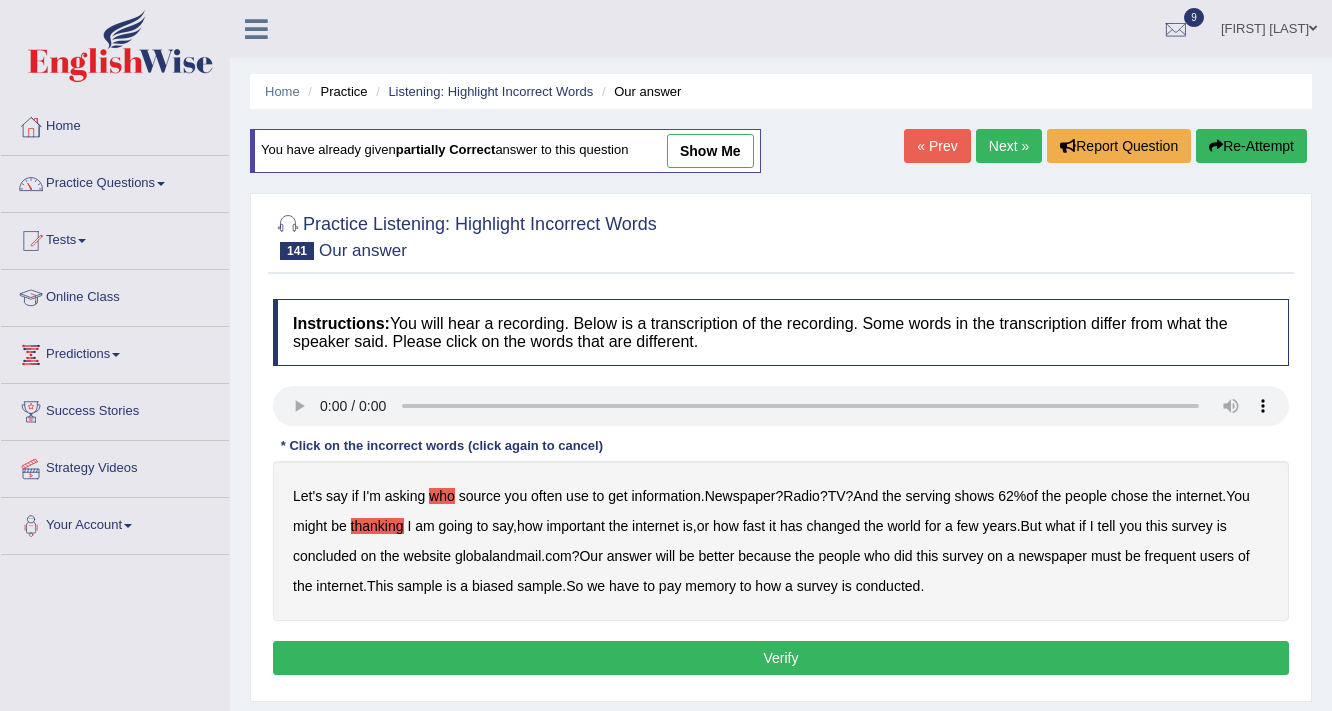 click on "fast" at bounding box center [754, 526] 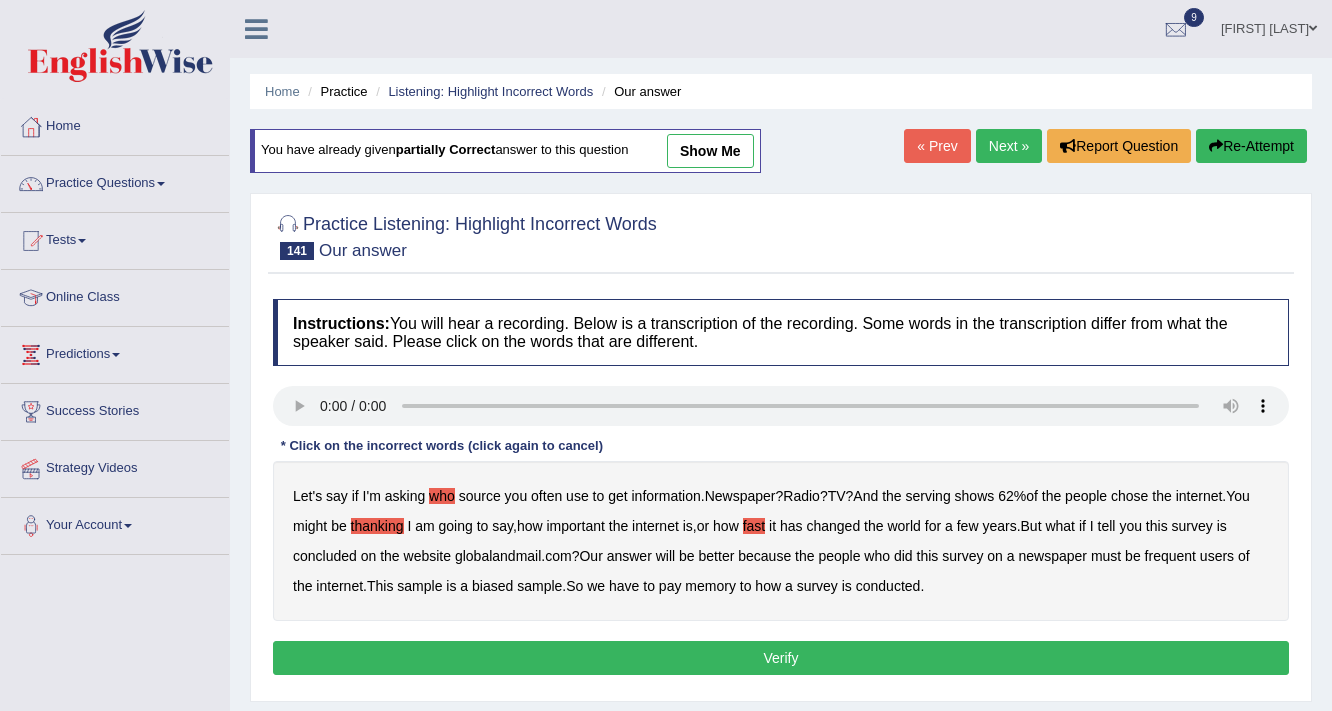 click on "concluded" at bounding box center (325, 556) 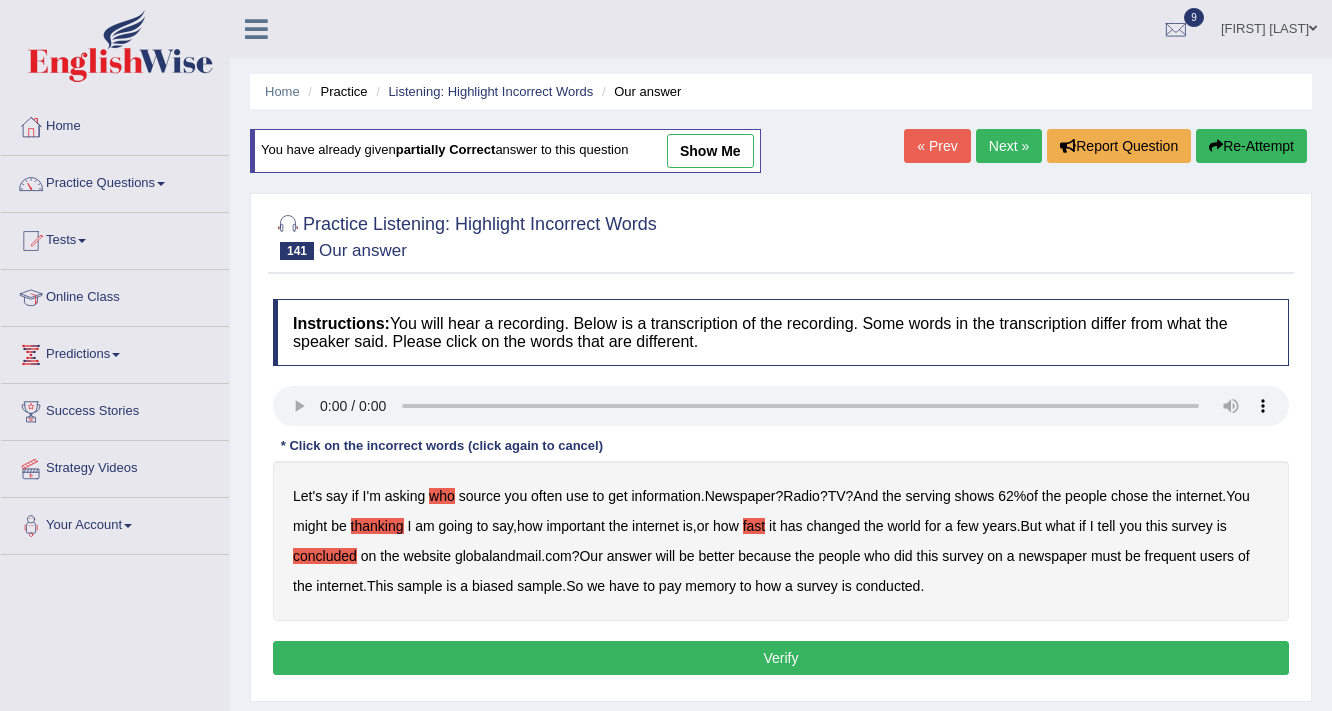 click on "newspaper" at bounding box center (1052, 556) 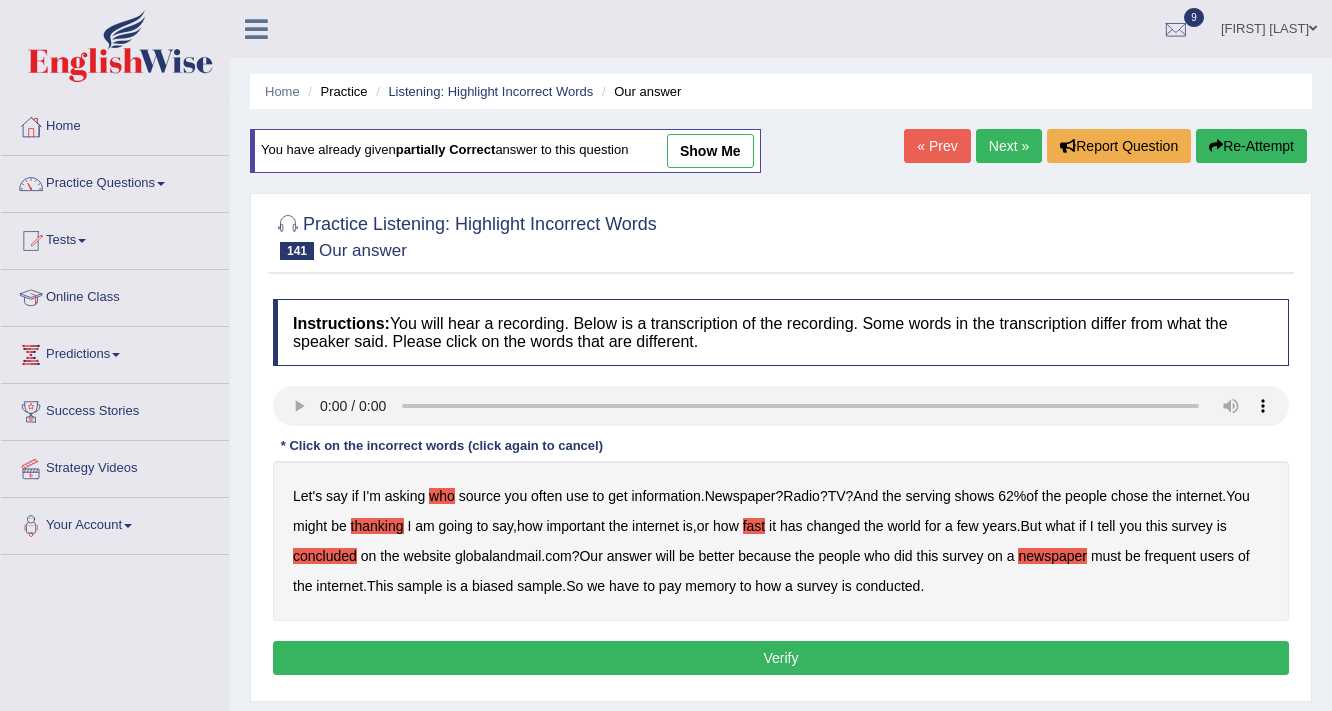 click on "memory" at bounding box center (710, 586) 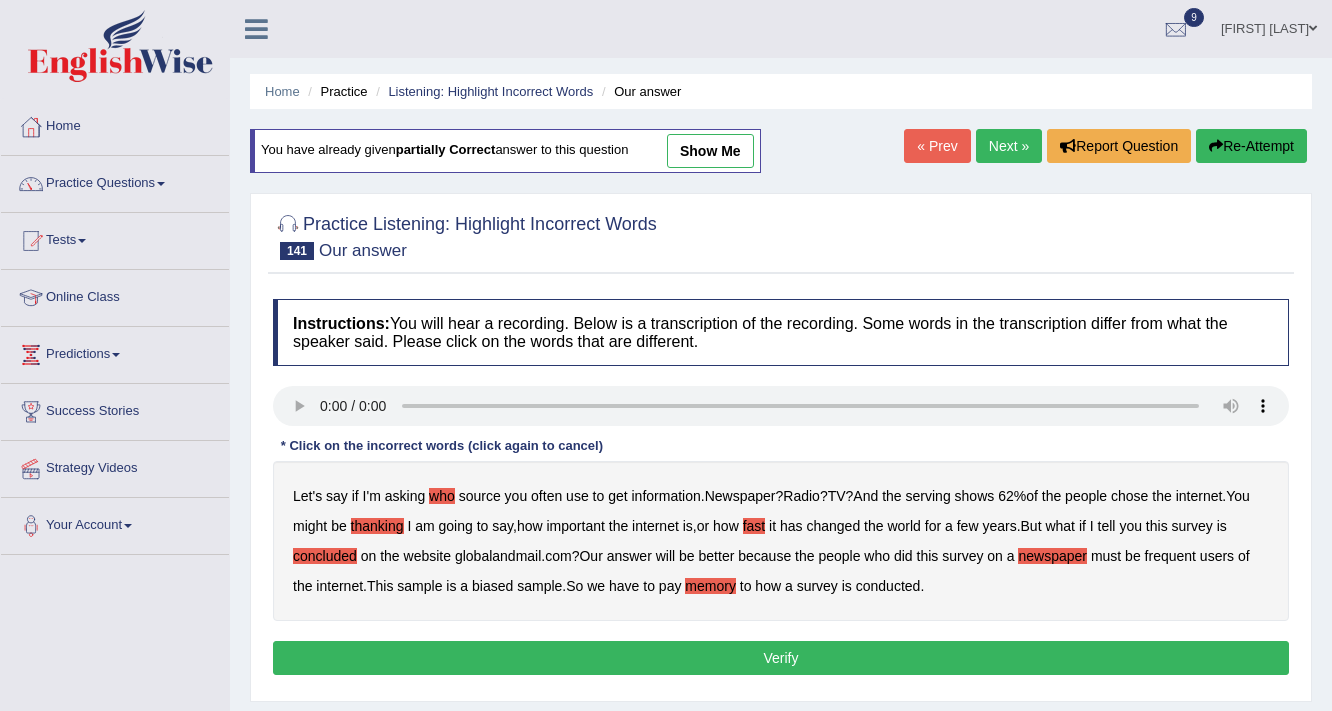 click on "better" at bounding box center (717, 556) 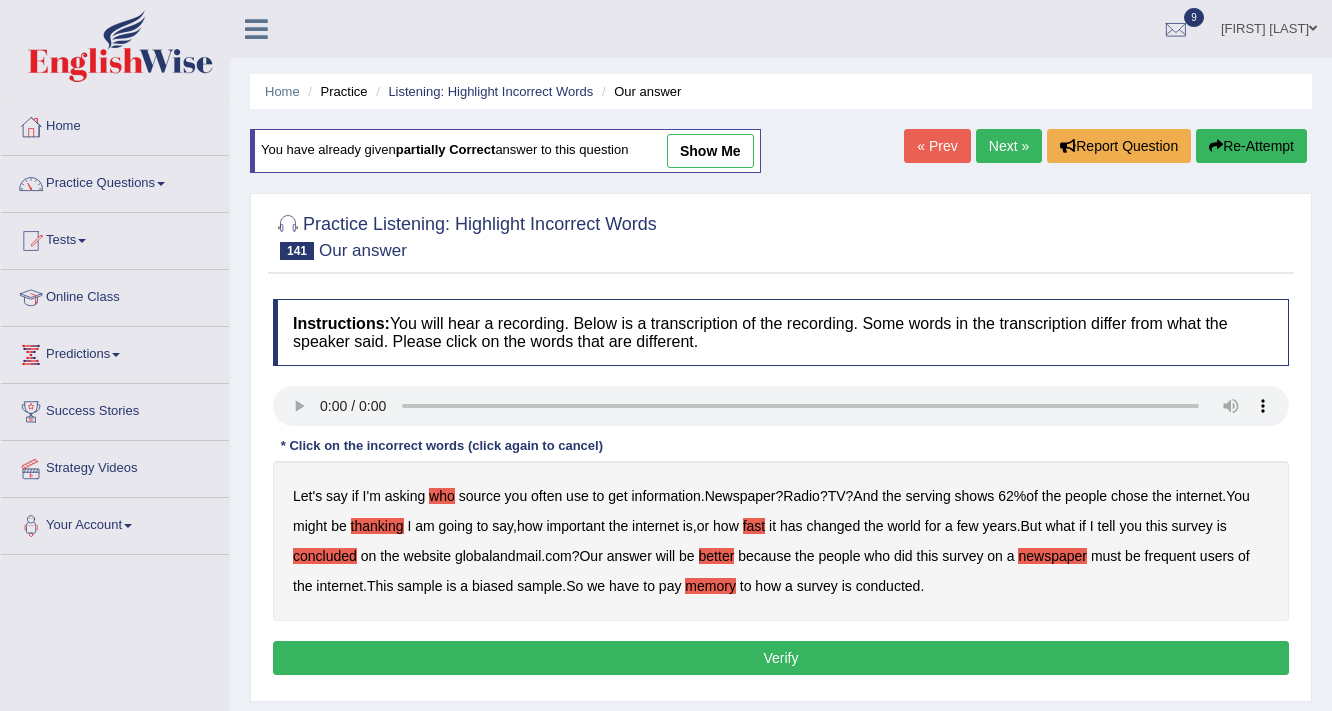 click on "Verify" at bounding box center [781, 658] 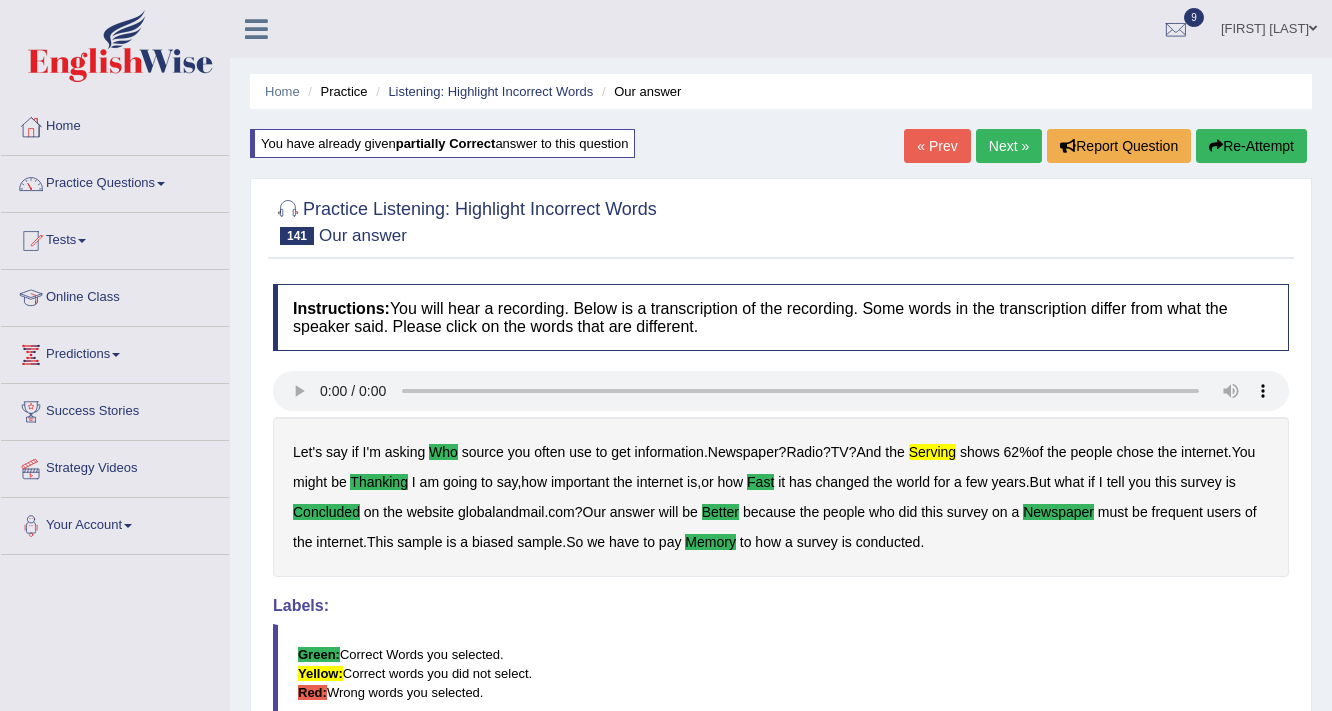 click on "Next »" at bounding box center (1009, 146) 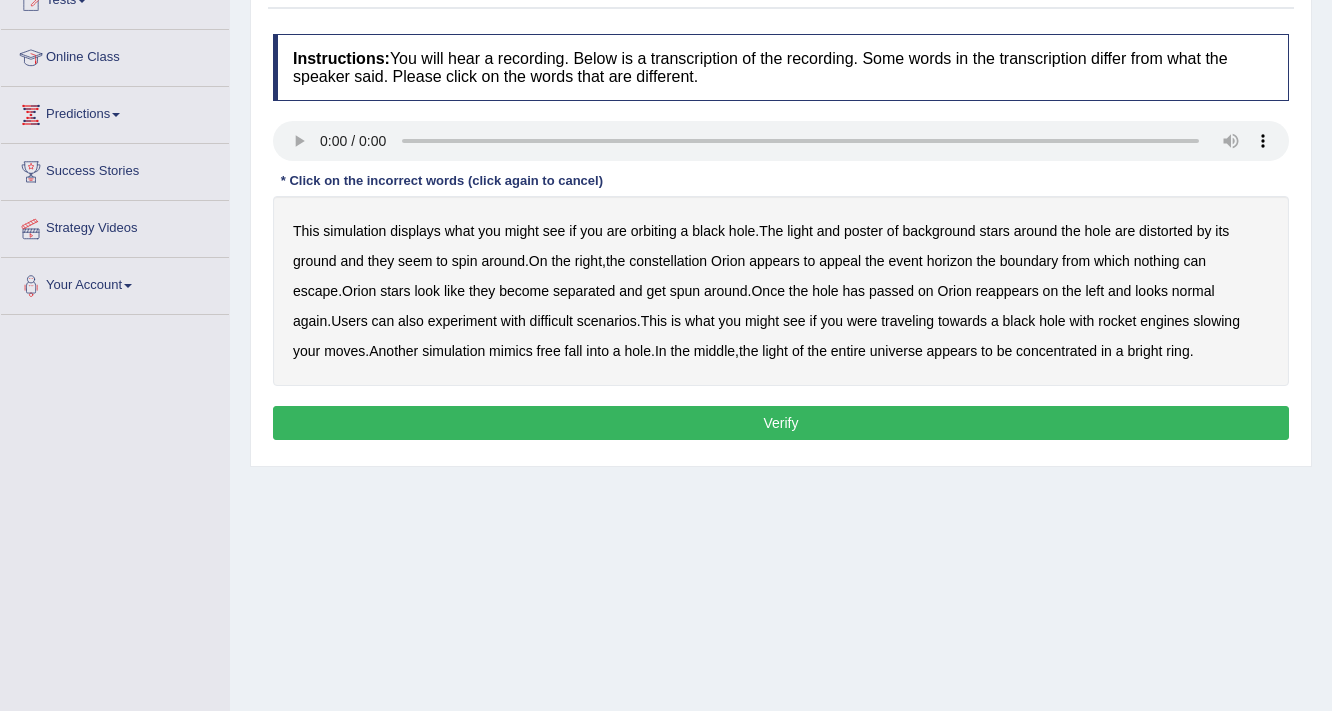 scroll, scrollTop: 240, scrollLeft: 0, axis: vertical 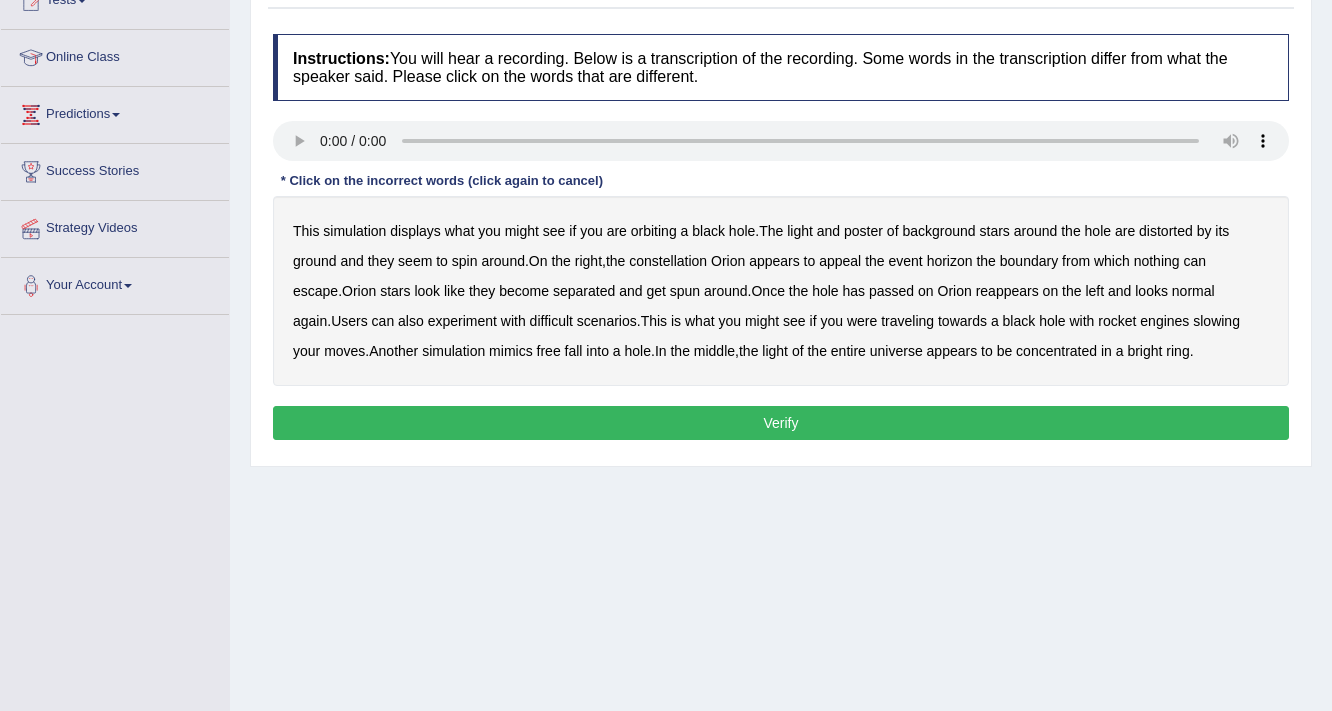 click on "displays" at bounding box center (415, 231) 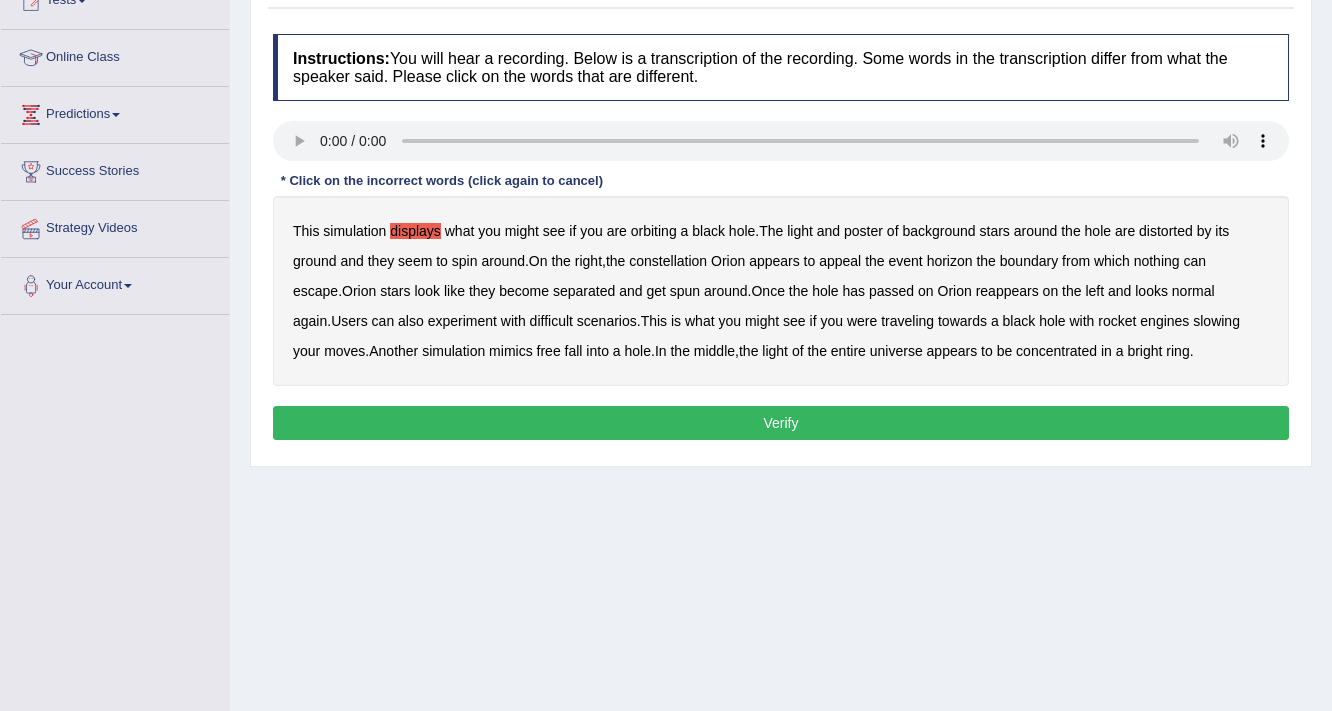 click on "poster" at bounding box center (863, 231) 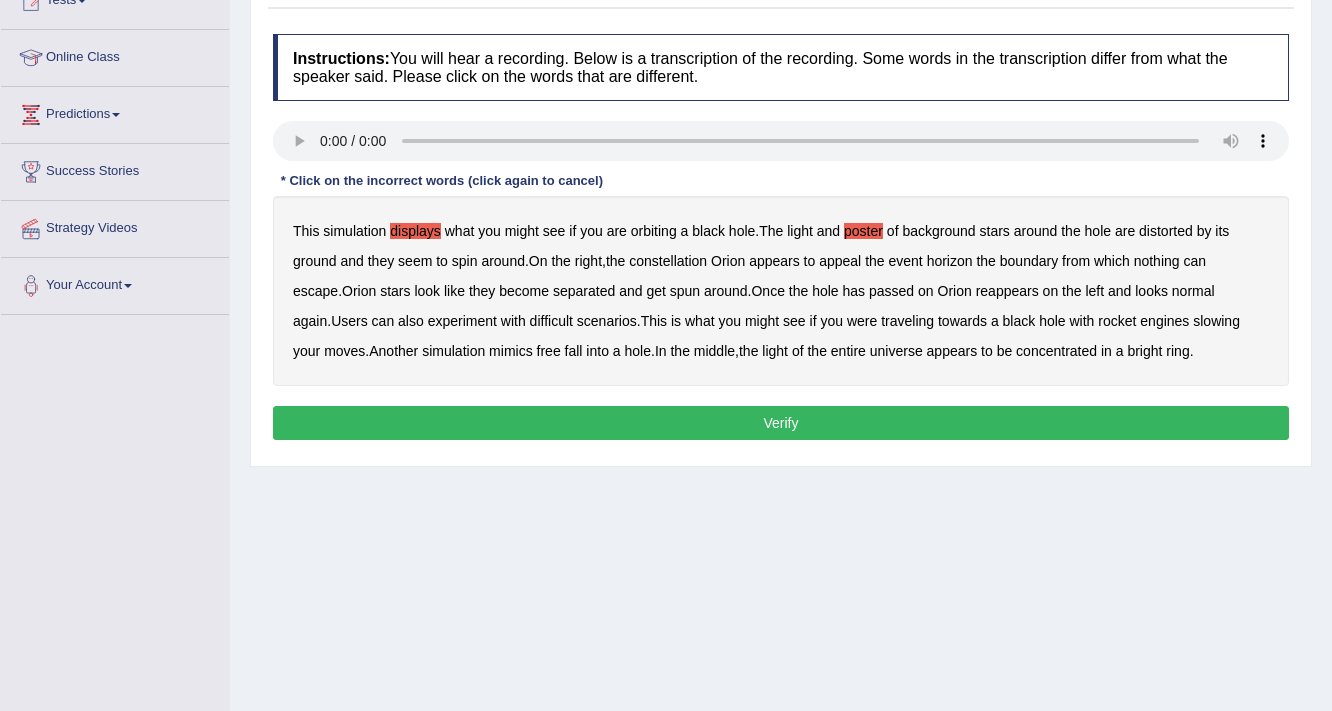 type 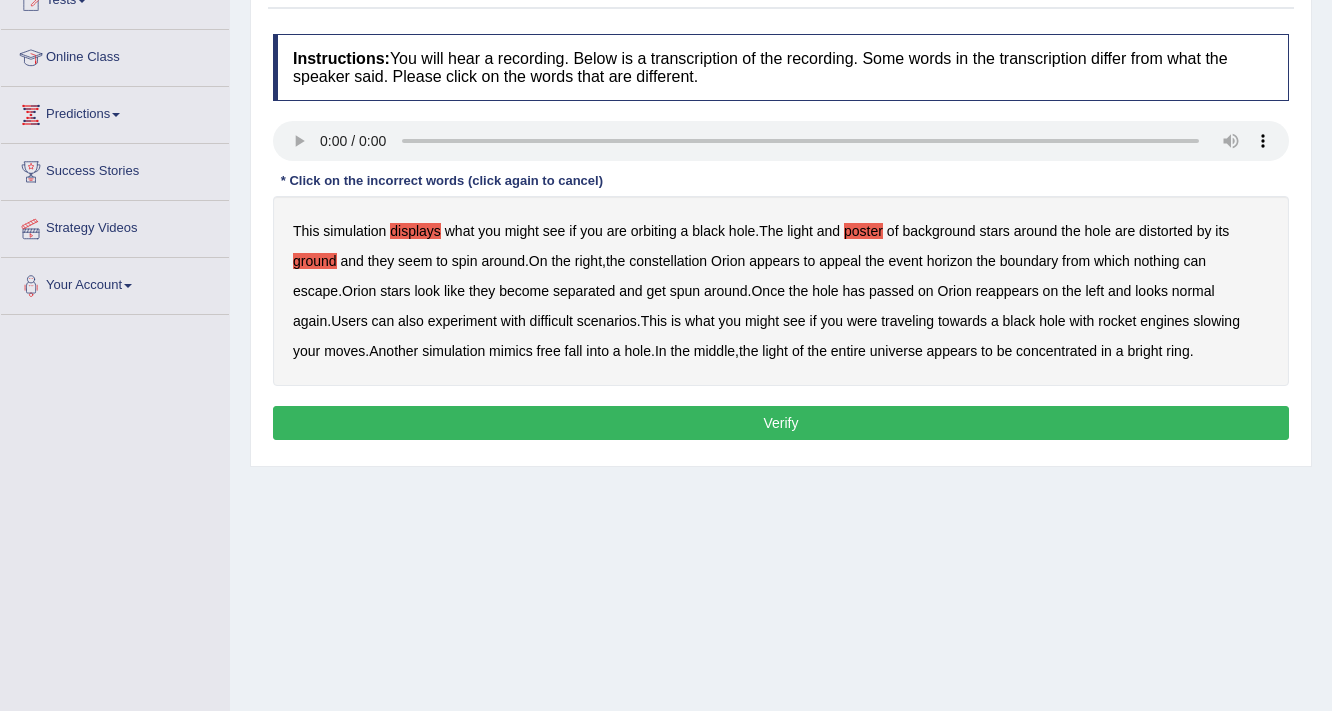 click on "difficult" at bounding box center (551, 321) 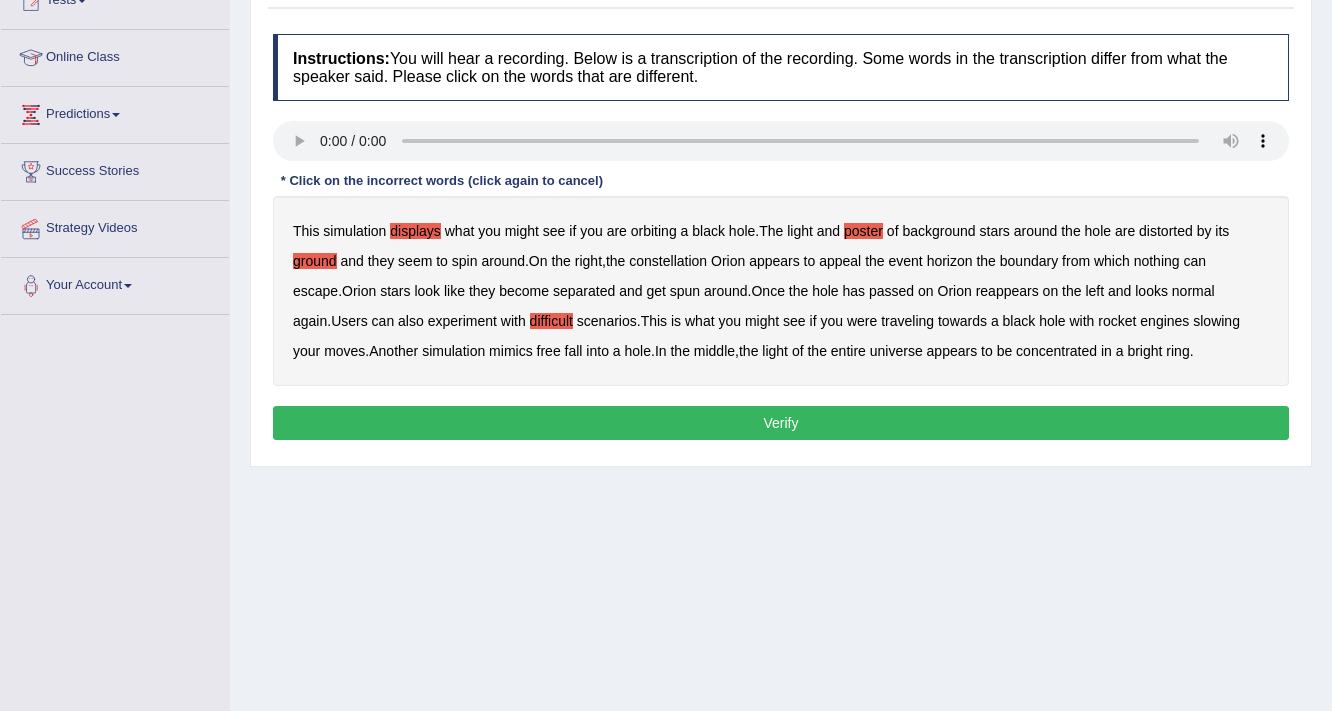 click on "moves" at bounding box center (344, 351) 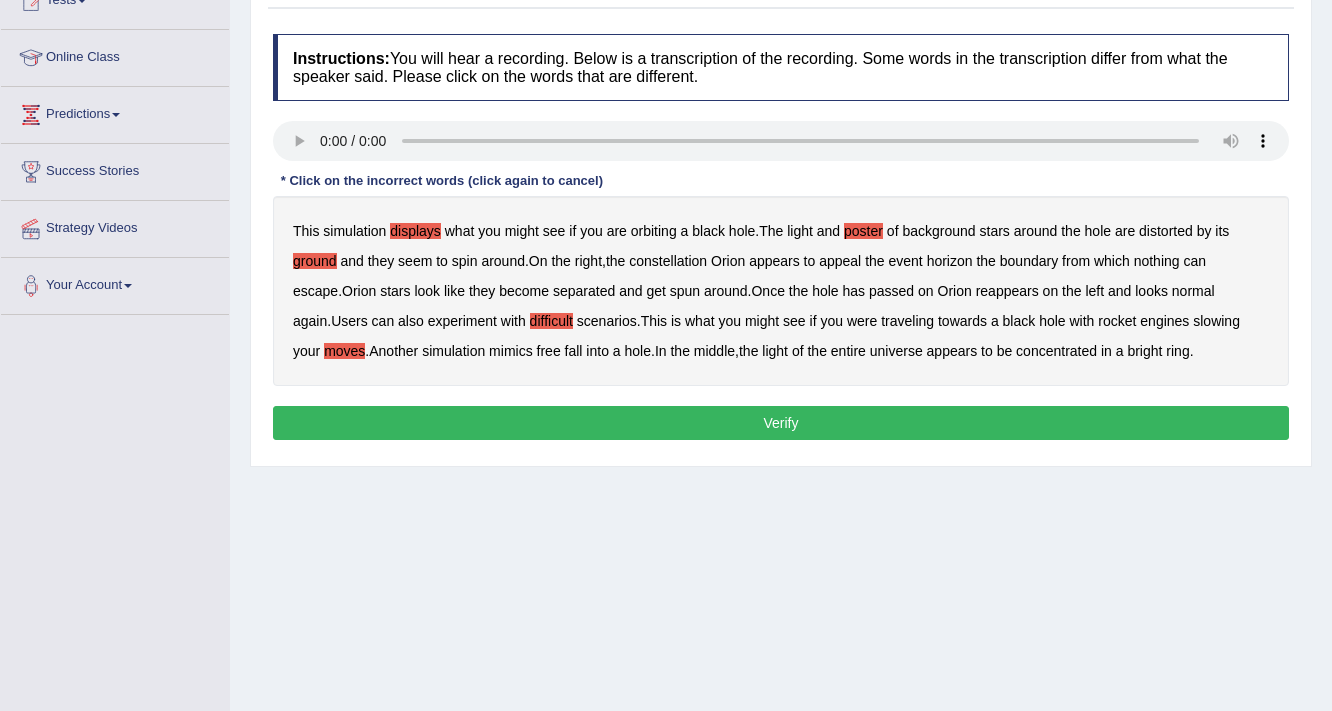 click on "spun" at bounding box center (685, 291) 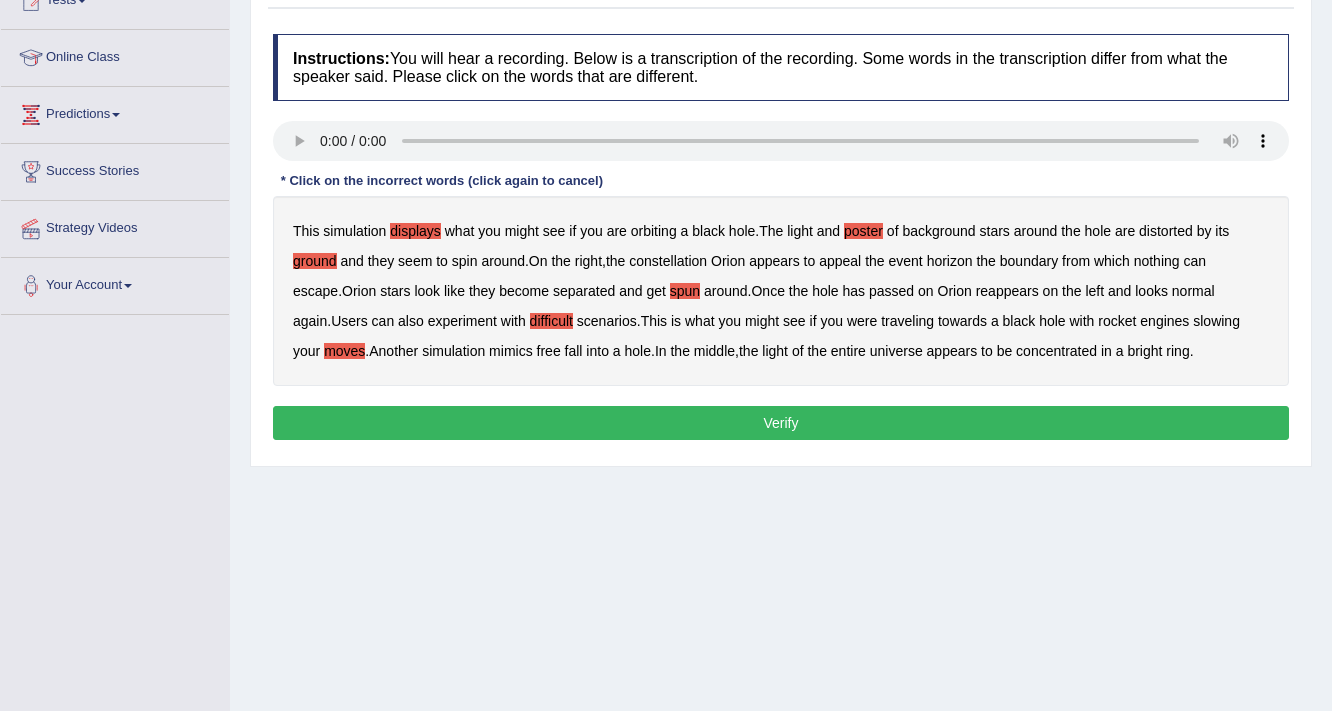 click on "spun" at bounding box center [685, 291] 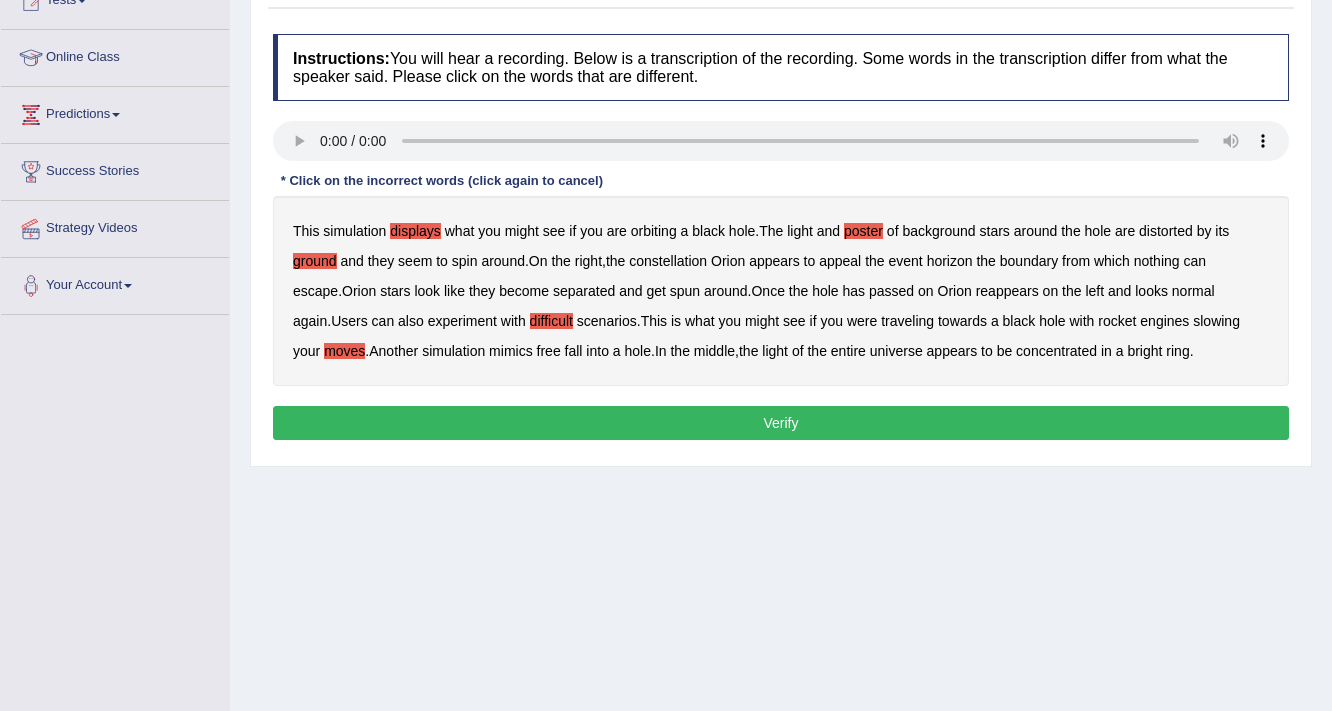 click on "Verify" at bounding box center [781, 423] 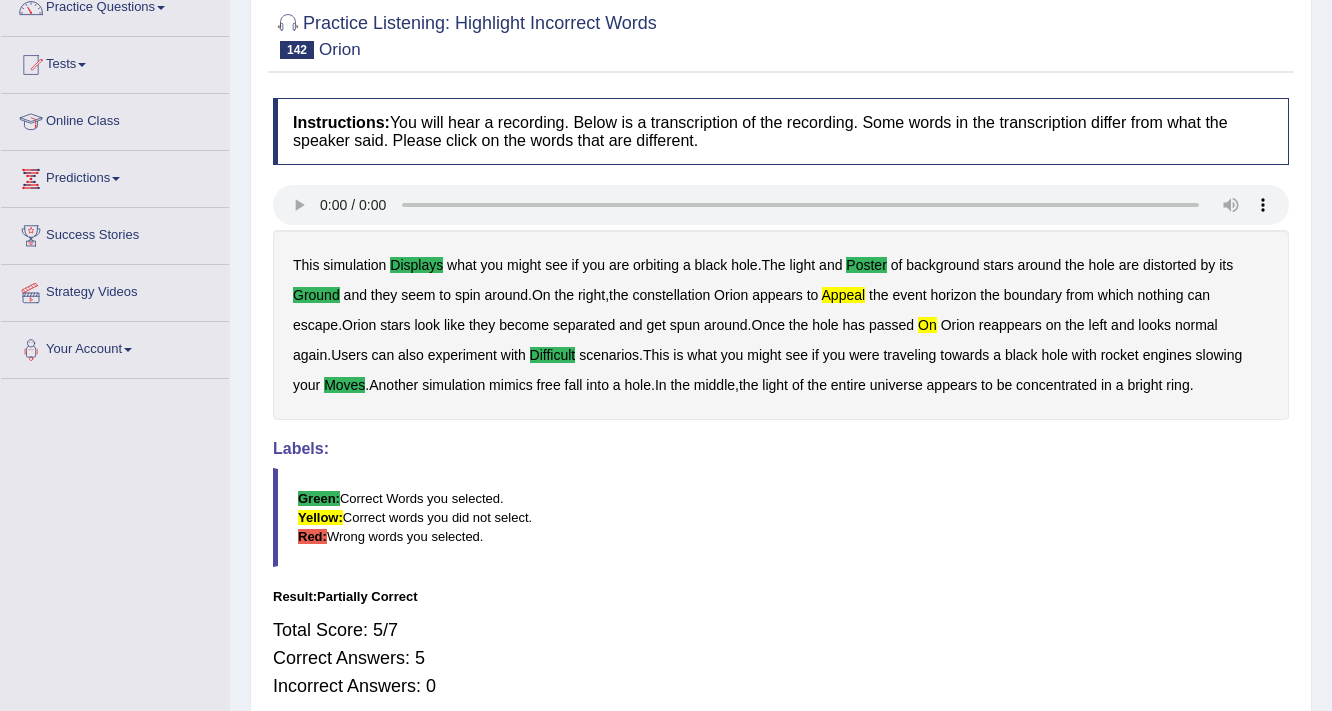 scroll, scrollTop: 80, scrollLeft: 0, axis: vertical 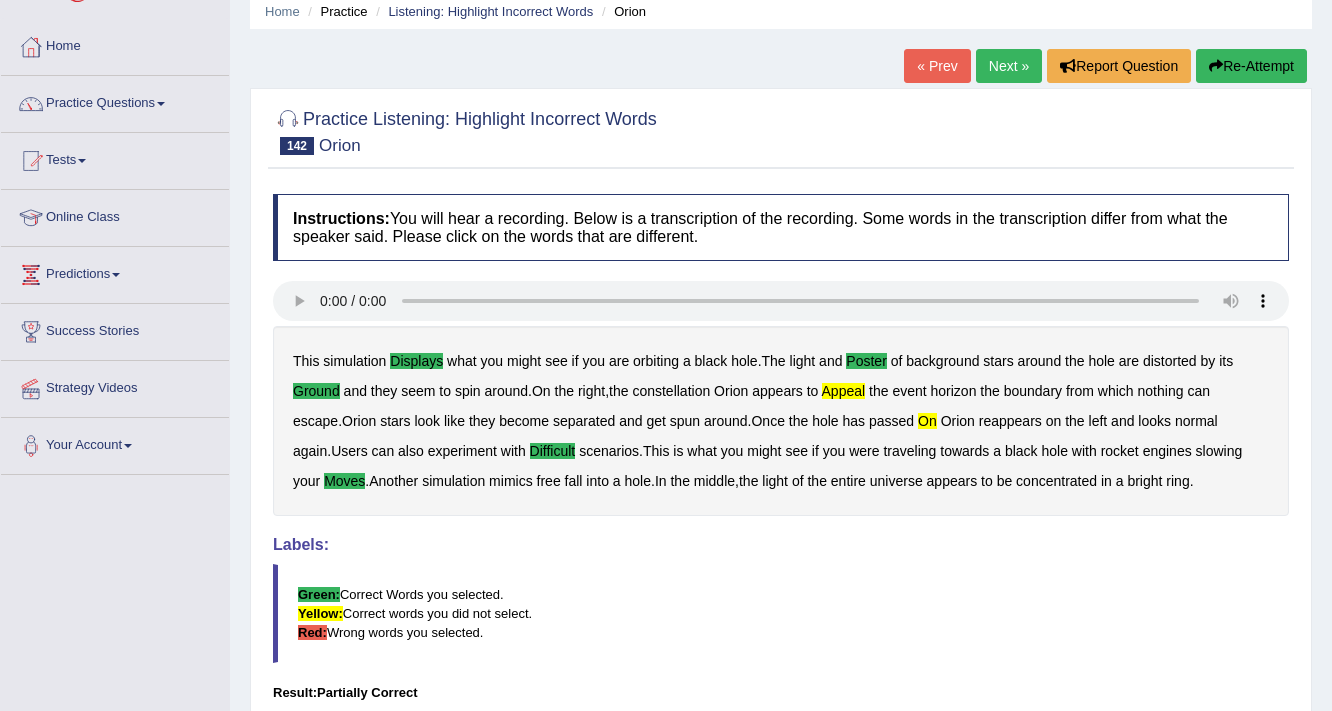 click on "Next »" at bounding box center [1009, 66] 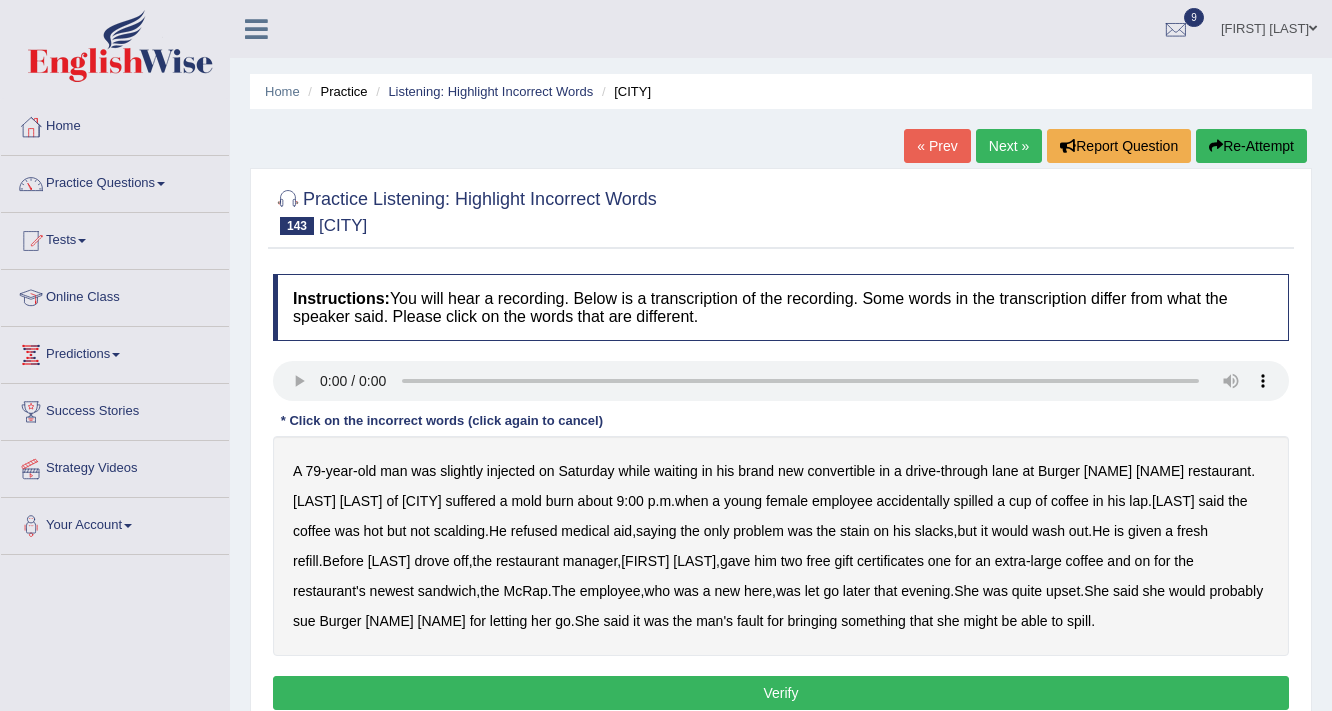 scroll, scrollTop: 160, scrollLeft: 0, axis: vertical 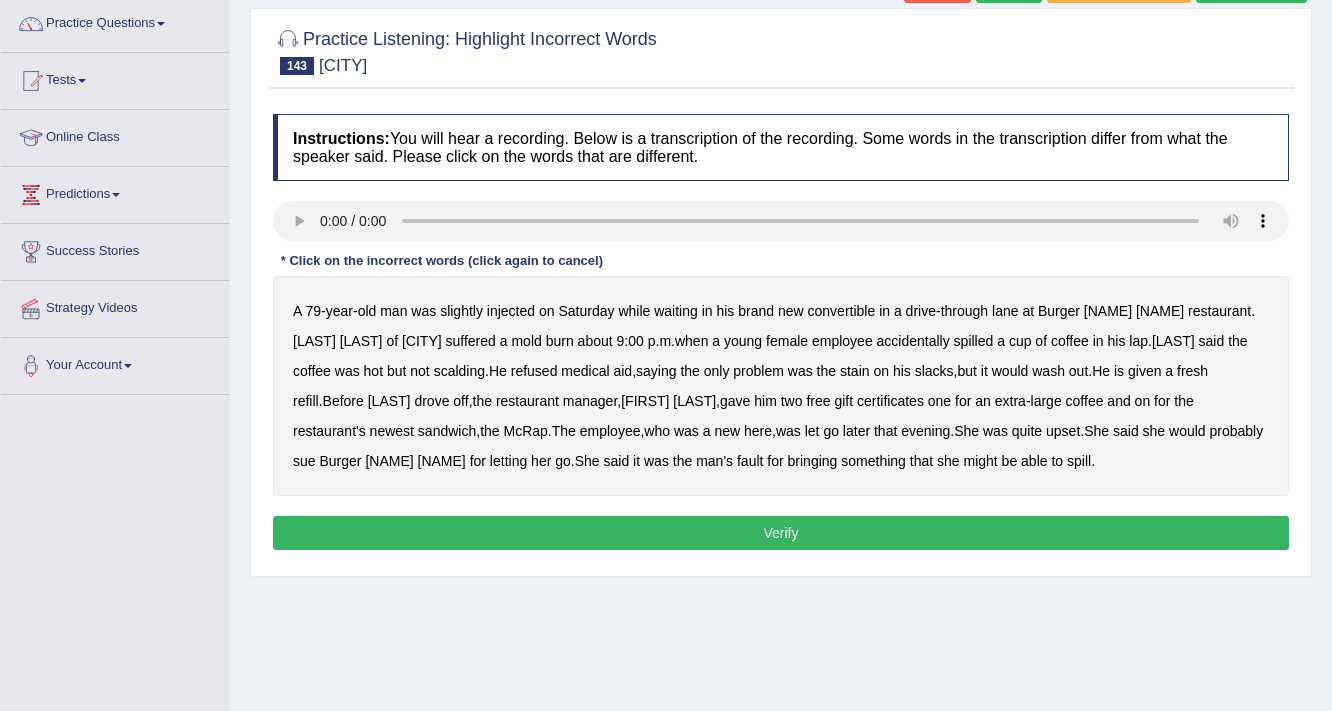 click on "[CITY]" at bounding box center (422, 341) 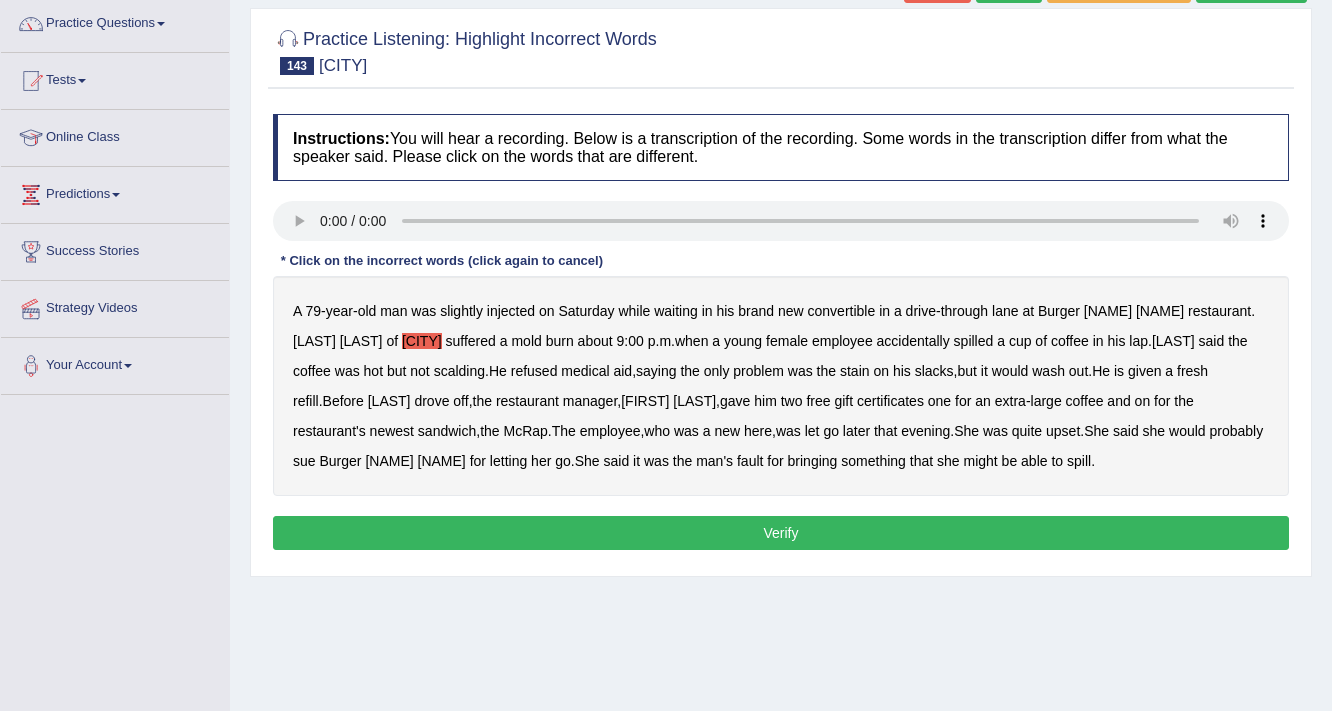 click on "in" at bounding box center (1098, 341) 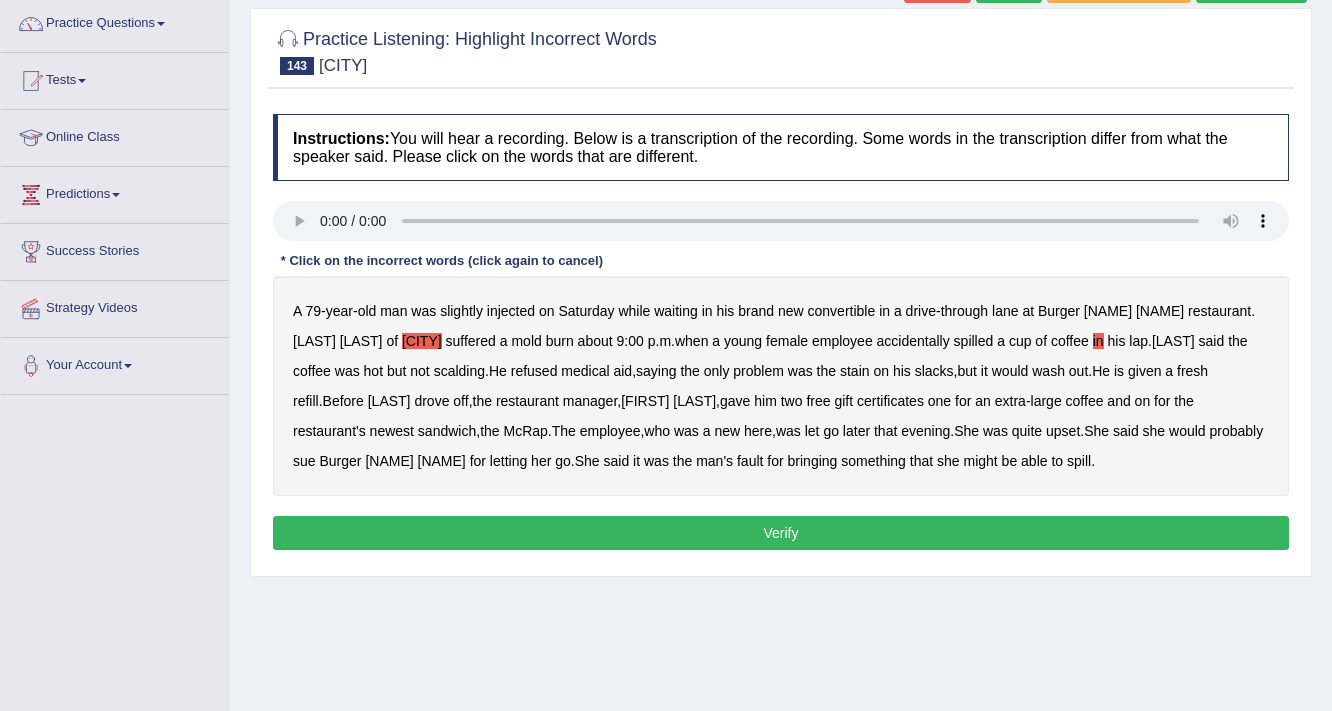 click on "here" at bounding box center (758, 431) 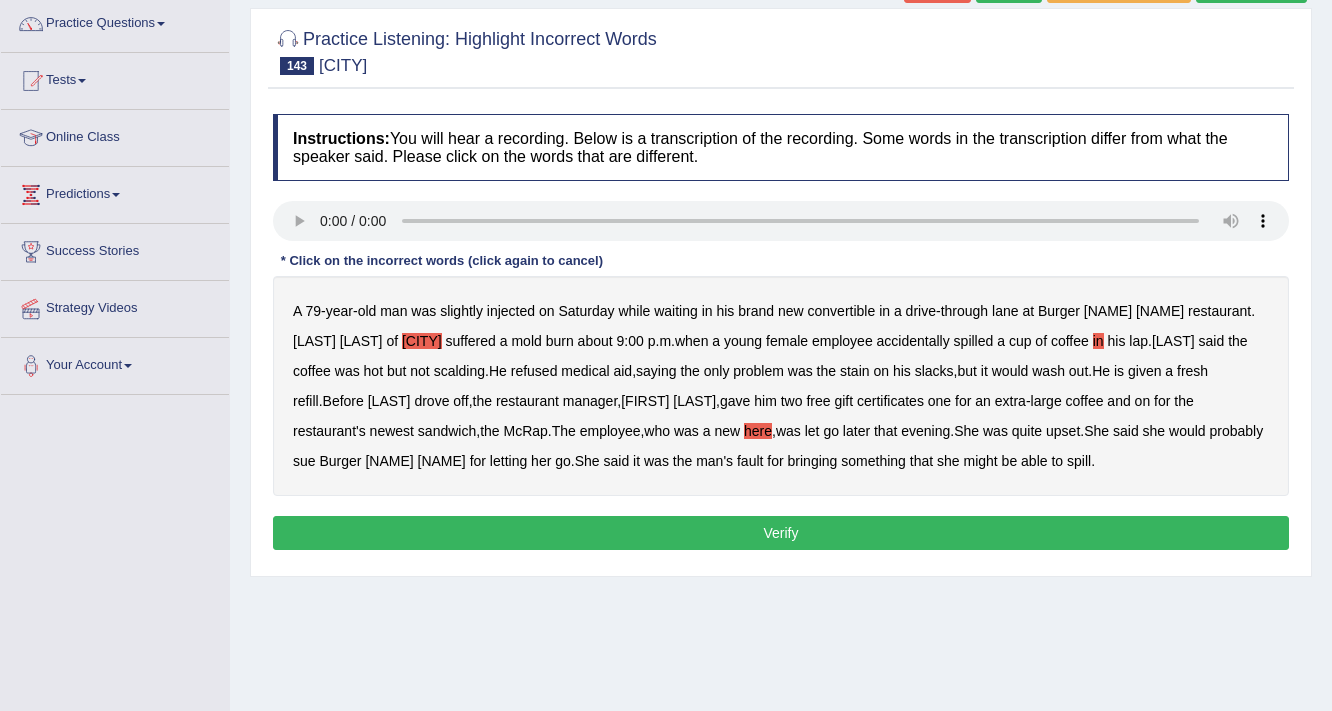 click on "Verify" at bounding box center (781, 533) 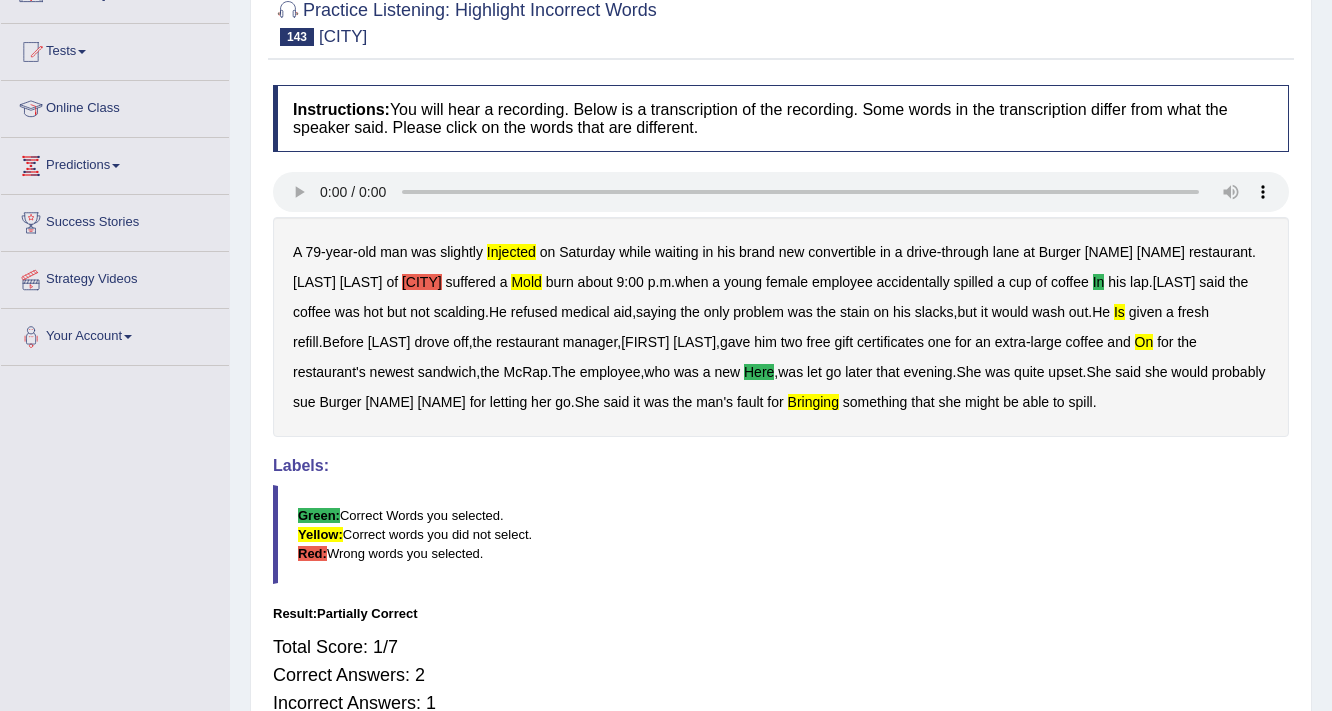 scroll, scrollTop: 19, scrollLeft: 0, axis: vertical 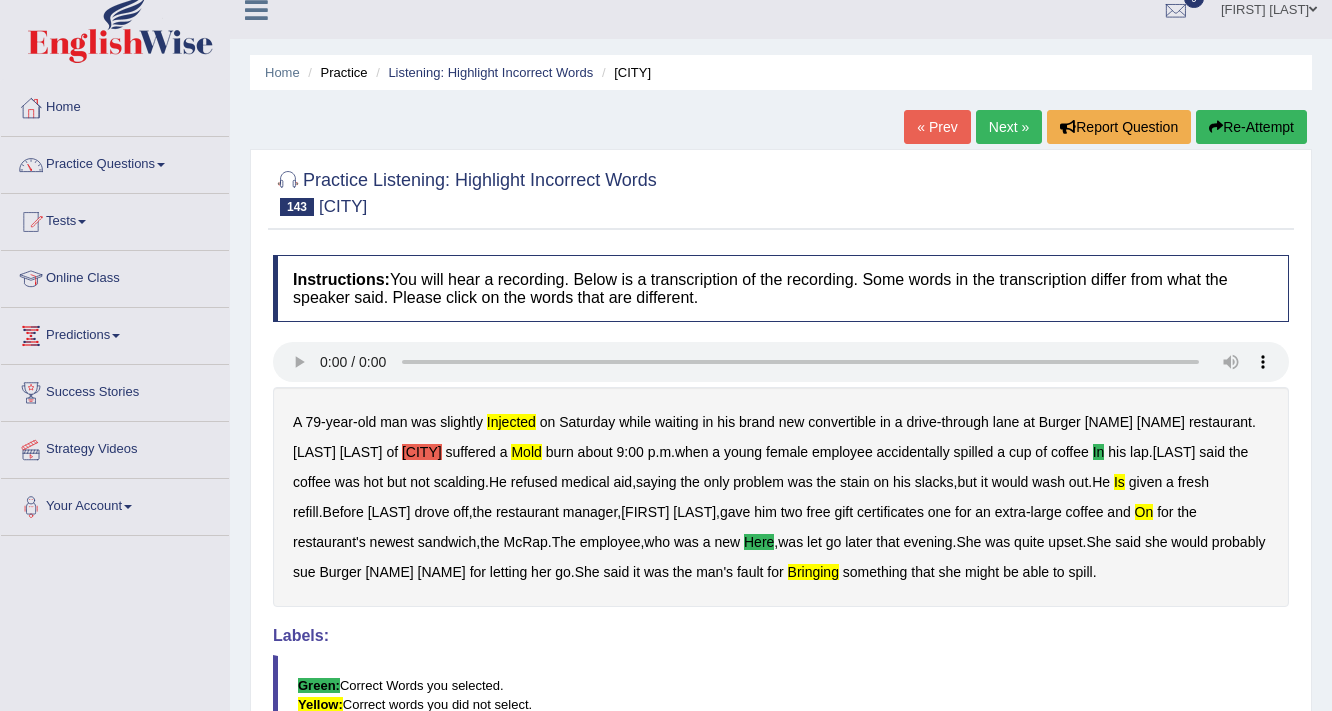 click on "Re-Attempt" at bounding box center (1251, 127) 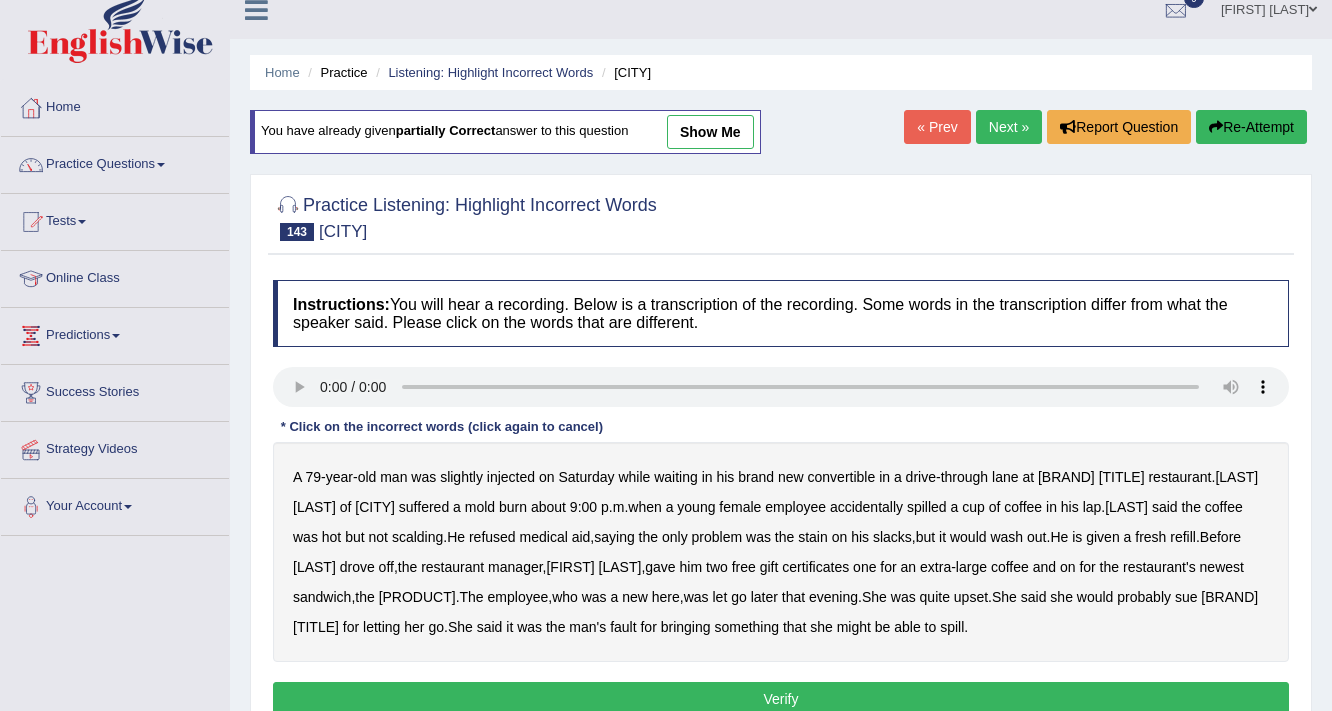 scroll, scrollTop: 19, scrollLeft: 0, axis: vertical 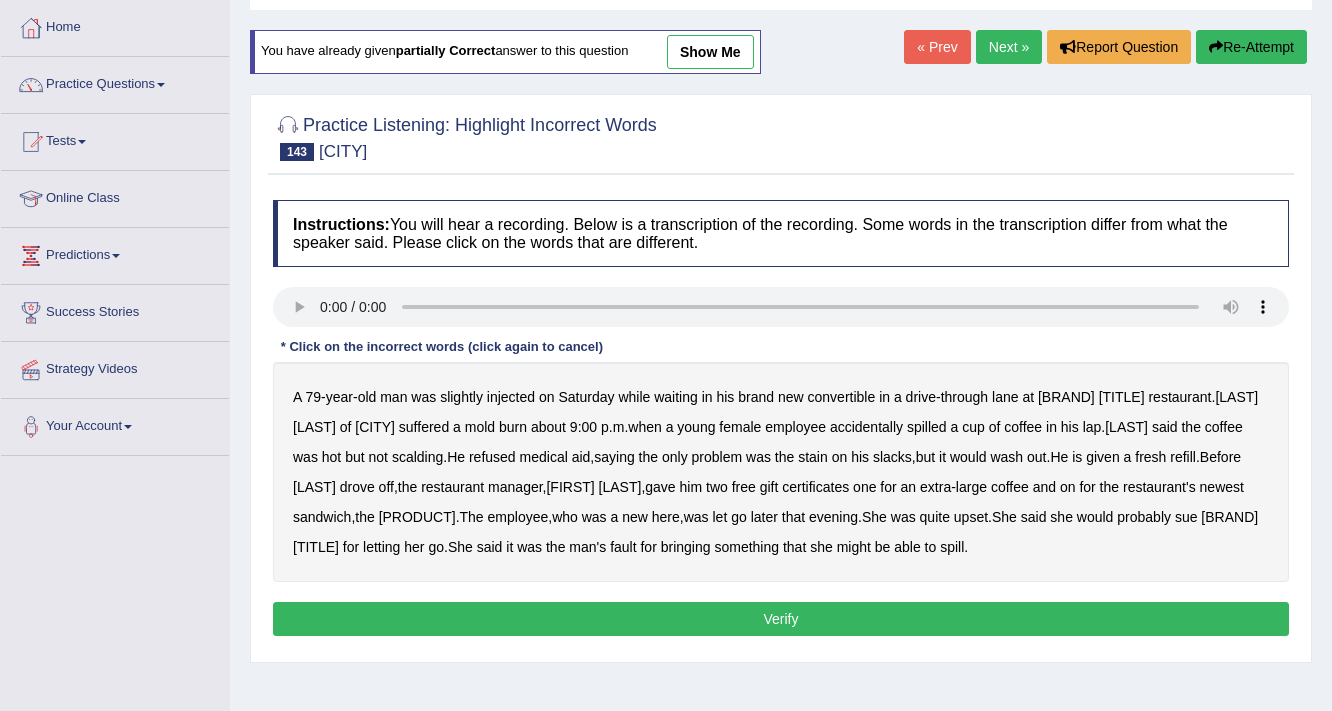click on "injected" at bounding box center [511, 397] 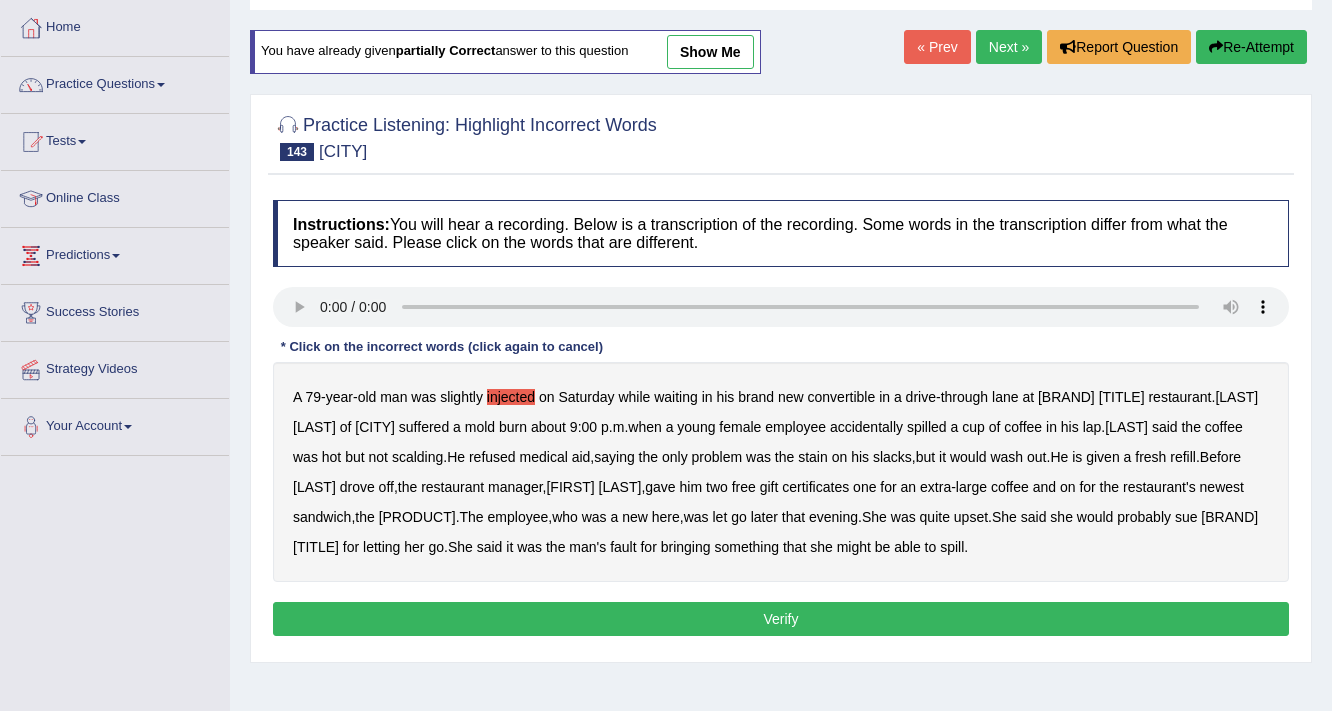 click on "mold" at bounding box center (480, 427) 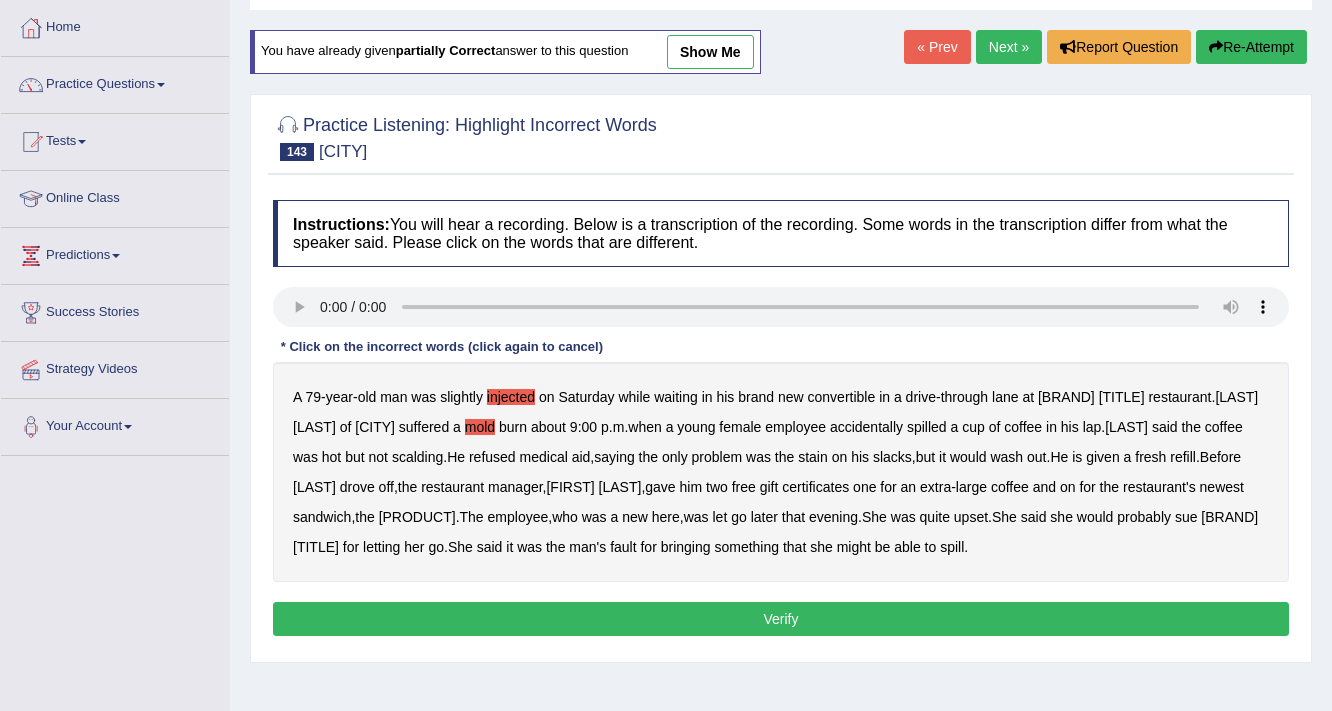click on "his" at bounding box center (1070, 427) 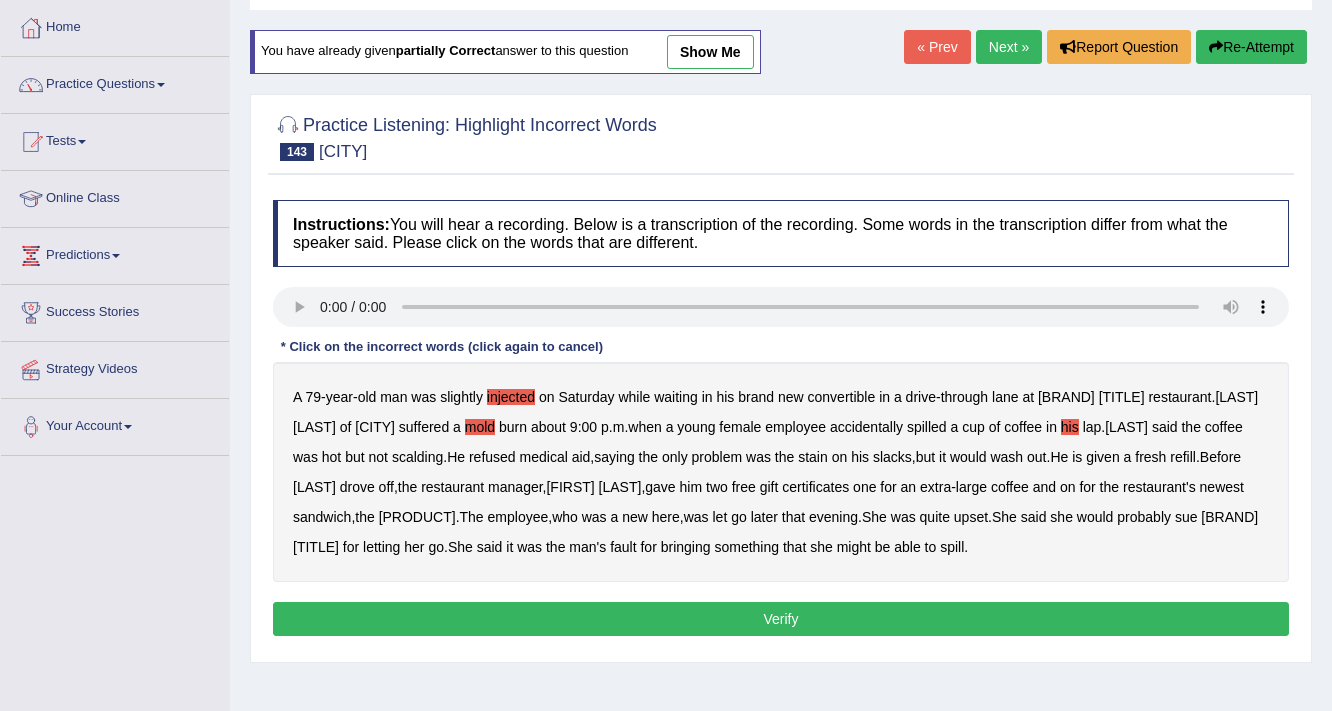 click on "in" at bounding box center (1051, 427) 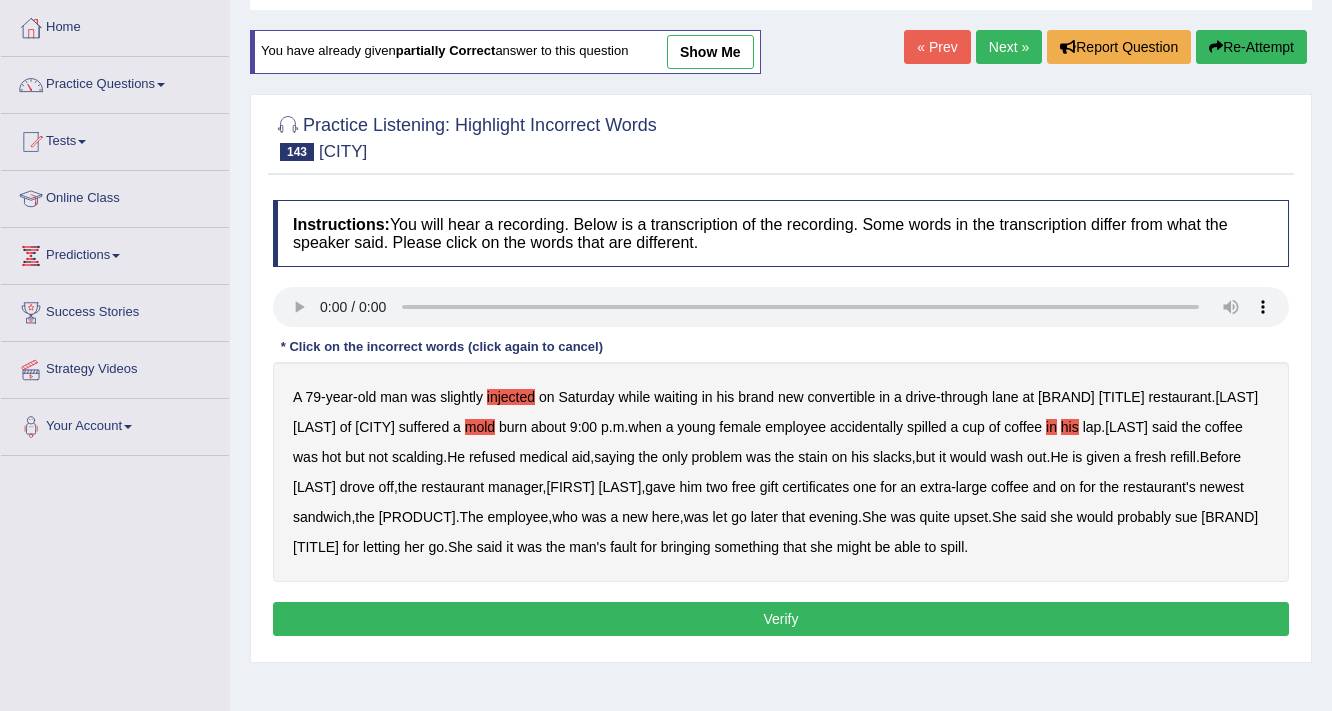 click on "his" at bounding box center [1070, 427] 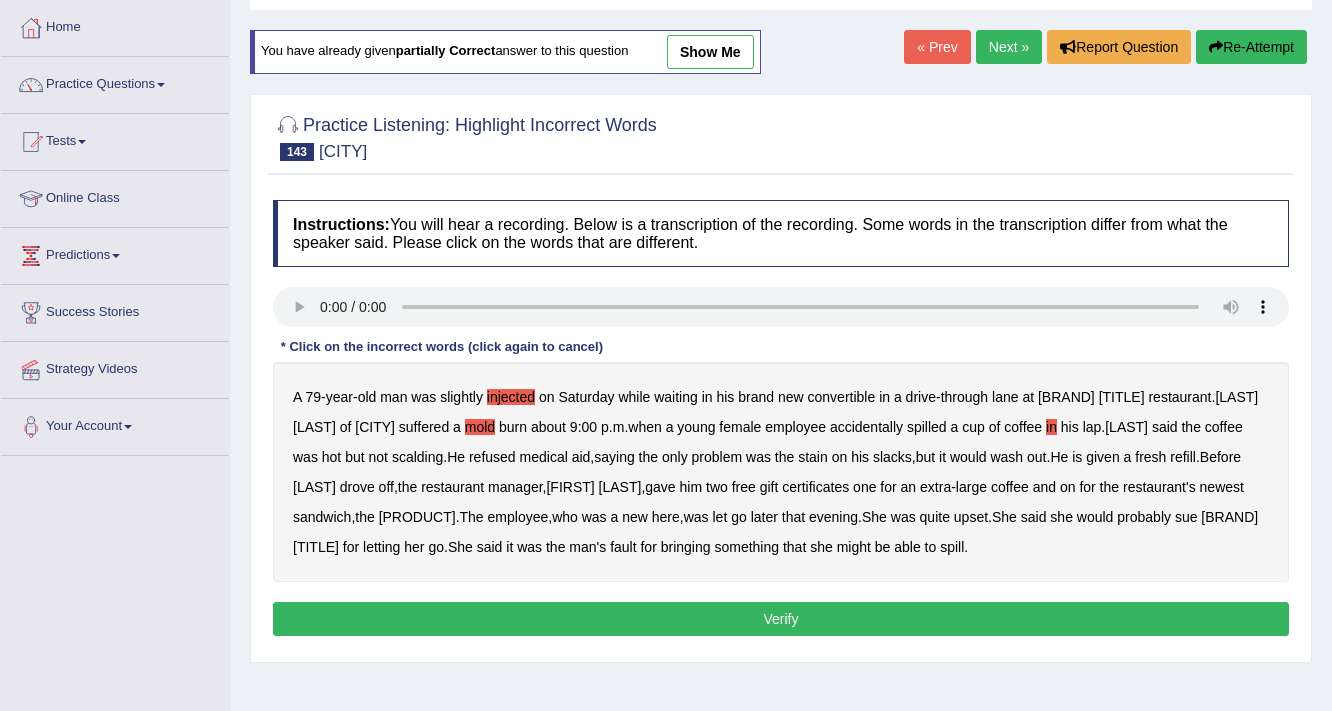 click on "gift" at bounding box center (769, 487) 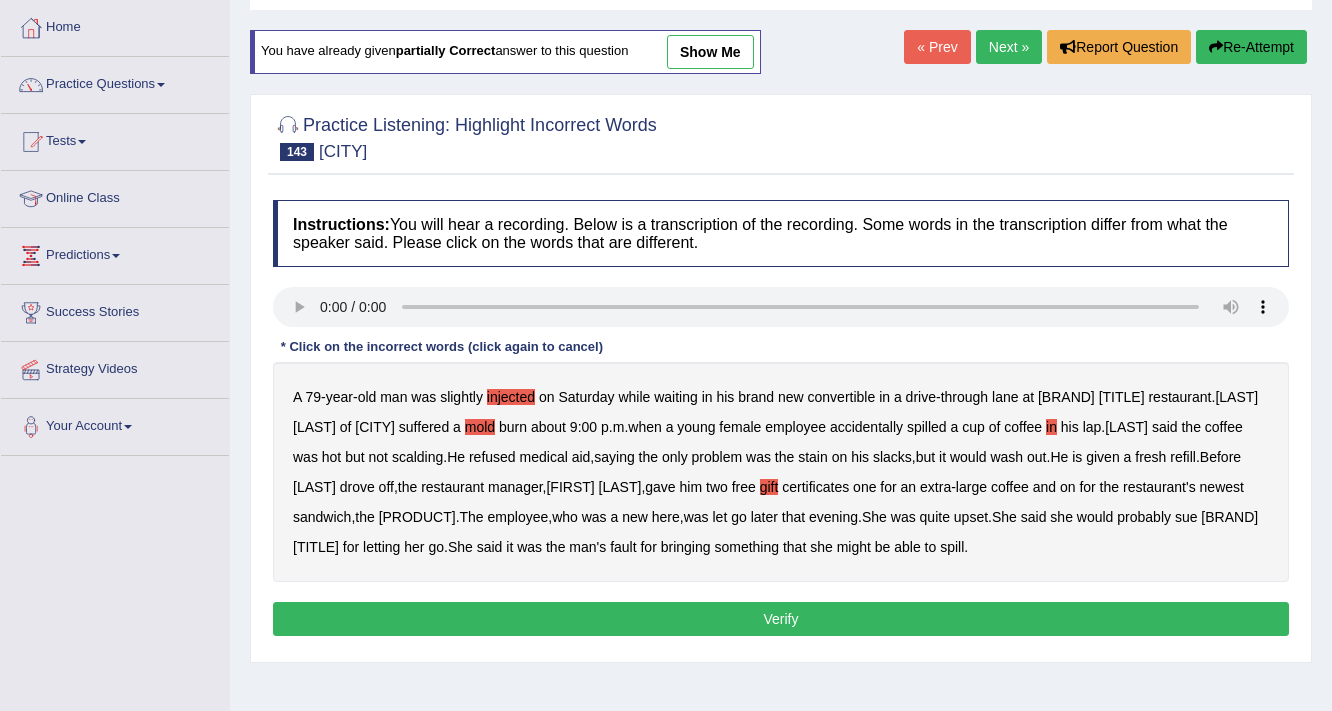 click on "gift" at bounding box center (769, 487) 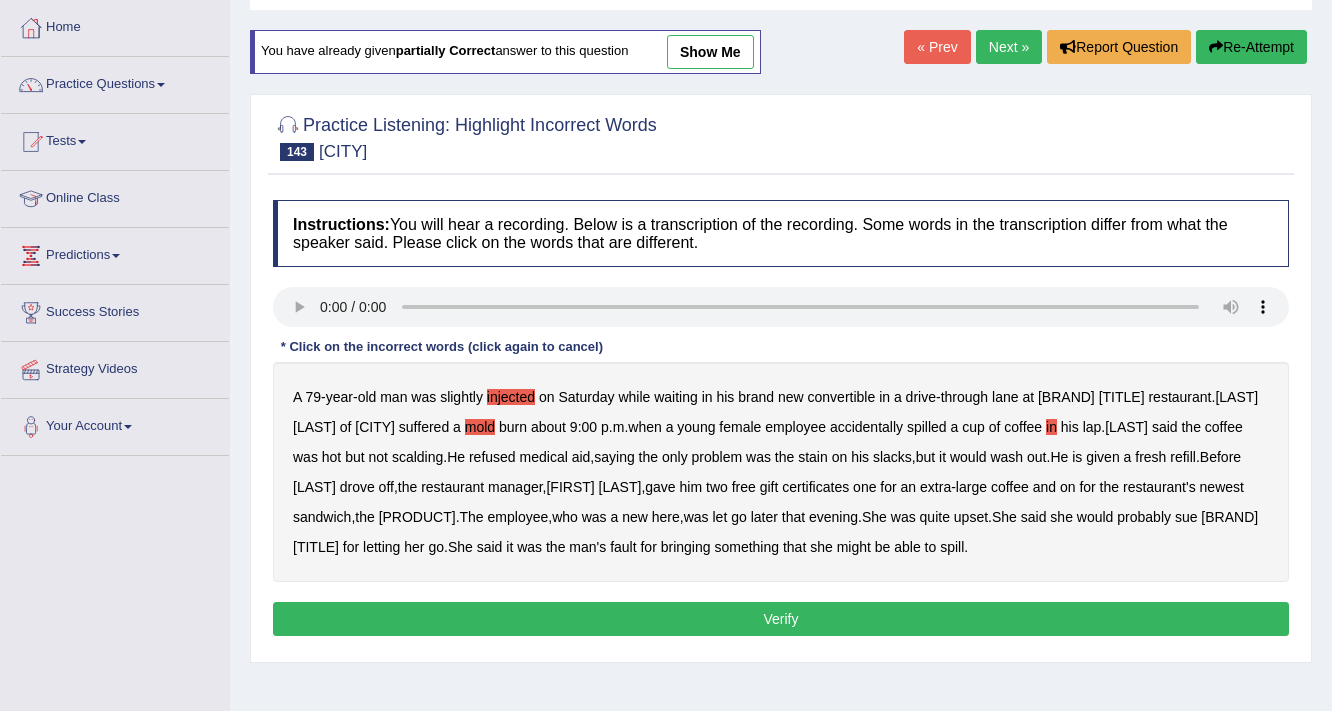 click on "here" at bounding box center (666, 517) 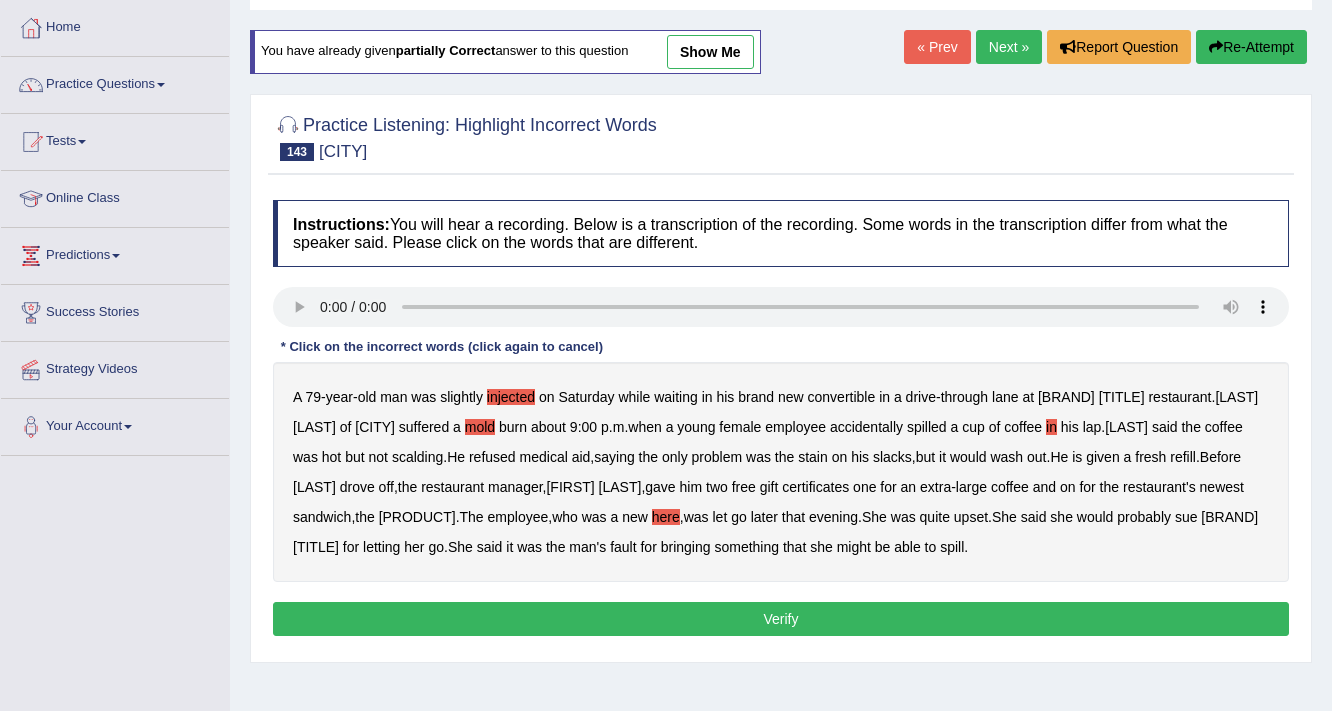 click on "later" at bounding box center (764, 517) 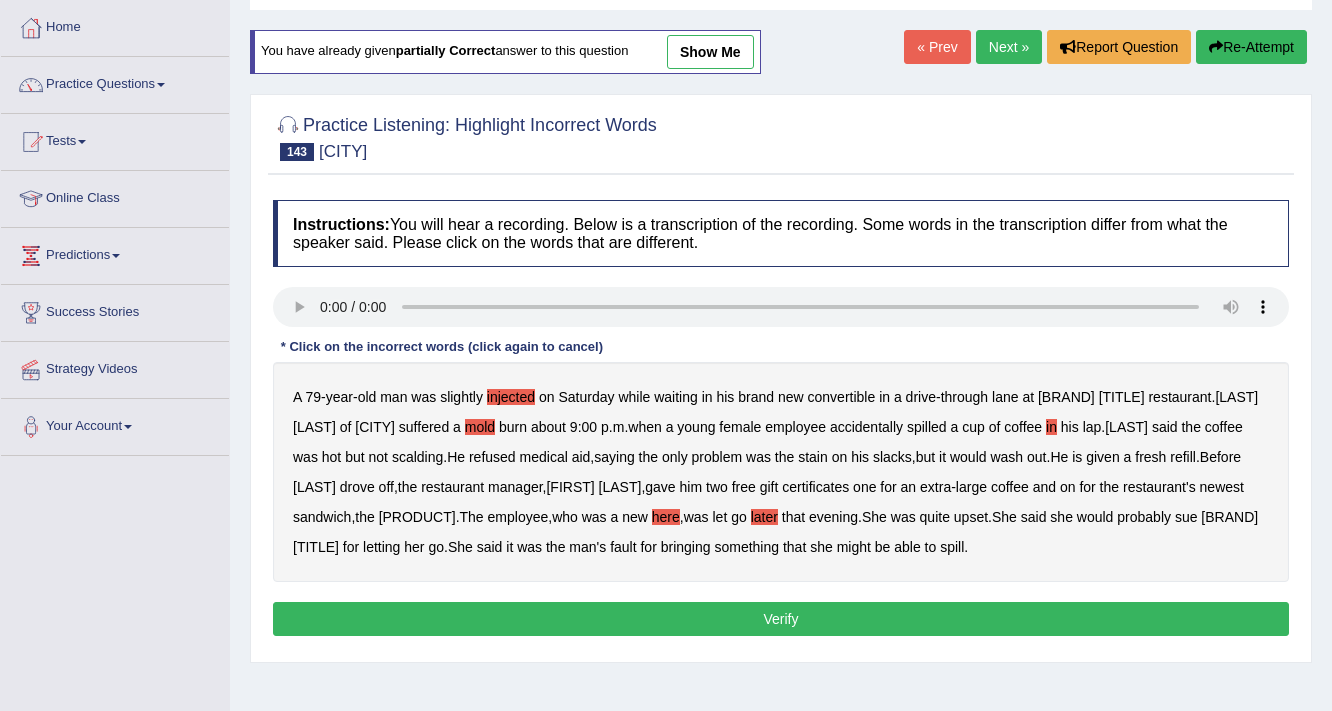 type 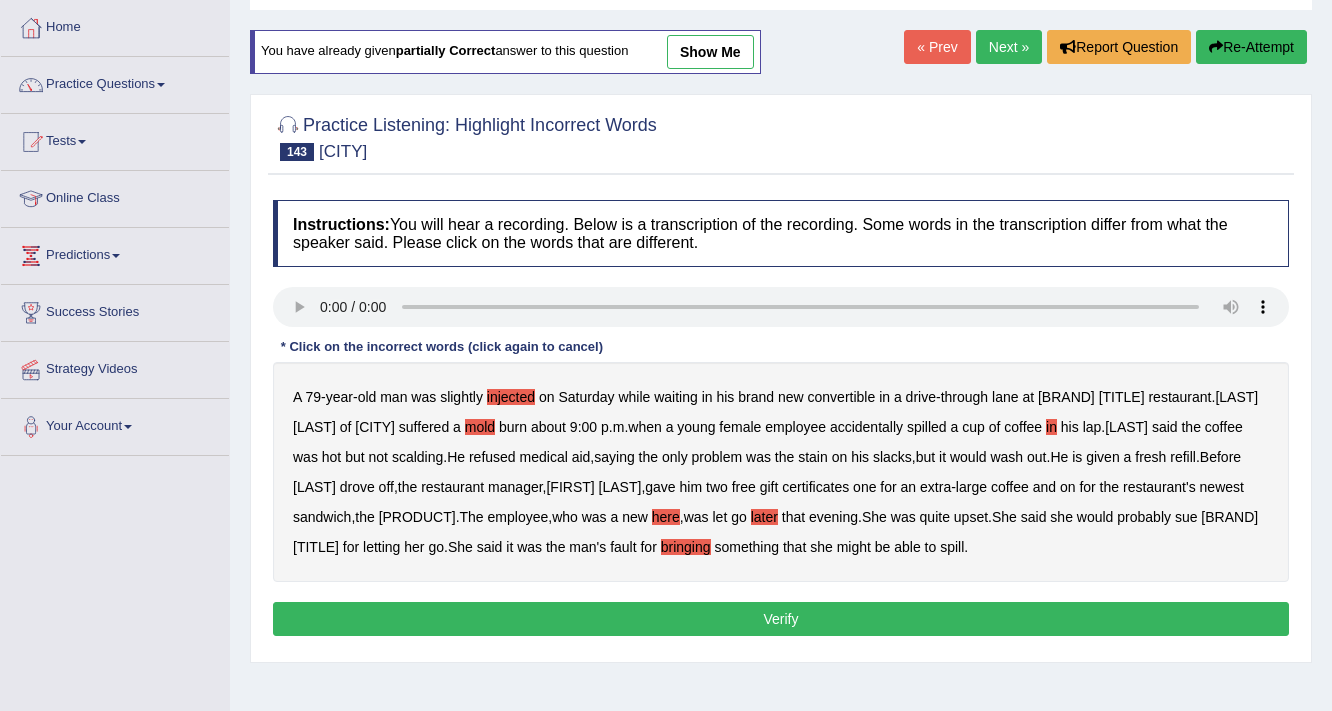 click on "Verify" at bounding box center [781, 619] 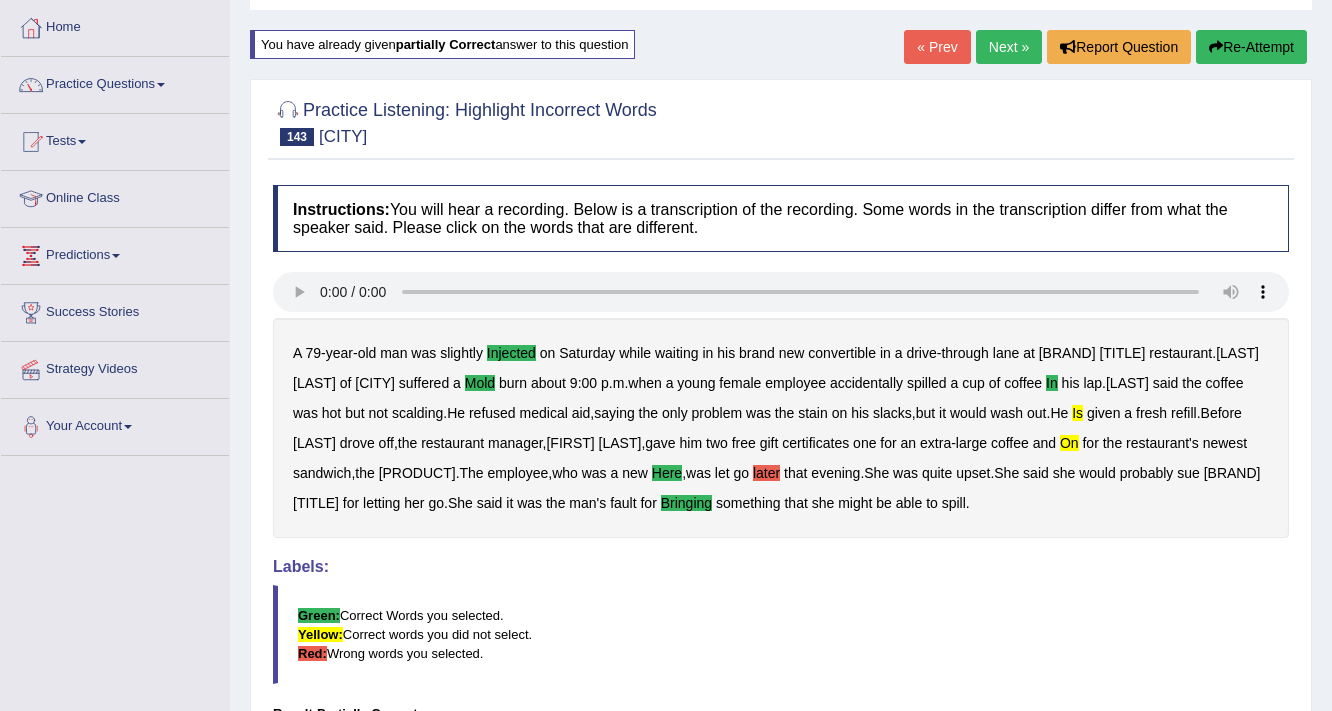 click on "Re-Attempt" at bounding box center [1251, 47] 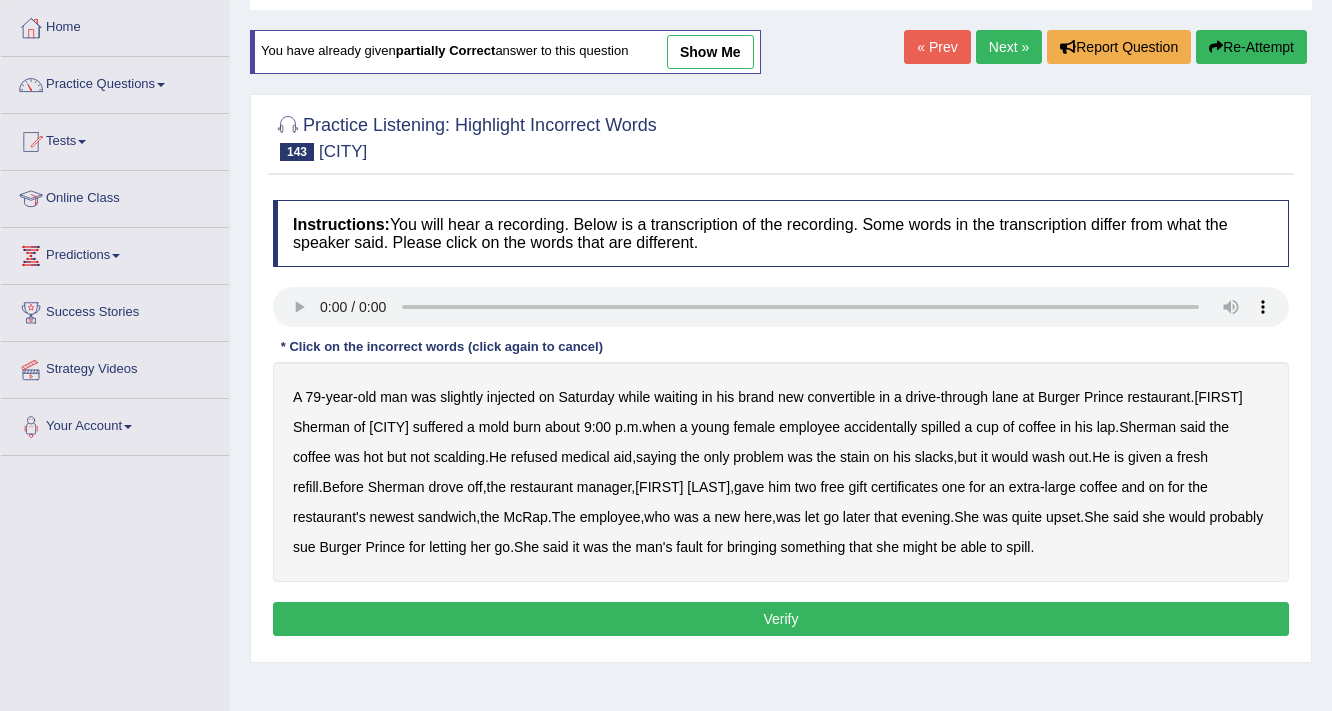 scroll, scrollTop: 99, scrollLeft: 0, axis: vertical 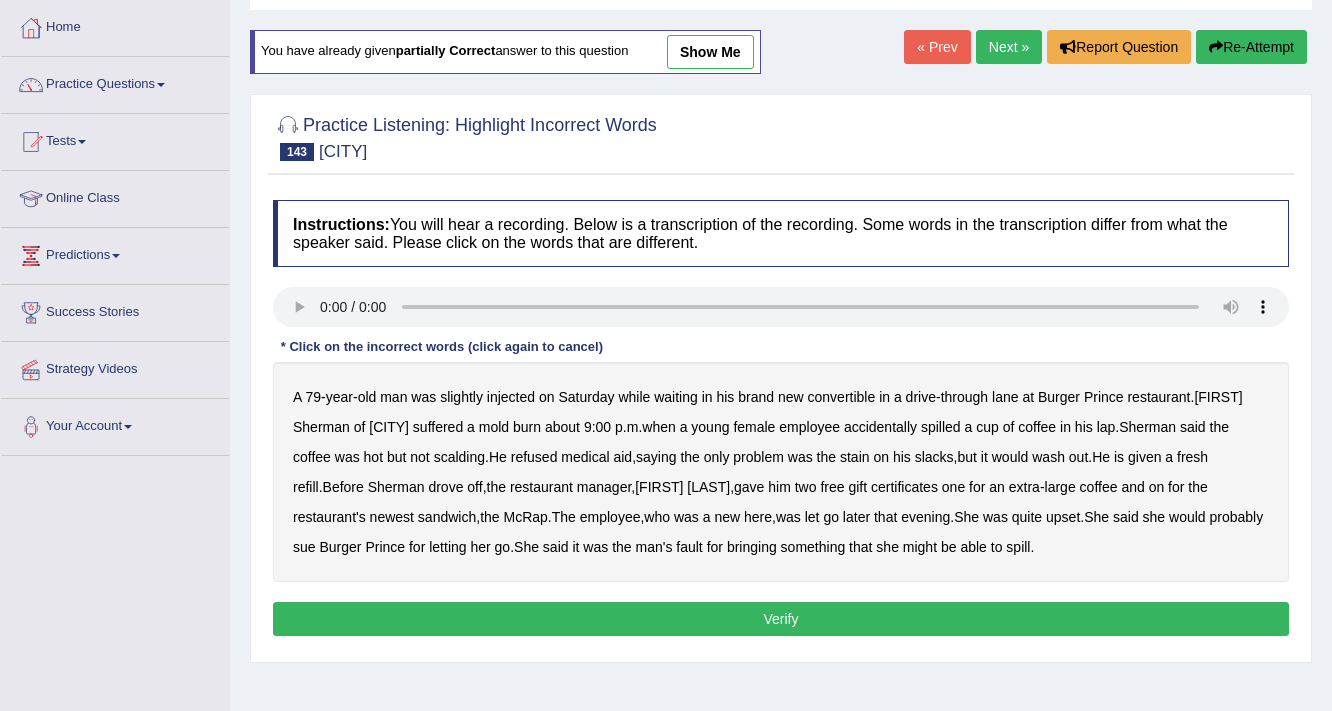 click on "injected" at bounding box center (511, 397) 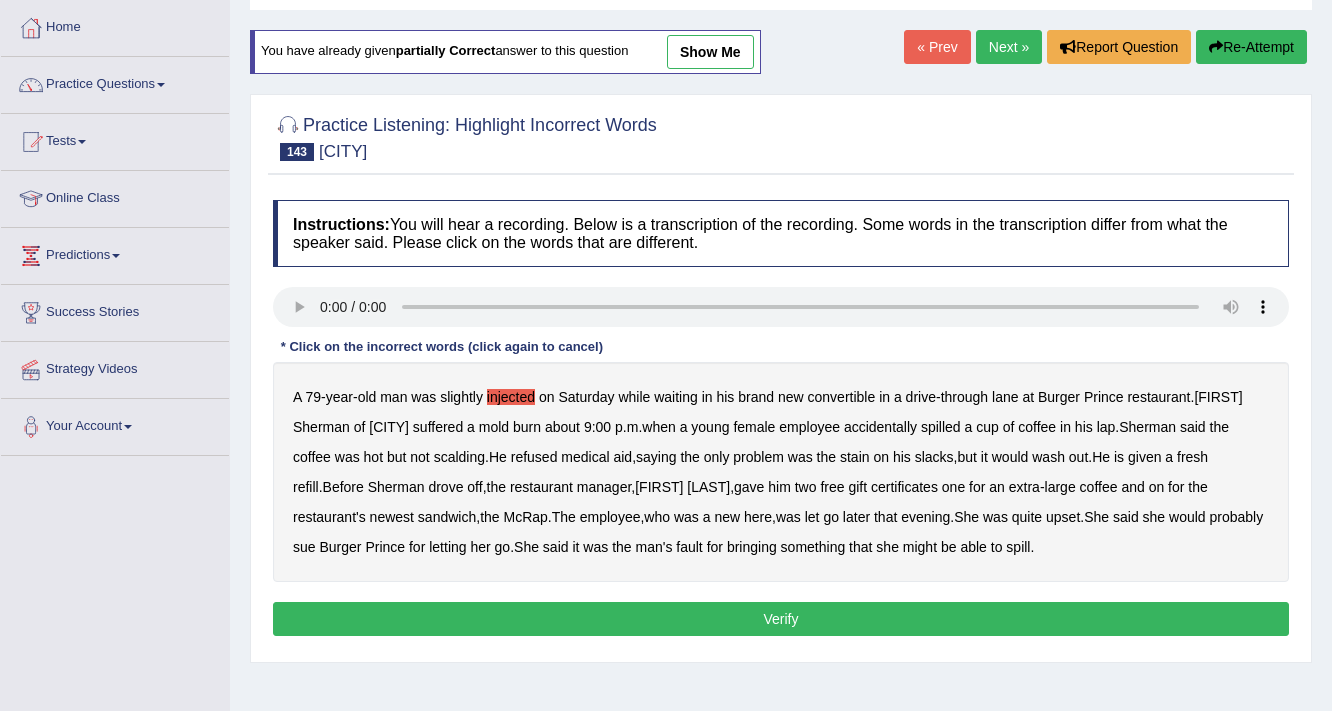 click on "mold" at bounding box center [494, 427] 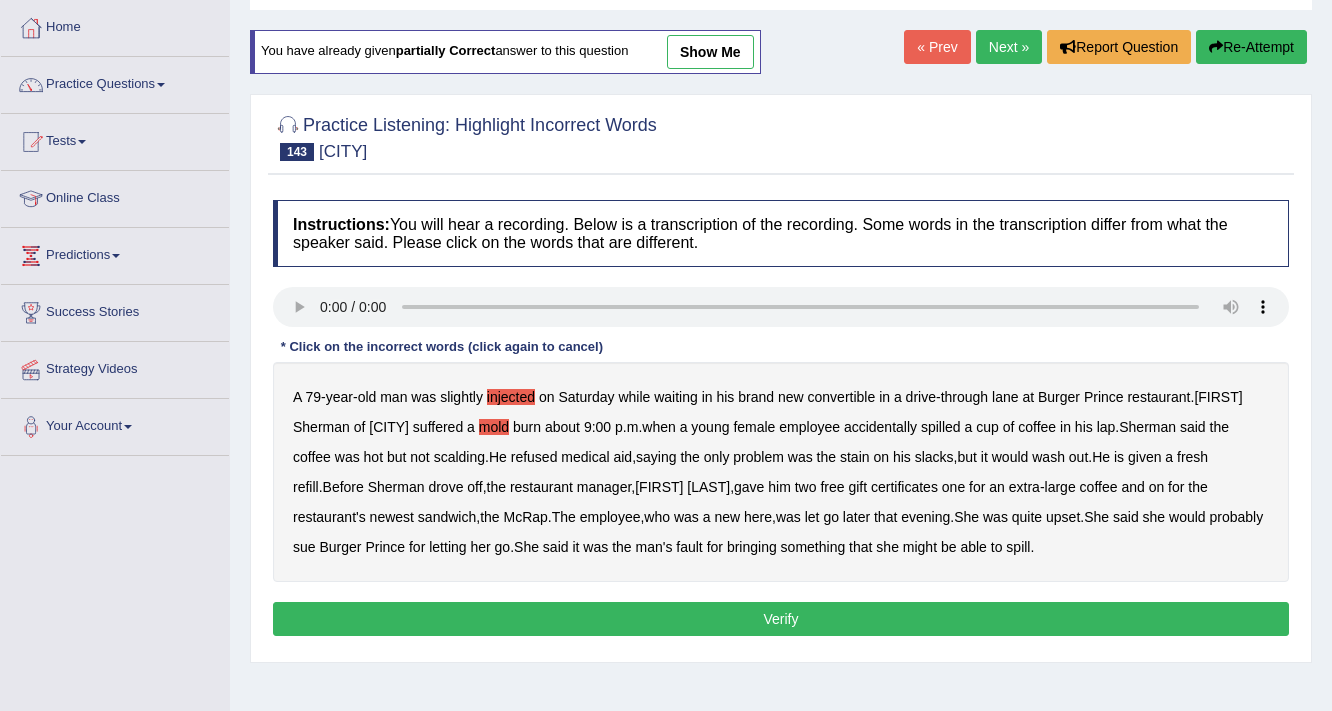 click on "A [AGE] man was slightly injected on Saturday while waiting in his brand new convertible in a drive-through lane at Burger Prince restaurant. [FIRST] [LAST] of [CITY] suffered a mold burn about 9:00 p.m. when a young female employee accidentally spilled a cup of coffee in his lap. [LAST] said the coffee was hot but not scalding. He refused medical aid, saying the only problem was the stain on his slacks, but it would wash out. He is given a fresh refill. Before [LAST] drove off, the restaurant manager, [FIRST] [LAST], gave him two free gift certificates one for an extra-large coffee and on for the restaurant's newest sandwich, the McRap. The employee, who was a new here, was let go later that evening. She was quite upset. She said" at bounding box center [781, 472] 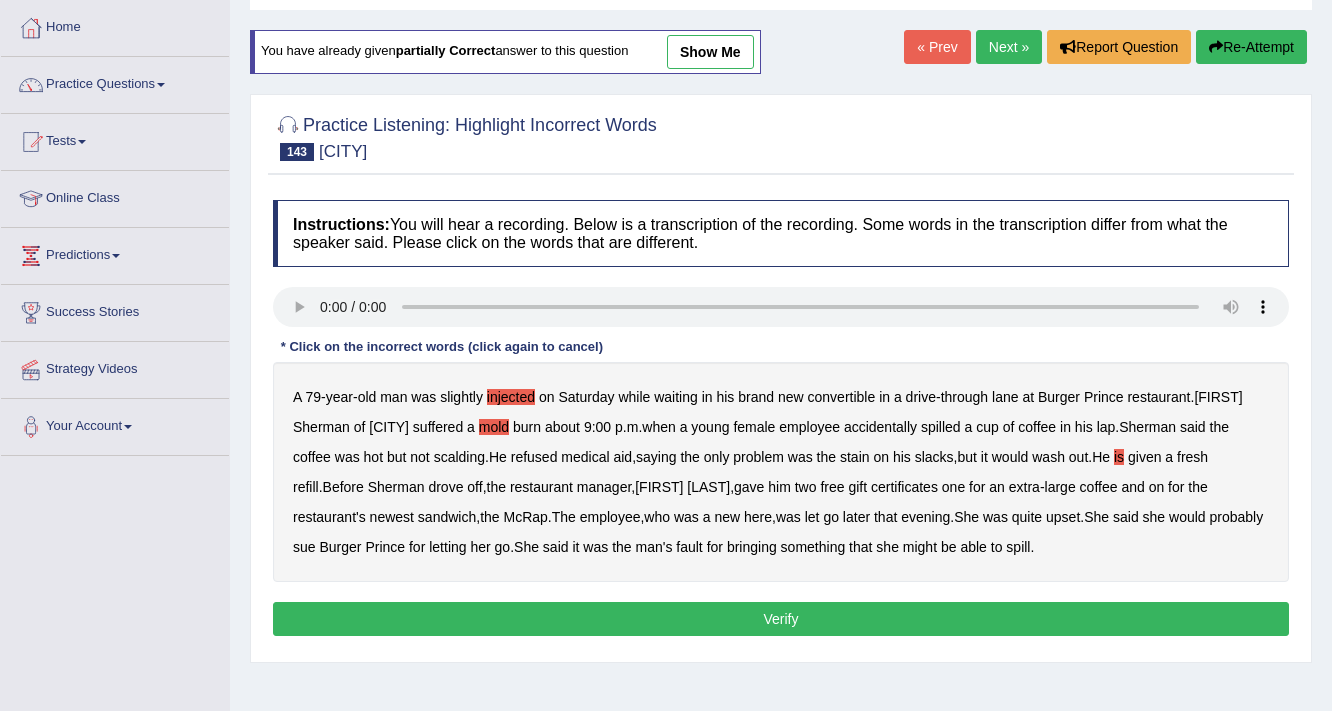 click on "on" at bounding box center [1157, 487] 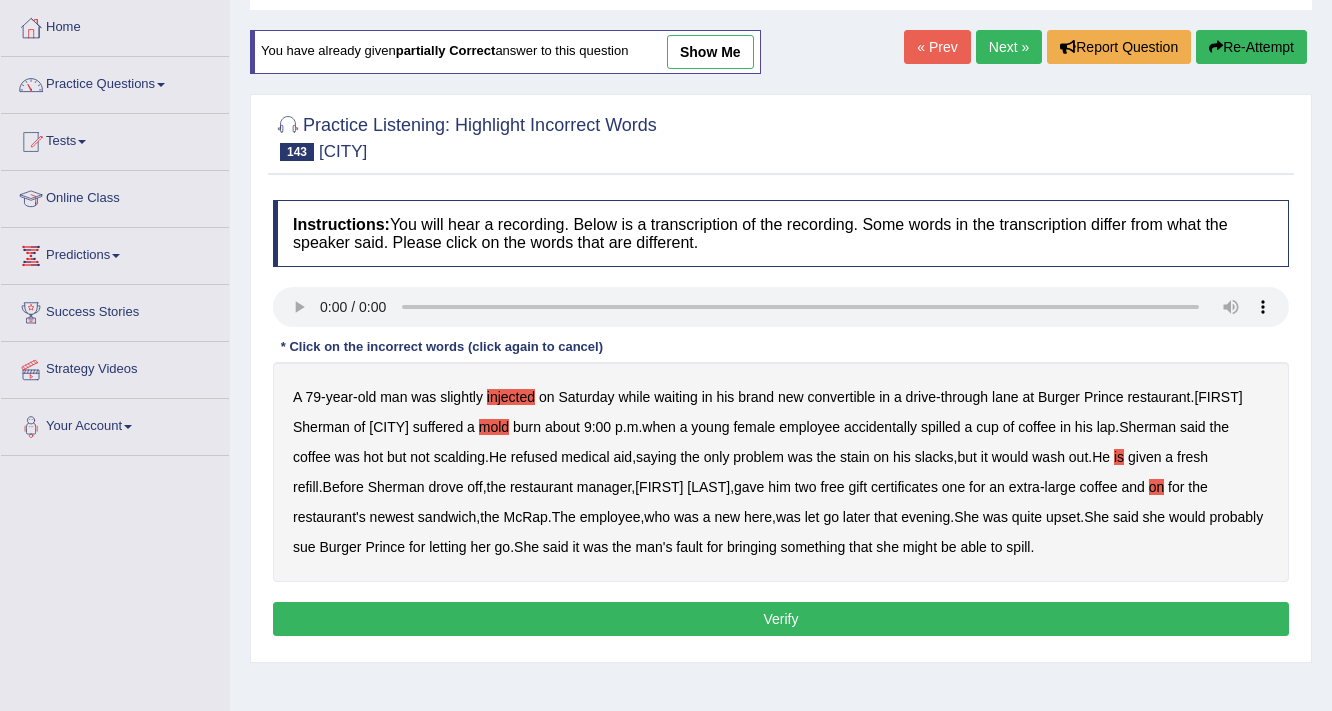 click on "here" at bounding box center [758, 517] 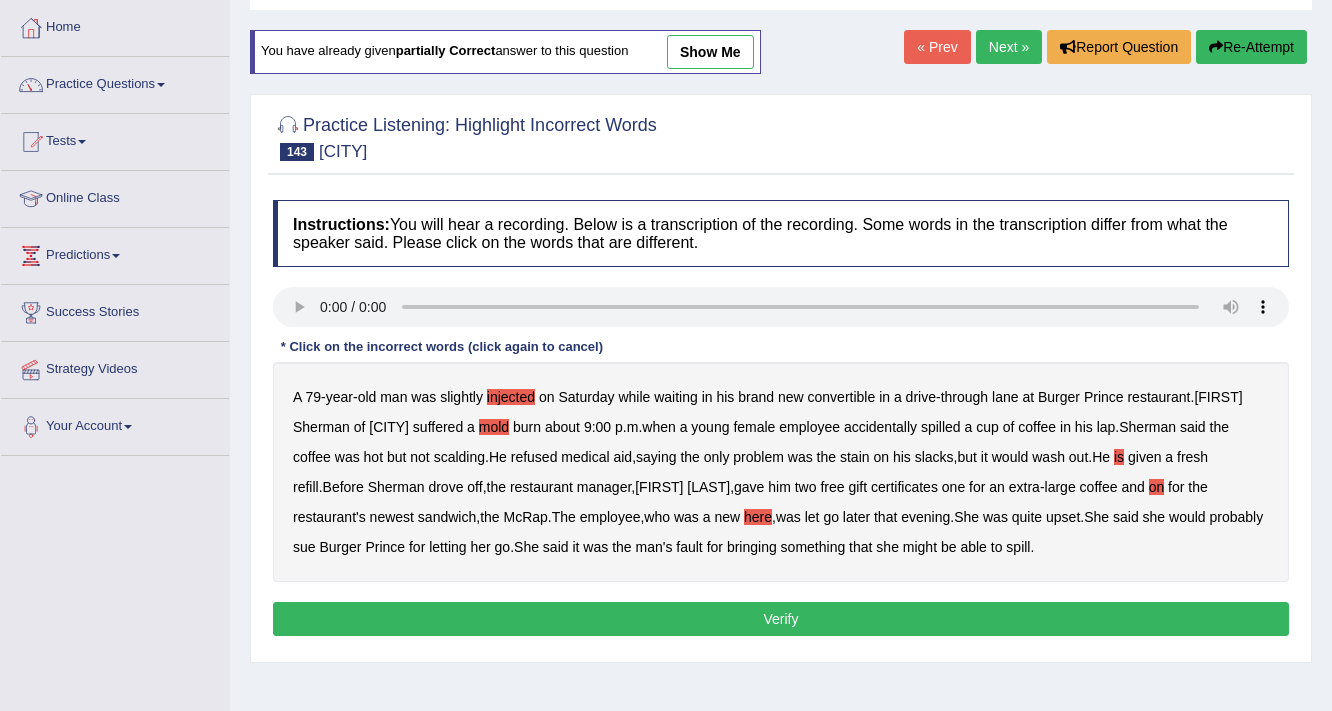 click on "bringing" at bounding box center [752, 547] 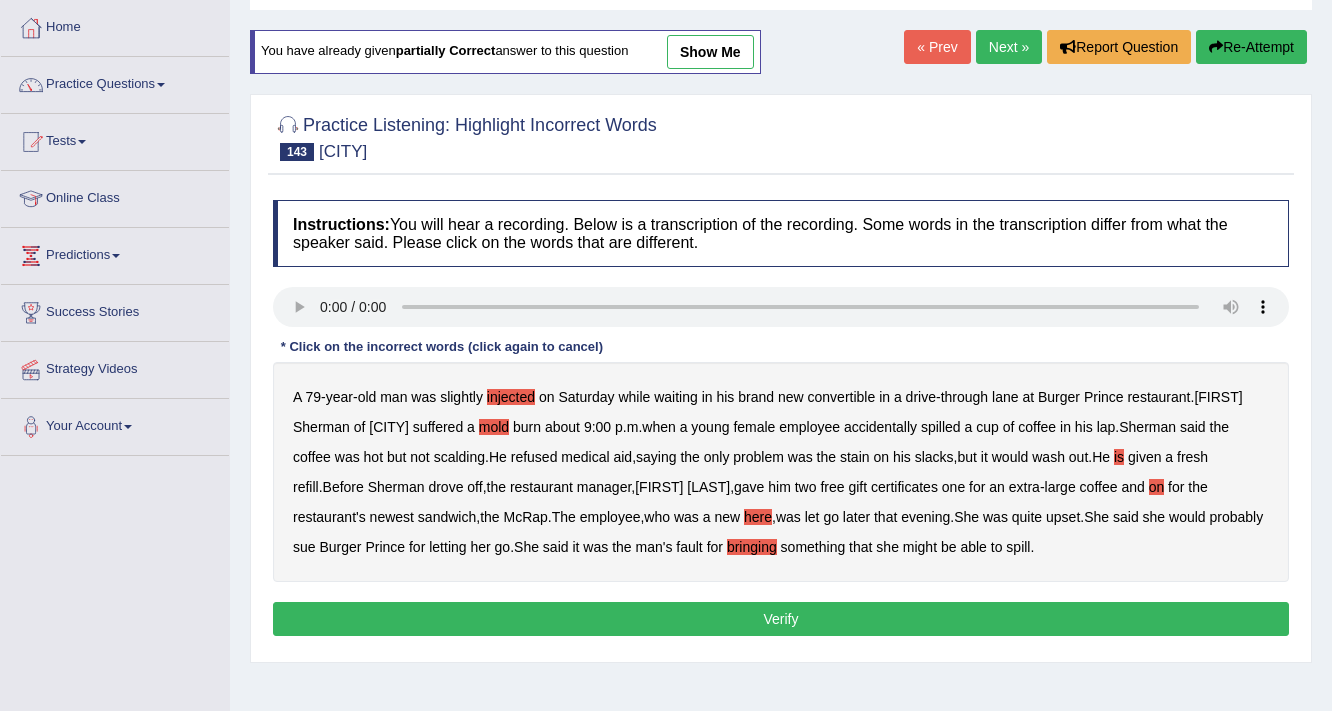 click on "in" at bounding box center (1065, 427) 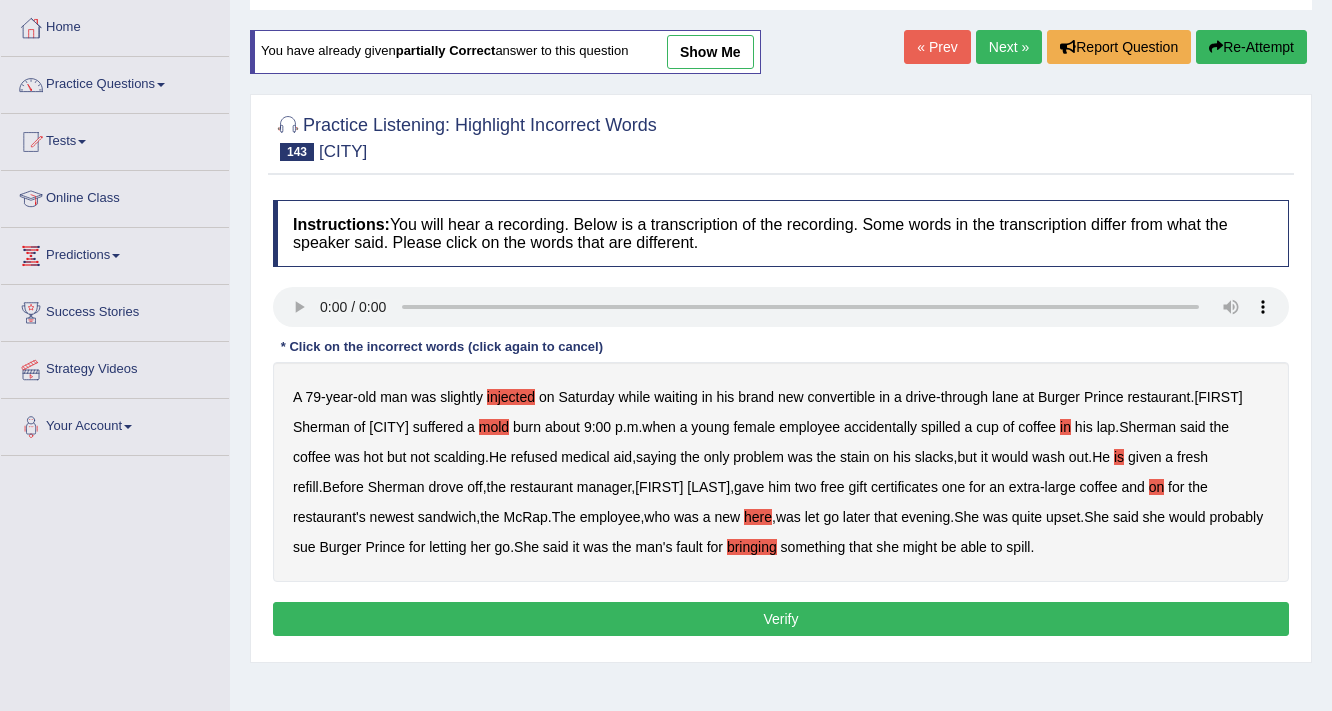 click on "Verify" at bounding box center (781, 619) 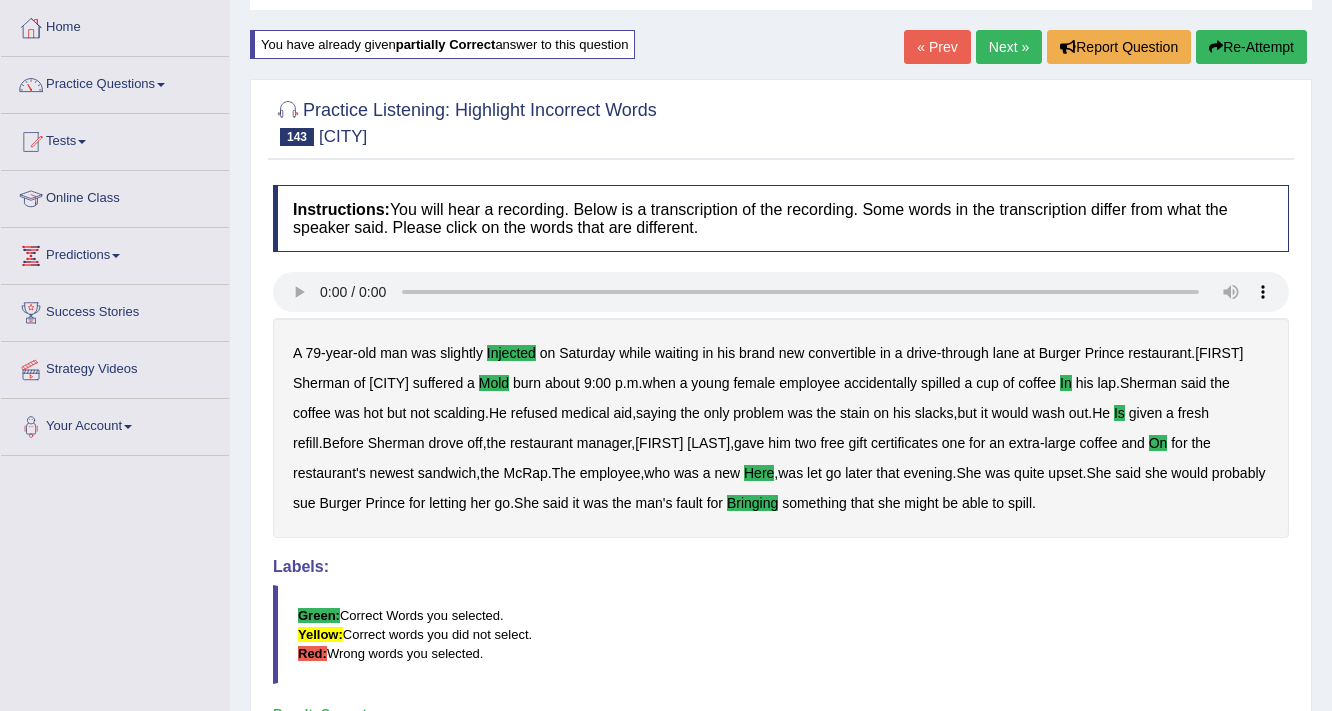 click on "Next »" at bounding box center (1009, 47) 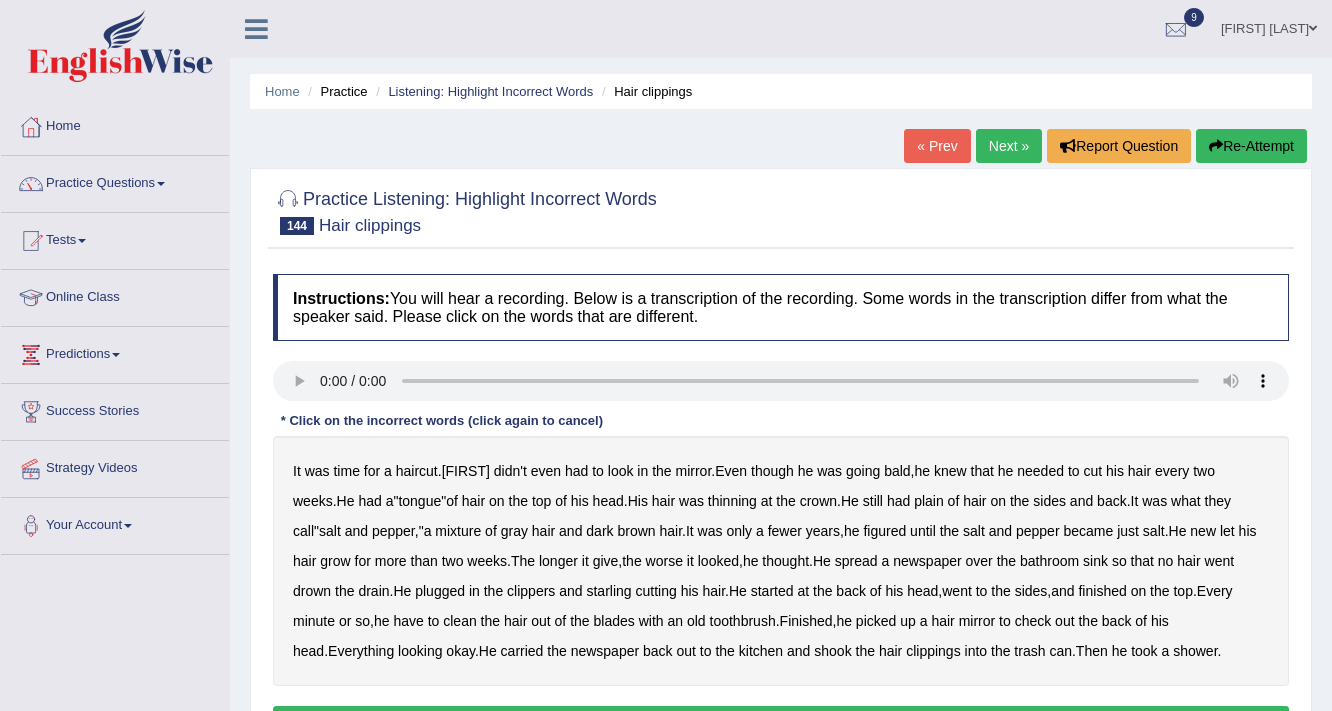 scroll, scrollTop: 0, scrollLeft: 0, axis: both 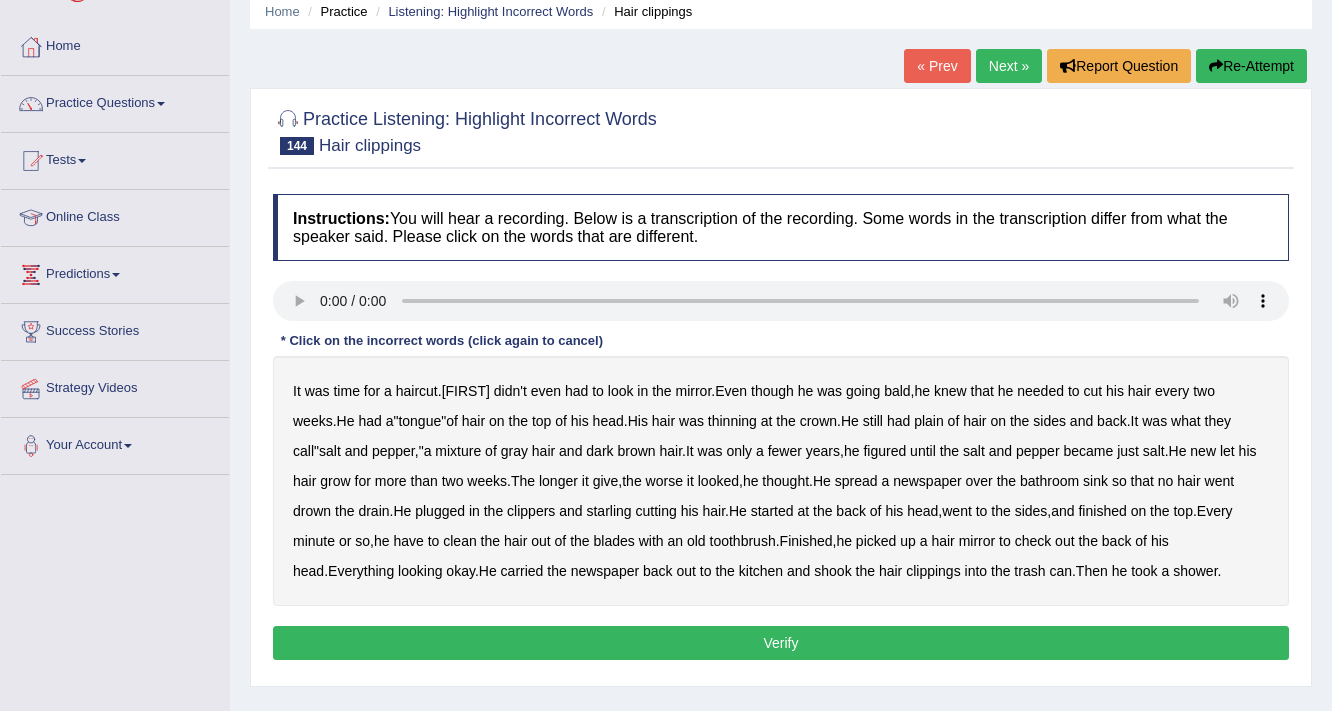 click on "tongue" at bounding box center (419, 421) 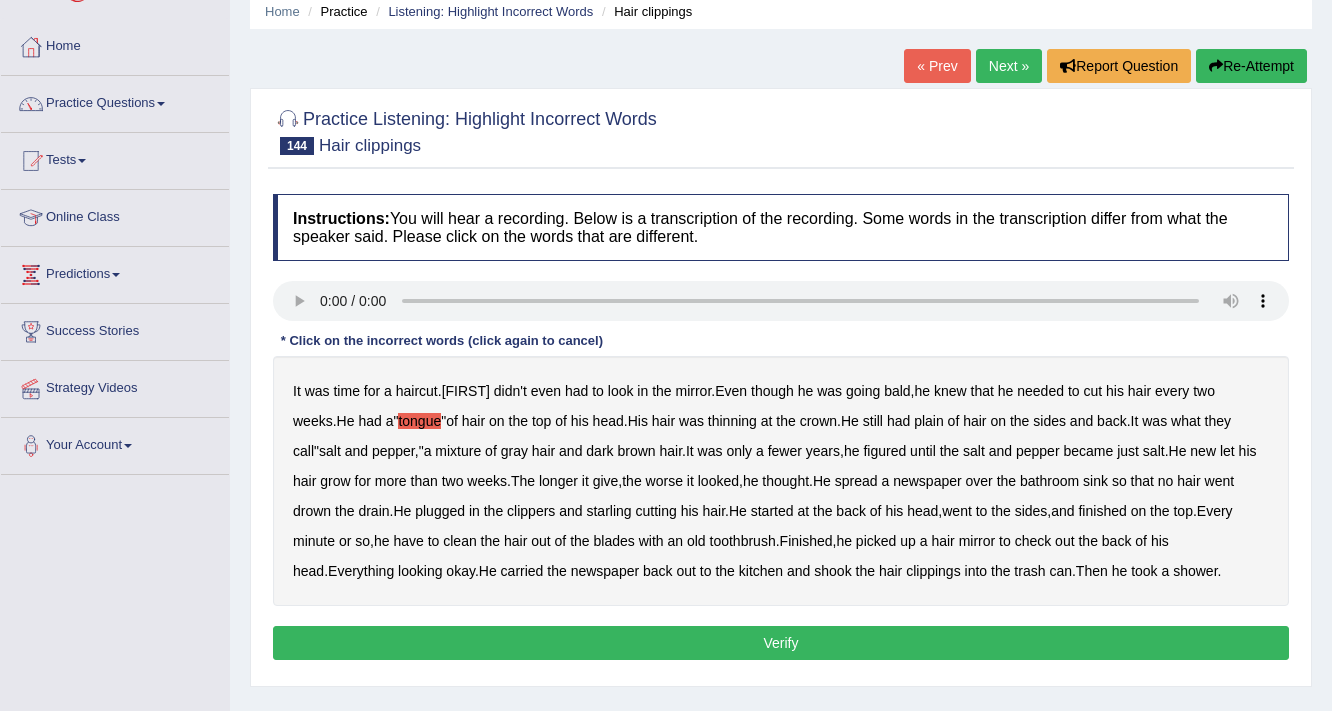 click on "It" at bounding box center (690, 451) 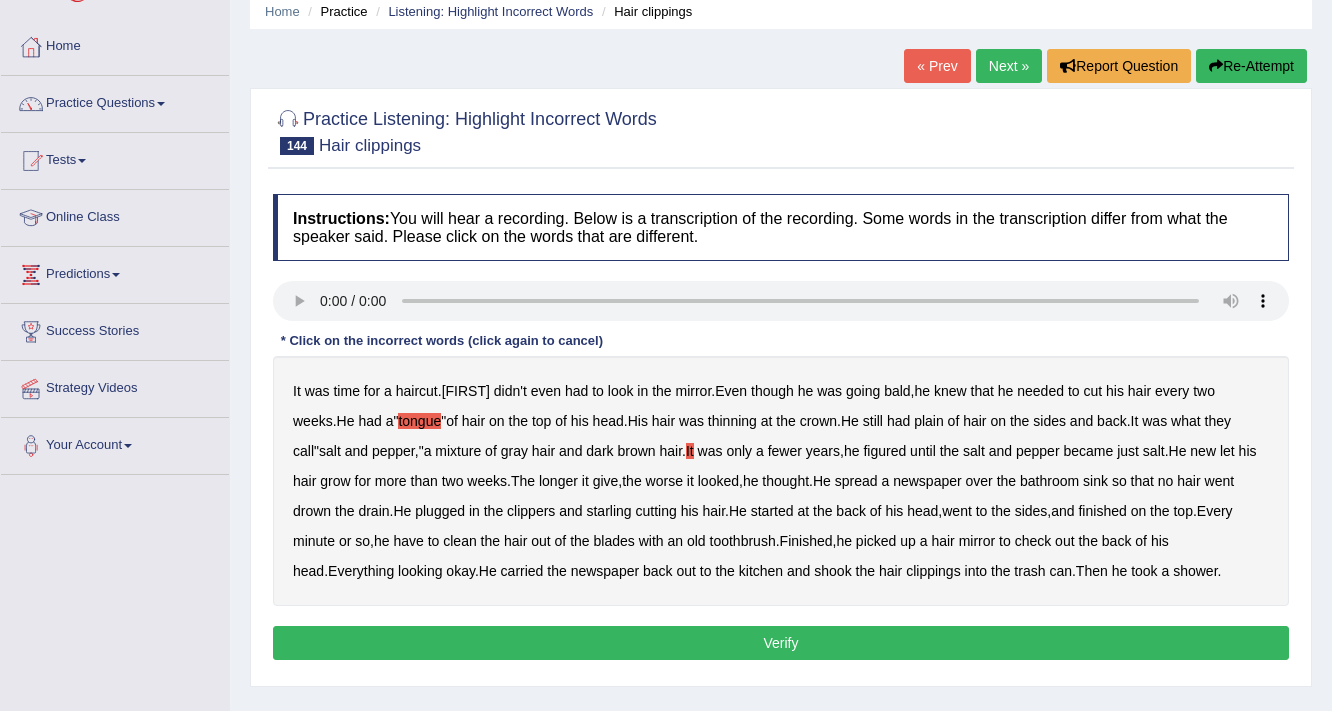 type 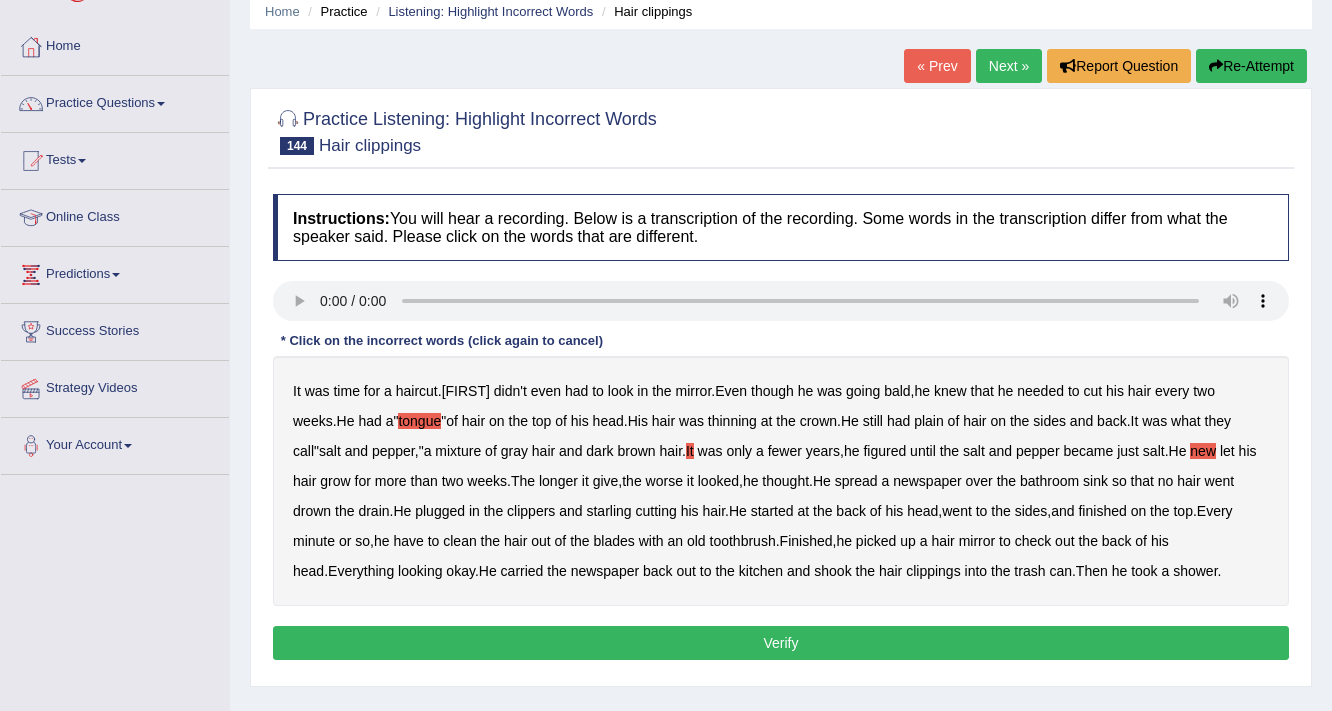 click on "give" at bounding box center (606, 481) 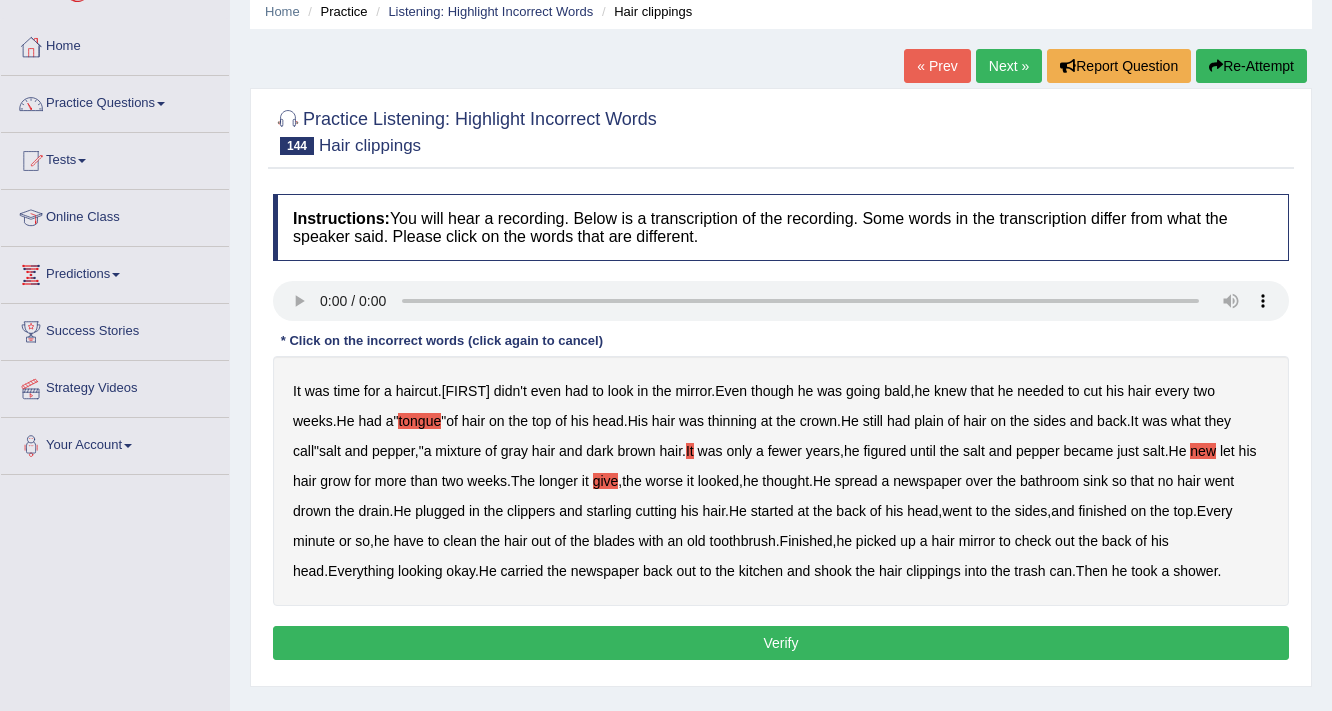 click on "hair" at bounding box center [942, 541] 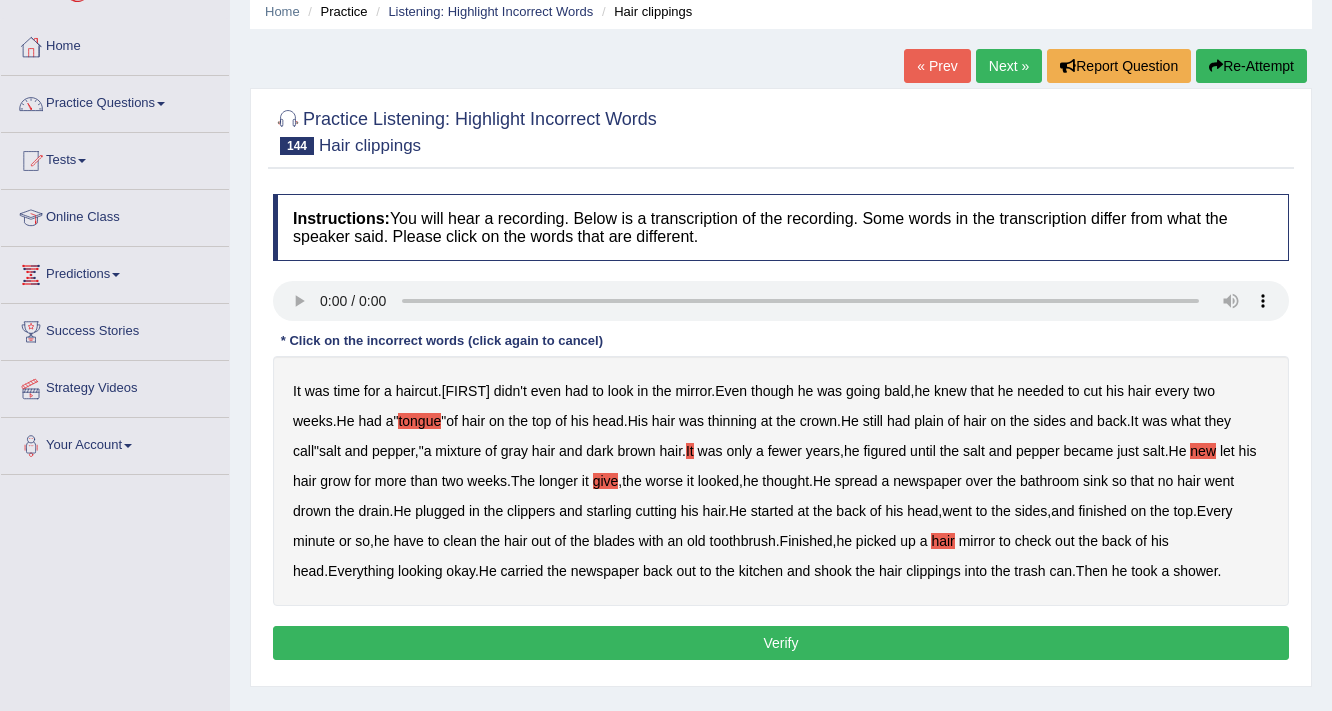drag, startPoint x: 1014, startPoint y: 401, endPoint x: 1033, endPoint y: 355, distance: 49.76947 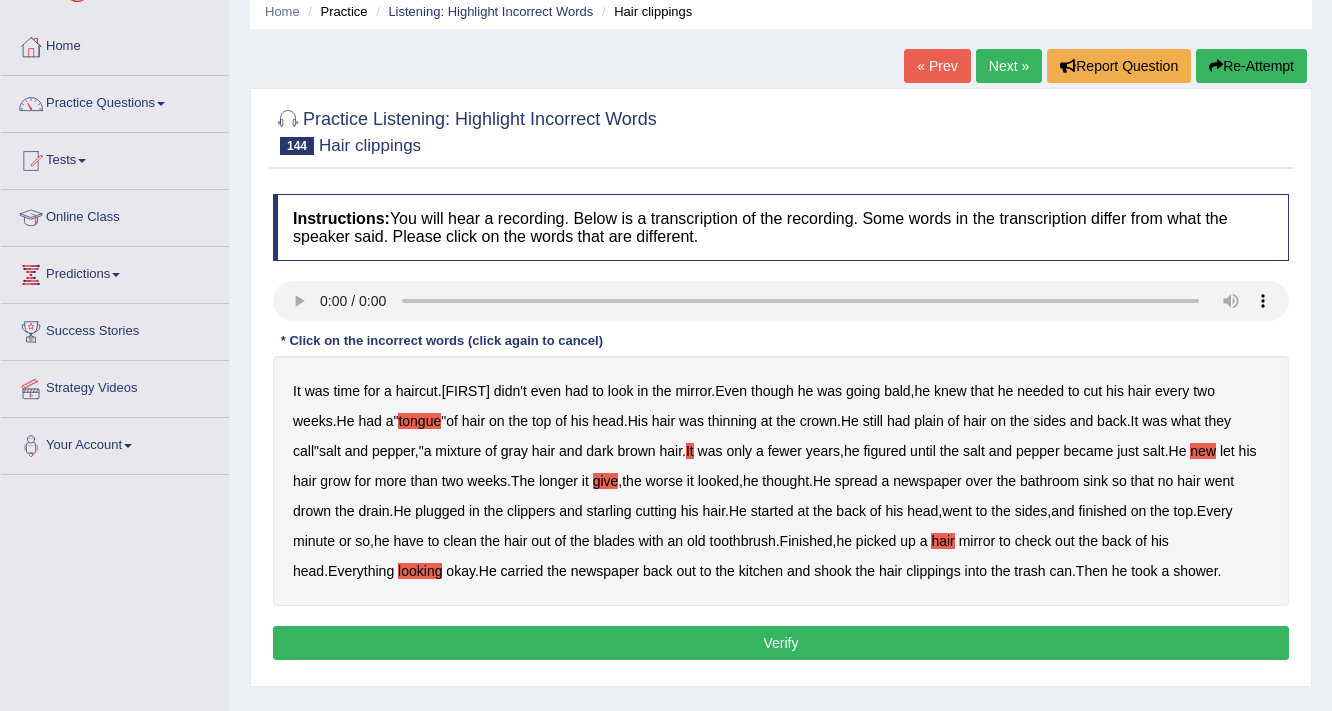 click on "Verify" at bounding box center [781, 643] 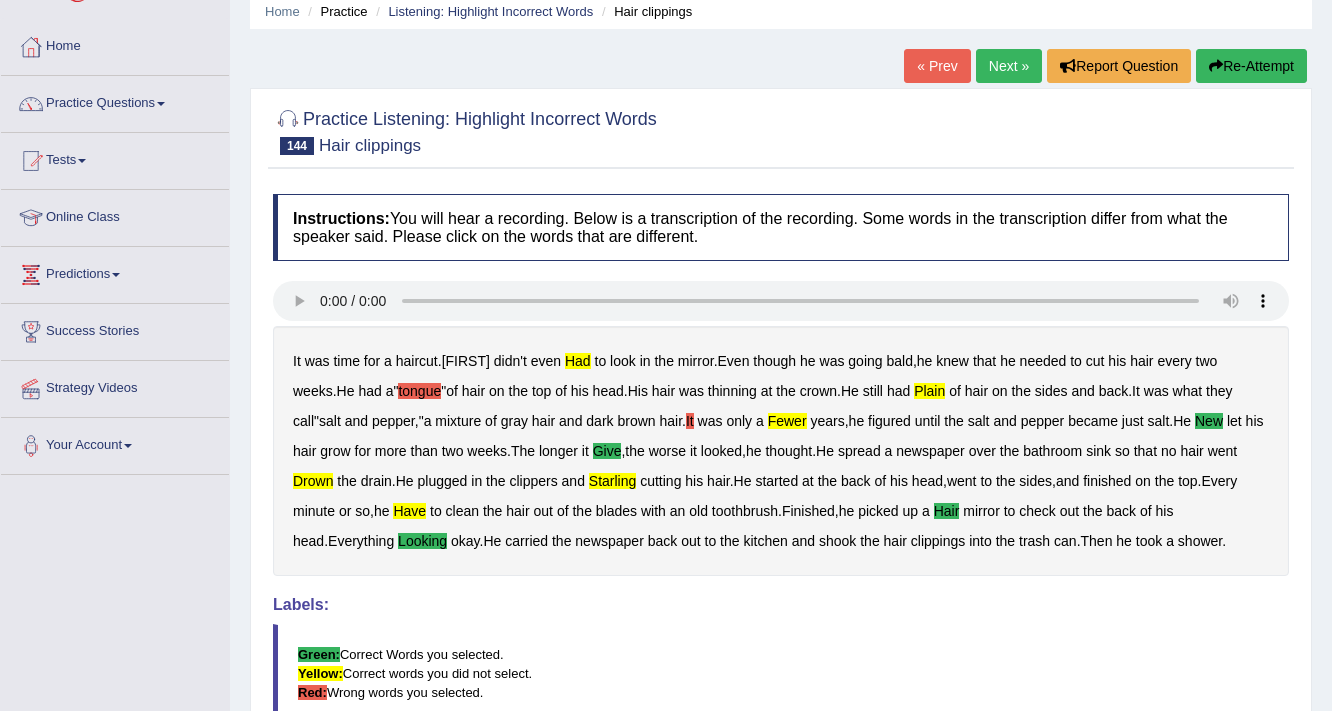 click on "Re-Attempt" at bounding box center (1251, 66) 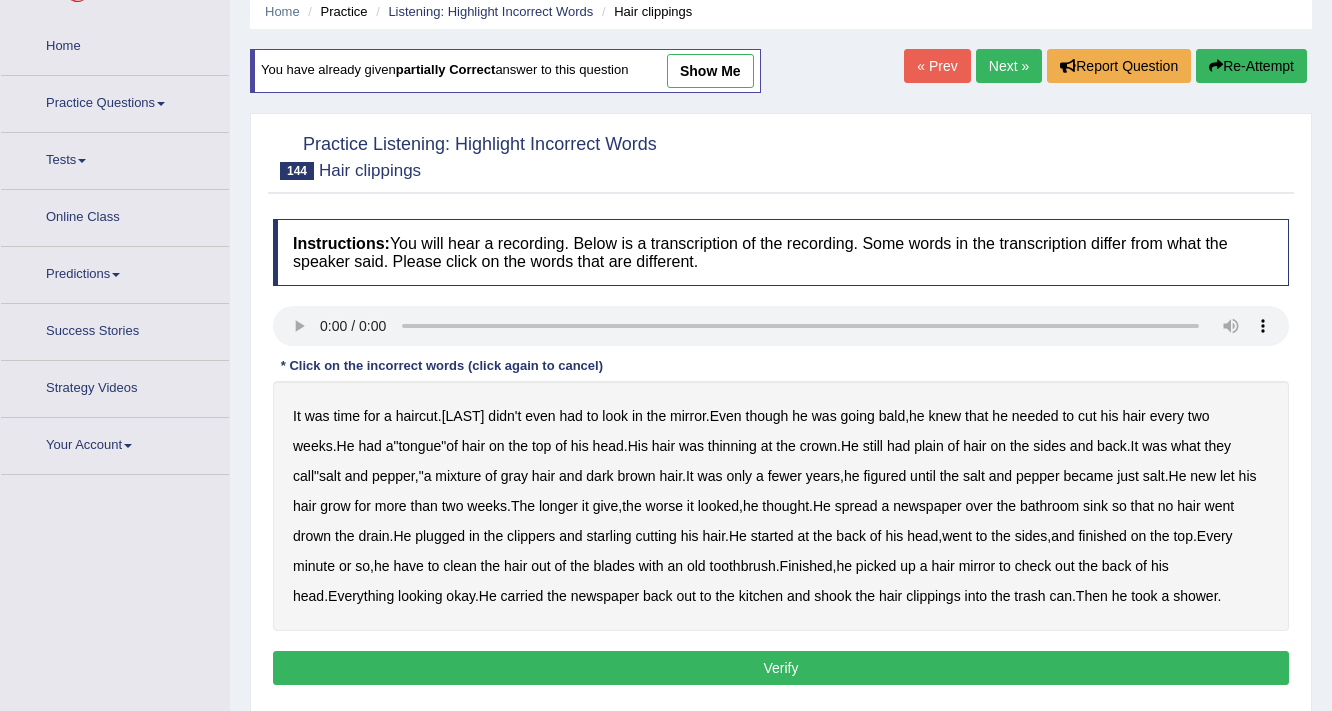 scroll, scrollTop: 0, scrollLeft: 0, axis: both 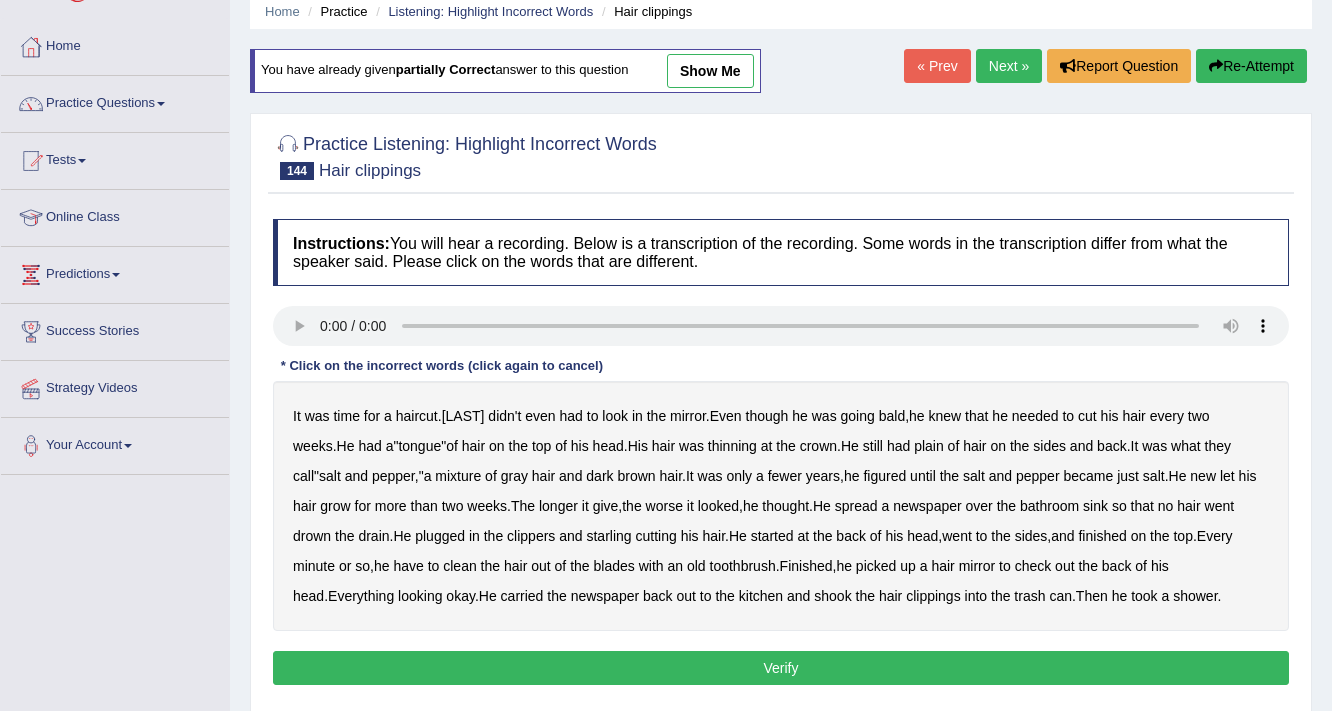 click on "had" at bounding box center [571, 416] 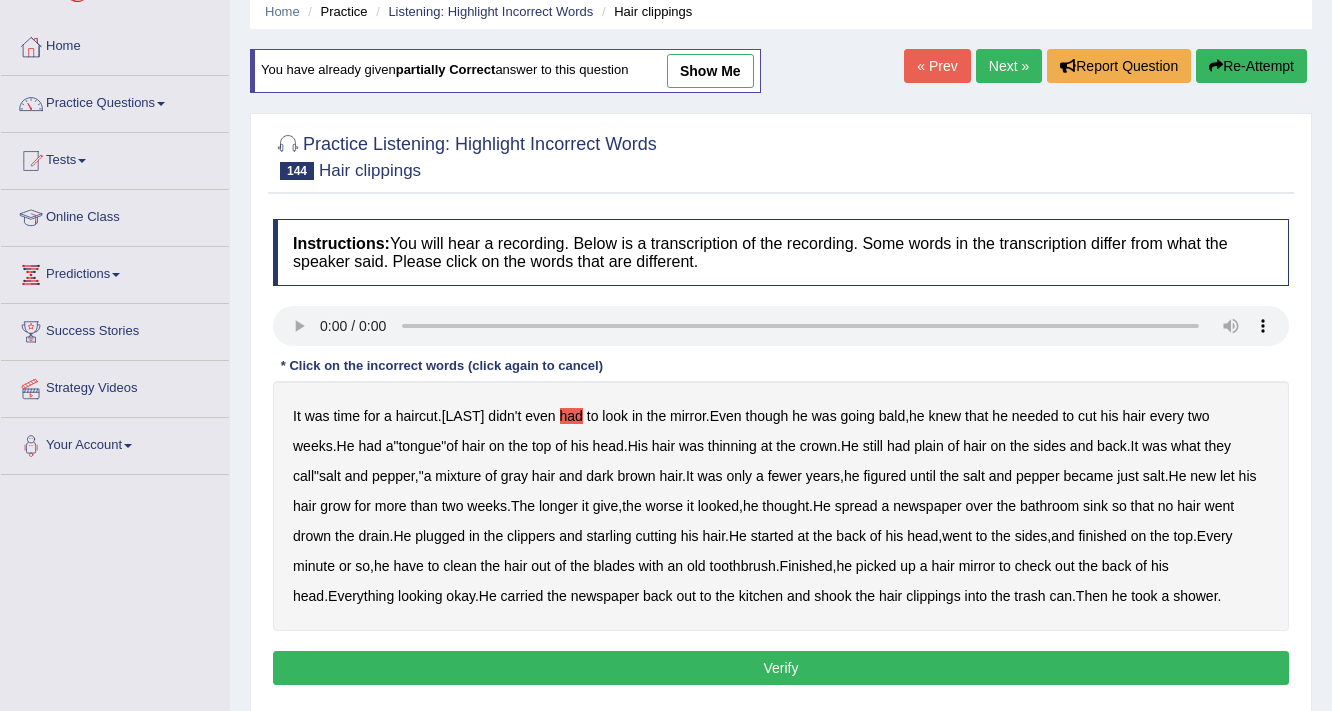click on "bald" at bounding box center [892, 416] 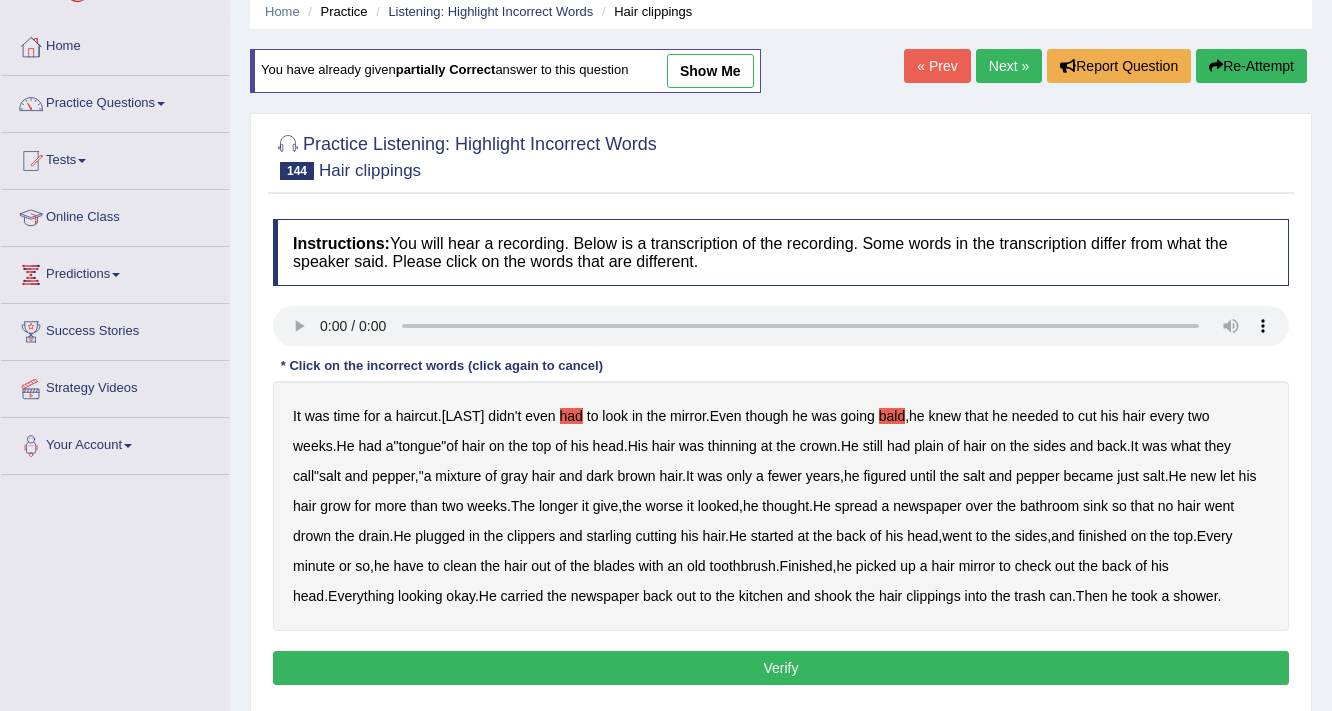 click on "plain" at bounding box center (929, 446) 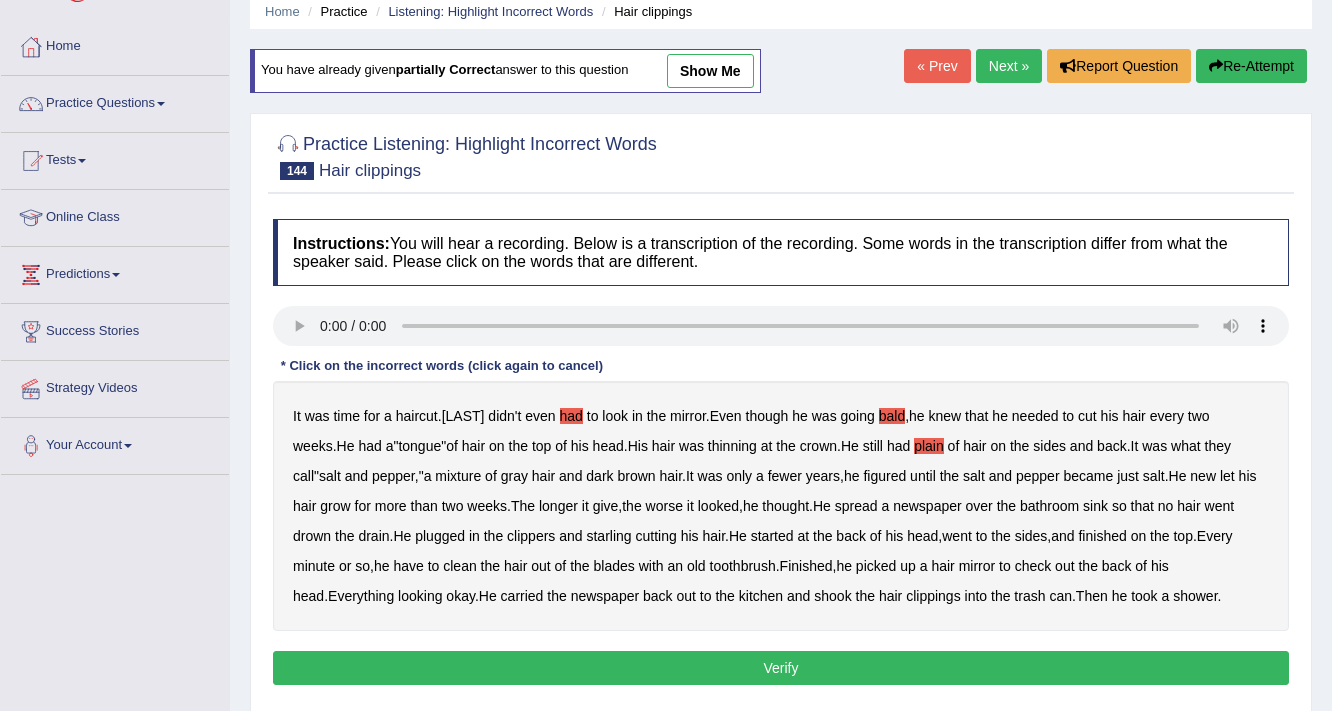 click on "new" at bounding box center [1203, 476] 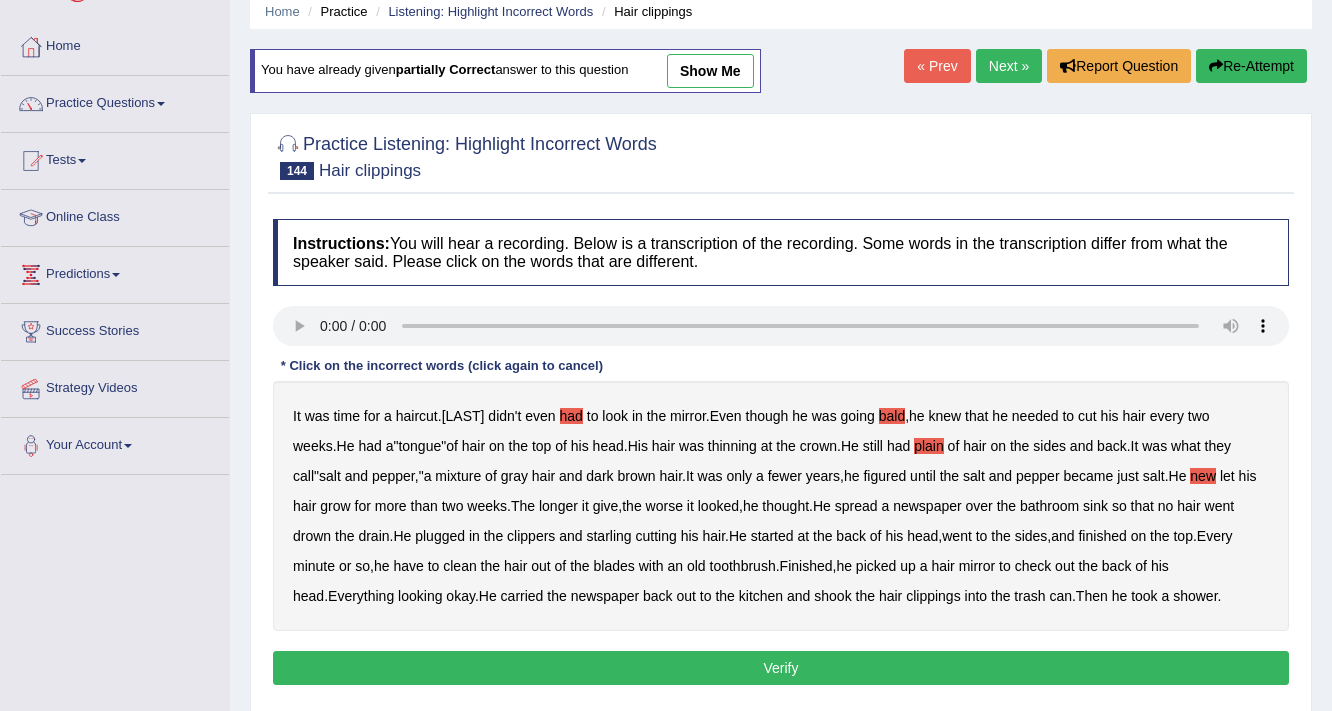 click on "give" at bounding box center (606, 506) 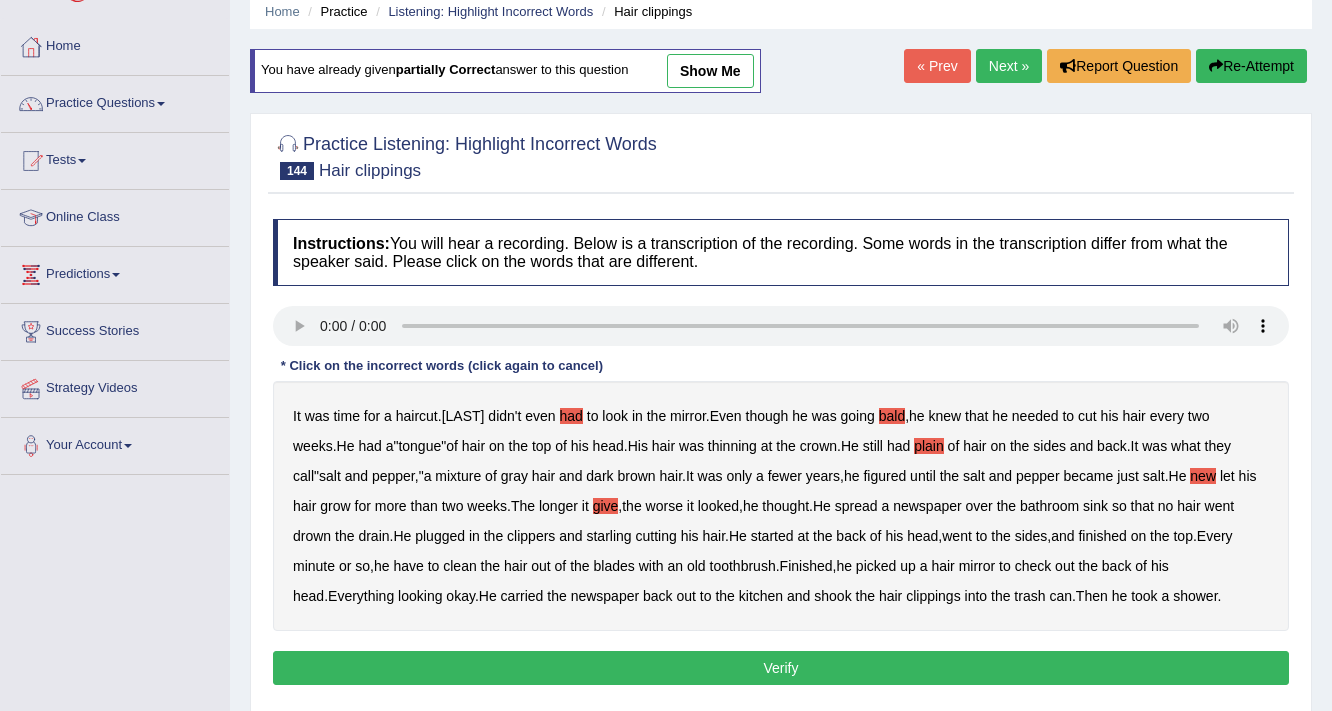 click on "blades" at bounding box center (614, 566) 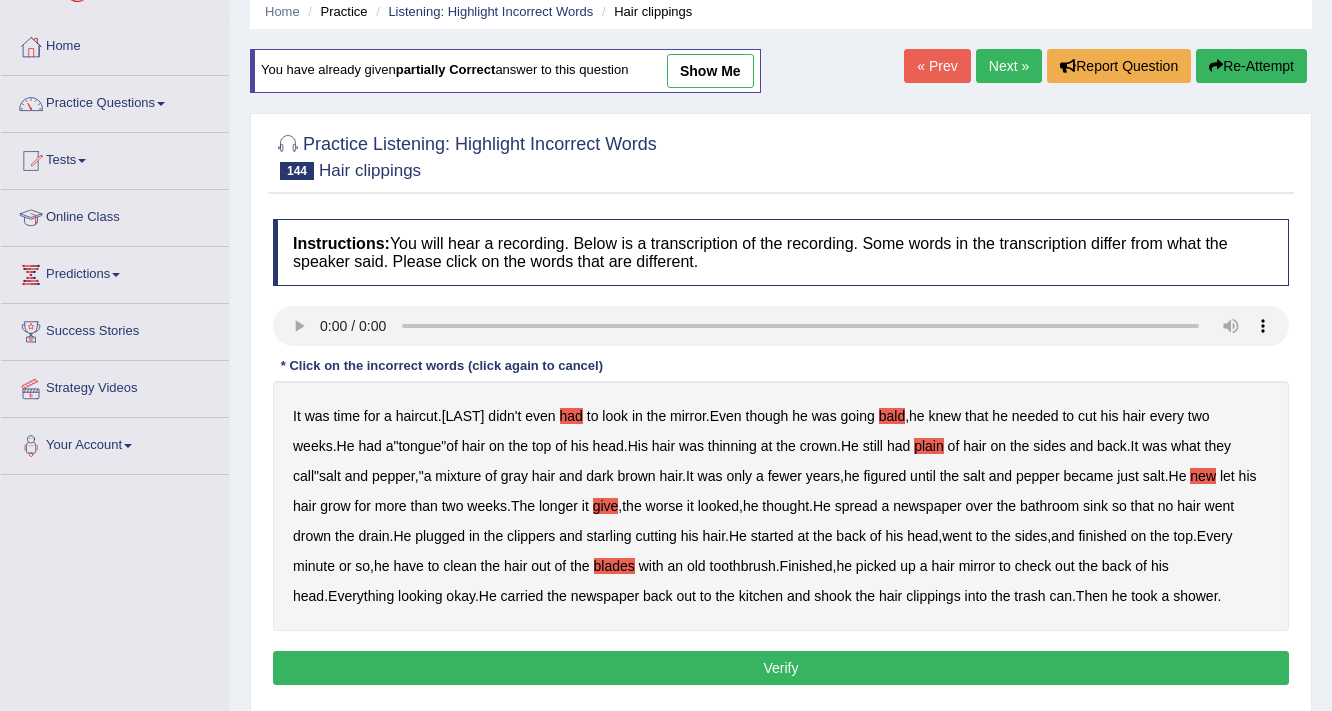 click on "hair" at bounding box center (942, 566) 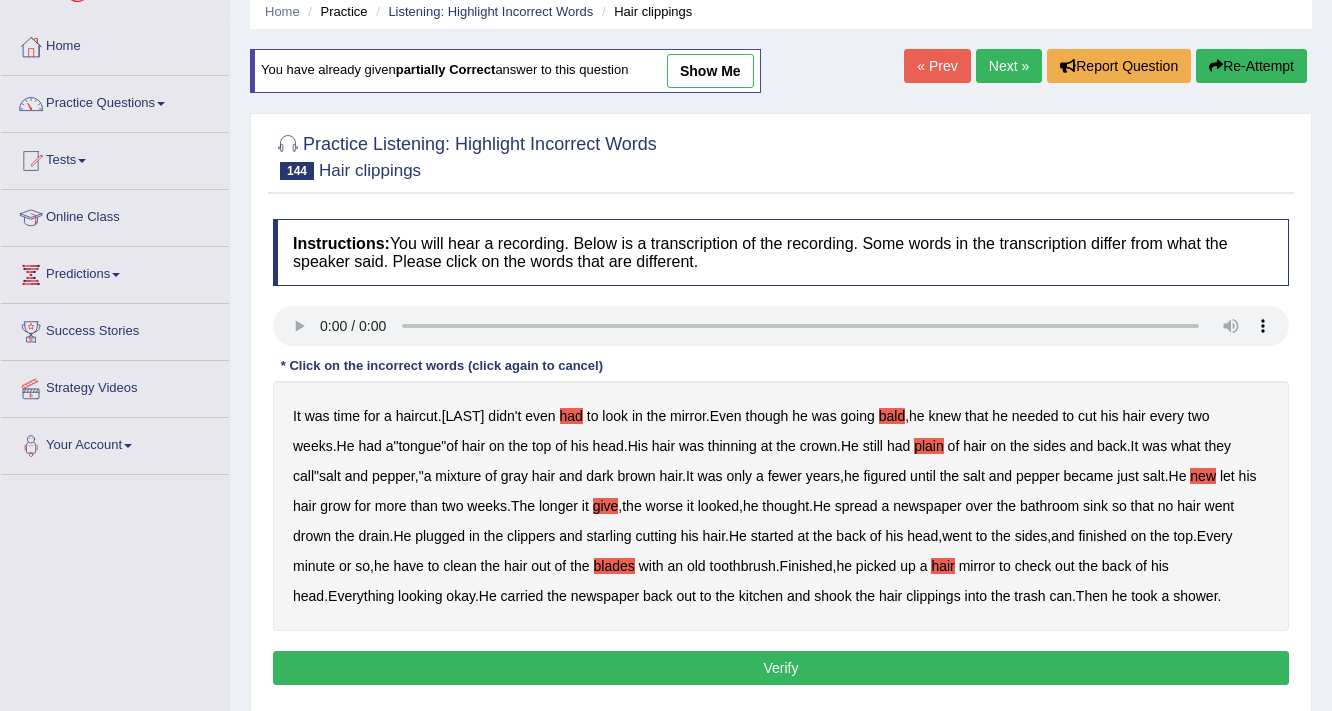 click on "Verify" at bounding box center (781, 668) 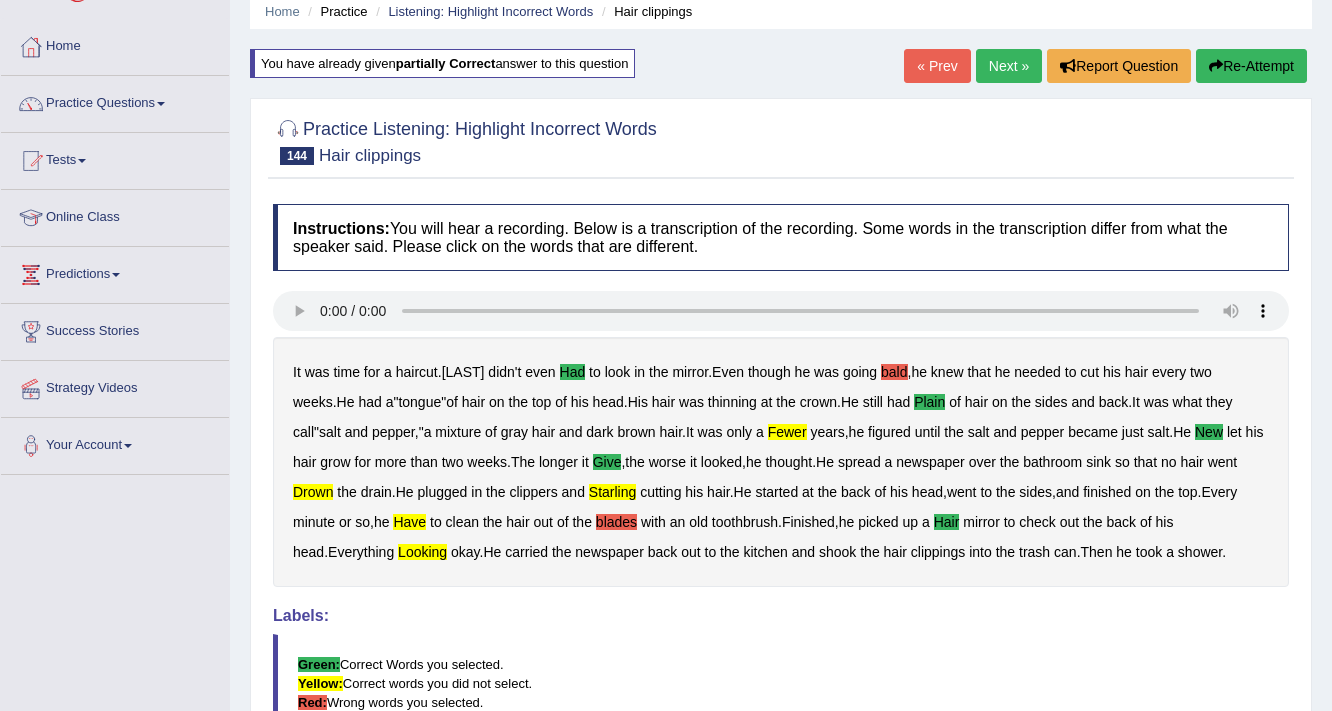 click on "Re-Attempt" at bounding box center (1251, 66) 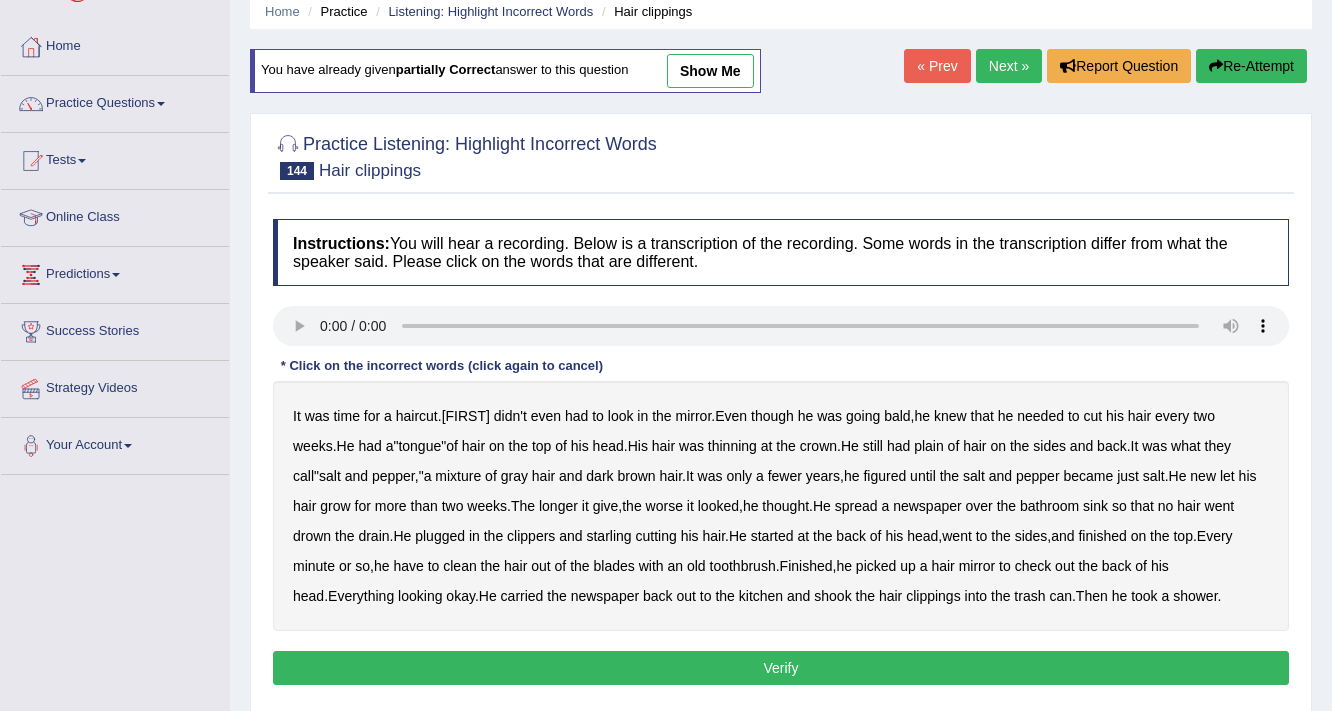 scroll, scrollTop: 80, scrollLeft: 0, axis: vertical 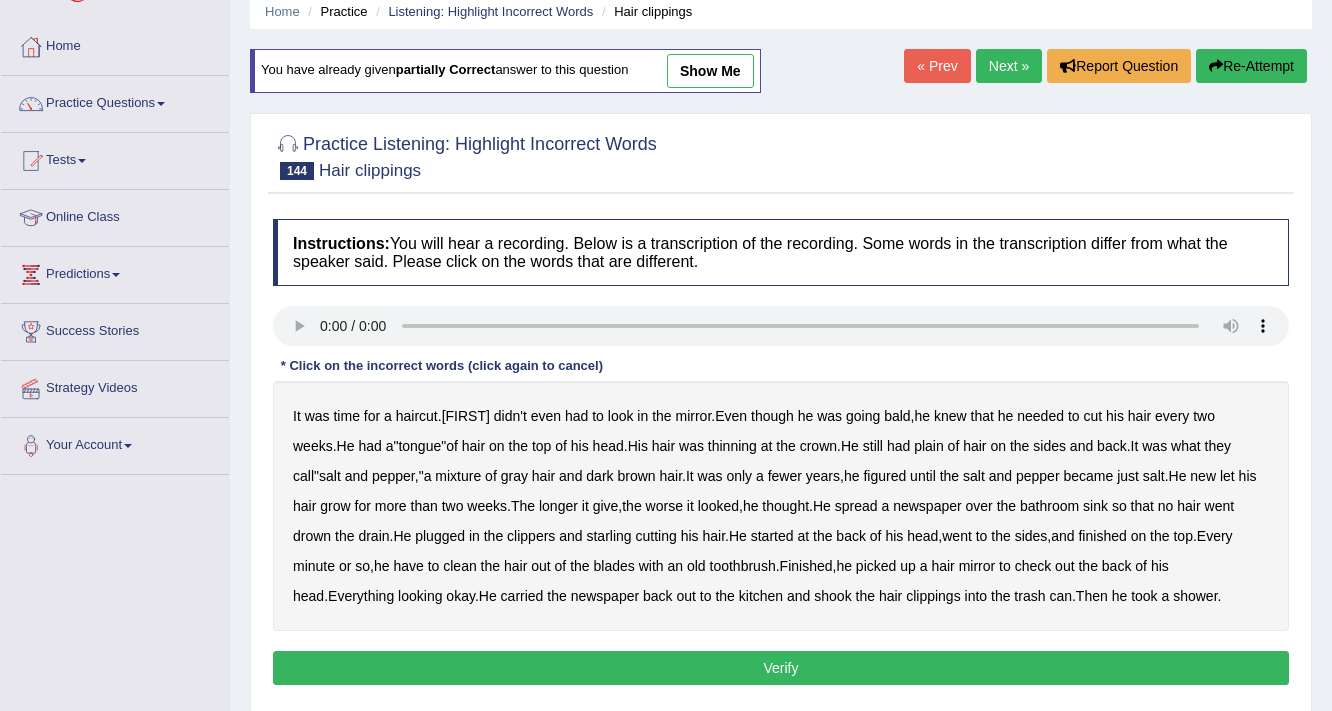 click on "had" at bounding box center [576, 416] 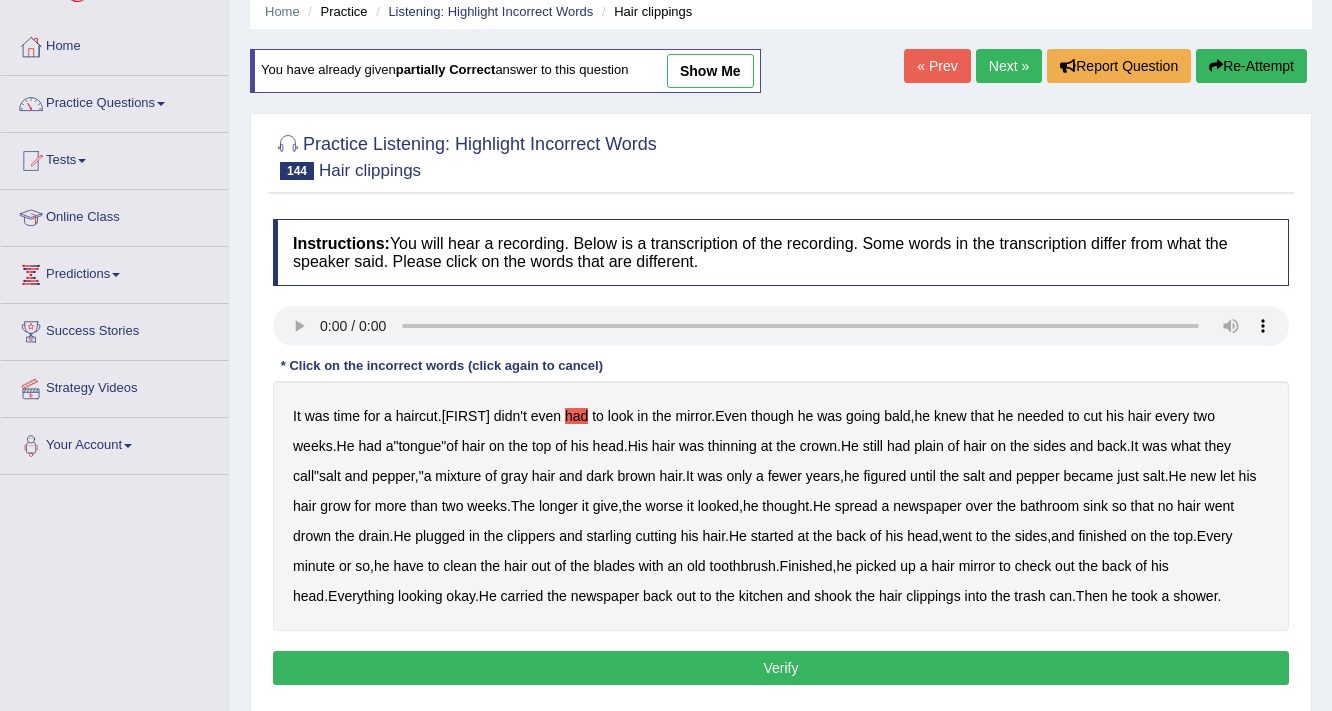 type 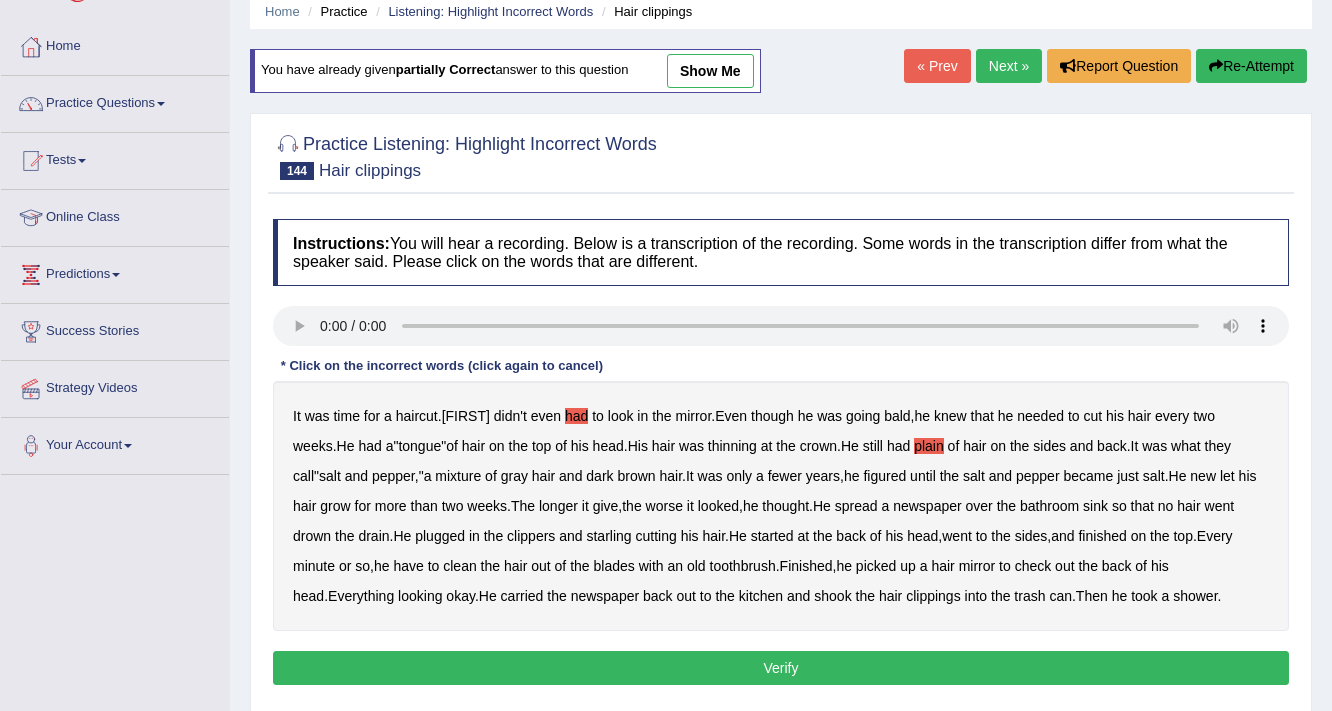 click on "new" at bounding box center (1203, 476) 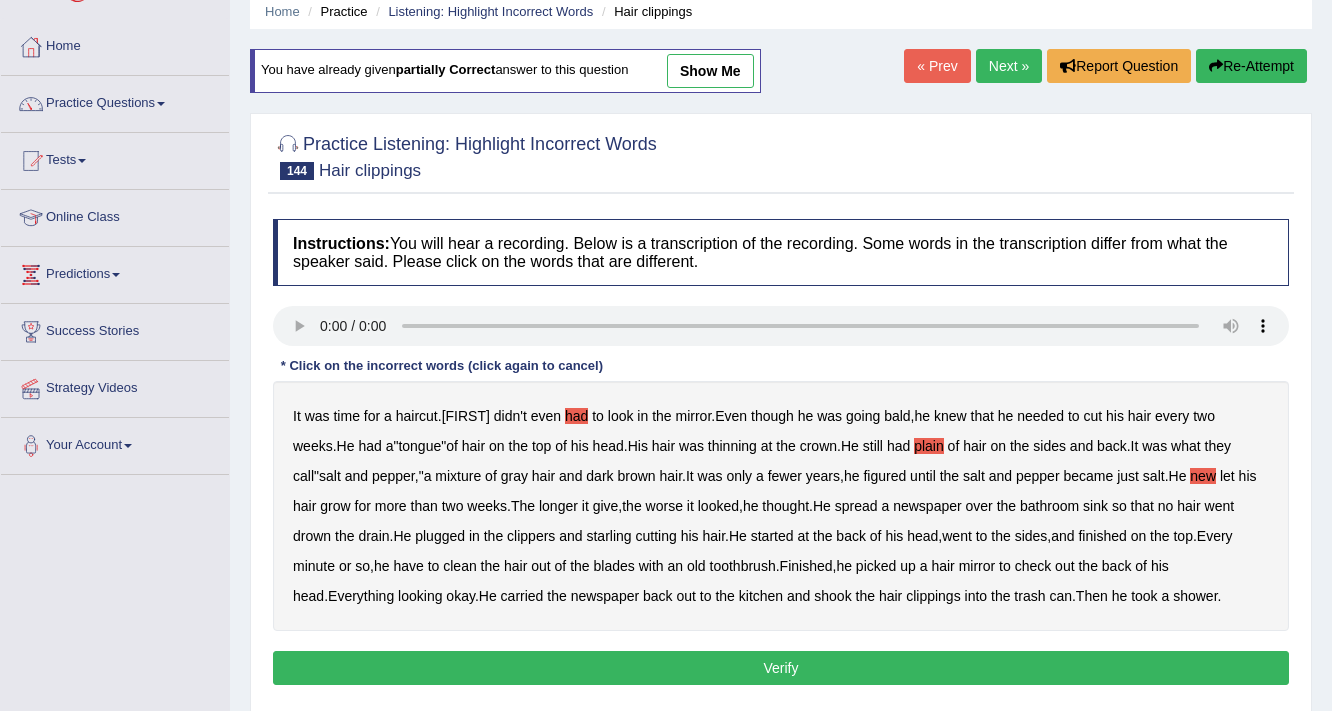 click on "give" at bounding box center (606, 506) 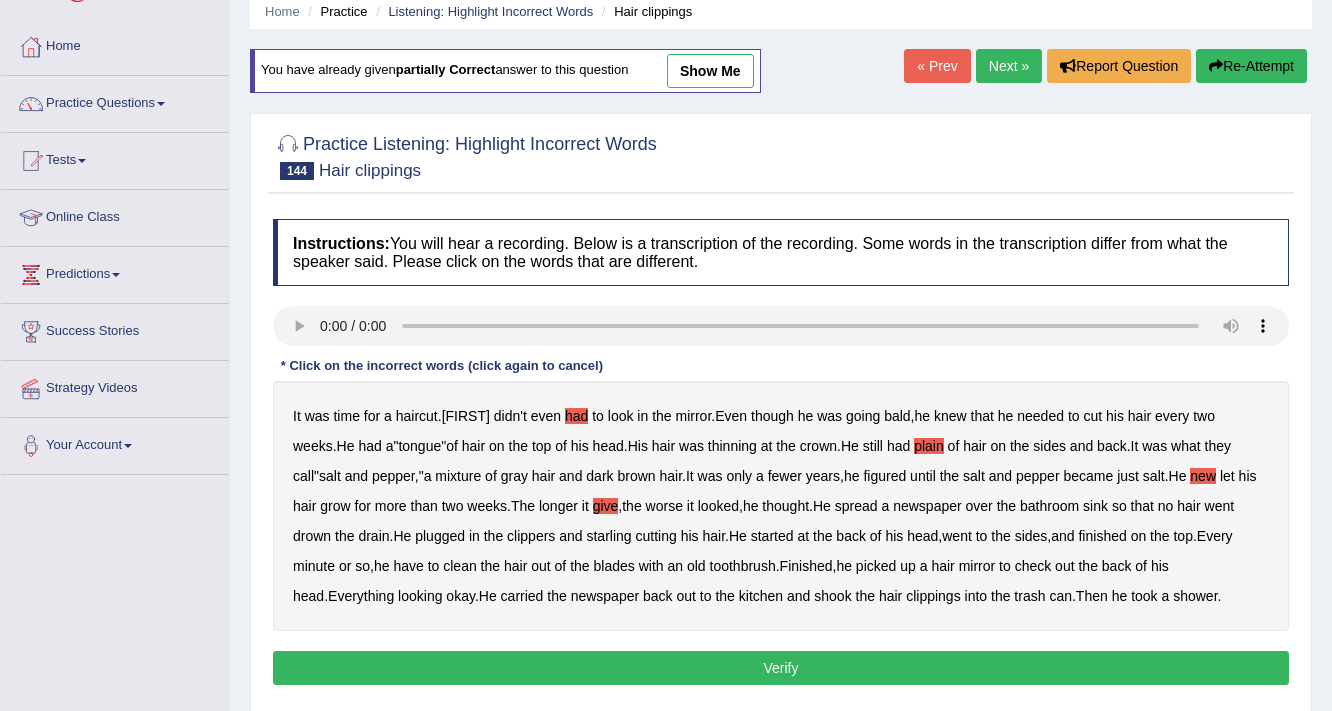 click on "hair" at bounding box center [942, 566] 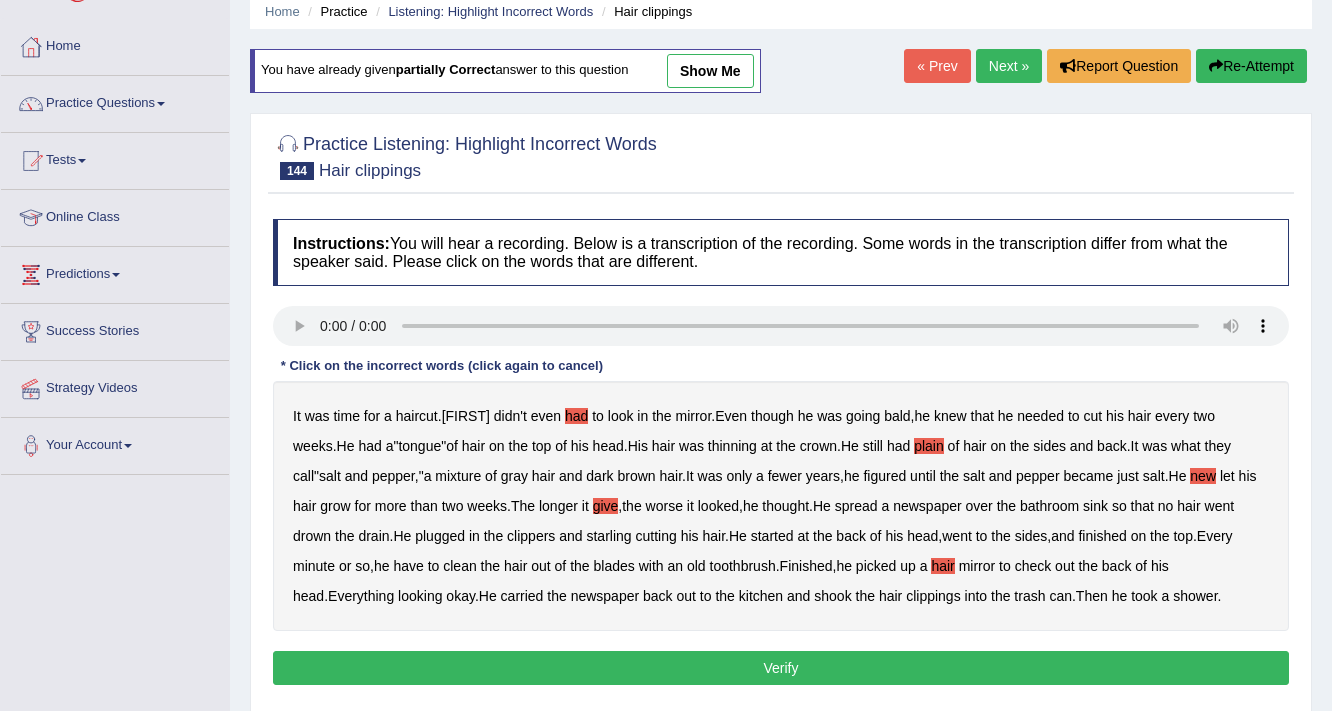 click on "It   was   time   for   a   haircut .  [FIRST]   didn't   even   had   to   look   in   the   mirror .  Even   though   he   was   going   bald ,  he   knew   that   he   needed   to   cut   his   hair   every   two   weeks .  He   had   a  " tongue "  of   hair   on   the   top   of   his   head .  His   hair   was   thinning   at   the   crown .  He   still   had   plain   of   hair   on   the   sides   and   back .  It   was   what   they   call  " salt   and   pepper ,"  a   mixture   of   gray   hair   and   dark   brown   hair .  It   was   only   a   fewer   years ,  he   figured   until   the   salt   and   pepper   became   just   salt .  He   new   let   his   hair   grow   for   more   than   two   weeks .  The   longer   it   give ,  the   worse   it   looked ,  he   thought .  He   spread   a   newspaper   over   the   bathroom   sink   so   that   no   hair   went   drown   the   drain .  He   plugged   in   the   clippers   and   starling   cutting   his   hair .  He   started   at   the   back" at bounding box center (781, 506) 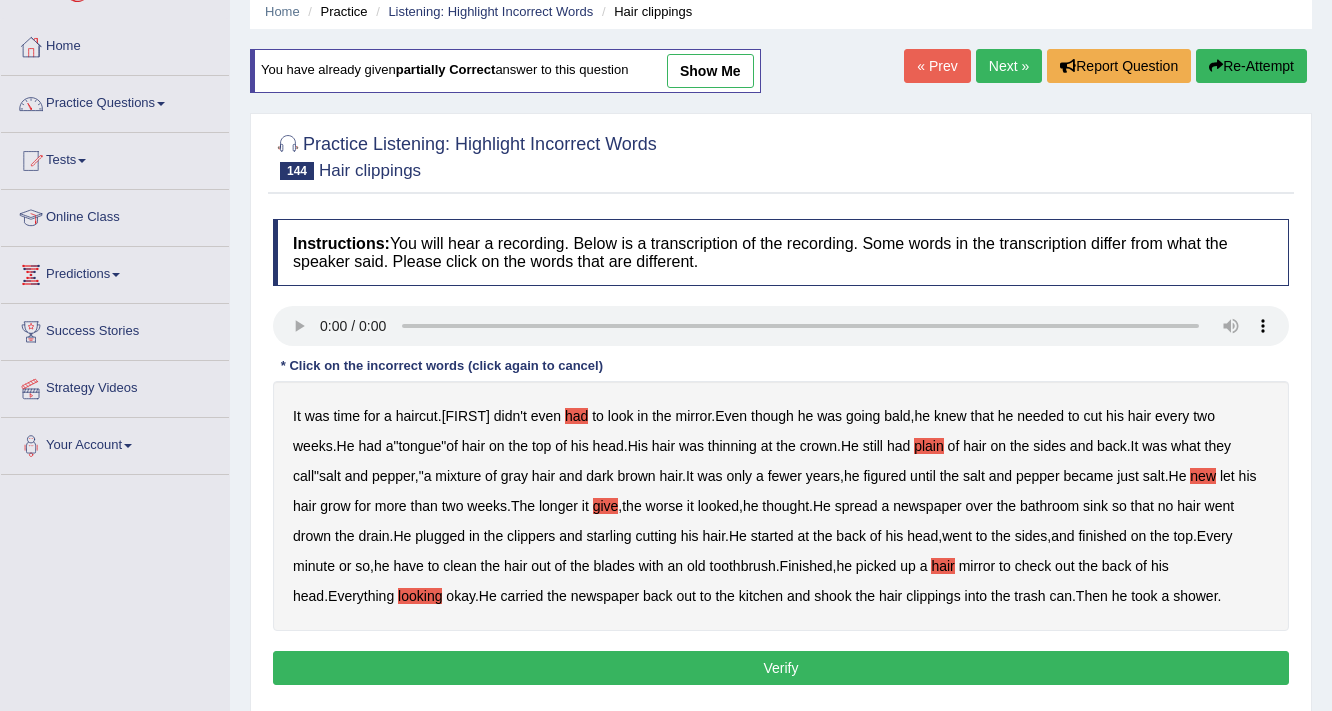 click on "fewer" at bounding box center (785, 476) 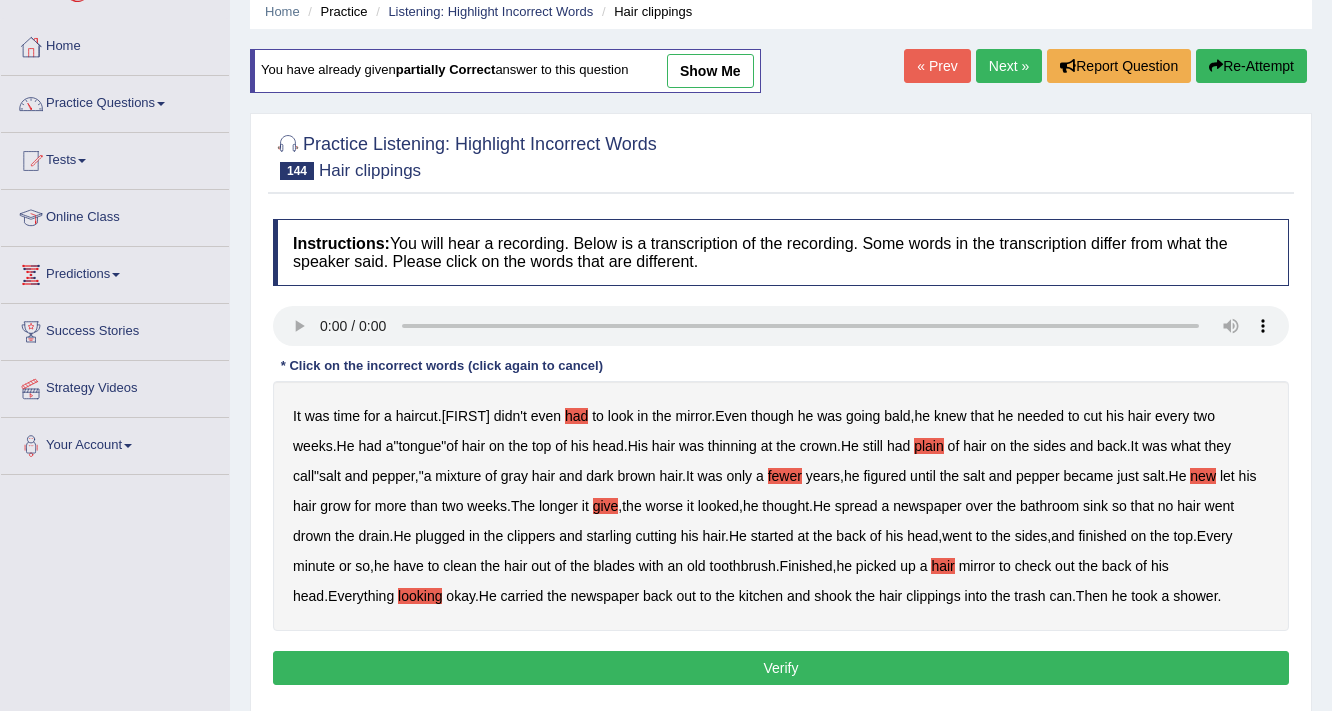 click on "starling" at bounding box center (608, 536) 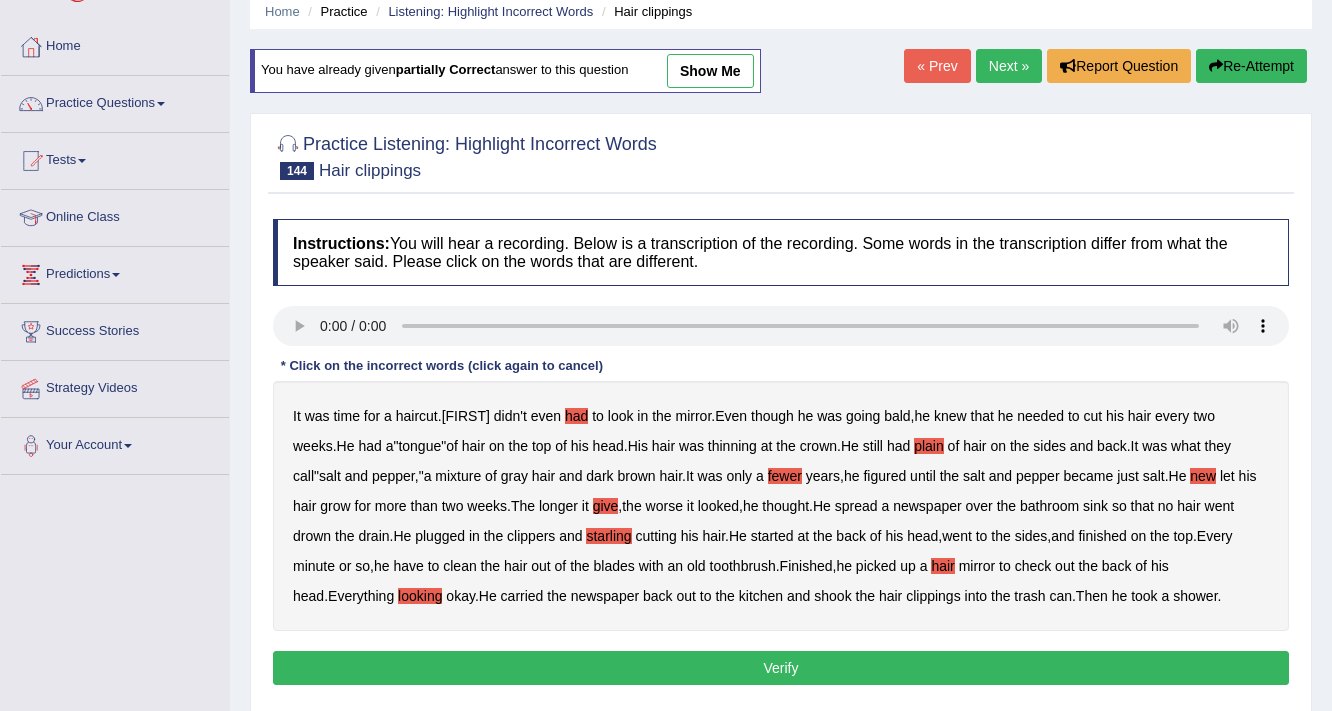 click on "Verify" at bounding box center (781, 668) 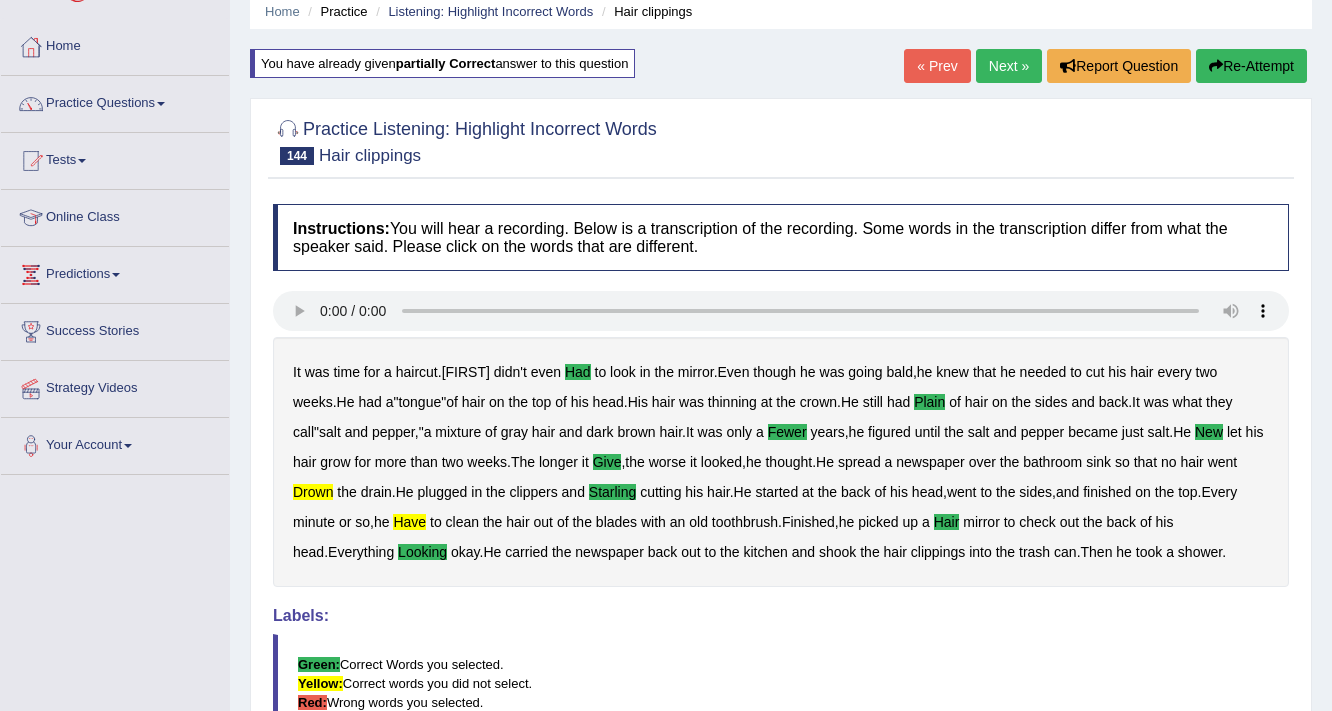 click on "Next »" at bounding box center [1009, 66] 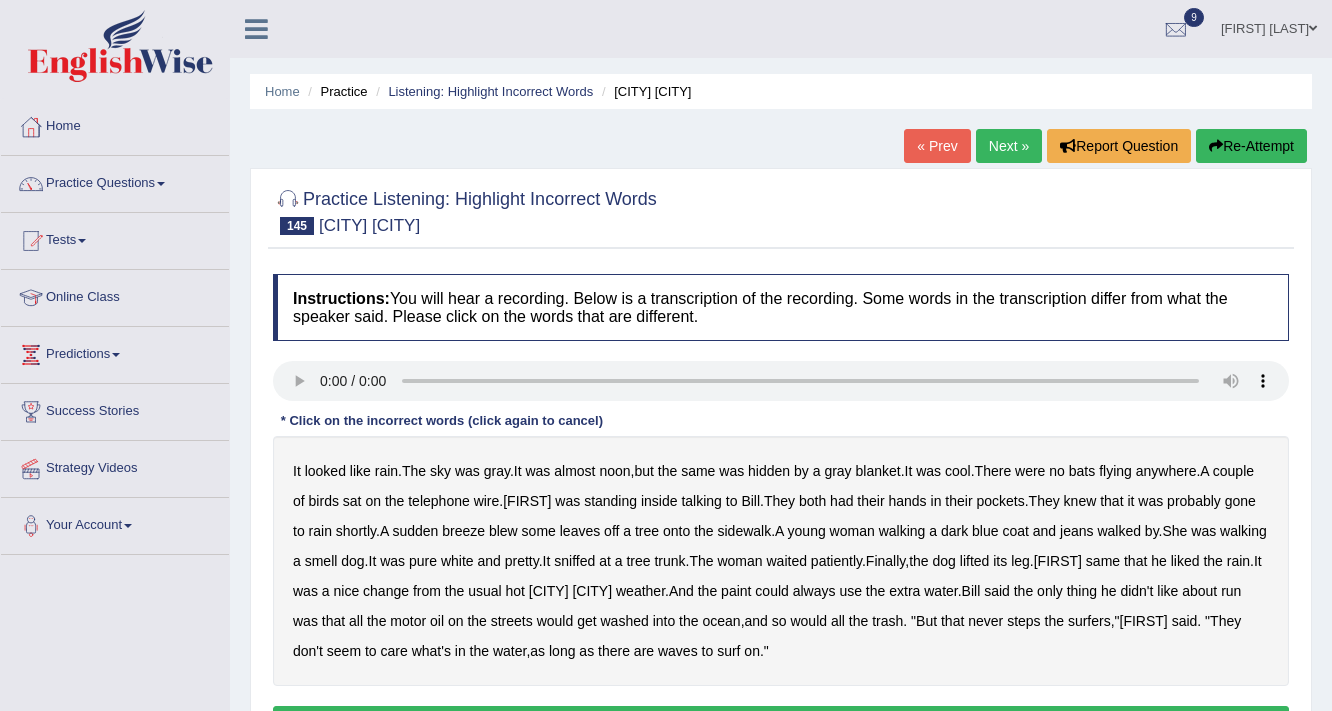 scroll, scrollTop: 0, scrollLeft: 0, axis: both 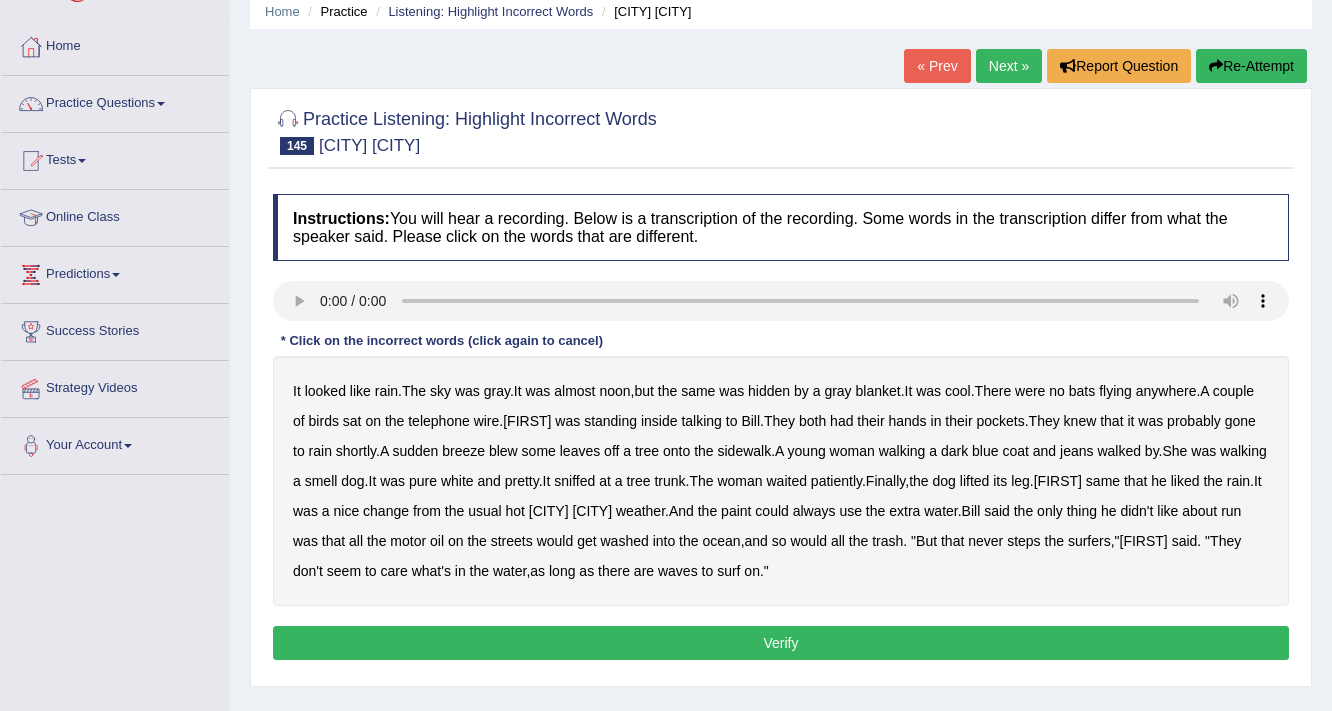 click on "bats" at bounding box center [1082, 391] 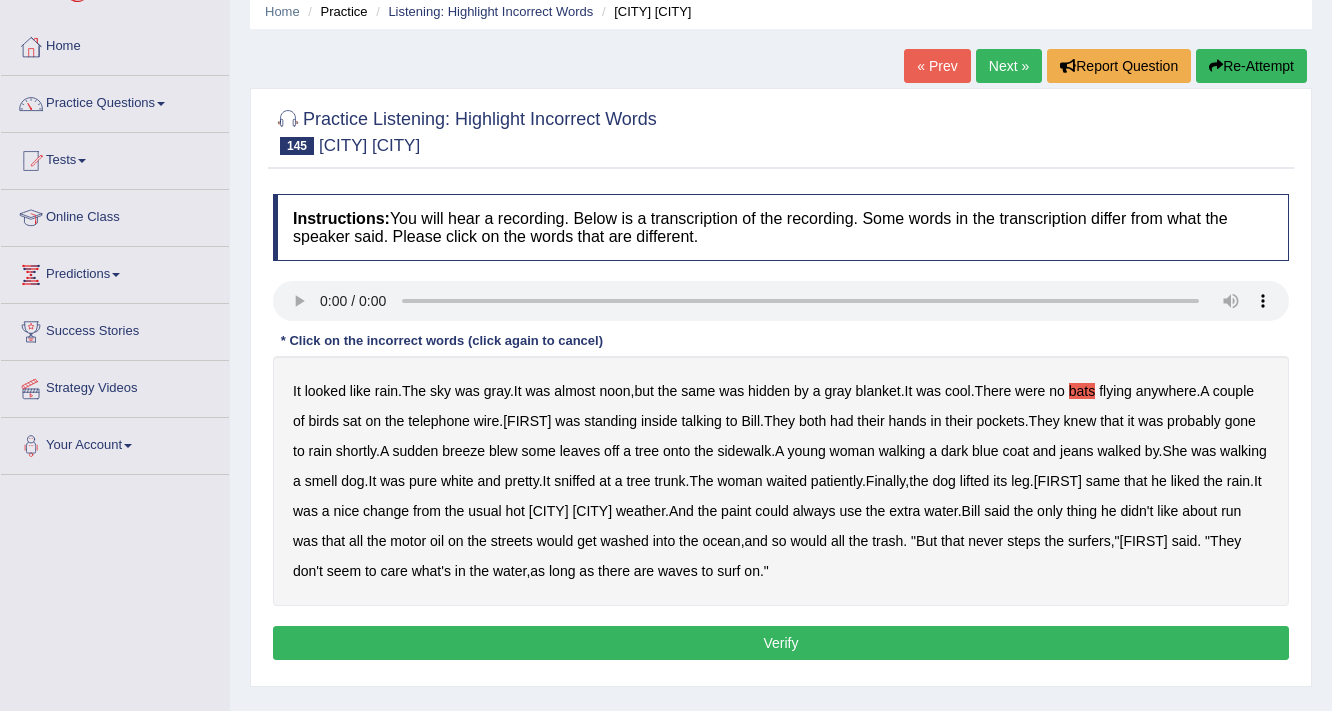 type 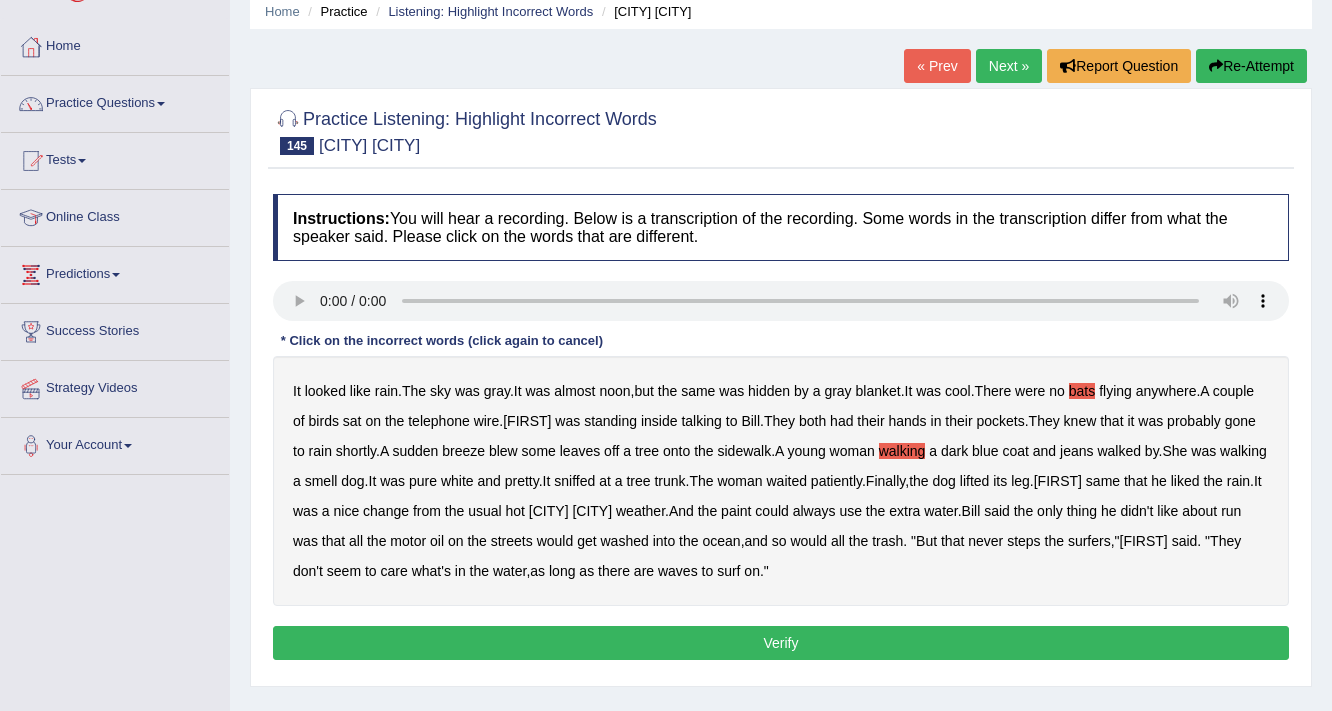 click on "its" at bounding box center (1000, 481) 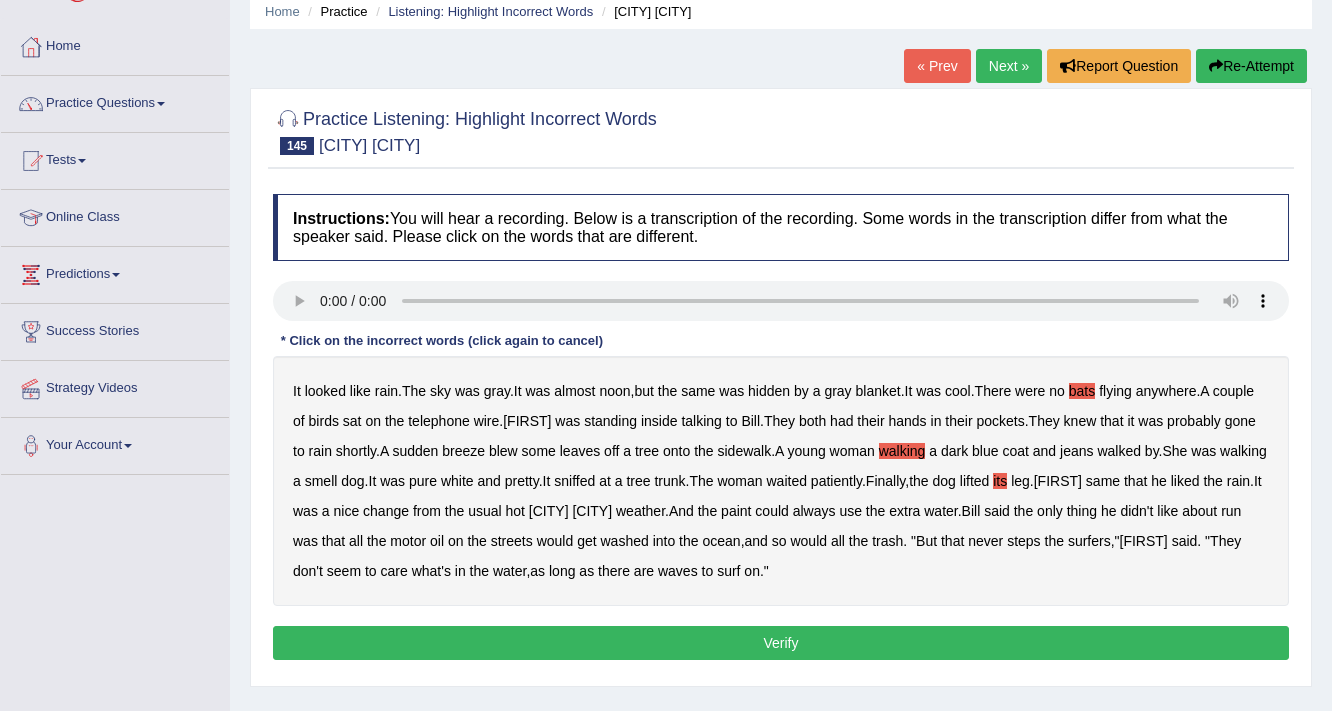 click on "paint" at bounding box center [736, 511] 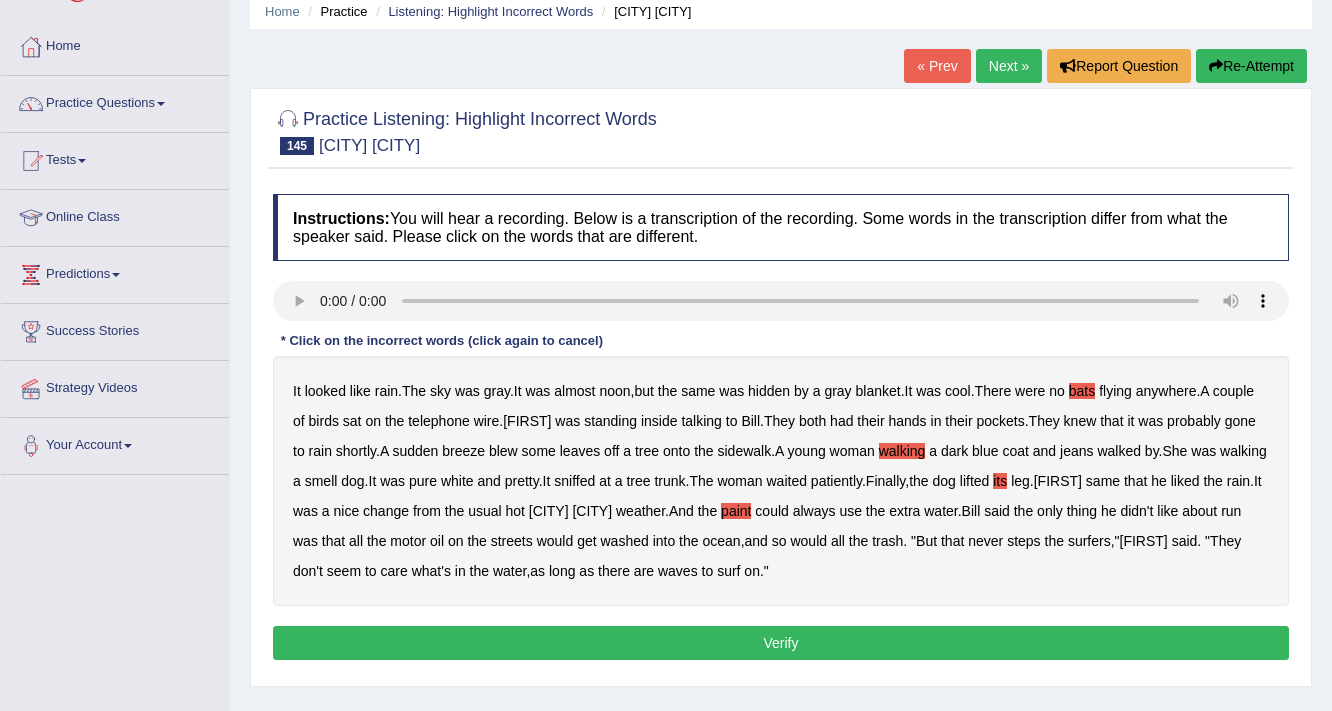 click on "run" at bounding box center [1231, 511] 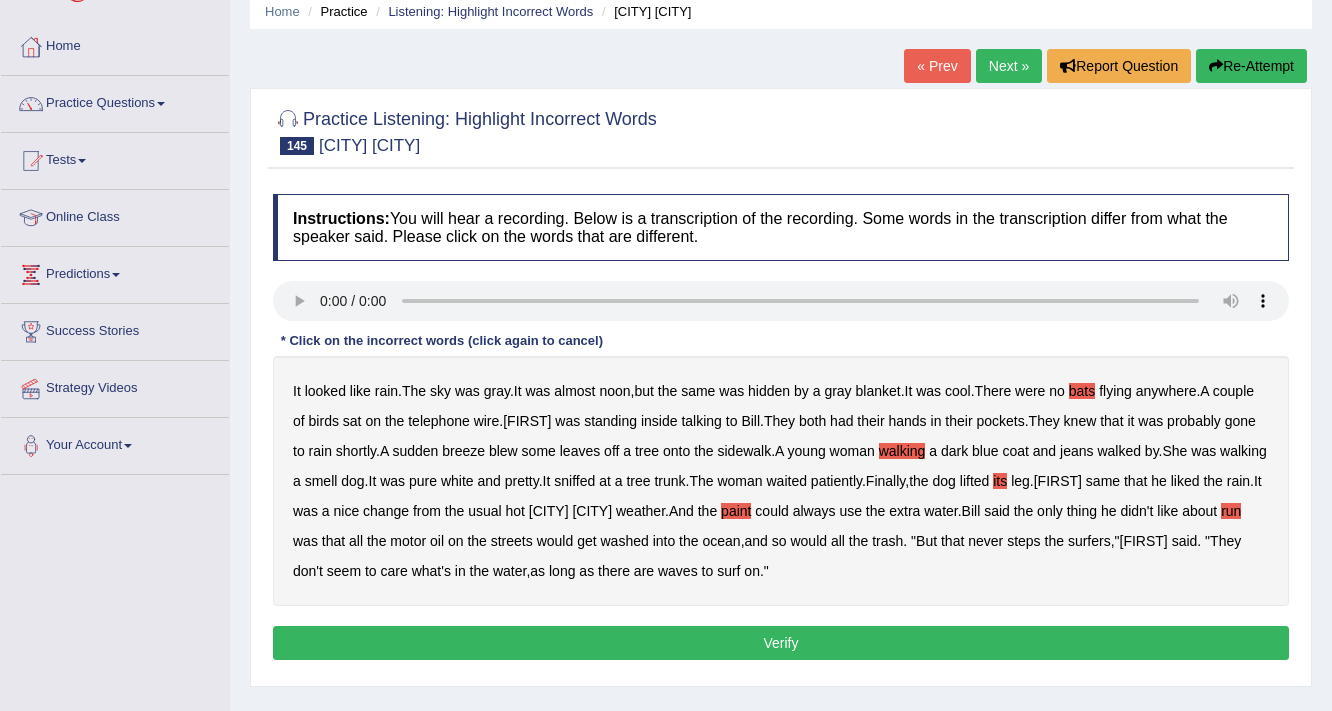 click on "It" at bounding box center [518, 391] 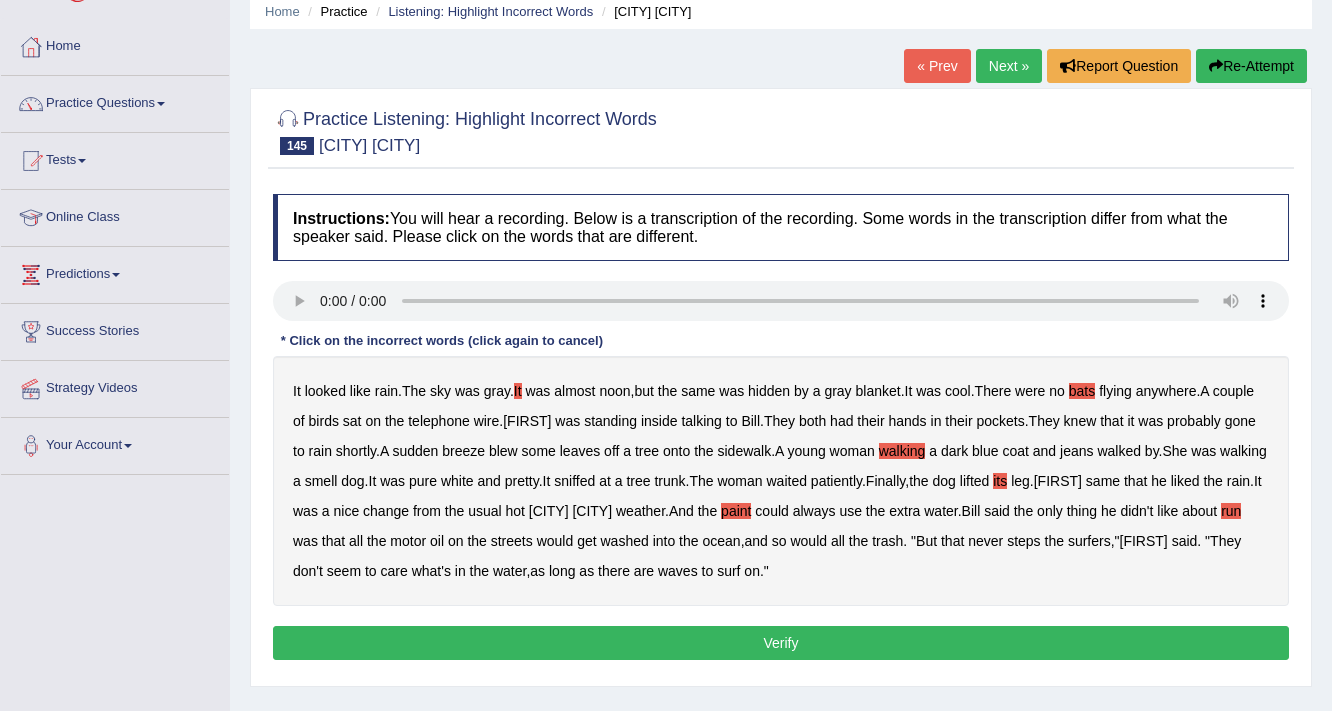 click on "It" at bounding box center (518, 391) 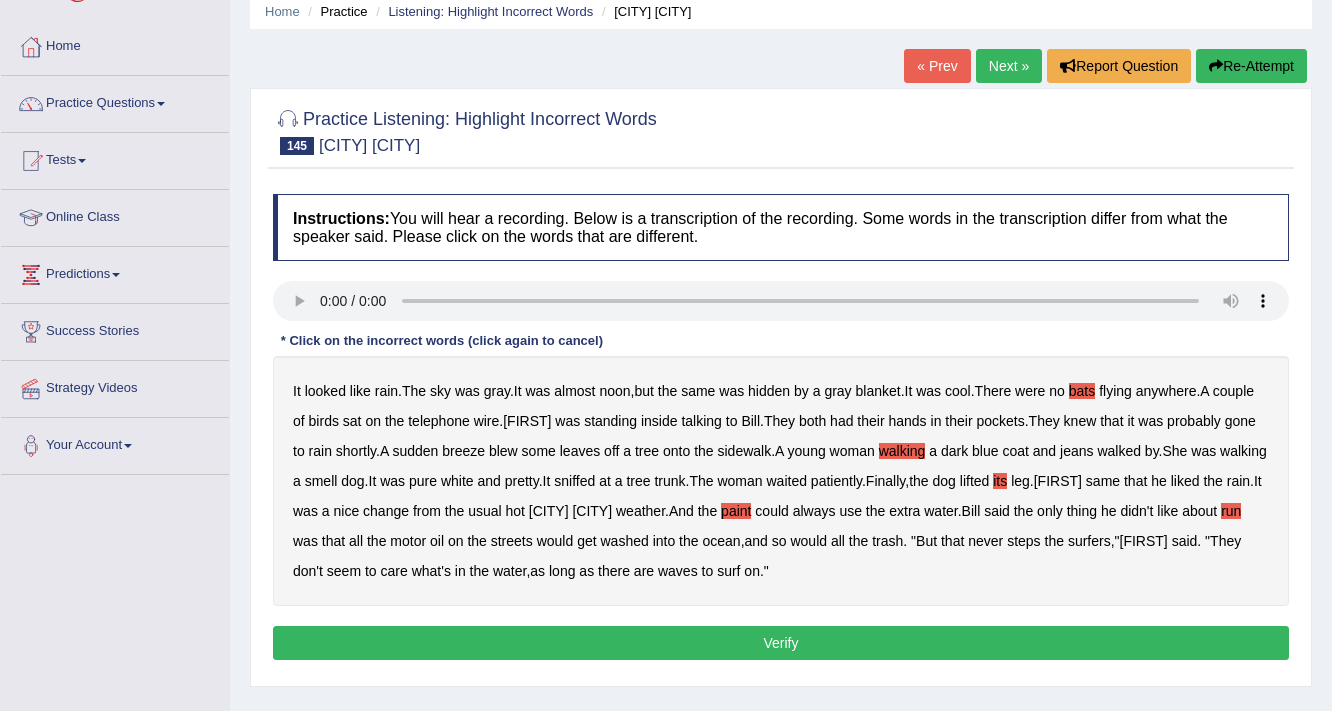 click on "inside" at bounding box center [659, 421] 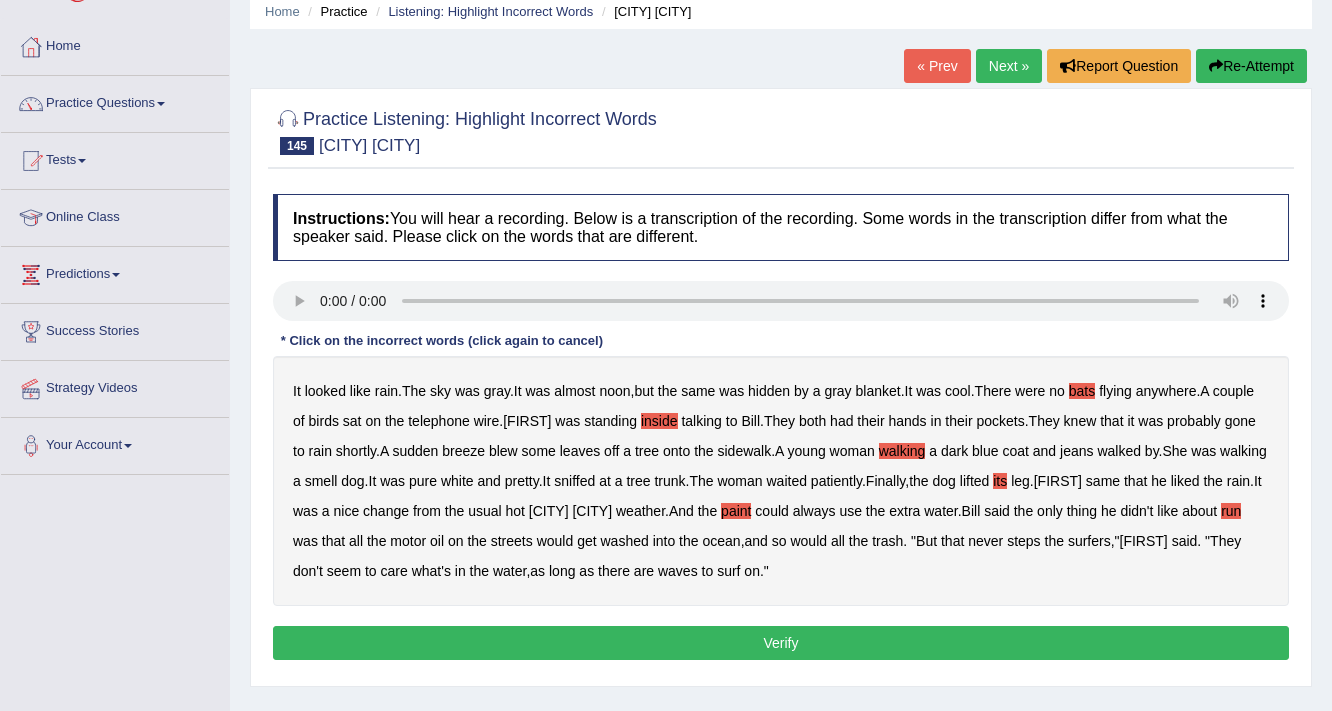 click on "its" at bounding box center [1000, 481] 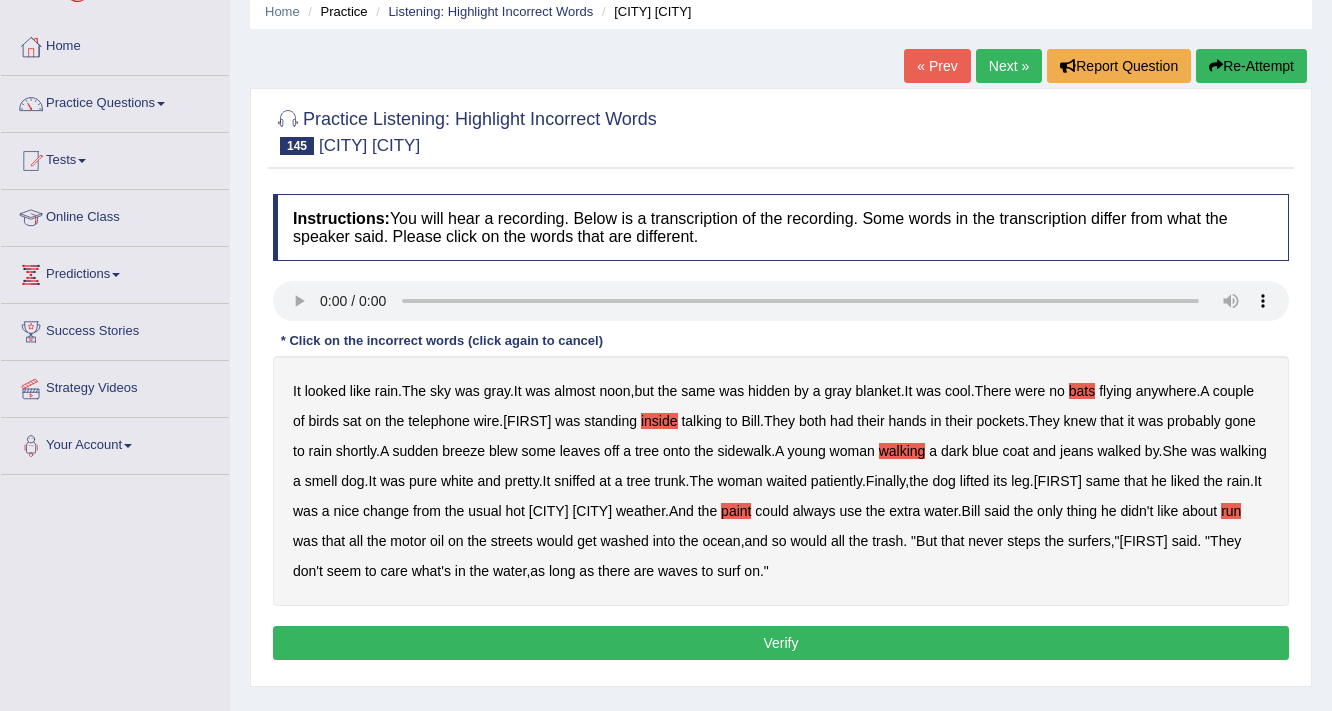 click on "Verify" at bounding box center [781, 643] 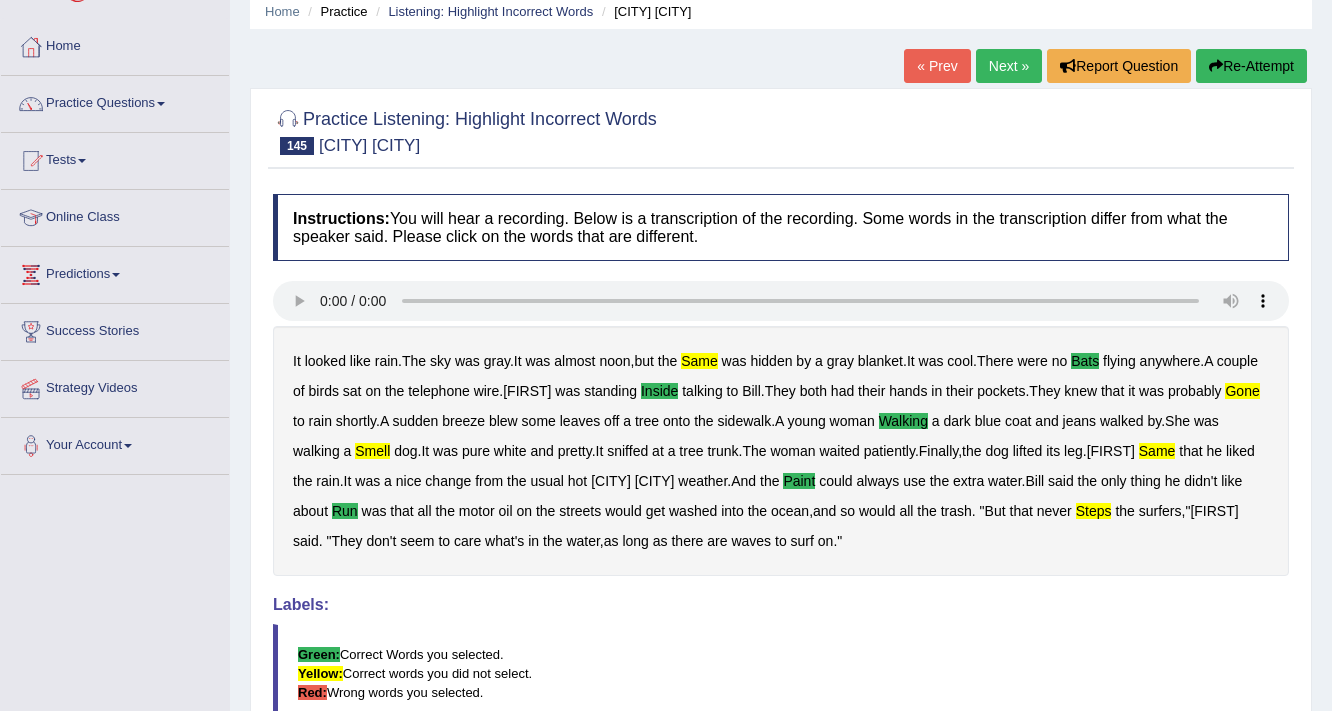 click on "Re-Attempt" at bounding box center (1251, 66) 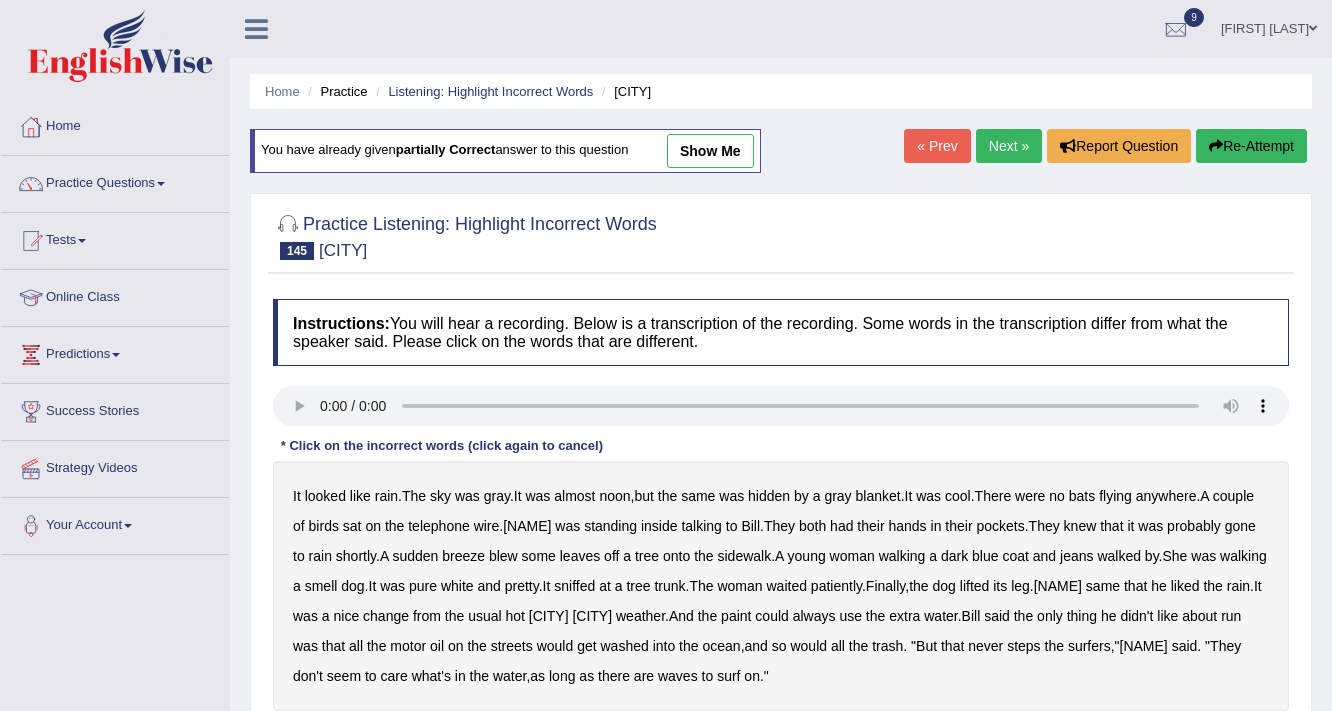 scroll, scrollTop: 80, scrollLeft: 0, axis: vertical 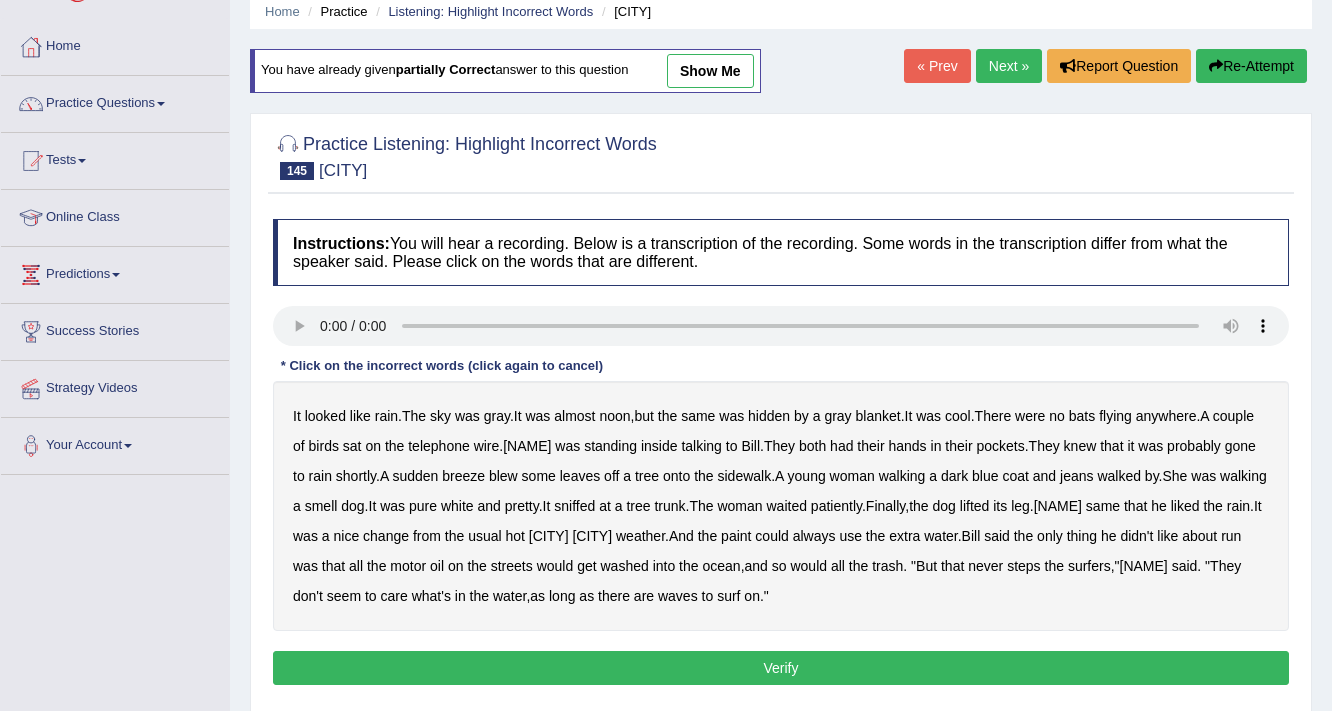 click on "same" at bounding box center (698, 416) 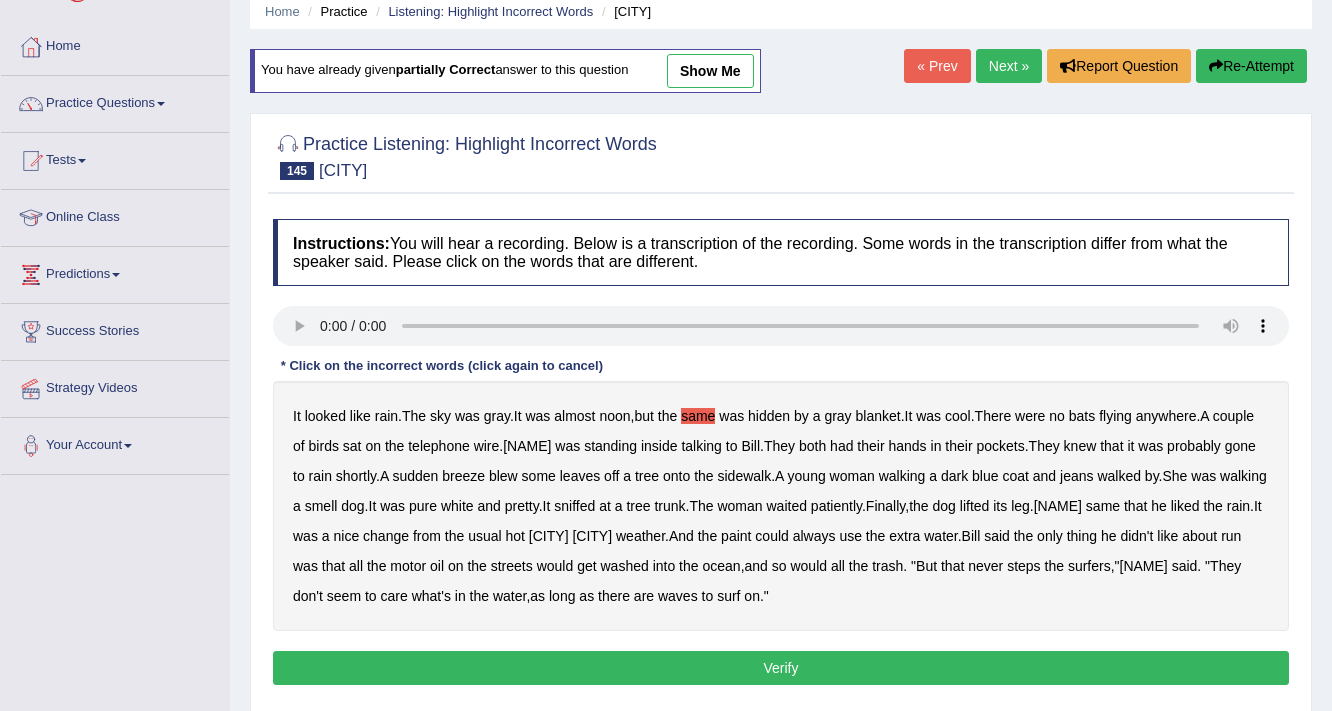 click on "bats" at bounding box center (1082, 416) 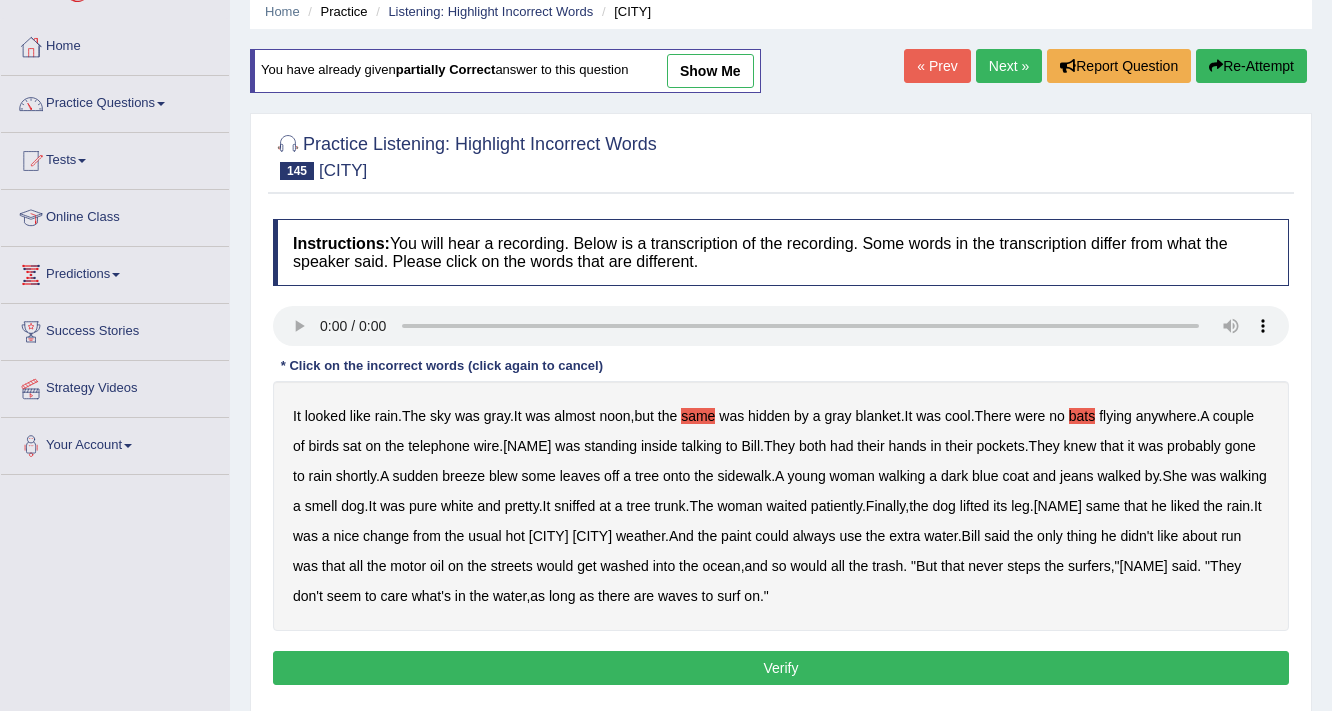 click on "inside" at bounding box center [659, 446] 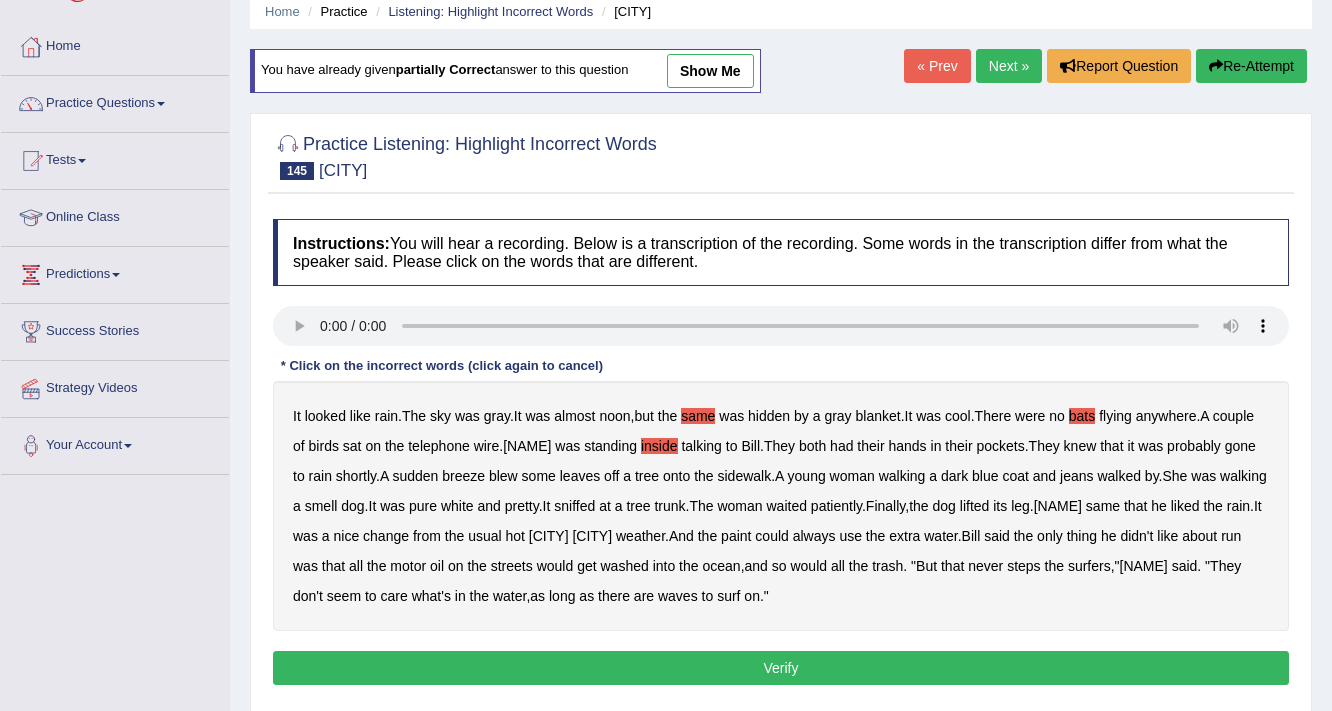 click on "gone" at bounding box center [1240, 446] 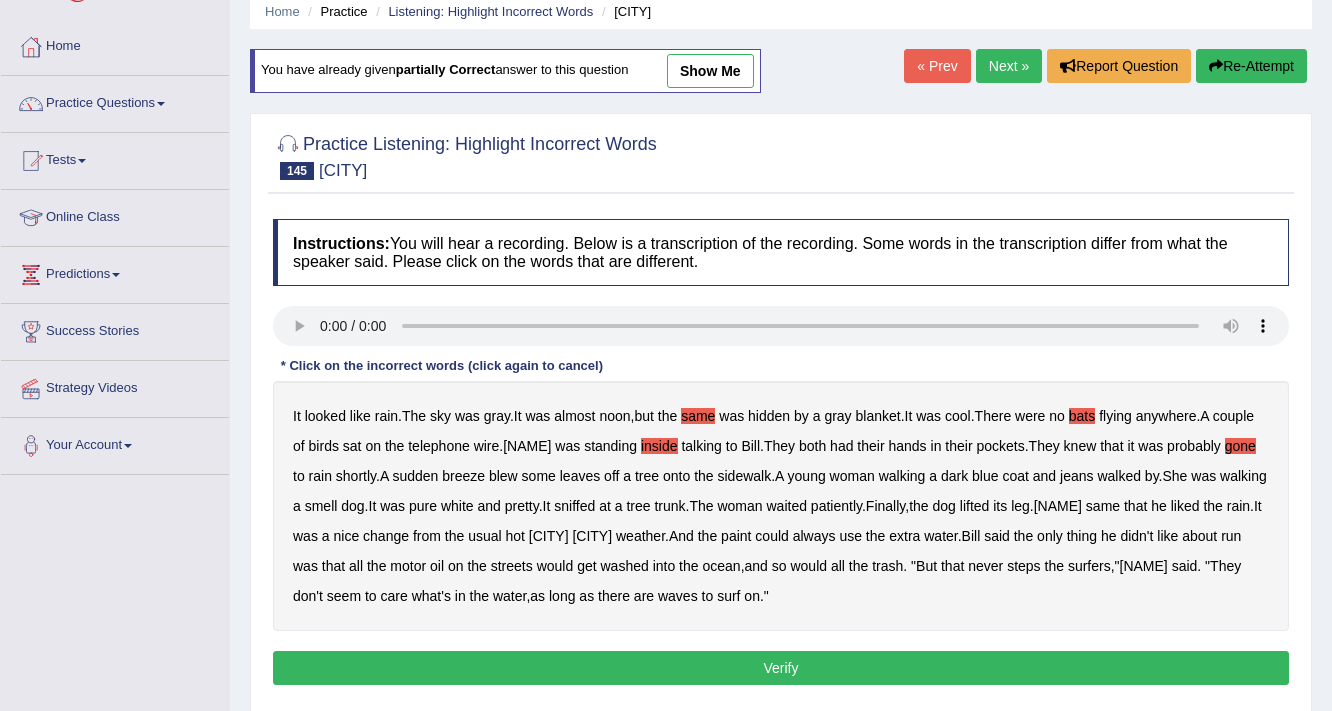 click on "walking" at bounding box center (902, 476) 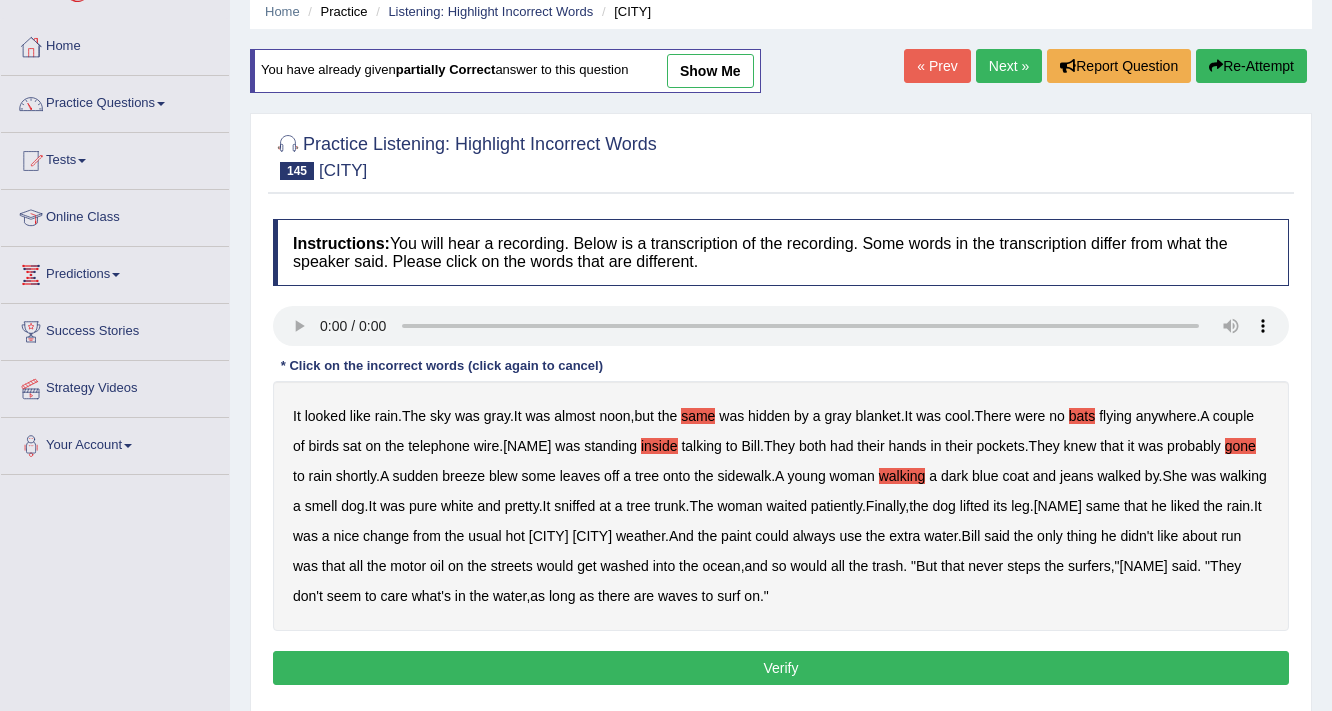 click on "smell" at bounding box center [321, 506] 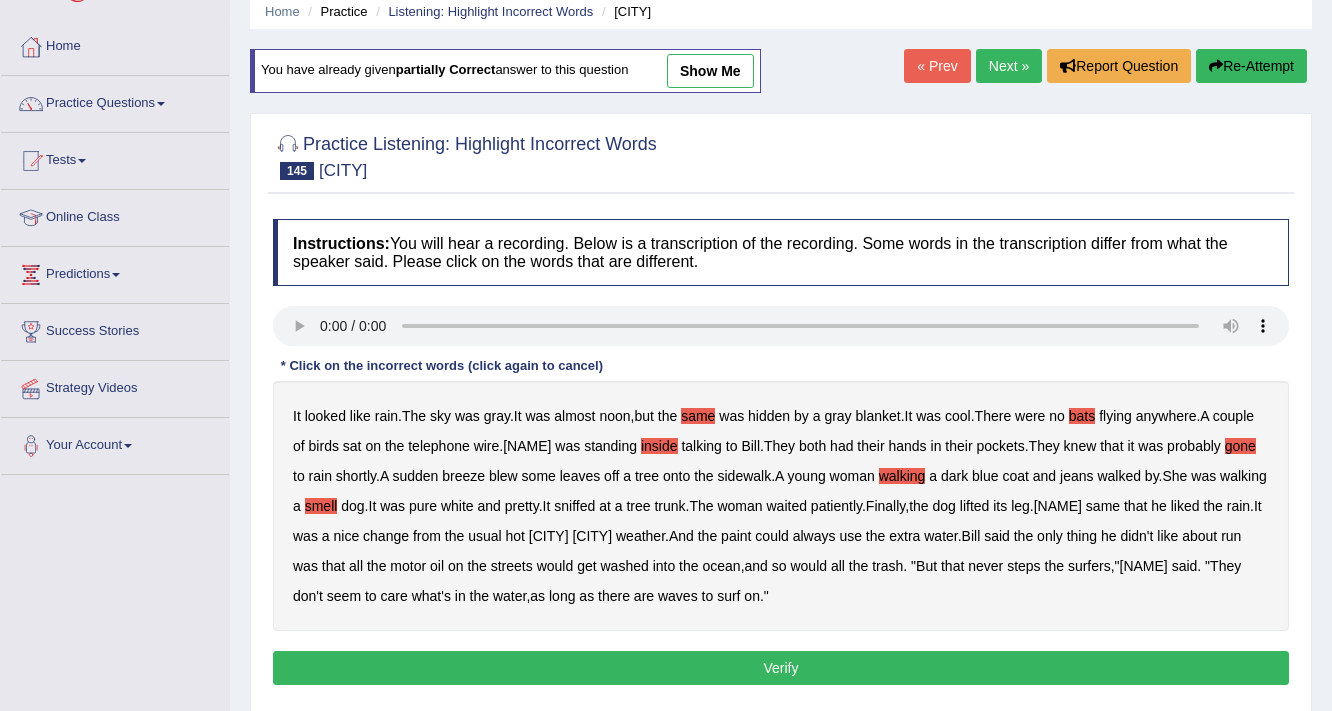 click on "same" at bounding box center [1103, 506] 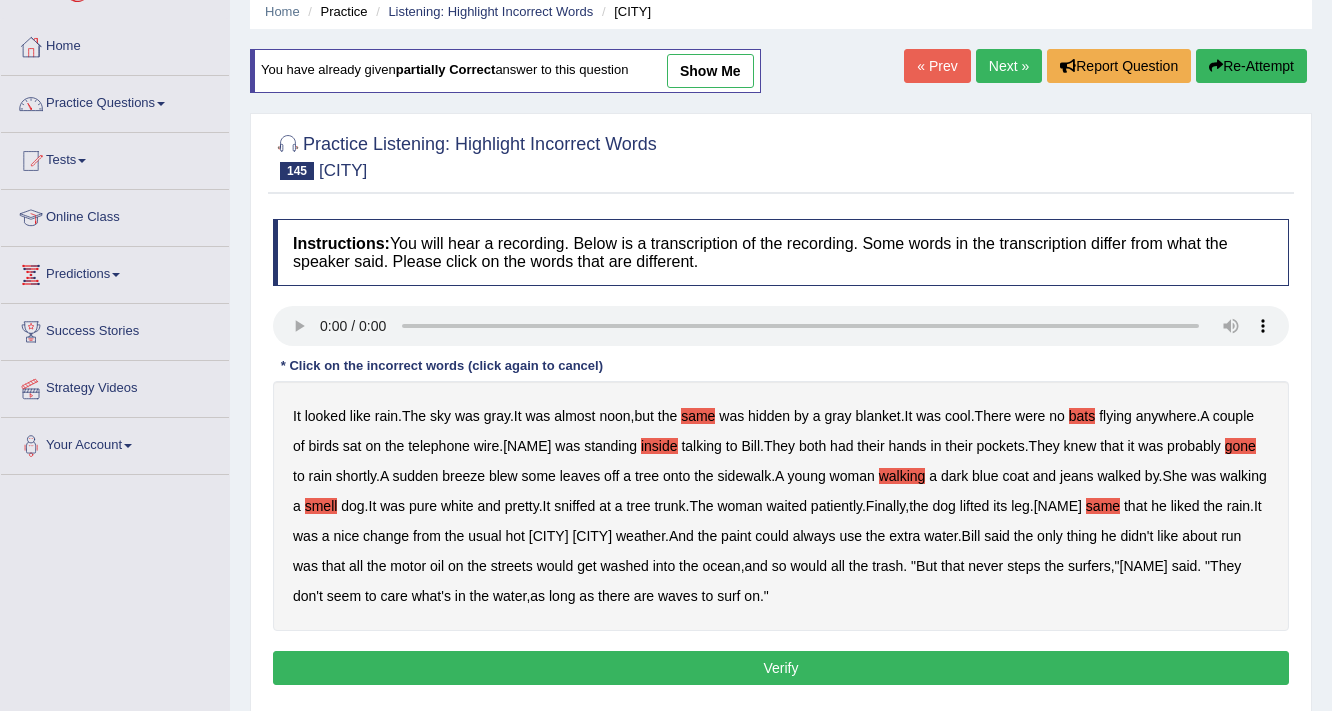 click on "paint" at bounding box center (736, 536) 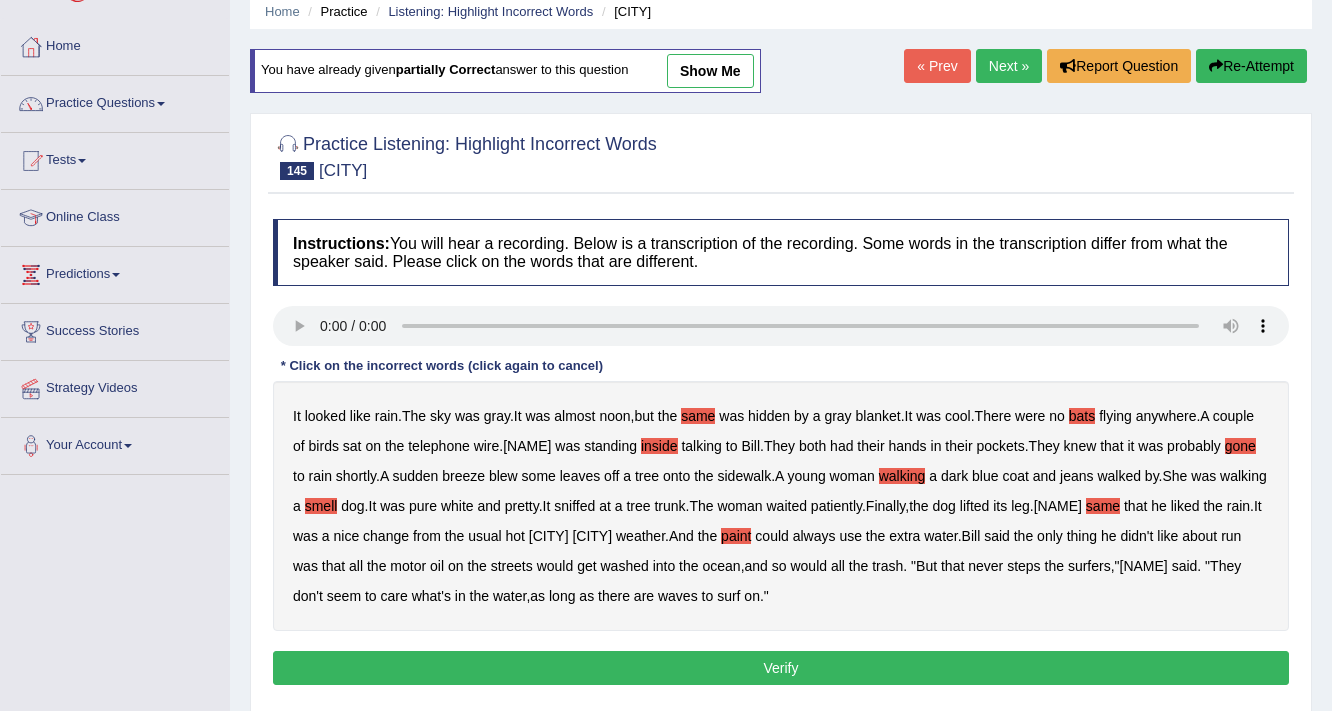 click on "run" at bounding box center [1231, 536] 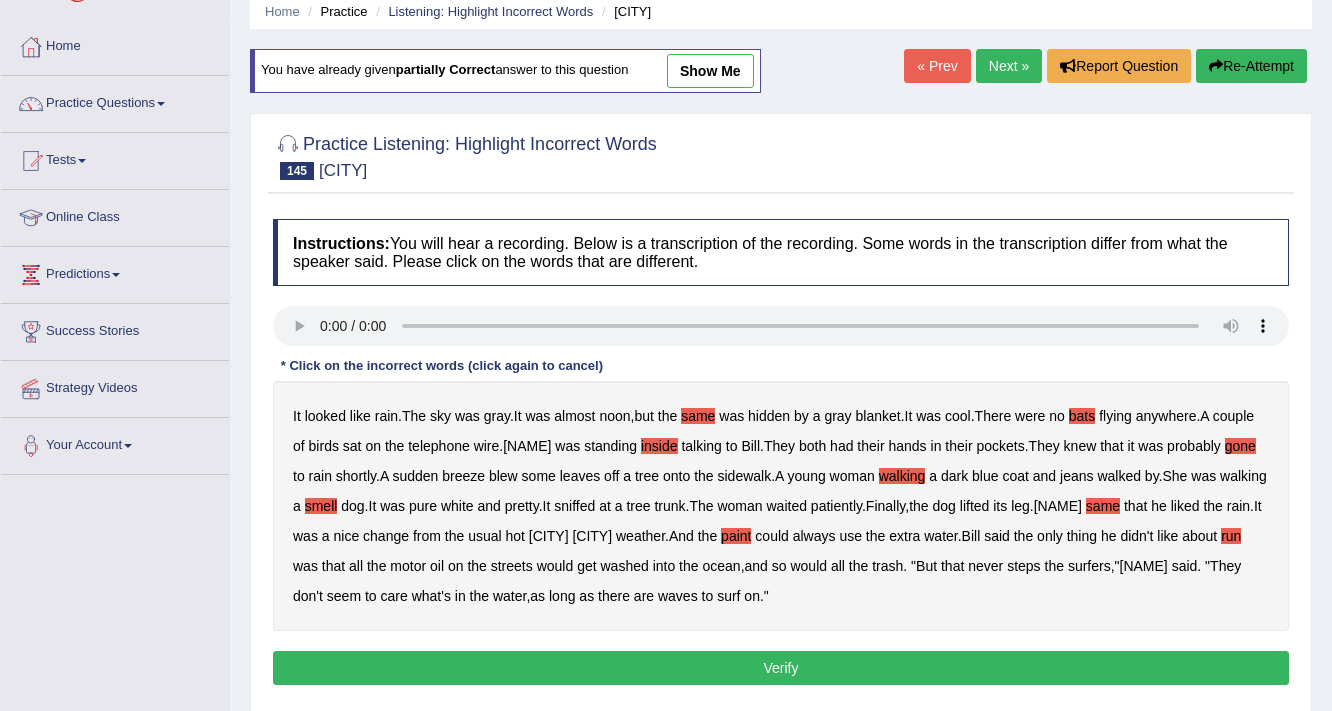 click on "Verify" at bounding box center [781, 668] 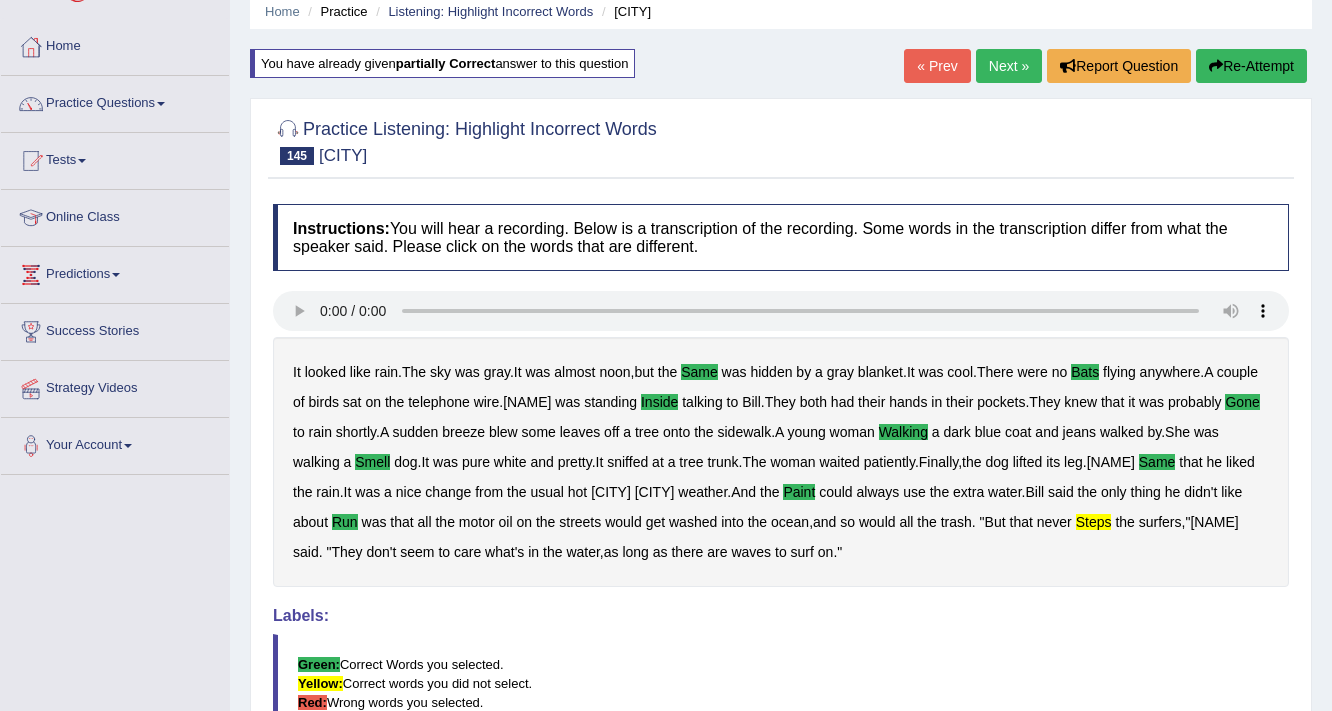 click on "Re-Attempt" at bounding box center [1251, 66] 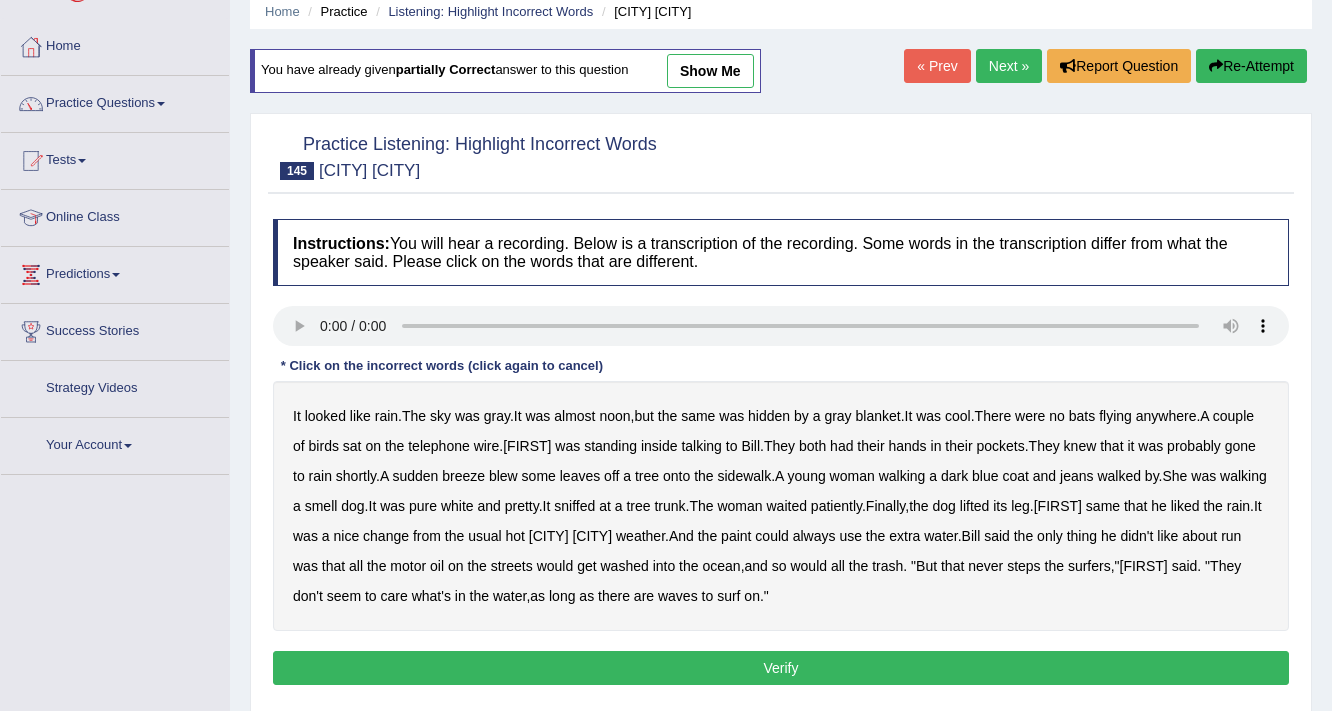 scroll, scrollTop: 80, scrollLeft: 0, axis: vertical 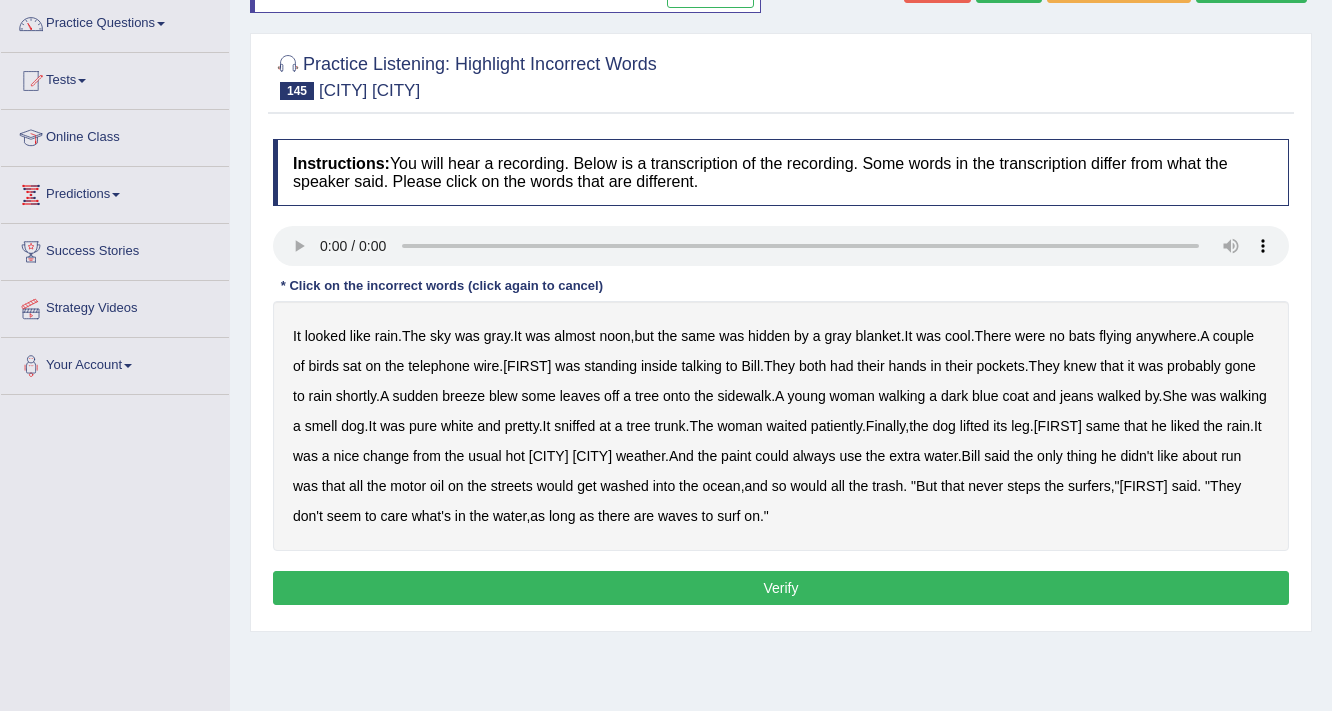 click on "same" at bounding box center (698, 336) 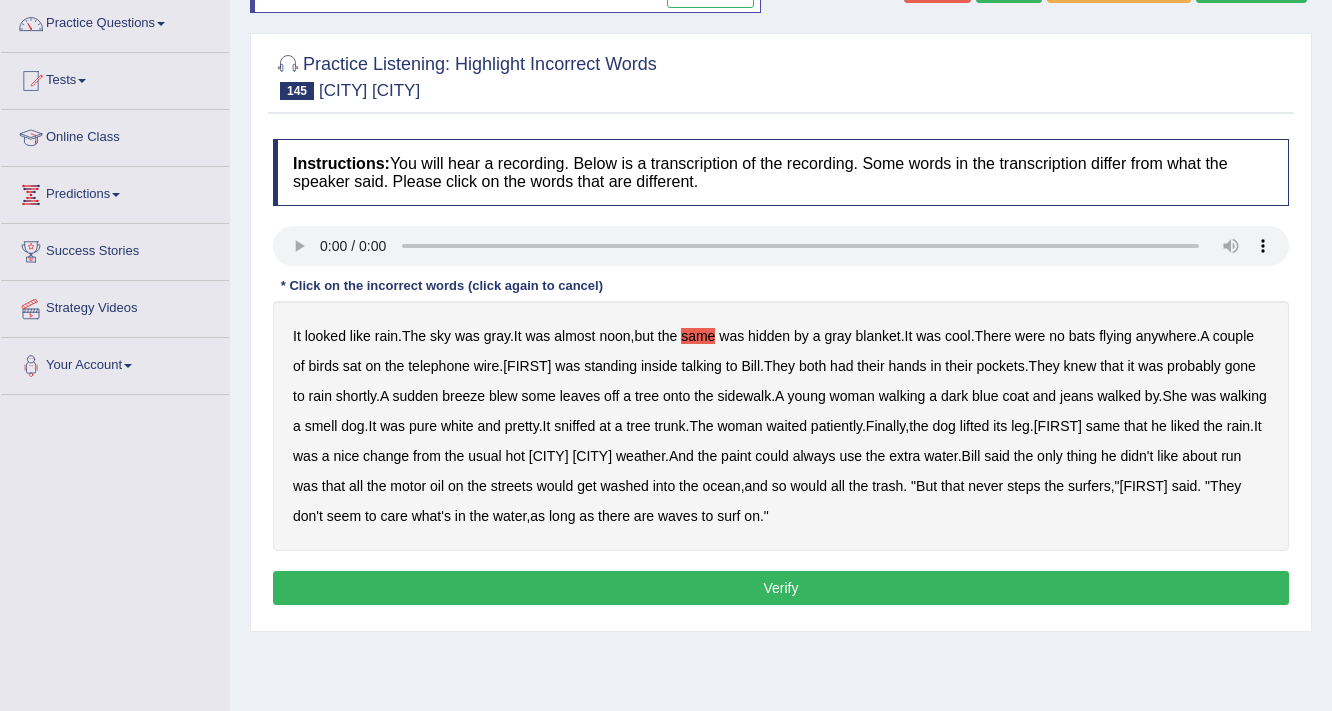 click on "bats" at bounding box center (1082, 336) 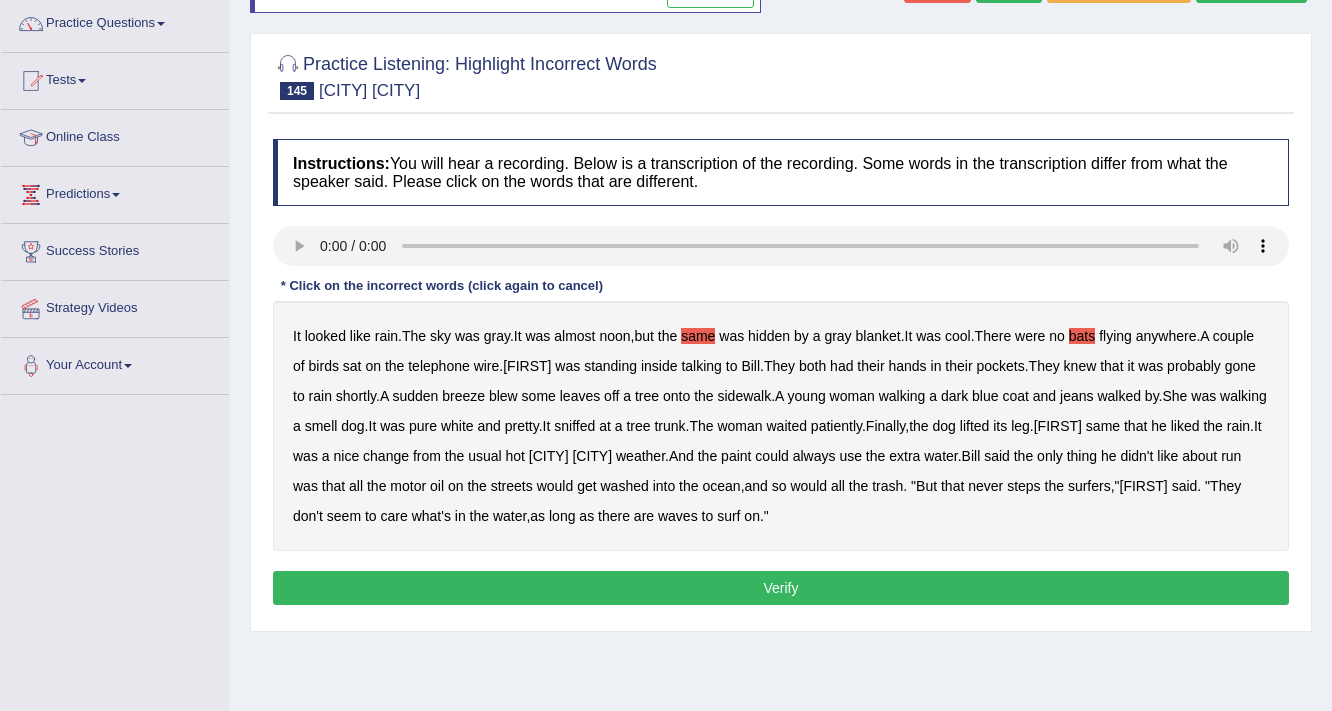 click on "inside" at bounding box center (659, 366) 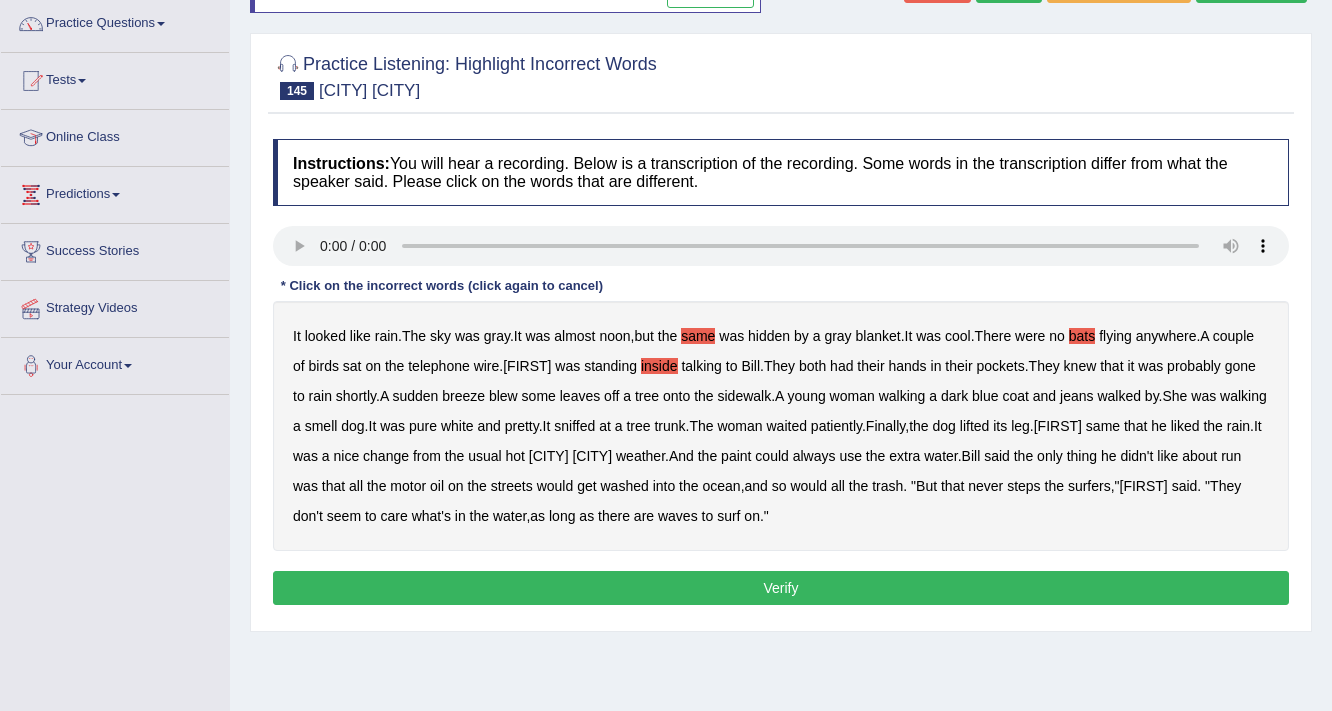 click on "gone" at bounding box center (1240, 366) 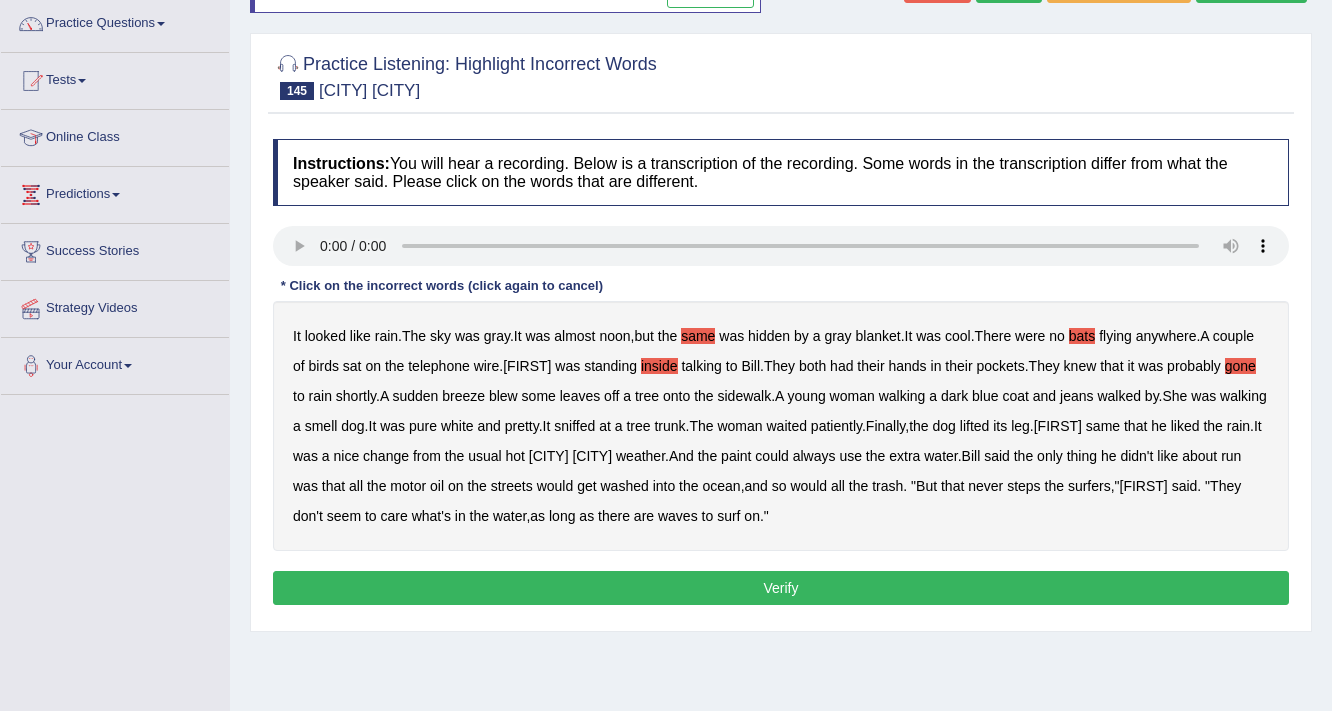 click on "walking" at bounding box center (902, 396) 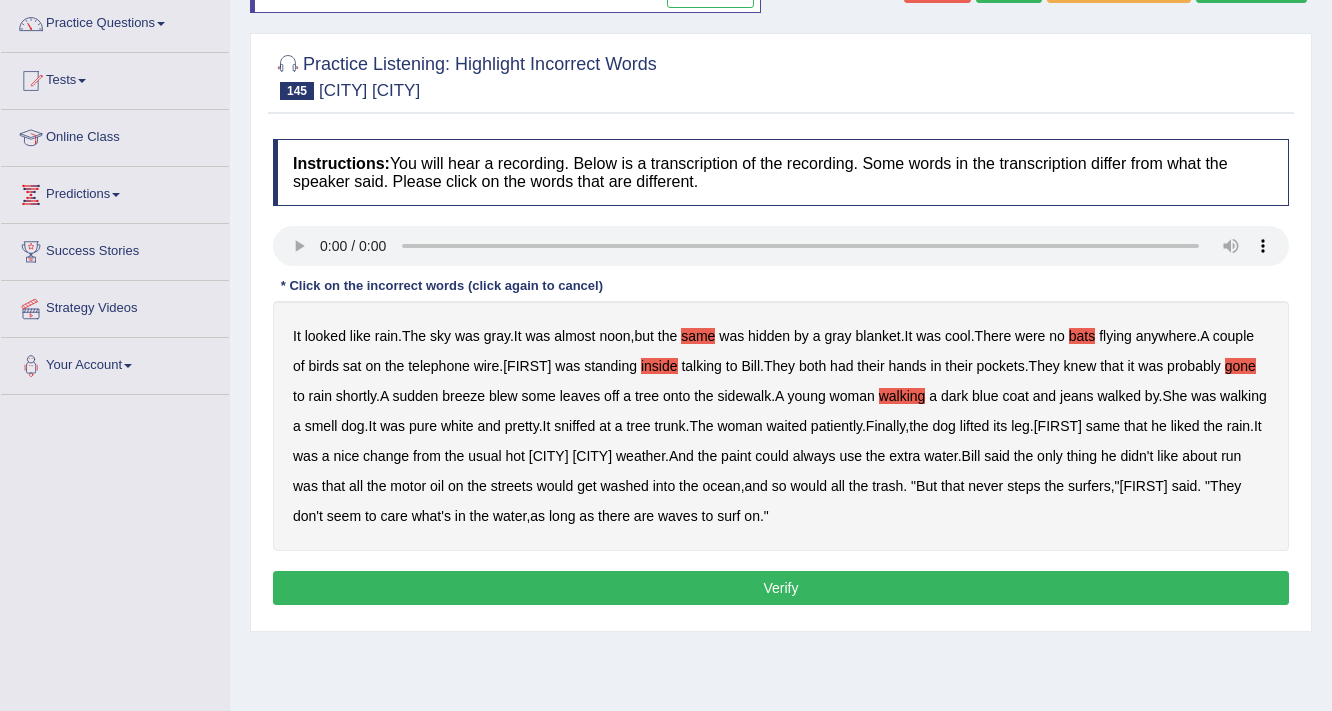 click on "smell" at bounding box center [321, 426] 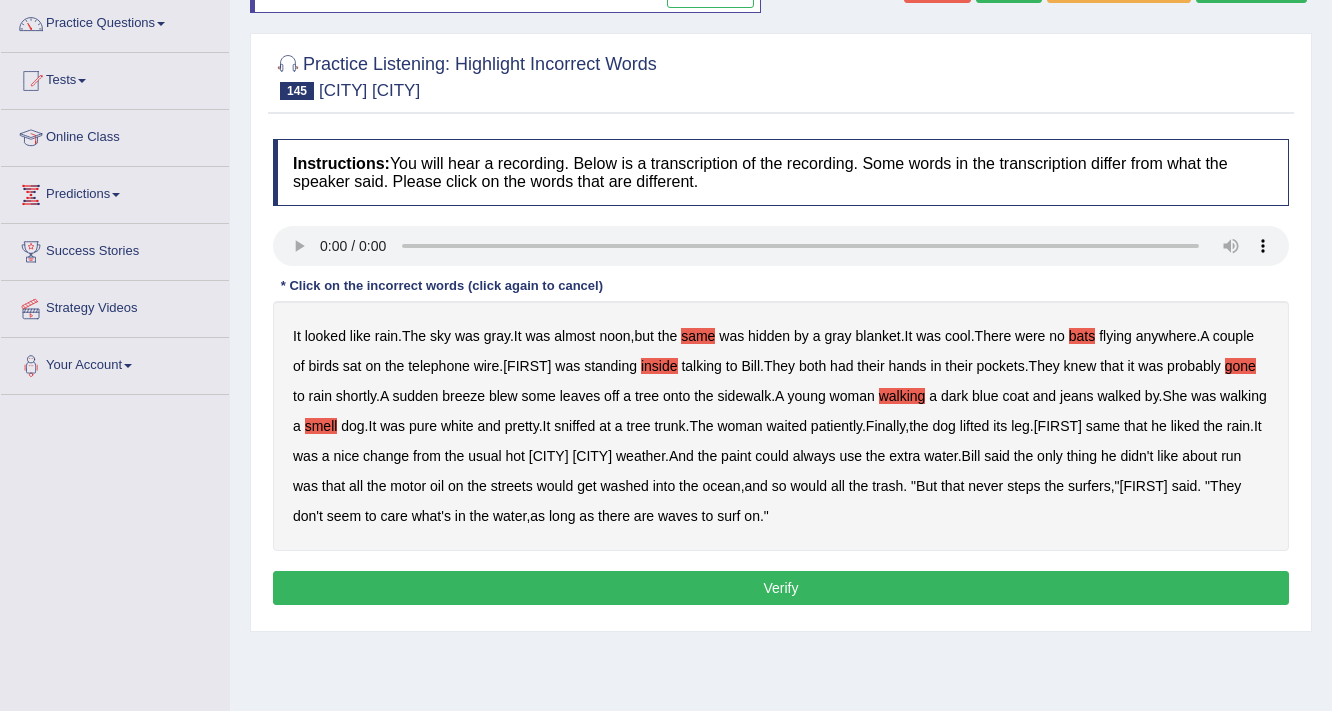 click on "same" at bounding box center [1103, 426] 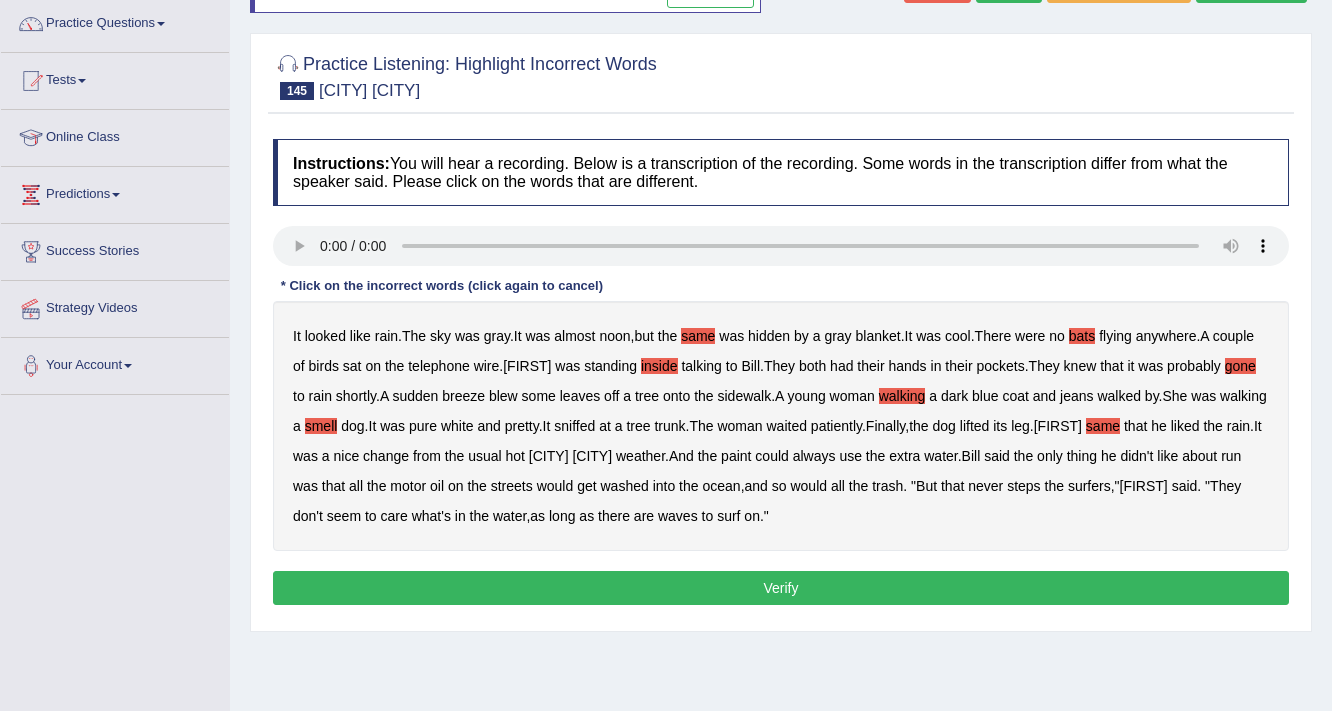 click on "paint" at bounding box center (736, 456) 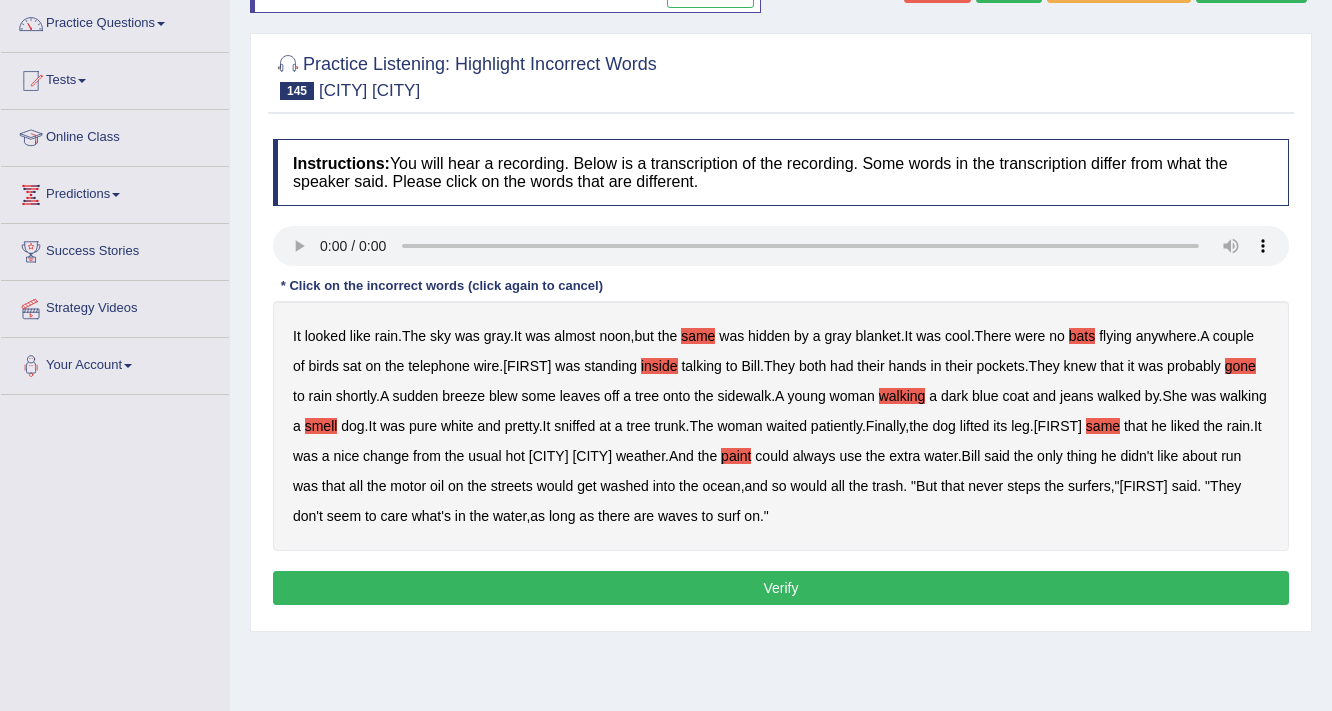 click on "run" at bounding box center [1231, 456] 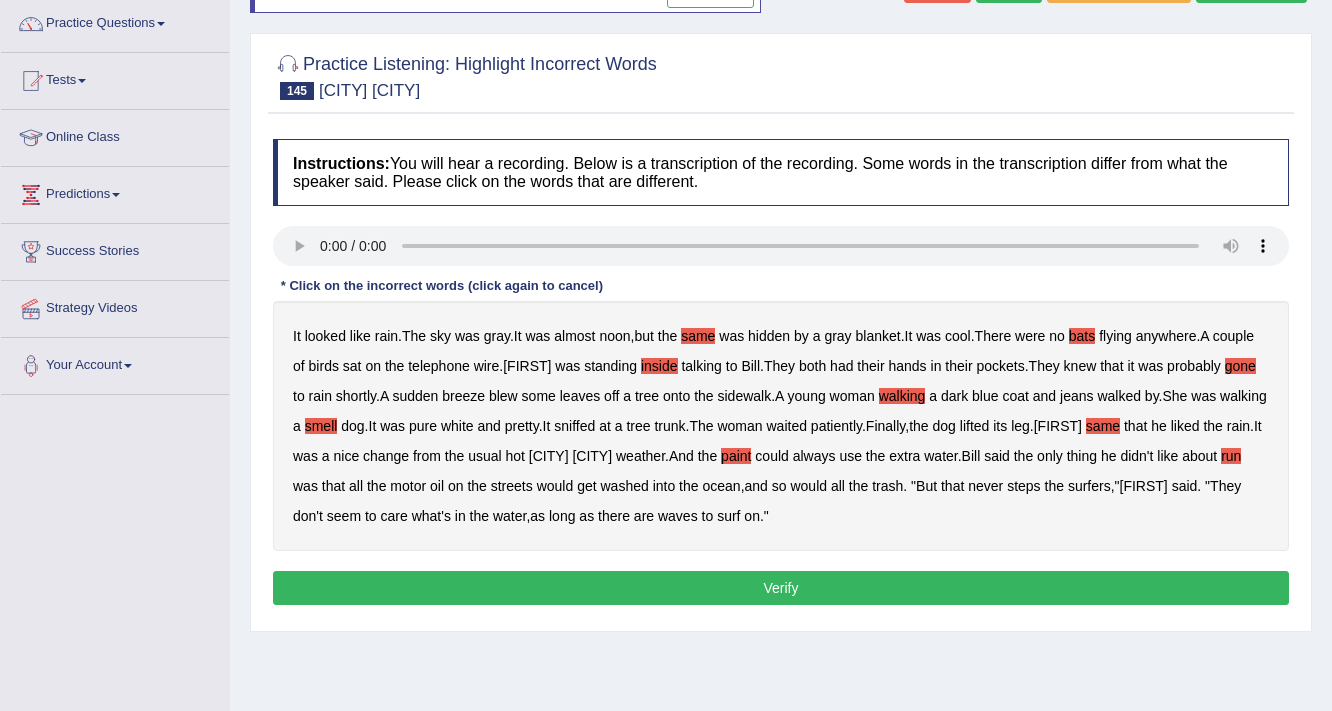 click on "steps" at bounding box center [1023, 486] 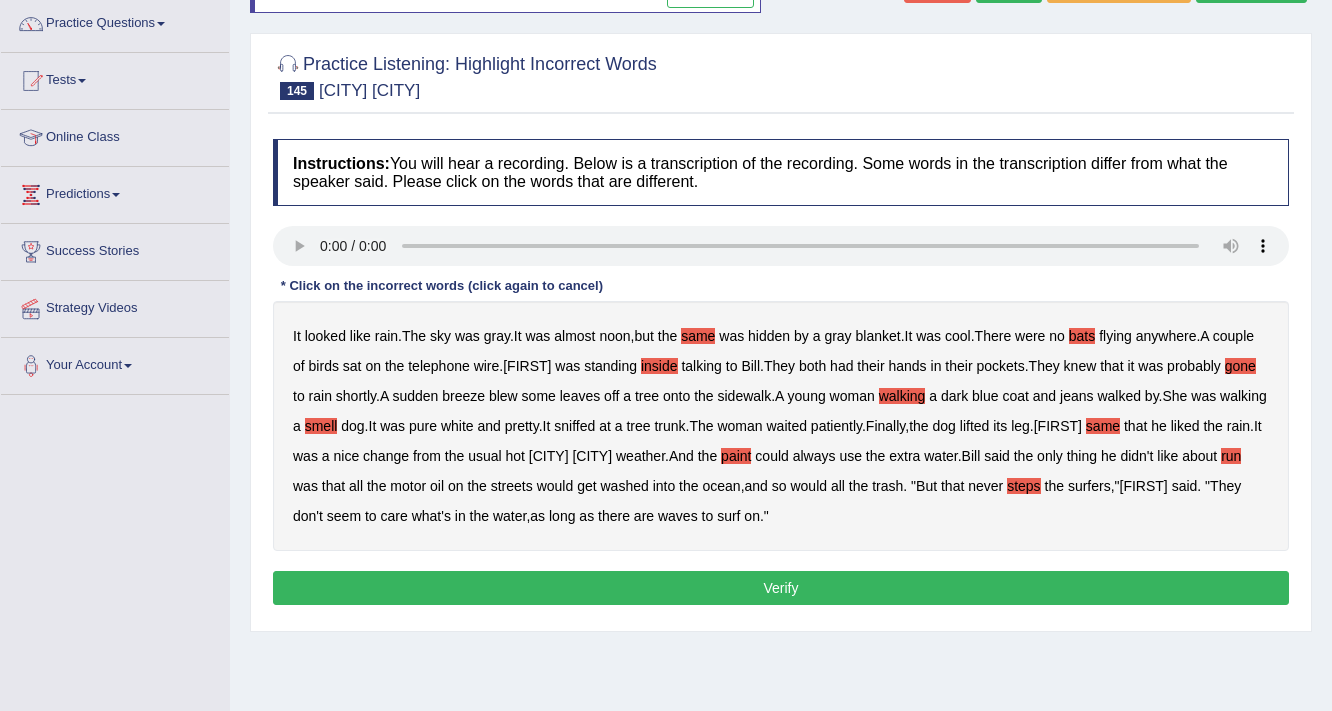 click on "Verify" at bounding box center (781, 588) 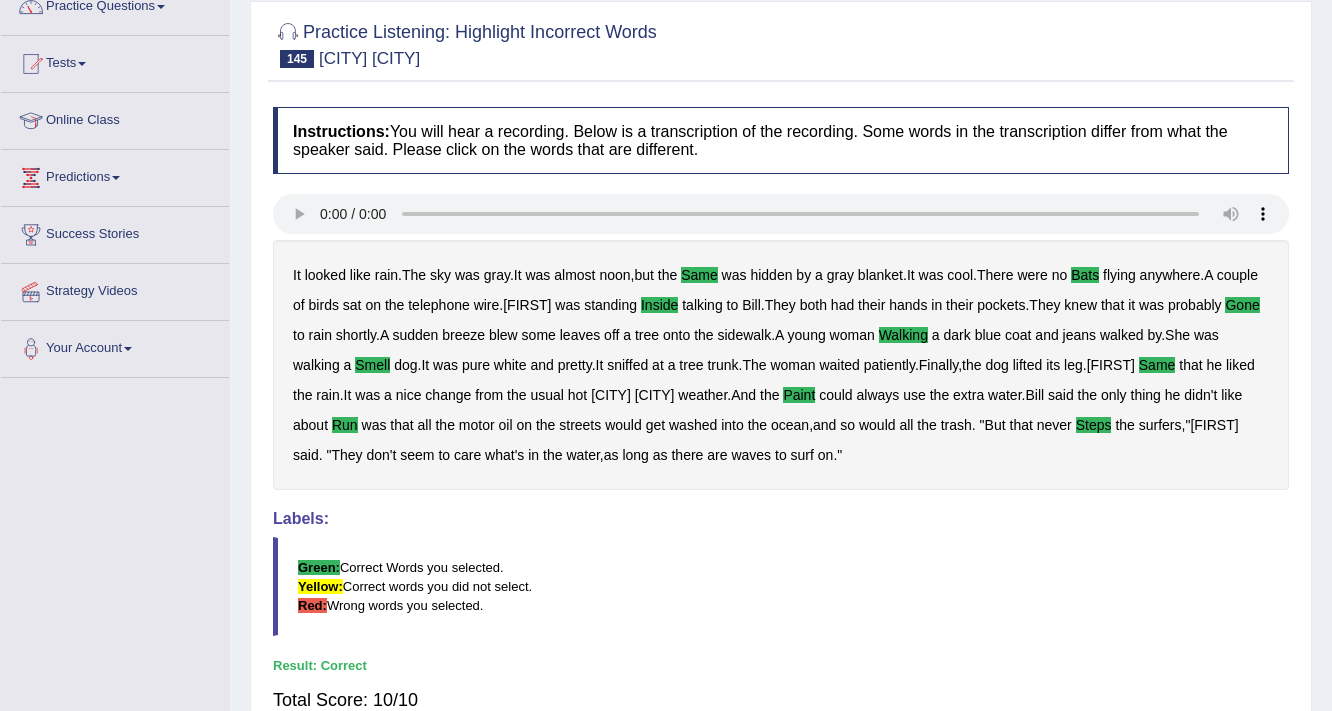scroll, scrollTop: 0, scrollLeft: 0, axis: both 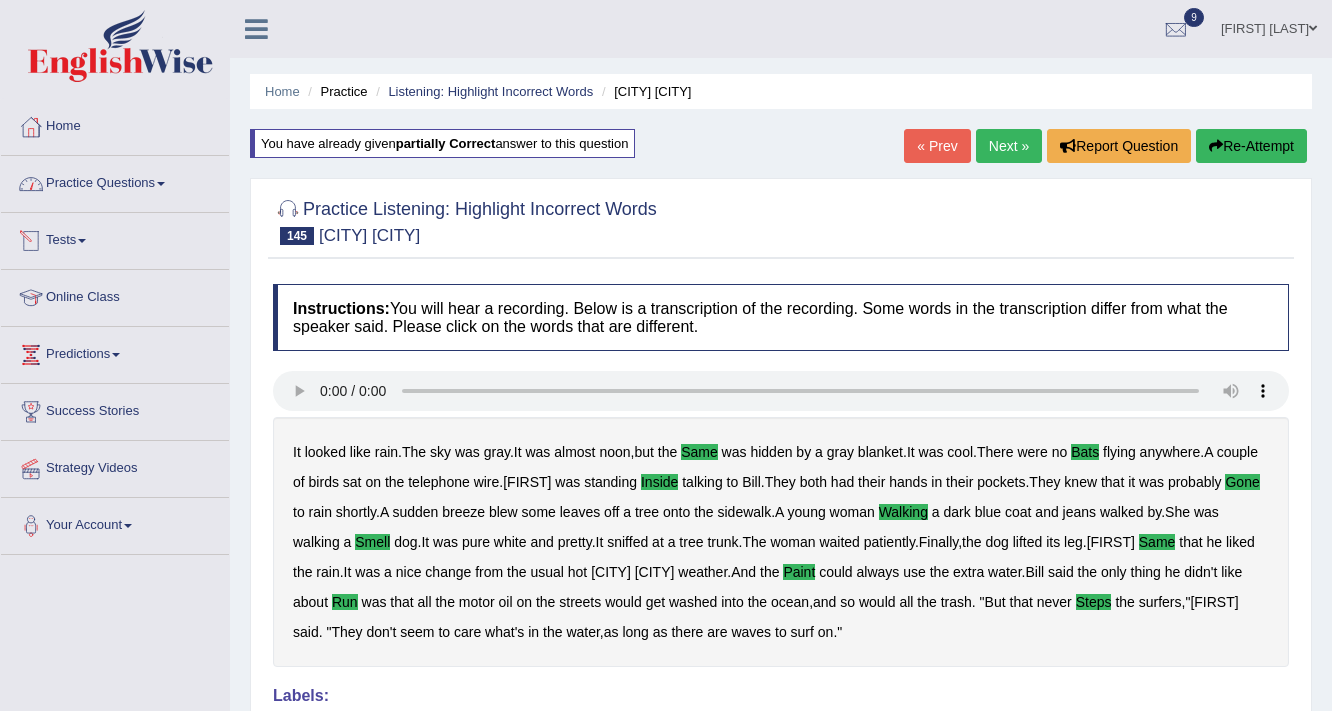 click on "Practice Questions" at bounding box center (115, 181) 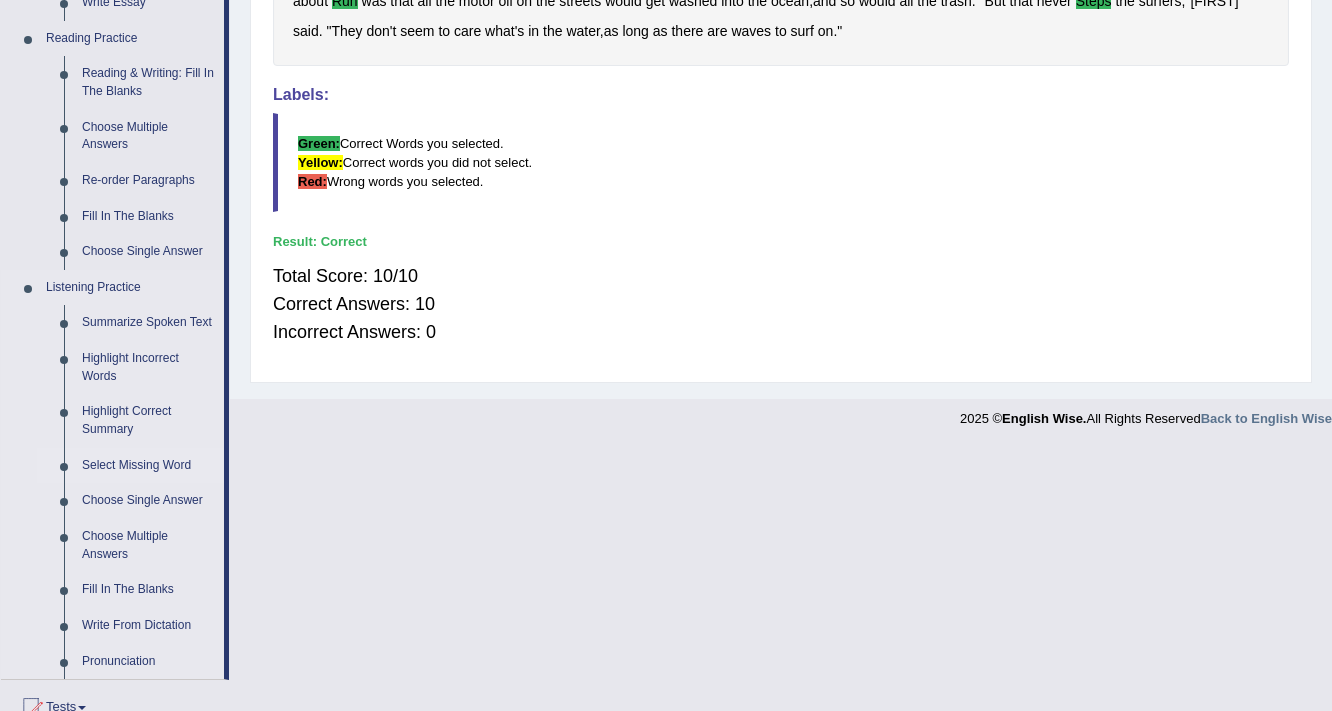scroll, scrollTop: 640, scrollLeft: 0, axis: vertical 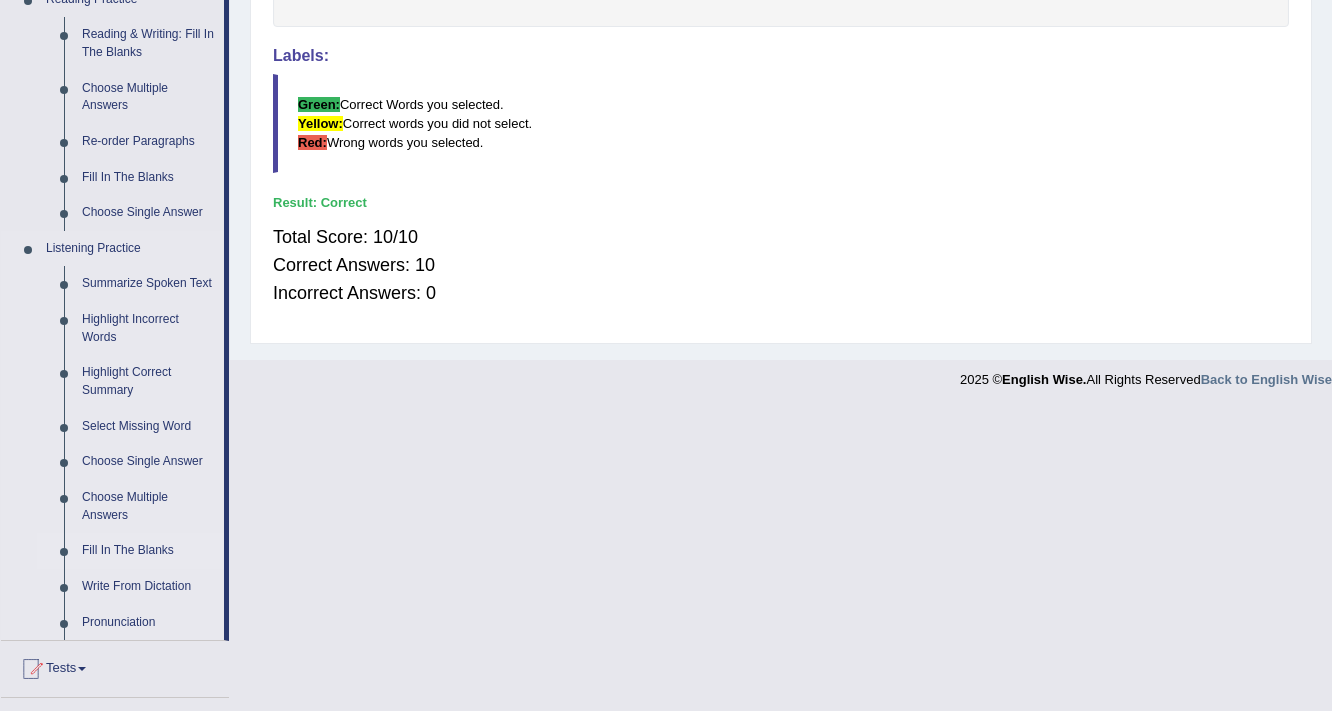 click on "Fill In The Blanks" at bounding box center [148, 551] 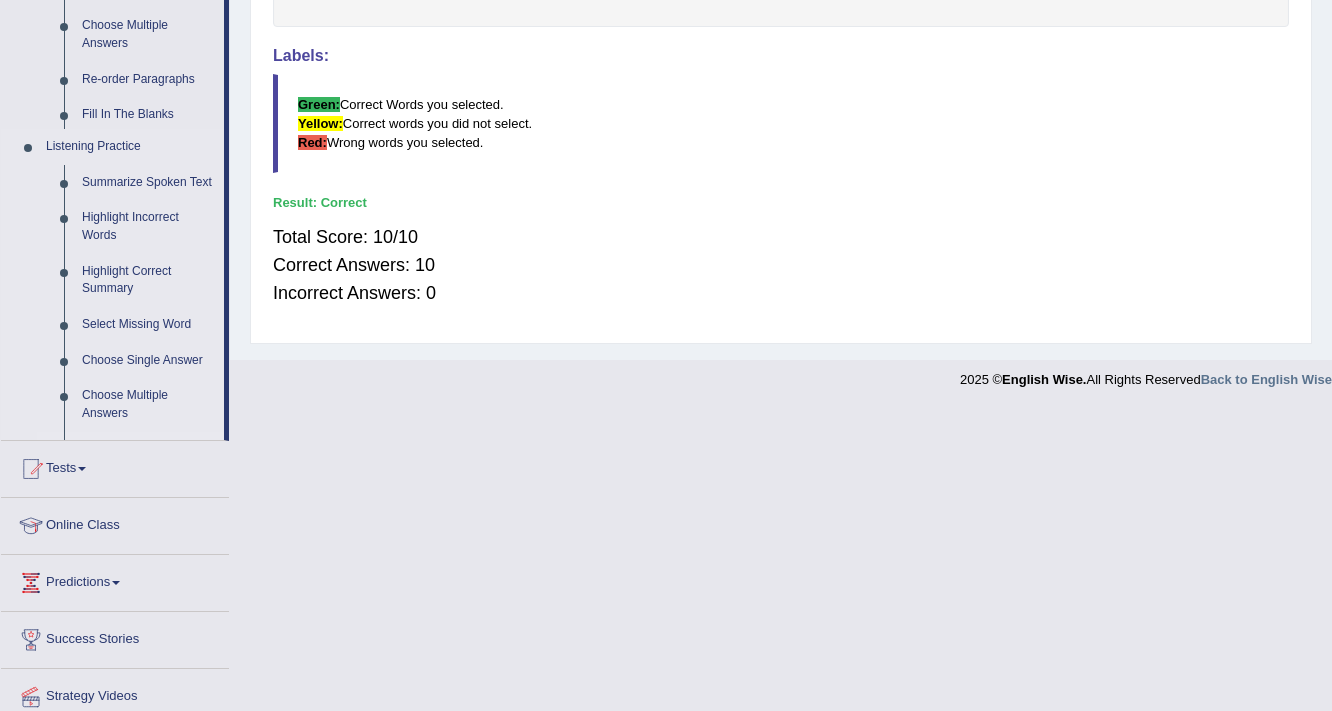 scroll, scrollTop: 339, scrollLeft: 0, axis: vertical 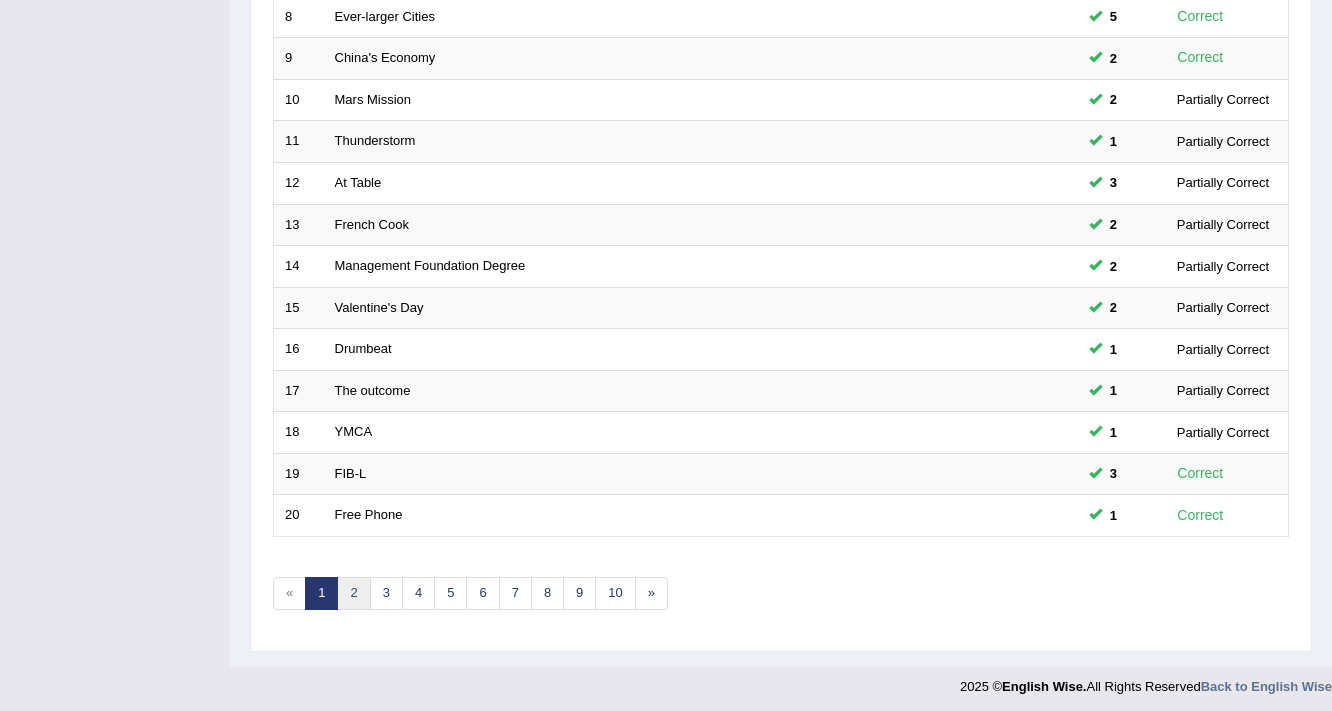 click on "2" at bounding box center (353, 593) 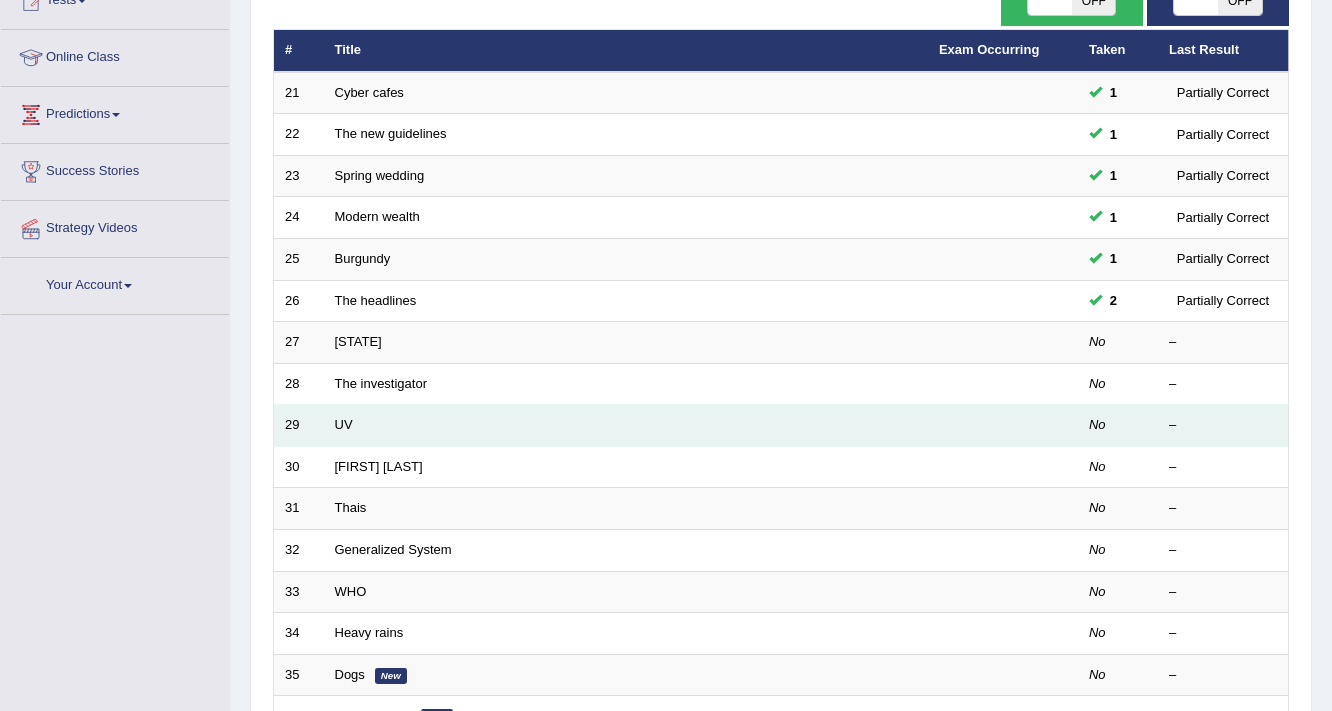 scroll, scrollTop: 0, scrollLeft: 0, axis: both 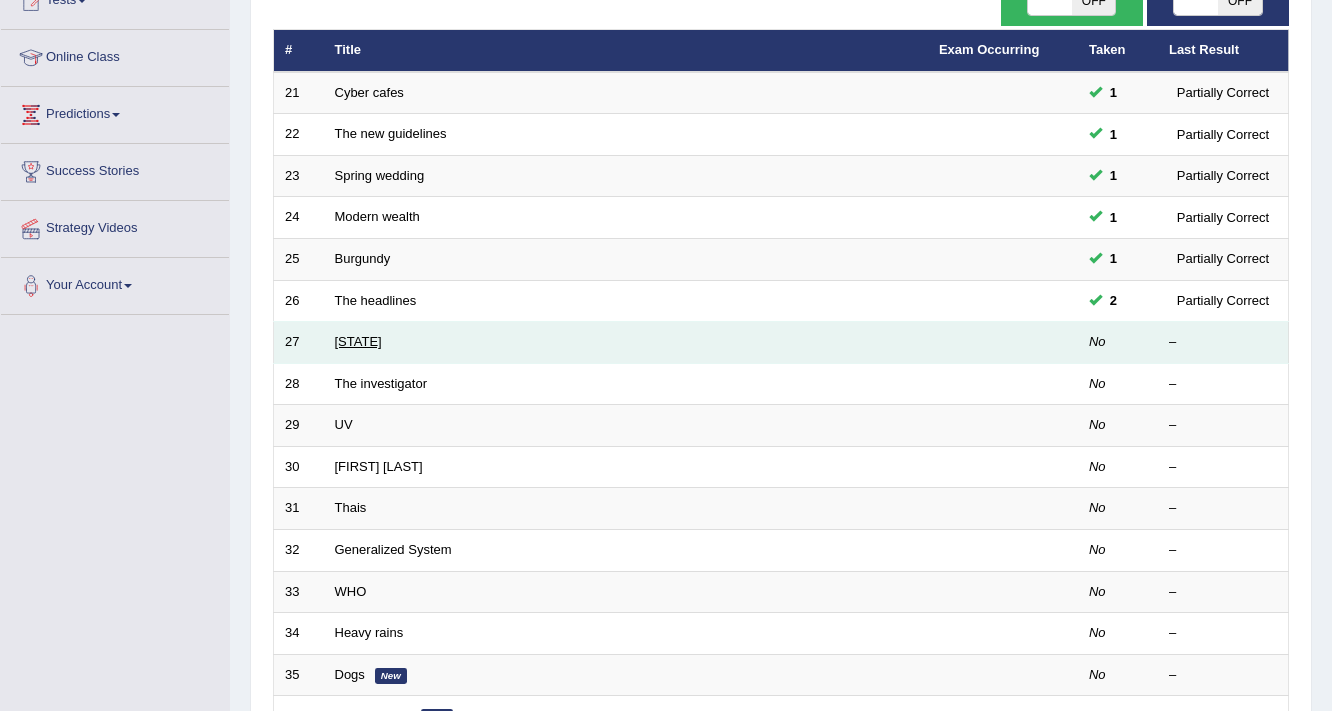 click on "[STATE]" at bounding box center (358, 341) 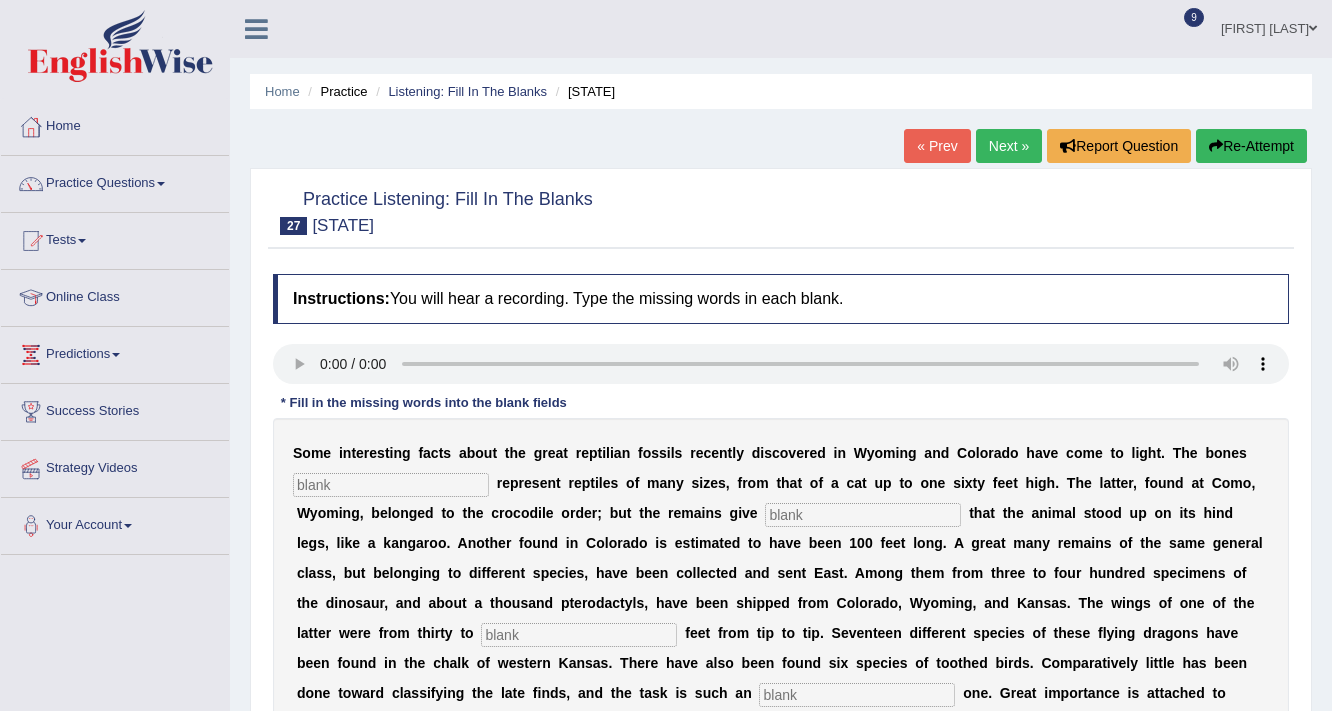 scroll, scrollTop: 0, scrollLeft: 0, axis: both 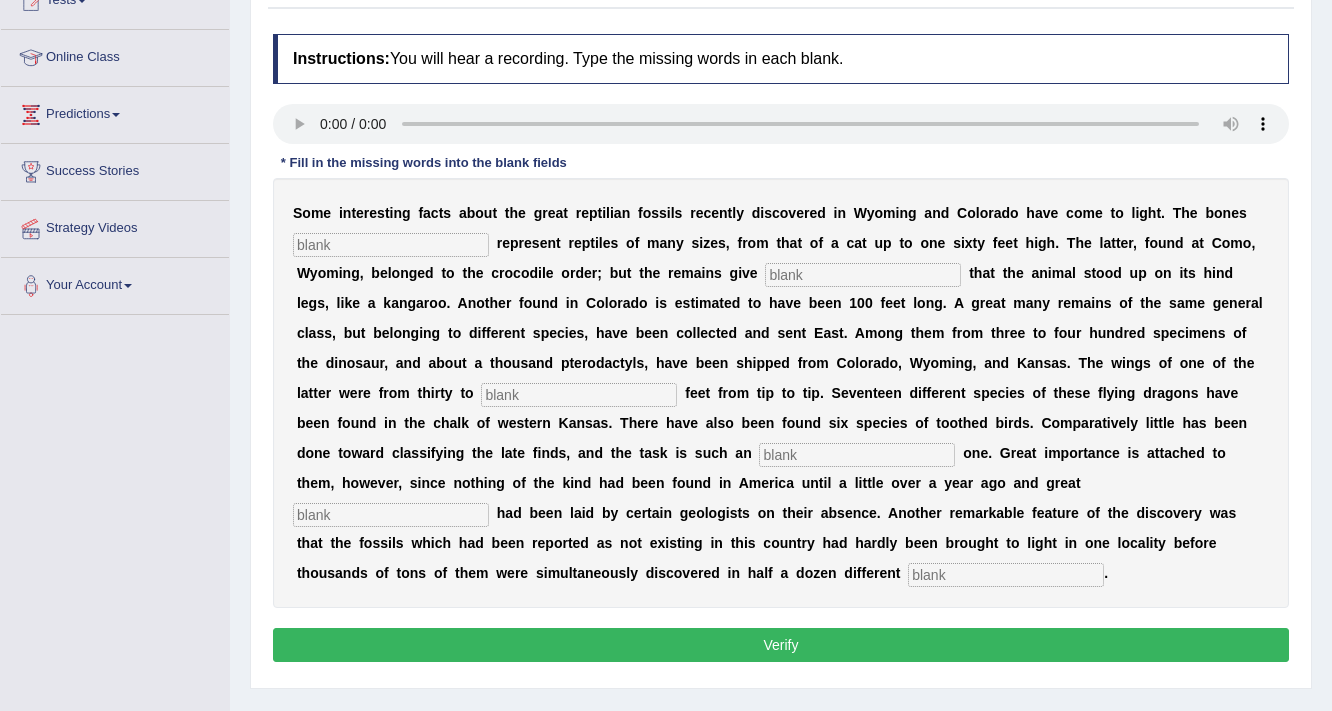 click at bounding box center (391, 245) 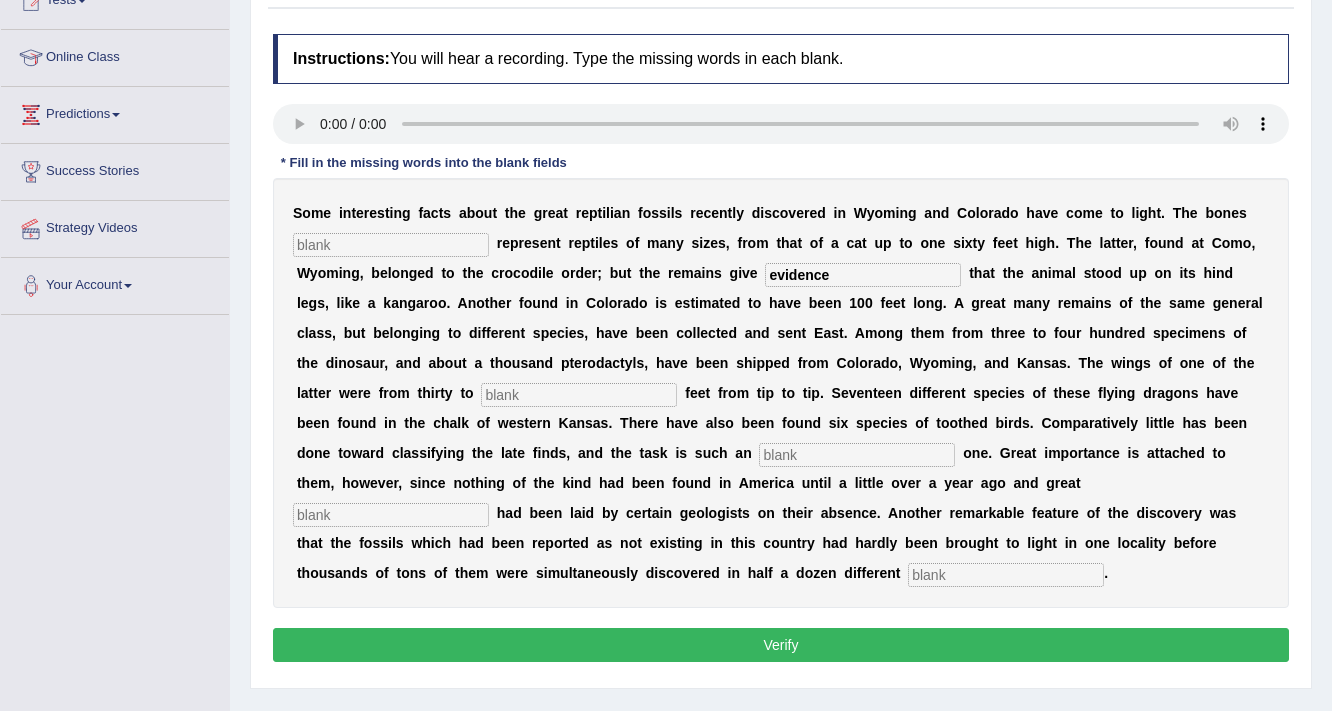type on "evidence" 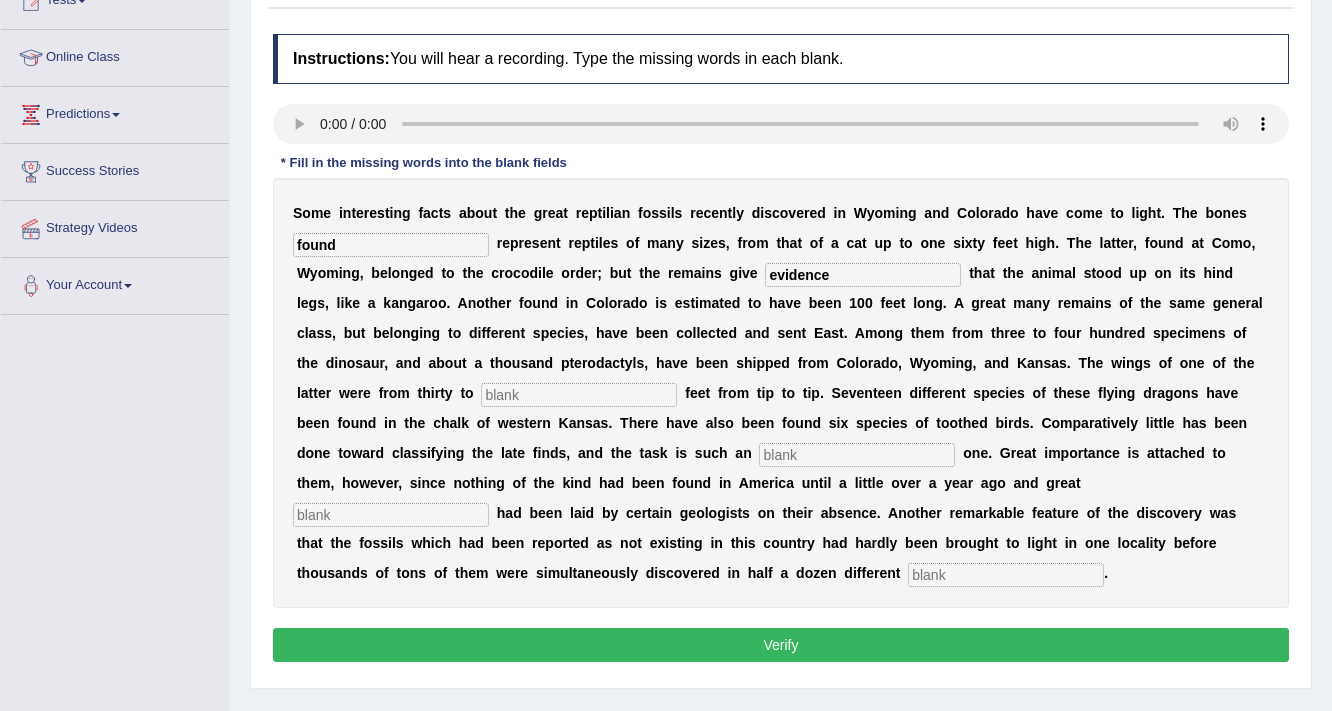 click on "found" at bounding box center [391, 245] 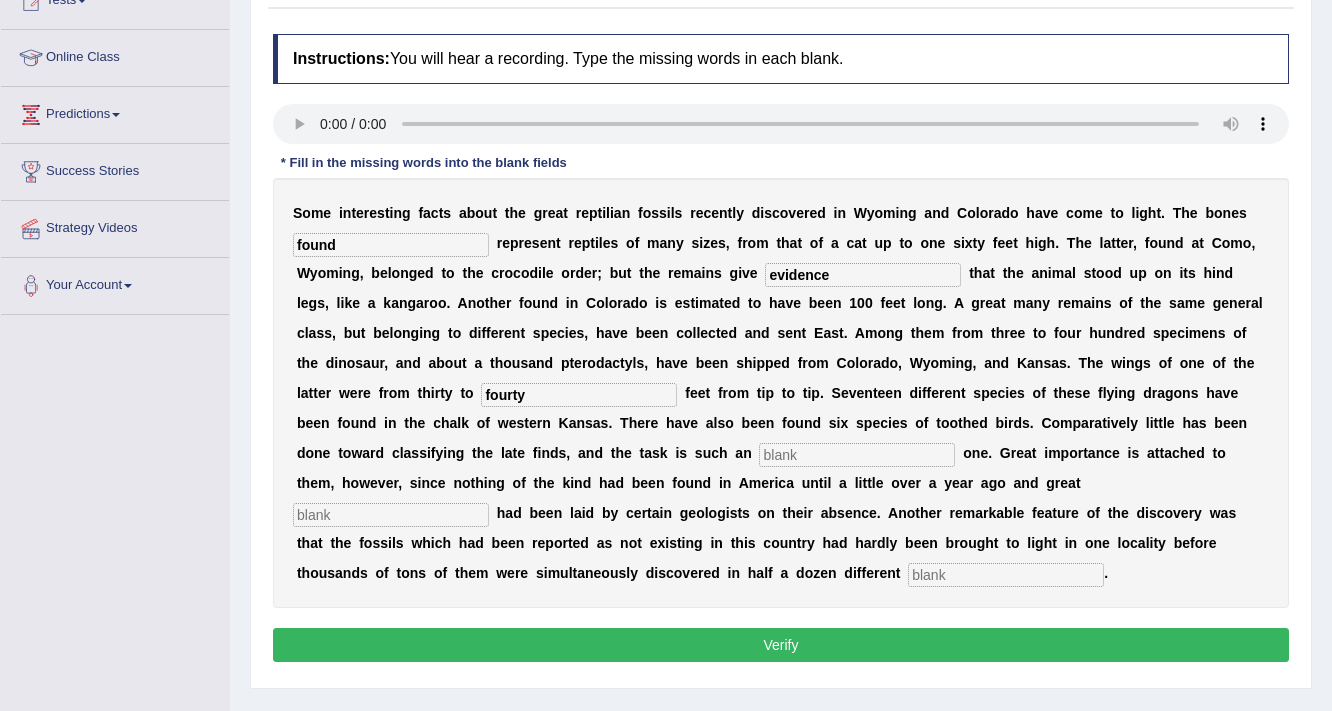 type on "fourty" 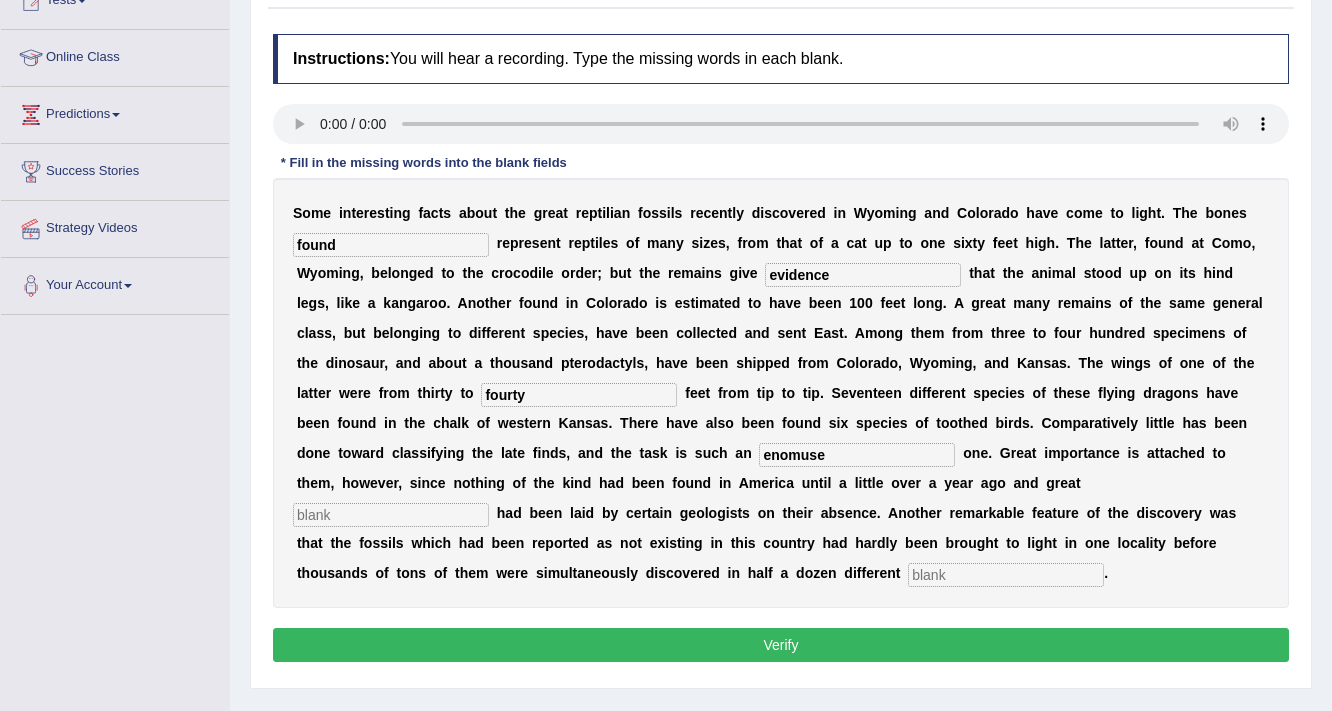 type on "enomuse" 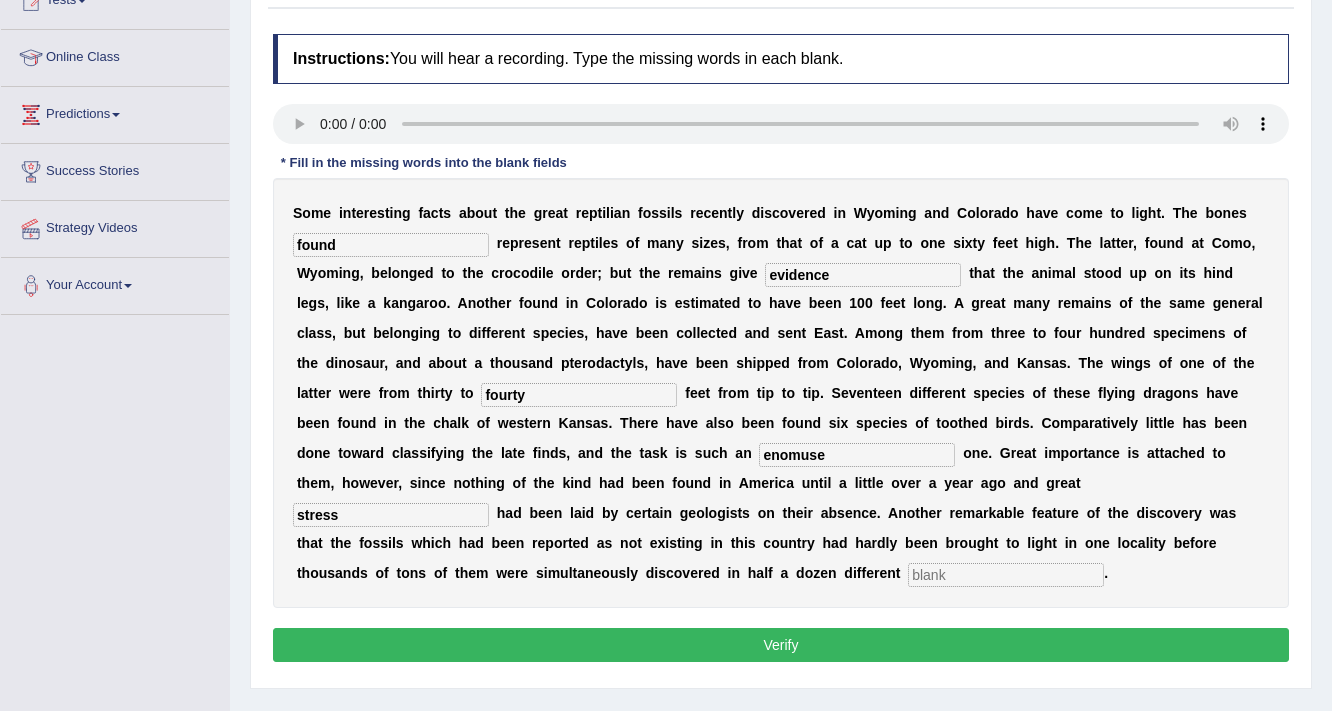 type on "stress" 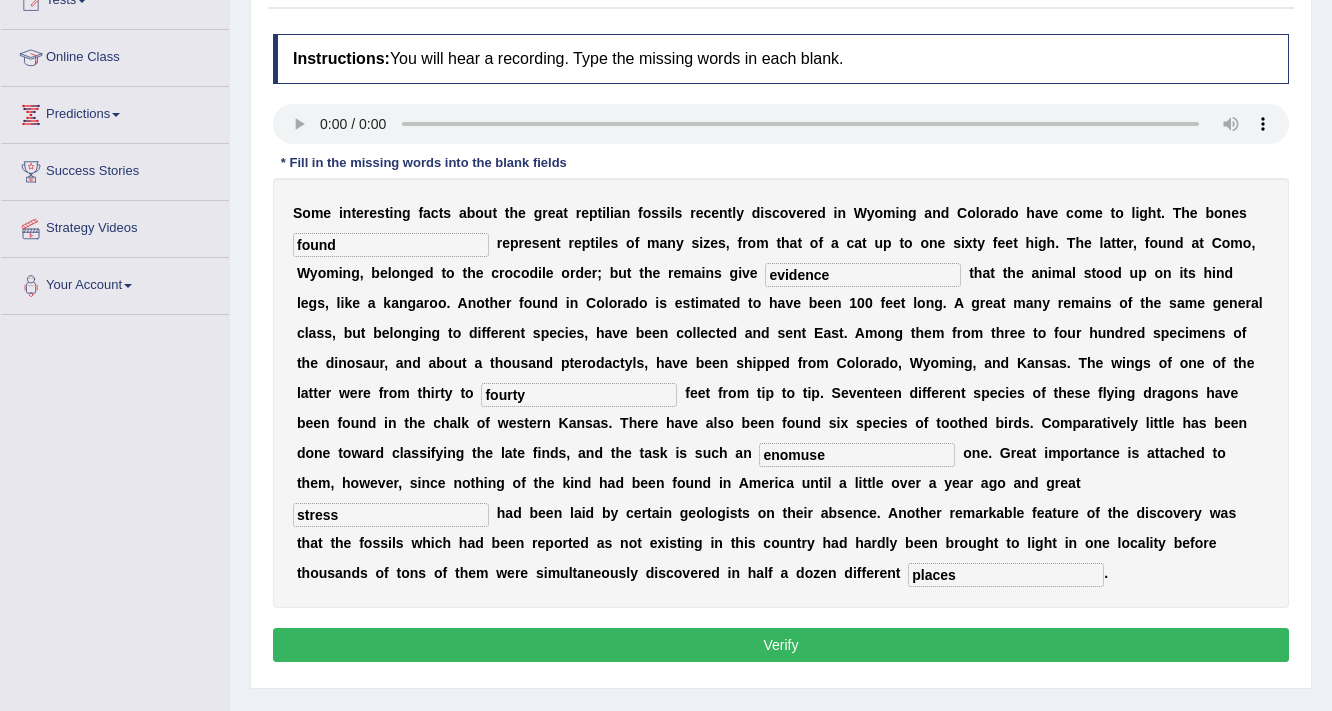 type on "places" 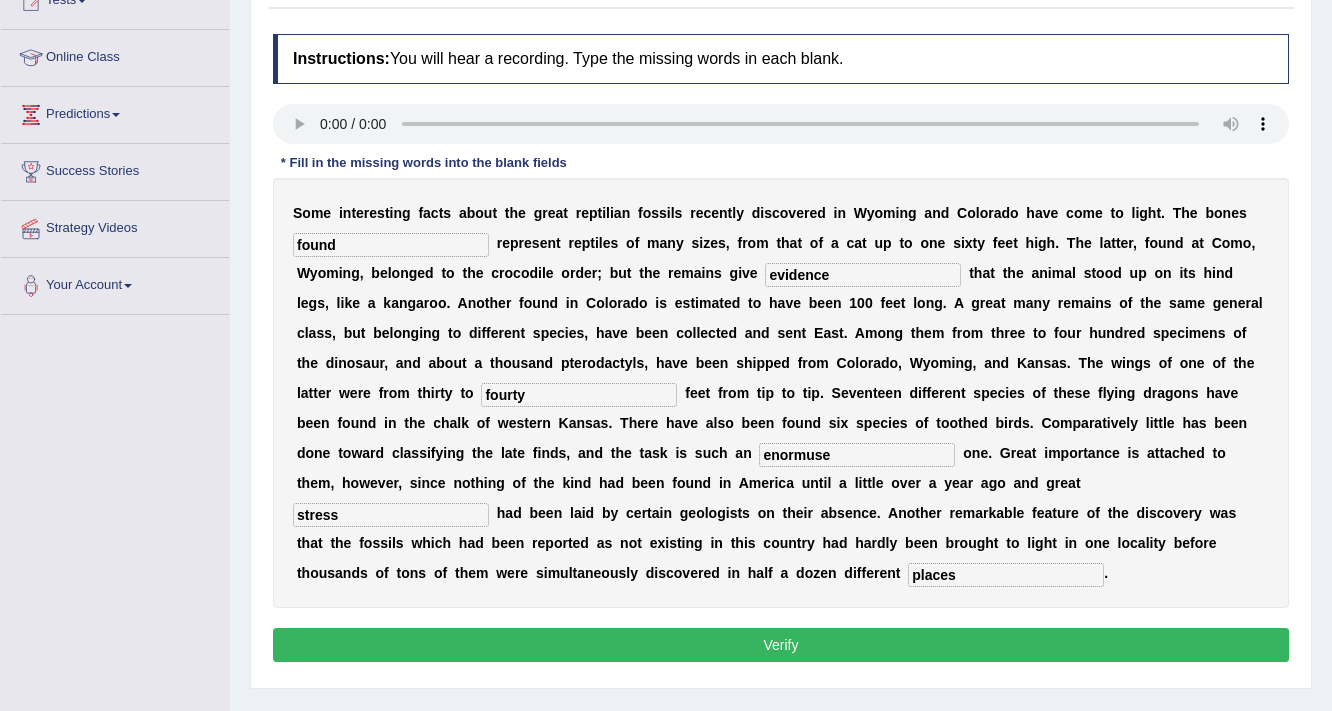 click on "enormuse" at bounding box center [857, 455] 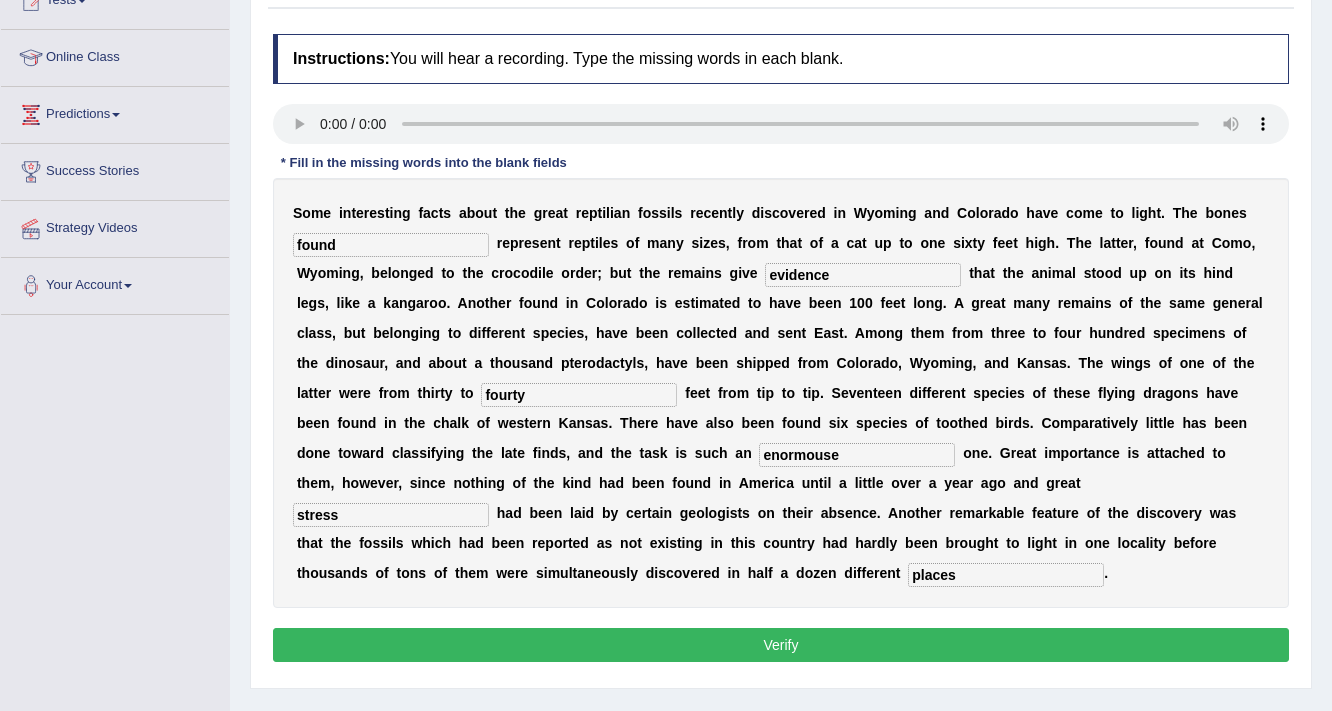 click on "enormouse" at bounding box center (857, 455) 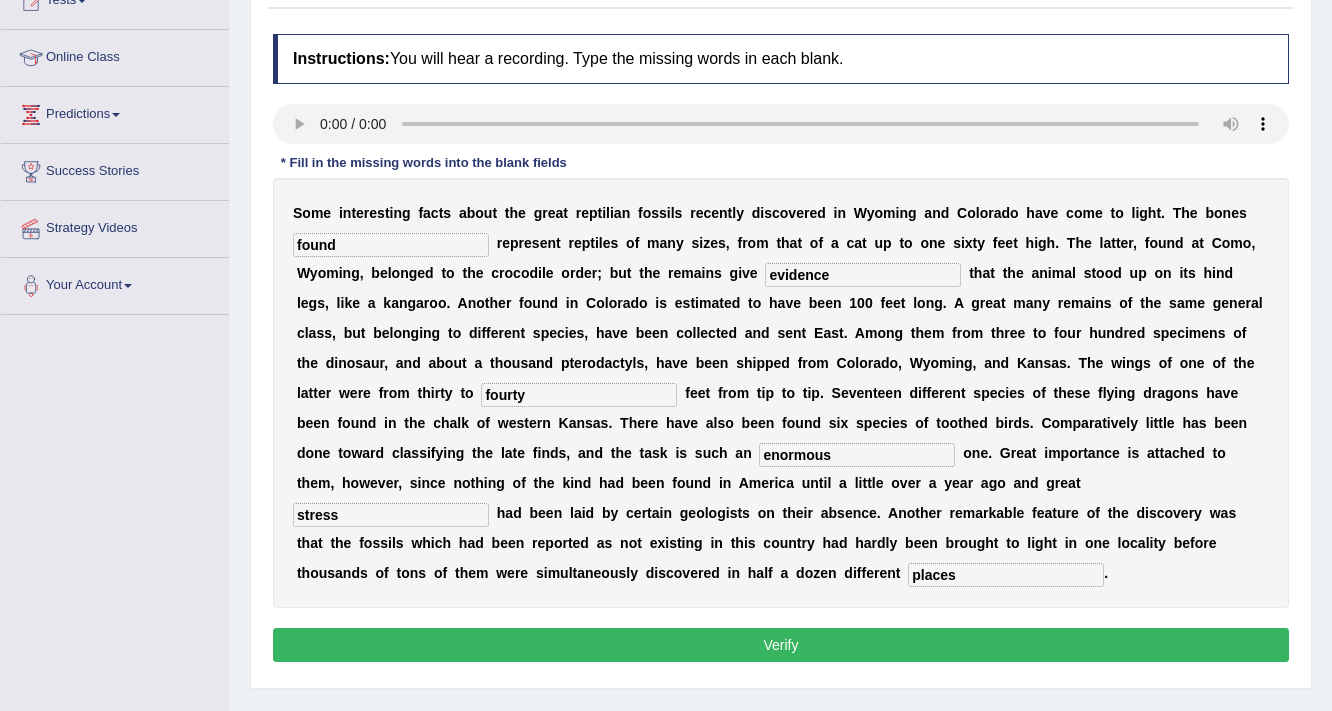 type on "enormous" 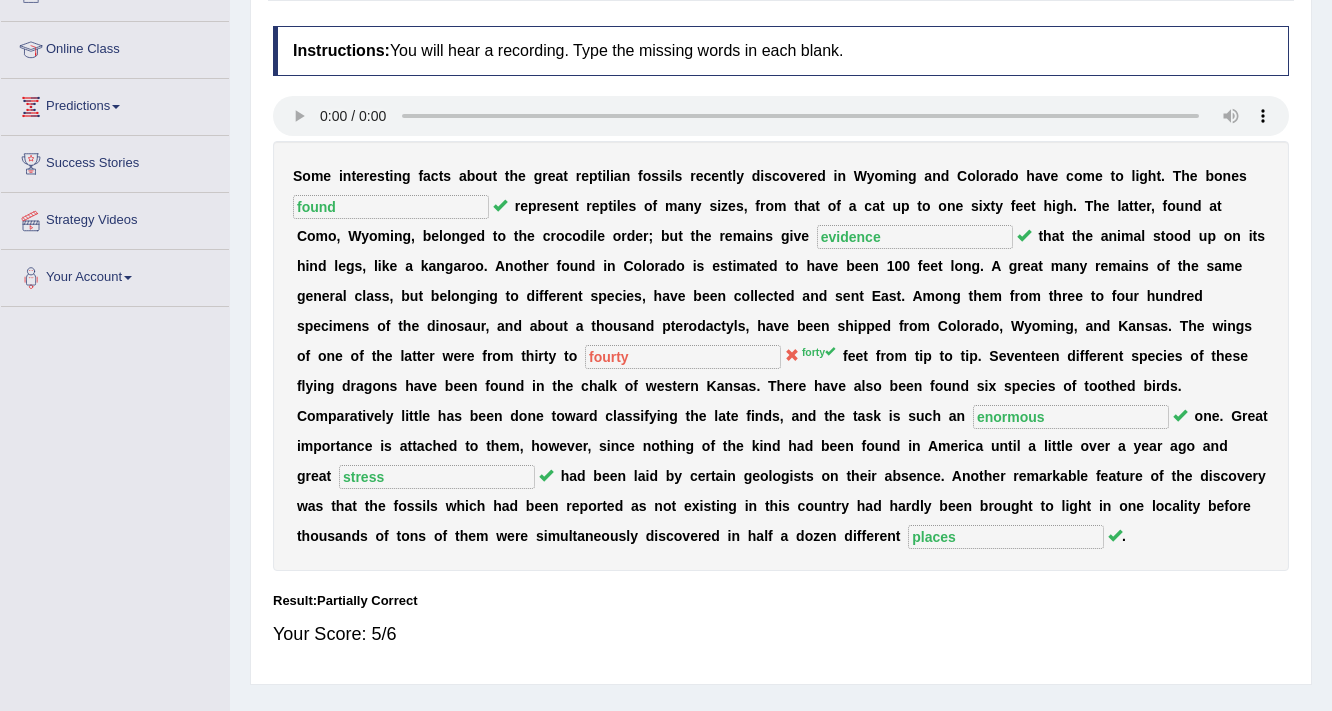 scroll, scrollTop: 160, scrollLeft: 0, axis: vertical 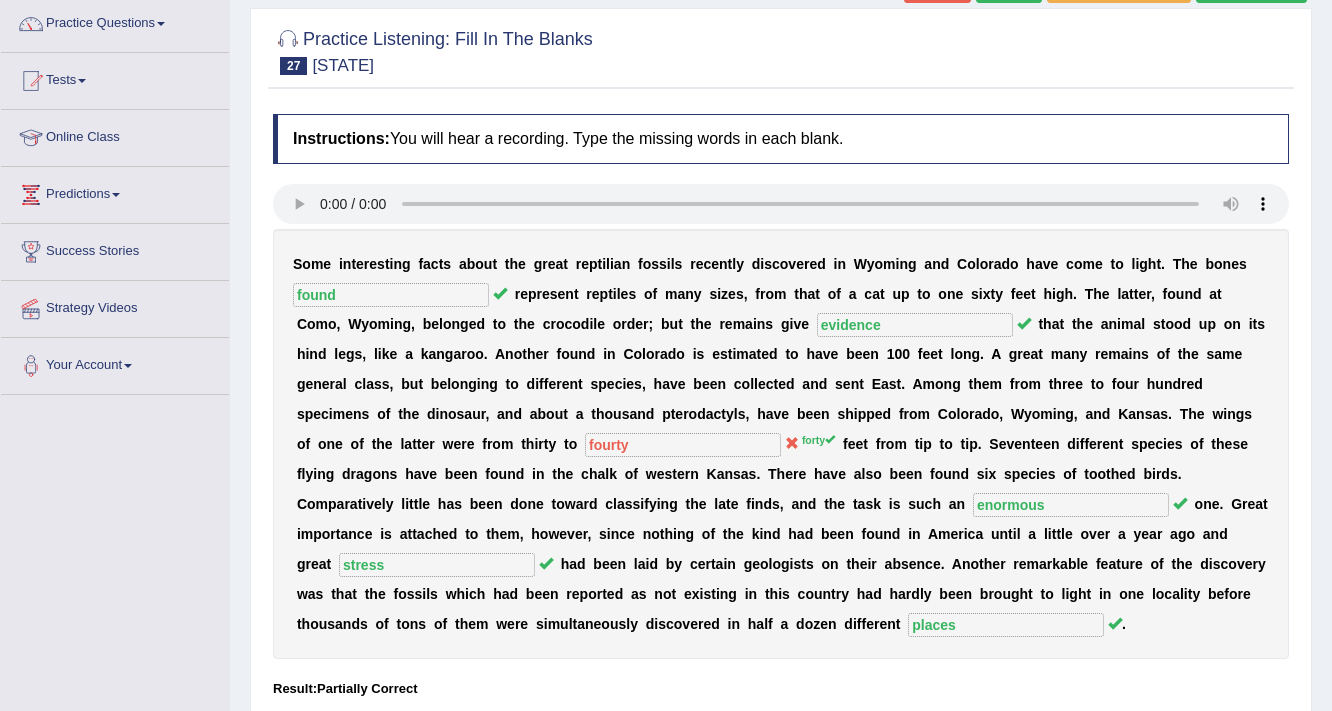 click on "S o m e    i n t e r e s t i n g    f a c t s    a b o u t    t h e    g r e a t    r e p t i l i a n    f o s s i l s    r e c e n t l y    d i s c o v e r e d    i n    W y o m i n g    a n d    C o l o r a d o    h a v e    c o m e    t o    l i g h t .    T h e    b o n e s    found      r e p r e s e n t    r e p t i l e s    o f    m a n y    s i z e s ,    f r o m    t h a t    o f    a    c a t    u p    t o    o n e    s i x t y    f e e t    h i g h .    T h e    l a t t e r ,    f o u n d    a t    C o m o ,    W y o m i n g ,    b e l o n g e d    t o    t h e    c r o c o d i l e    o r d e r ;    b u t    t h e    r e m a i n s    g i v e    evidence      t h a t    t h e    a n i m a l    s t o o d    u p    o n    i t s    h i n d    l e g s ,    l i k e    a    k a n g a r o o .    A n o t h e r    f o u n d    i n    C o l o r a d o    i s    e s t i m a t e d    t o    h a v e    b e e n    1 0 0    f e e t    l o n" at bounding box center [781, 444] 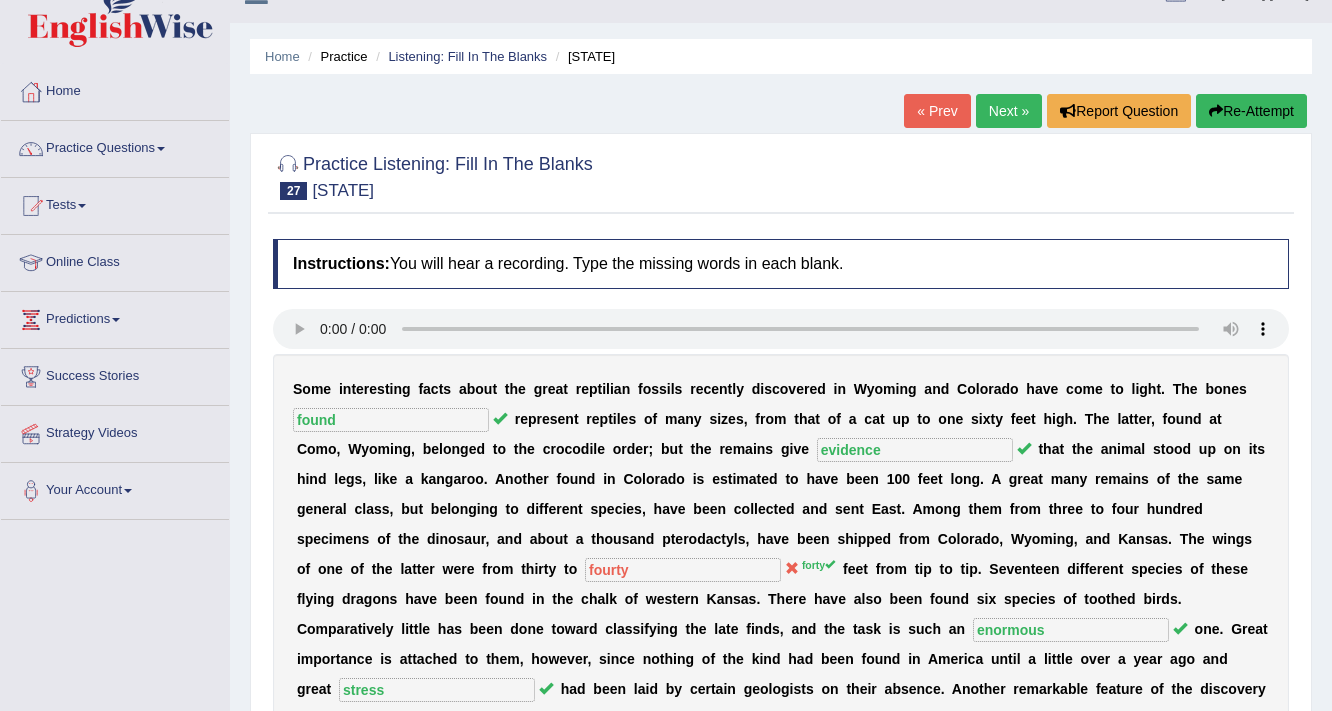 scroll, scrollTop: 19, scrollLeft: 0, axis: vertical 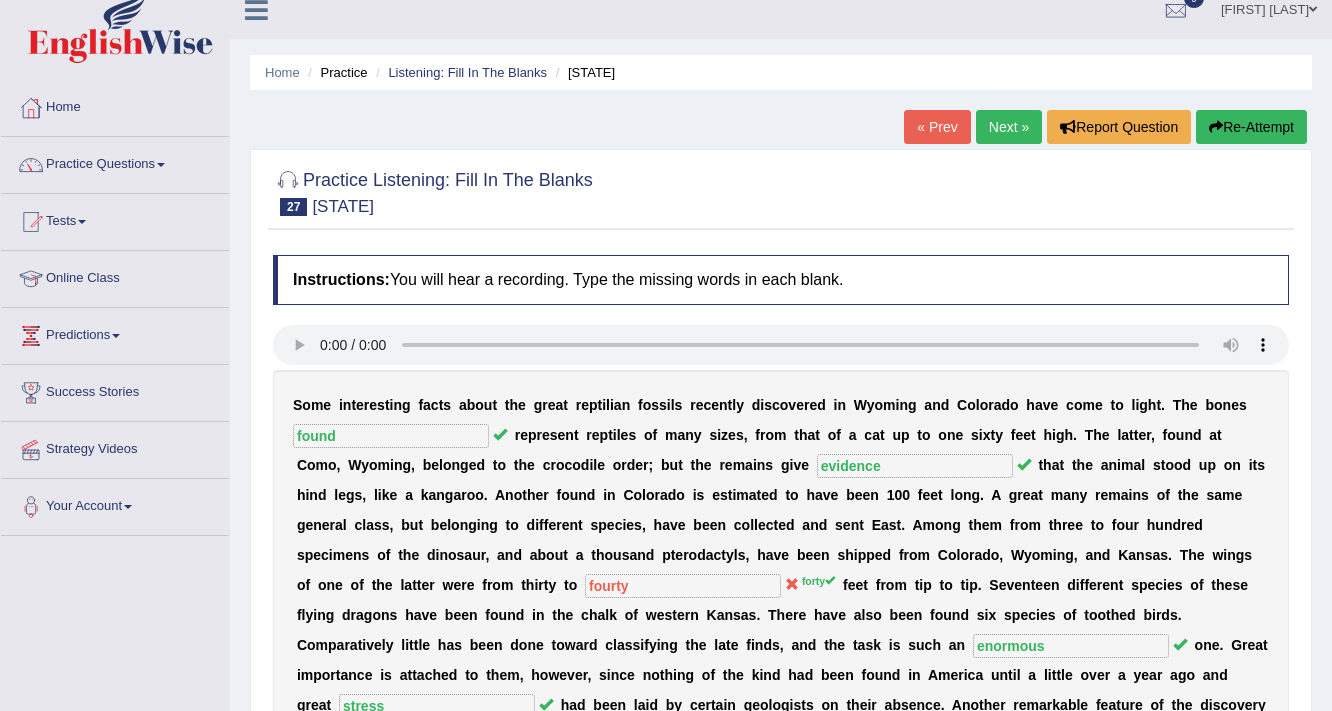 click on "Next »" at bounding box center (1009, 127) 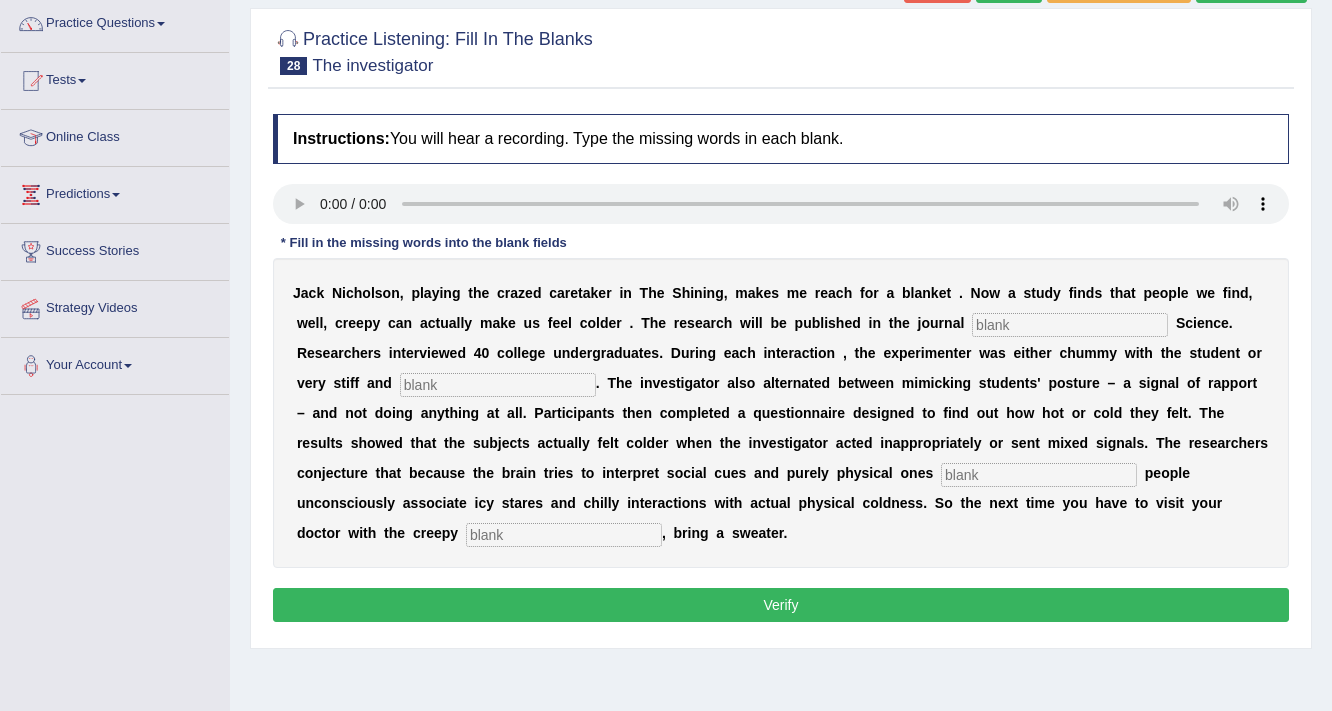 scroll, scrollTop: 160, scrollLeft: 0, axis: vertical 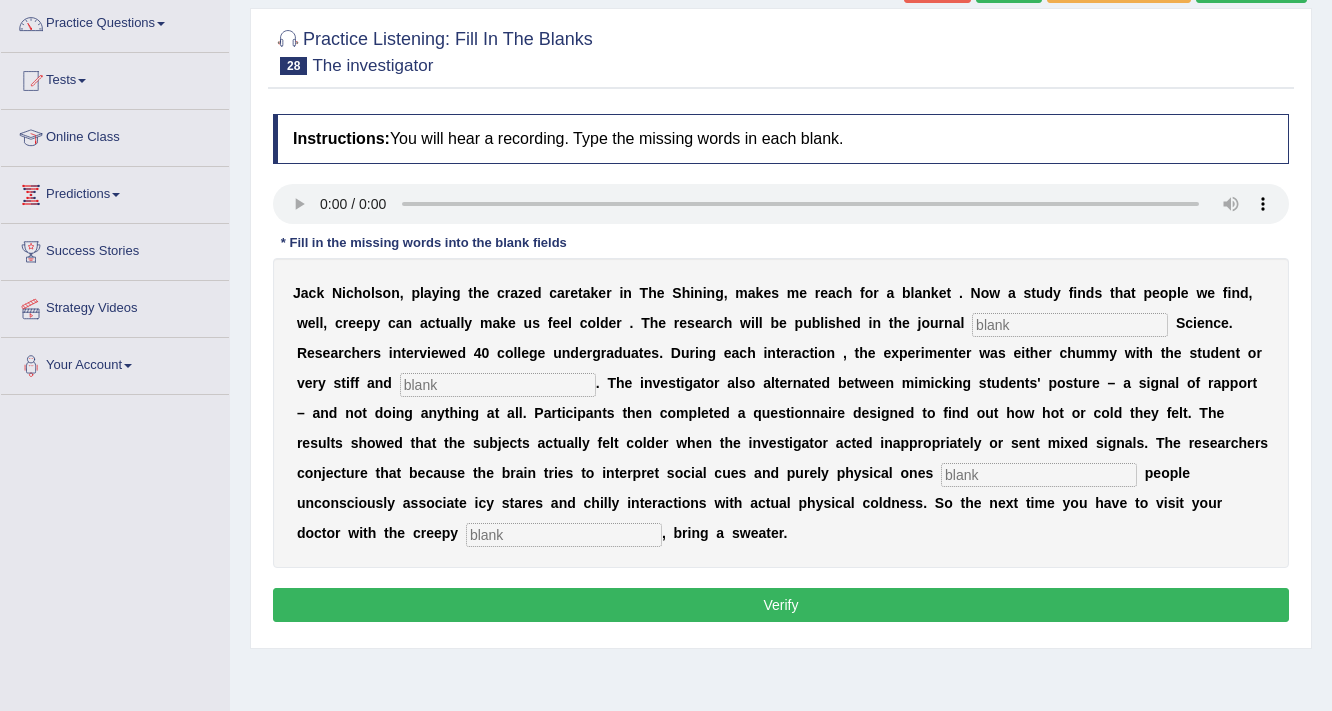 click at bounding box center (1070, 325) 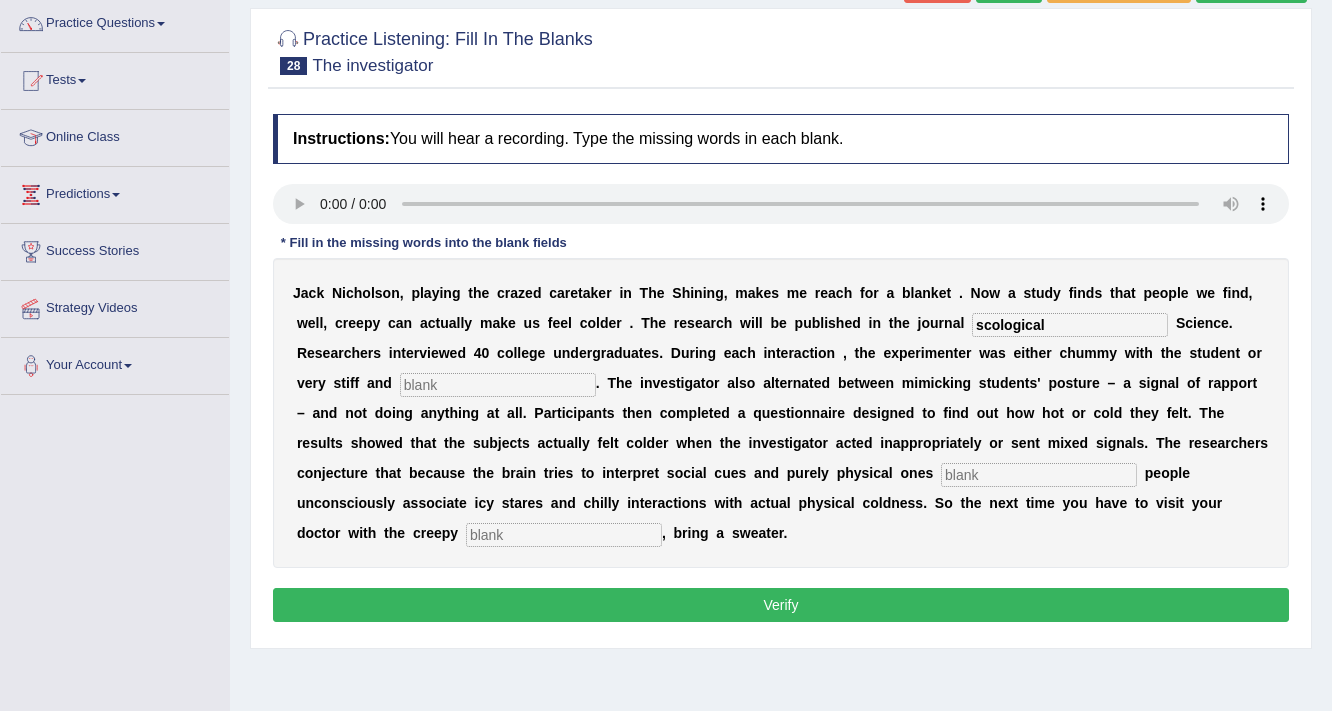 type on "scological" 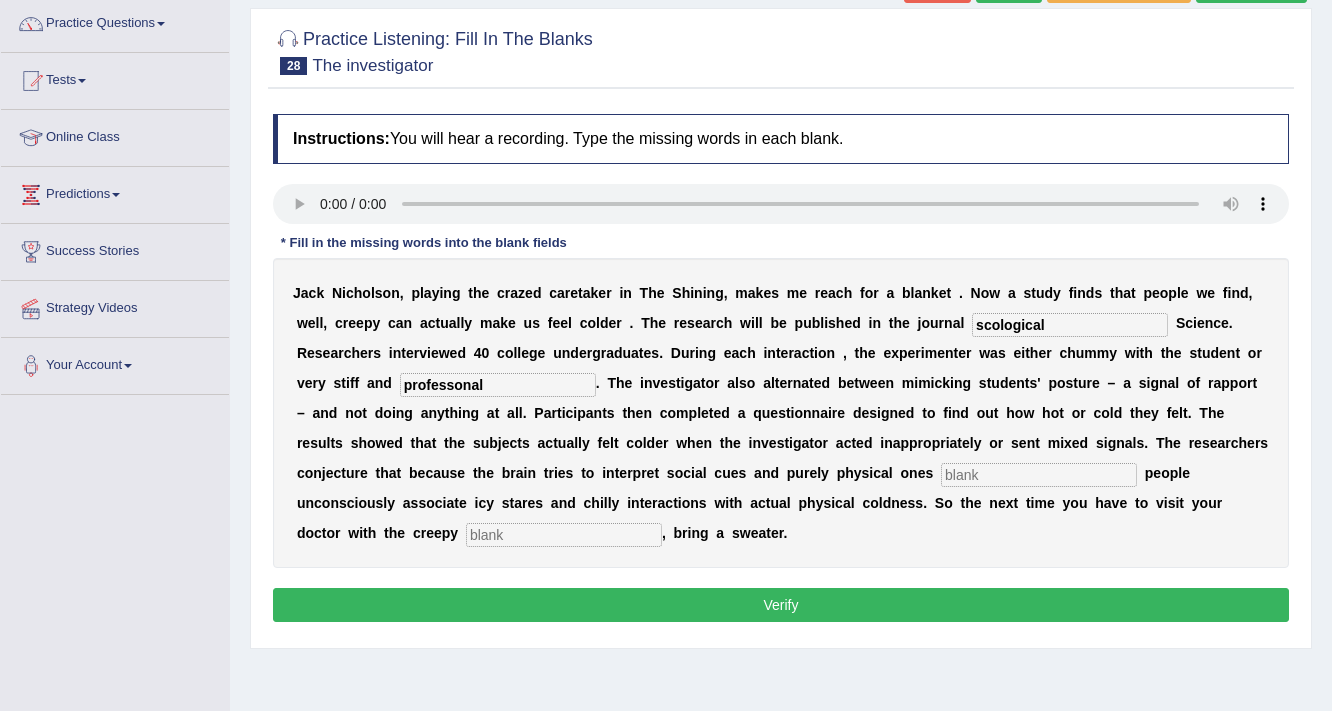 type on "professonal" 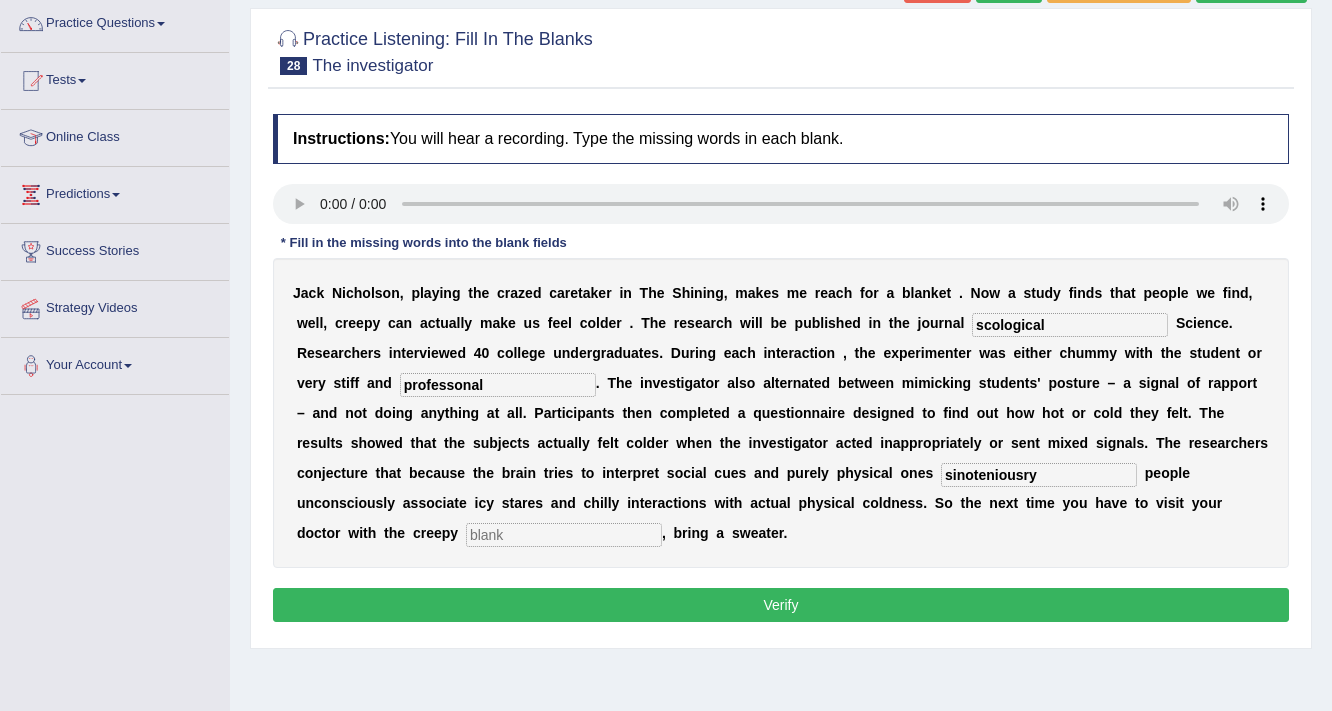 type on "sinoteniousry" 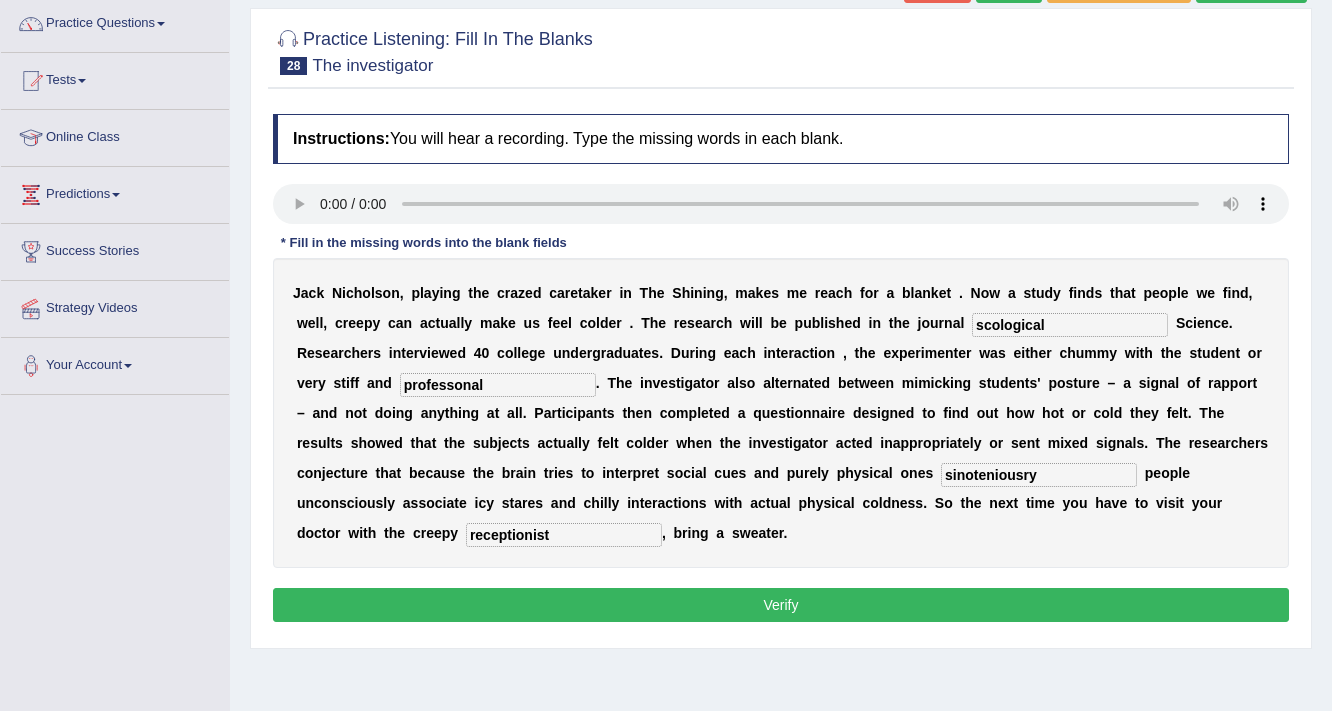 type on "receptionist" 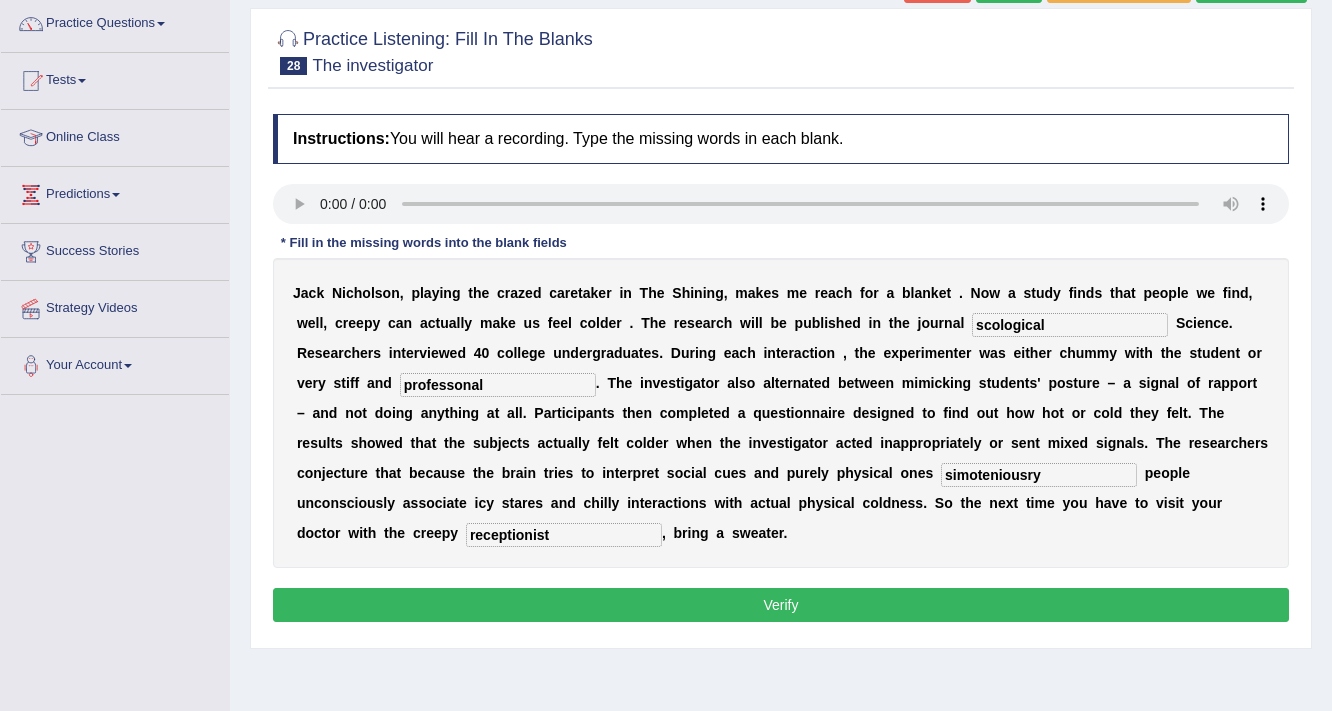 click on "simoteniousry" at bounding box center [1039, 475] 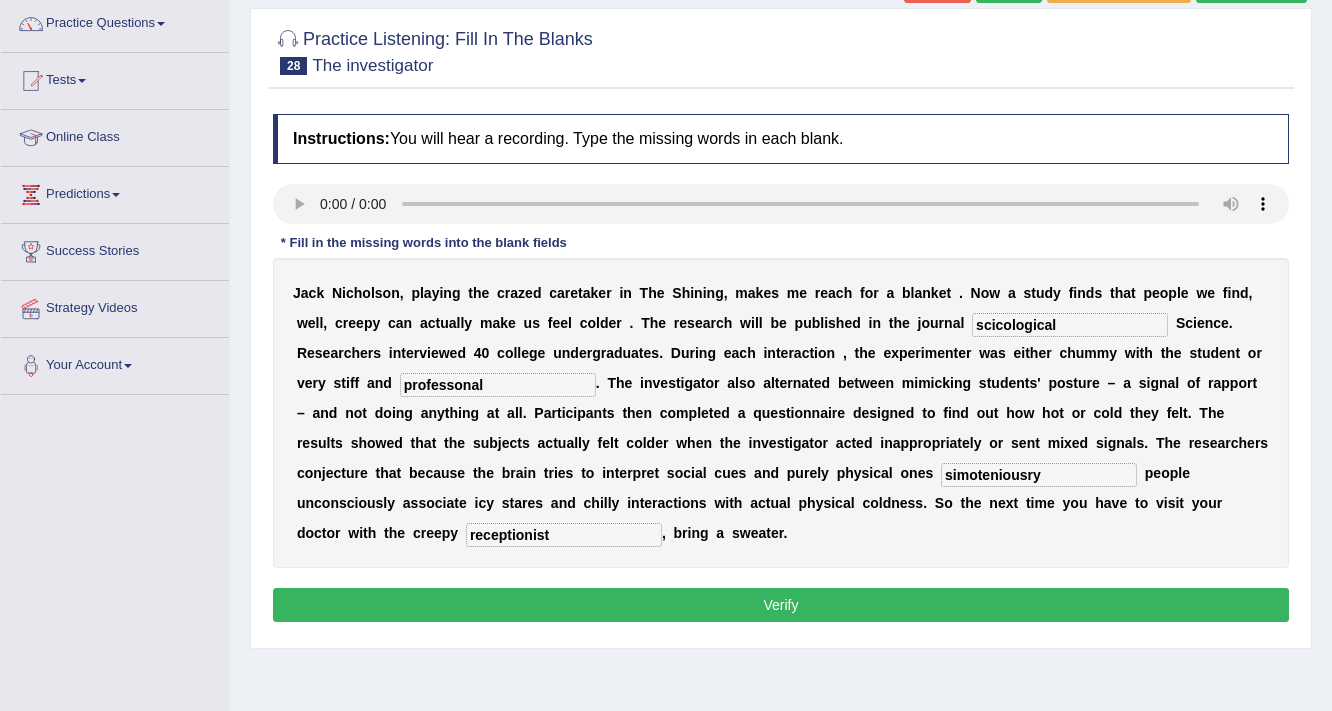 click on "scicological" at bounding box center (1070, 325) 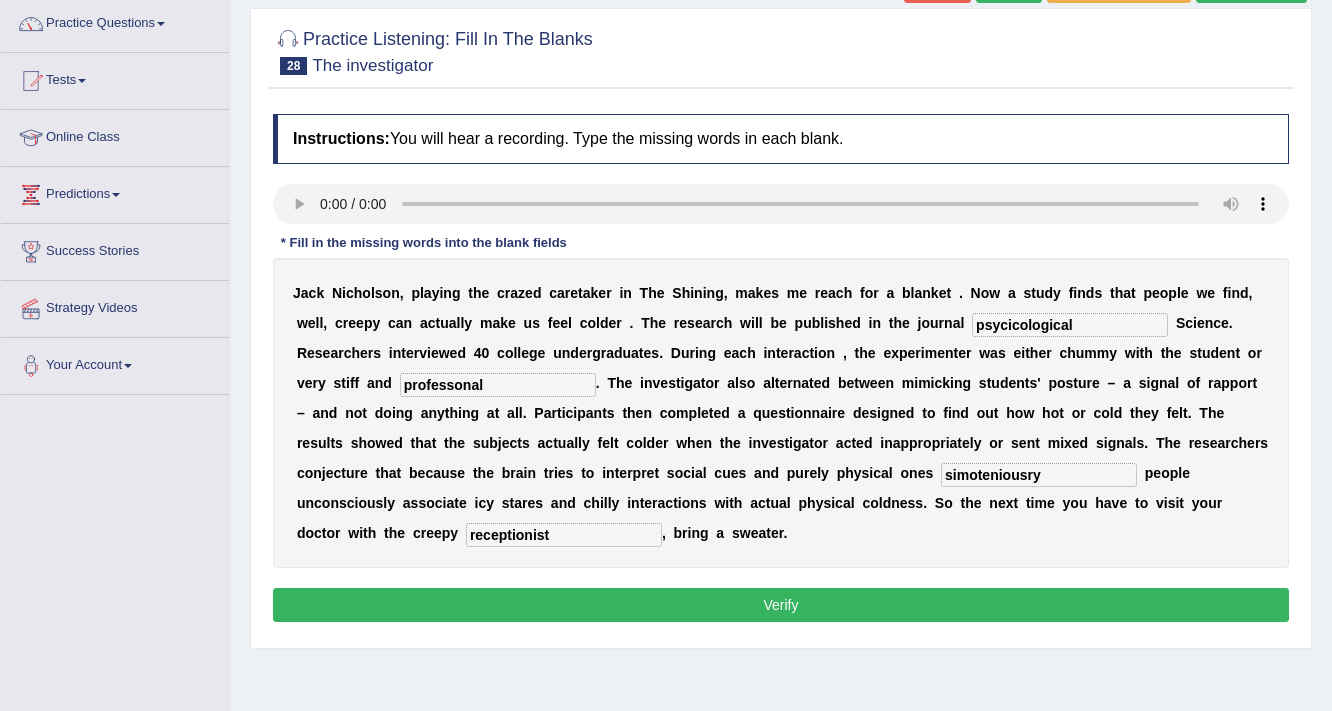 click on "psycicological" at bounding box center (1070, 325) 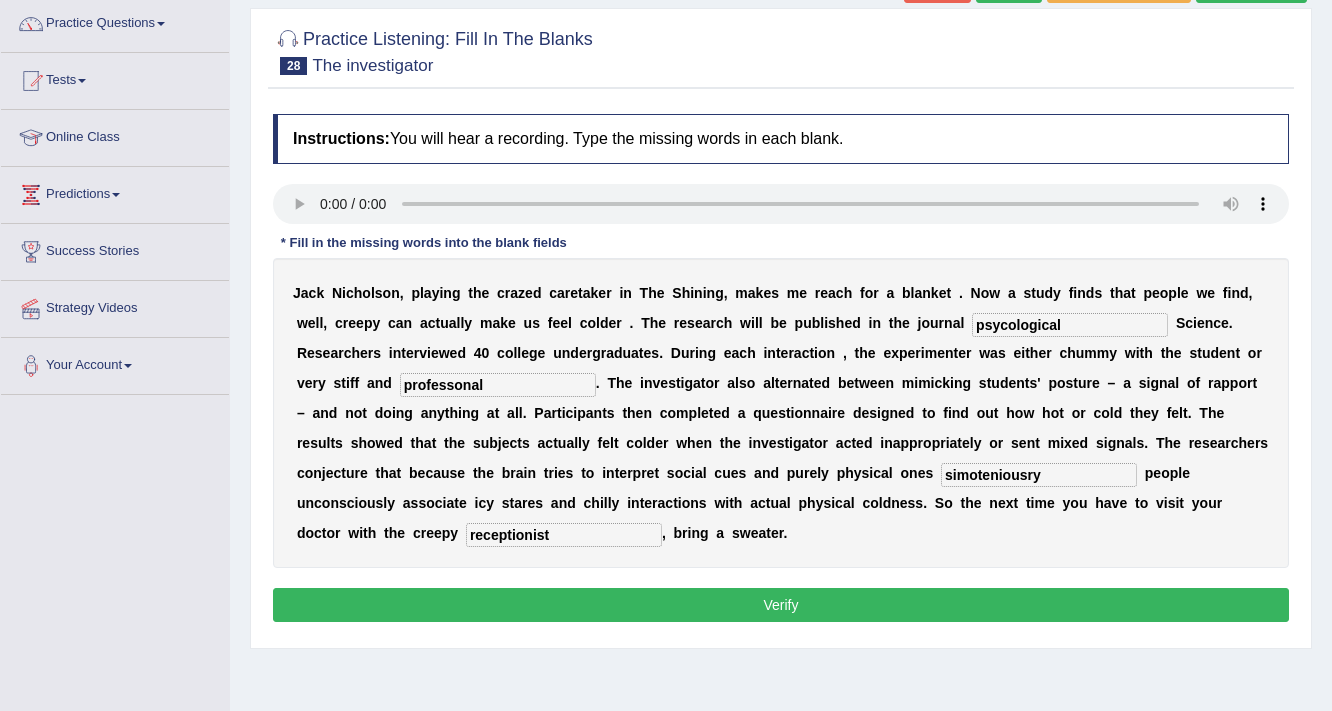 type on "psycological" 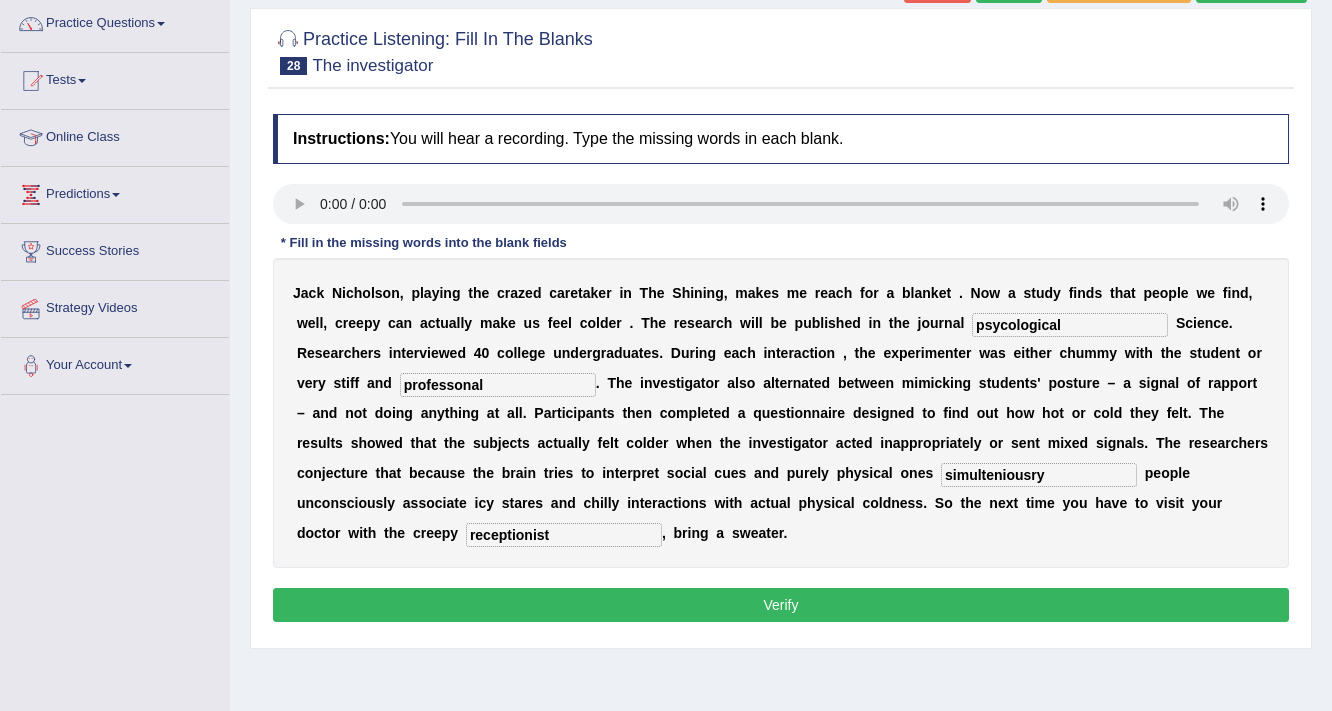 click on "simulteniousry" at bounding box center (1039, 475) 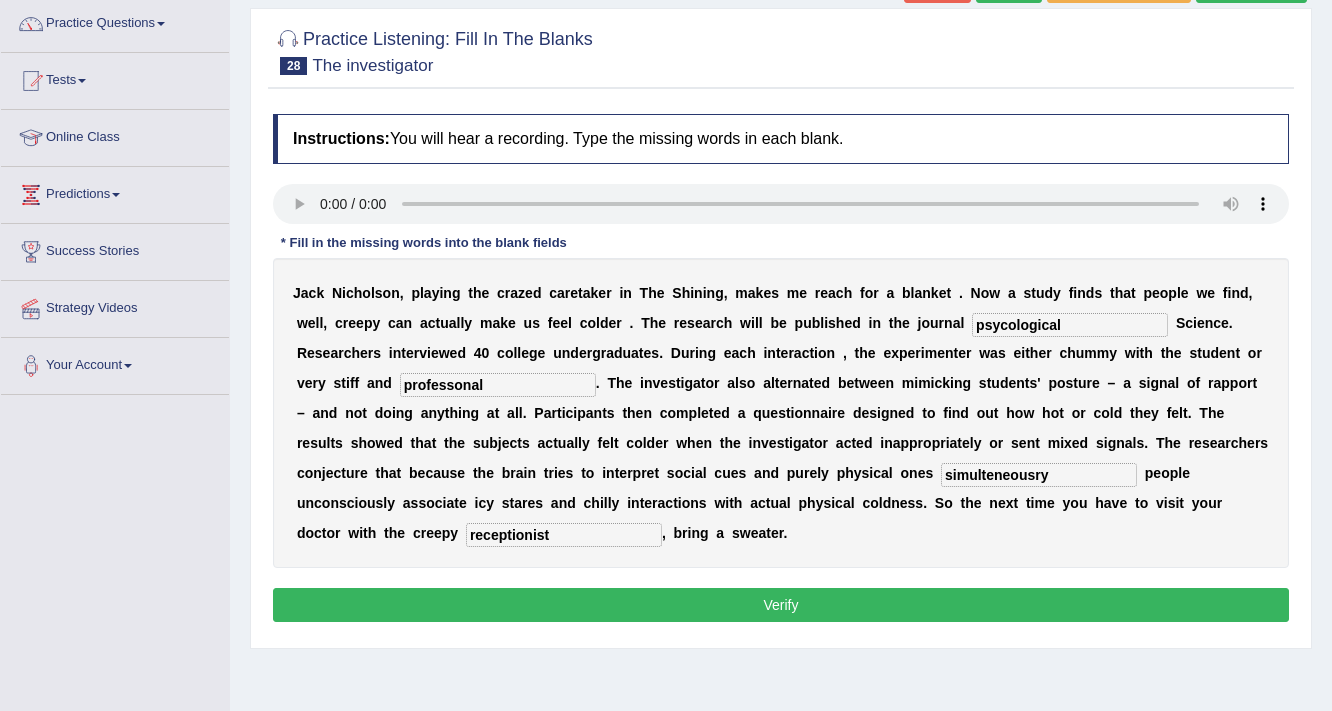 click on "simulteneousry" at bounding box center [1039, 475] 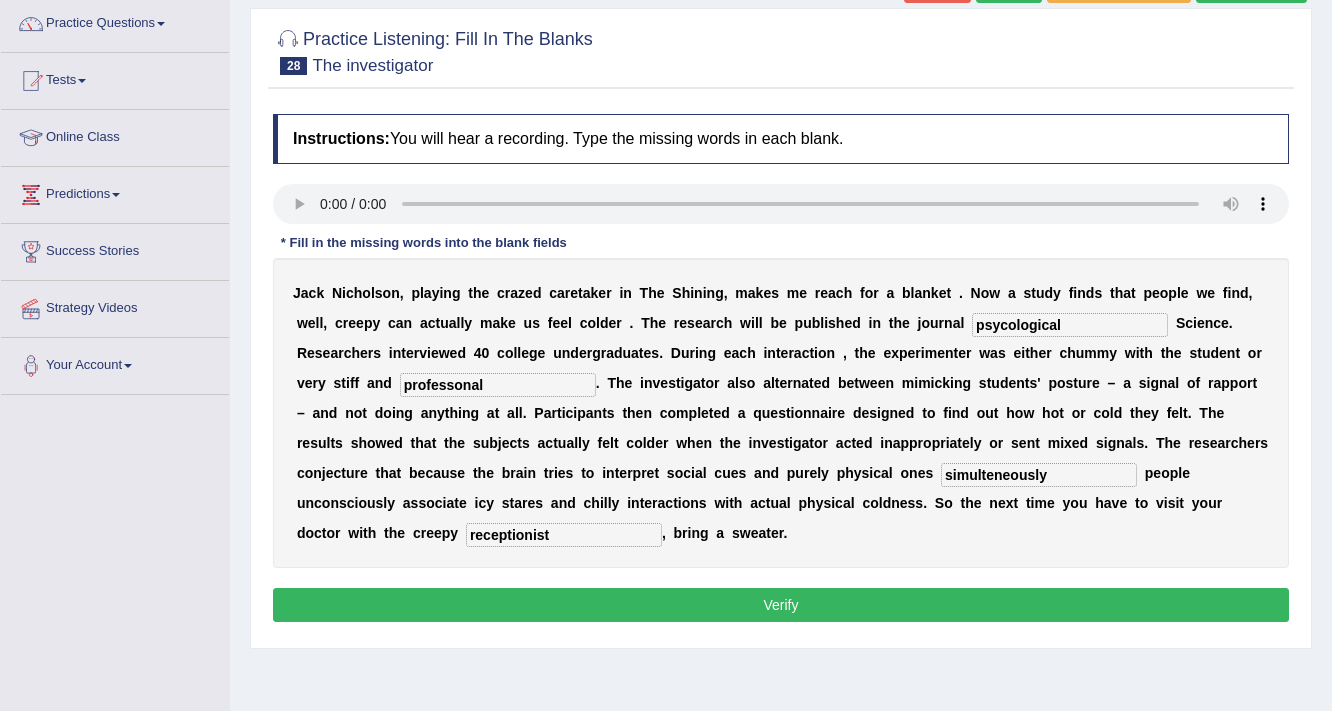 type on "simulteneously" 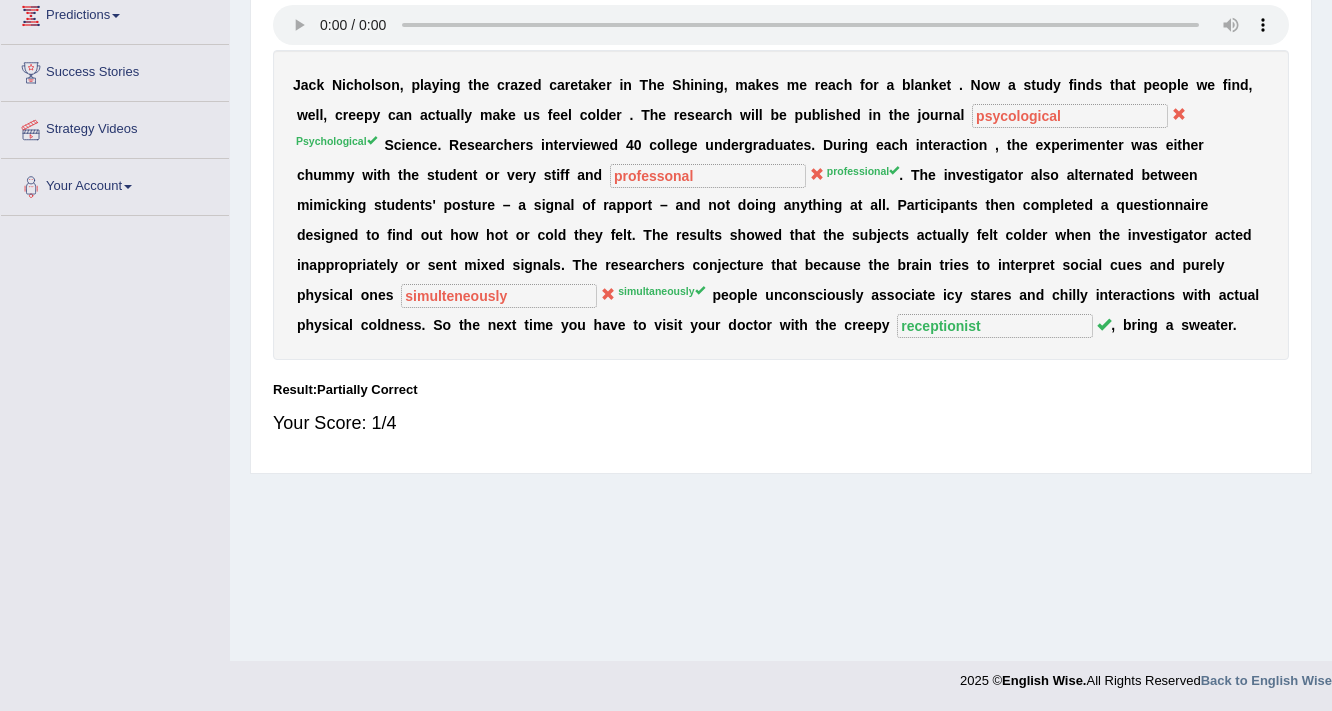 scroll, scrollTop: 19, scrollLeft: 0, axis: vertical 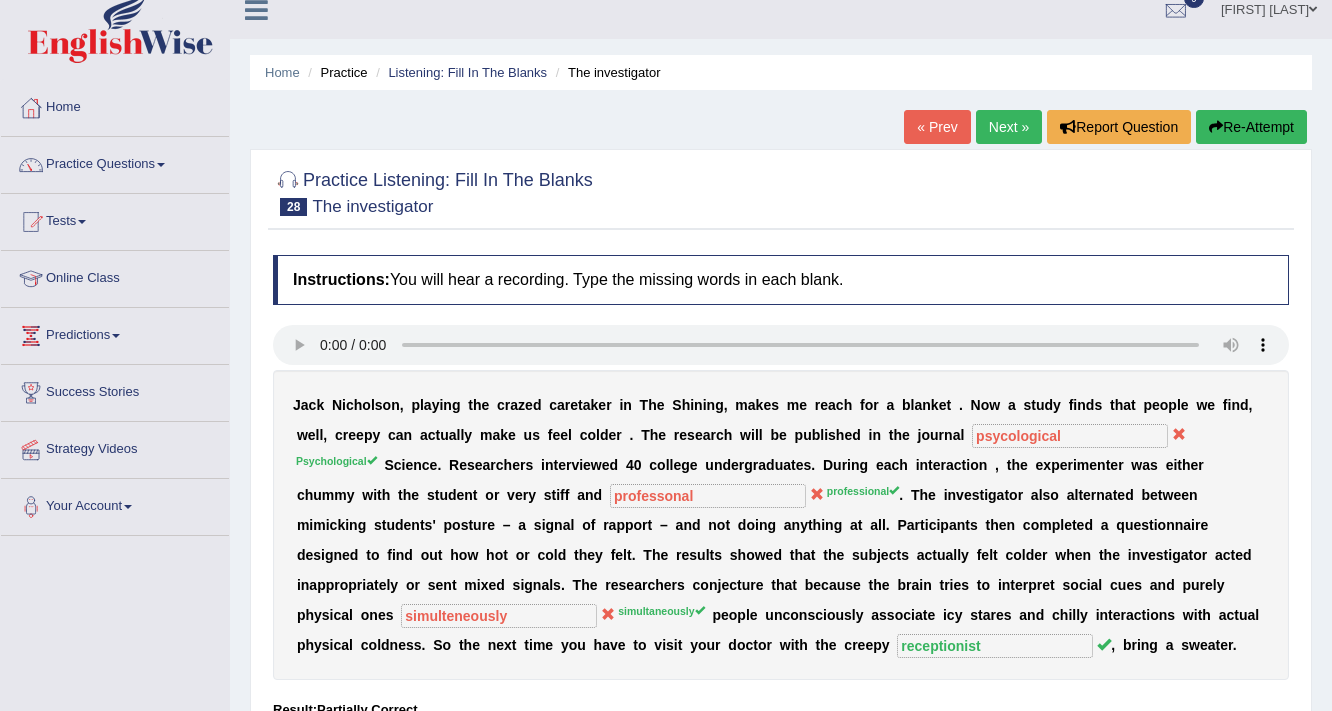 click on "Next »" at bounding box center [1009, 127] 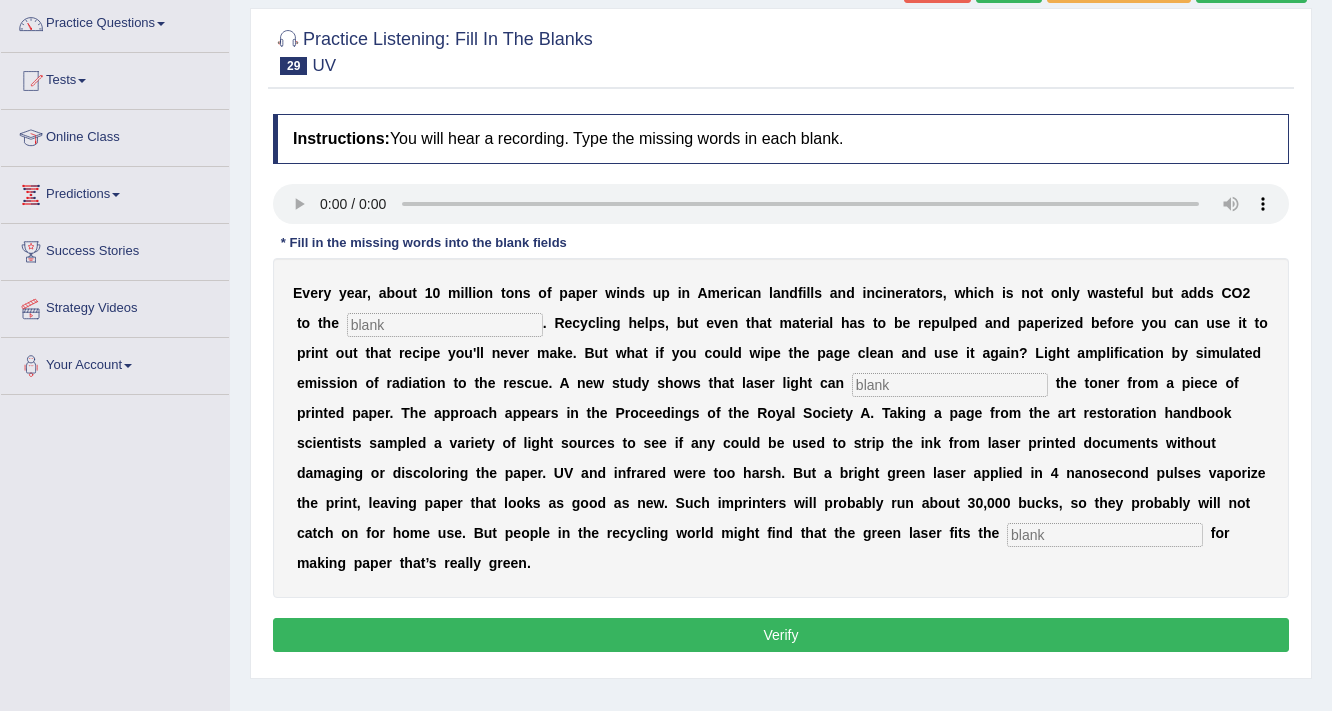 scroll, scrollTop: 160, scrollLeft: 0, axis: vertical 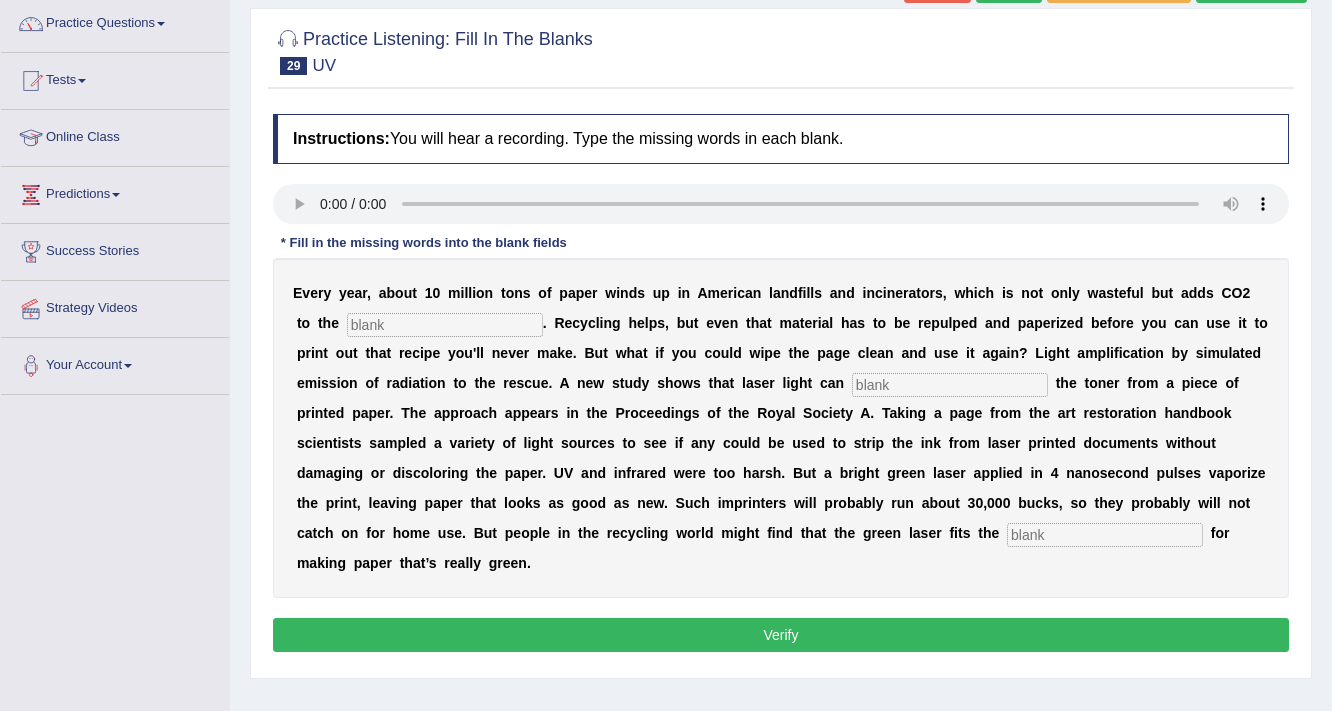 click at bounding box center (445, 325) 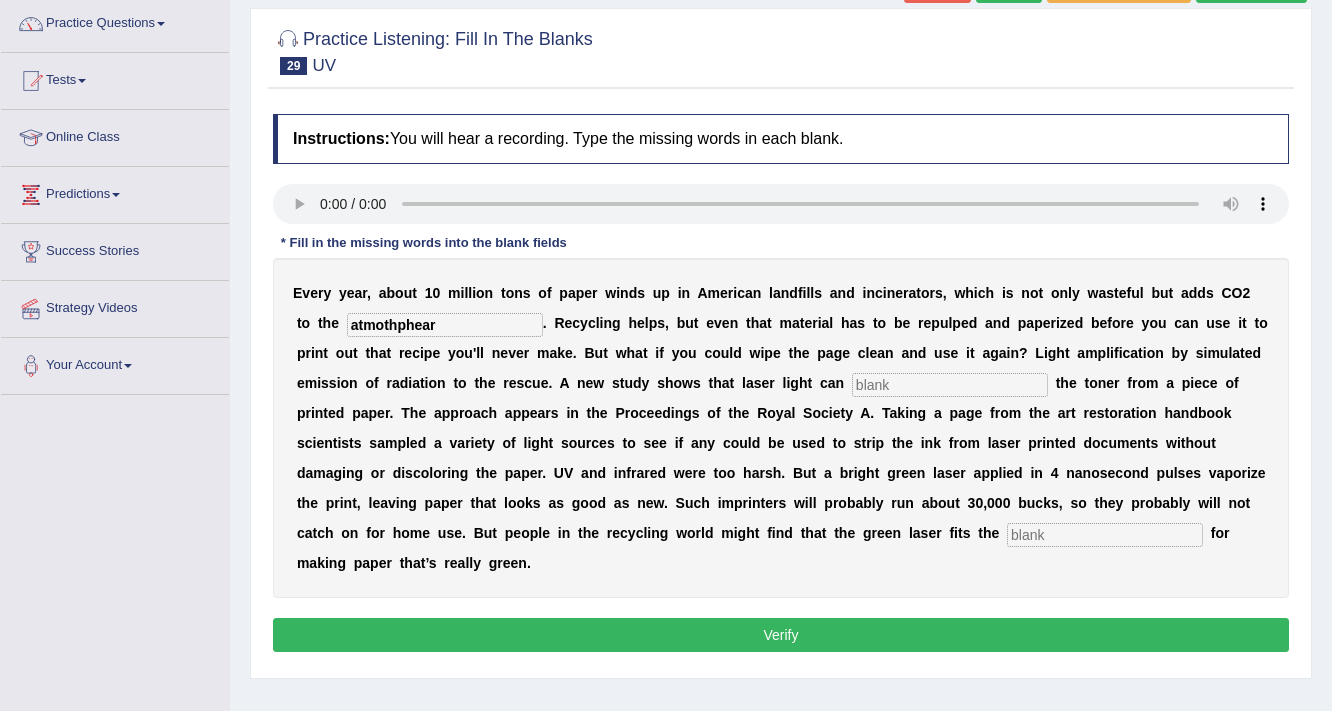 type on "atmothphear" 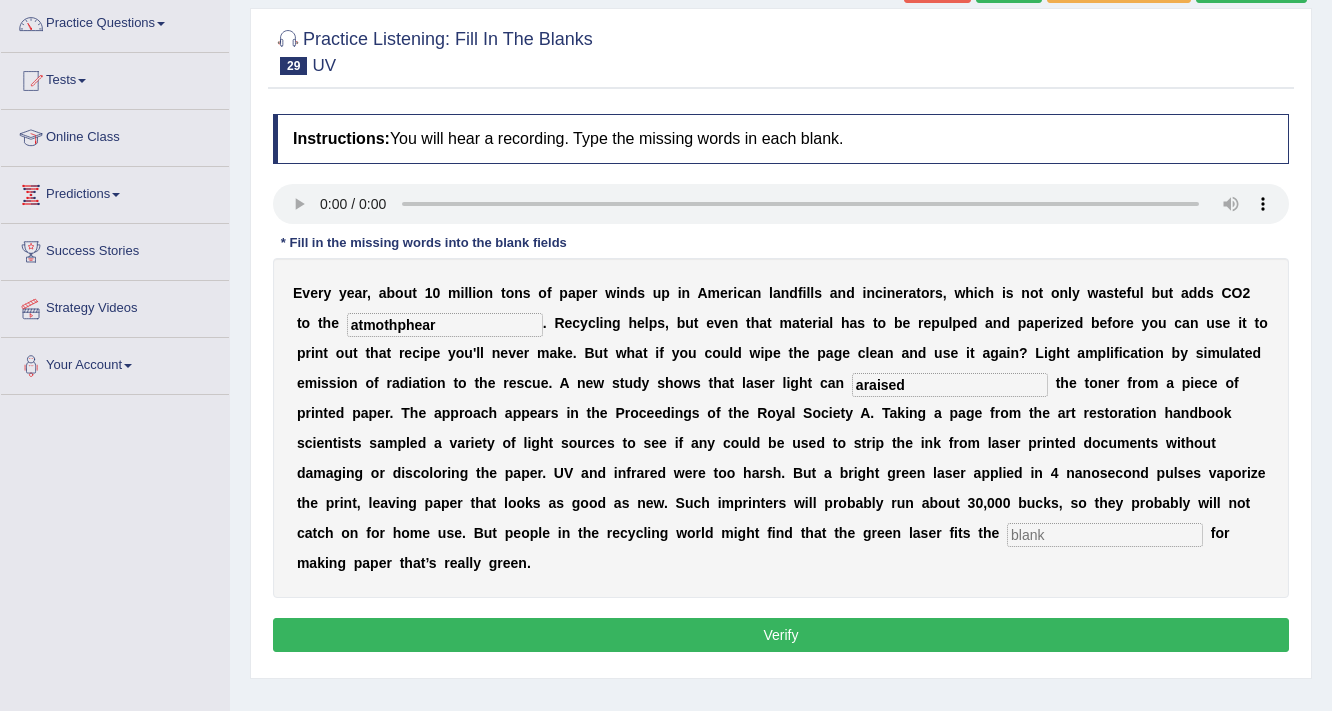type on "araised" 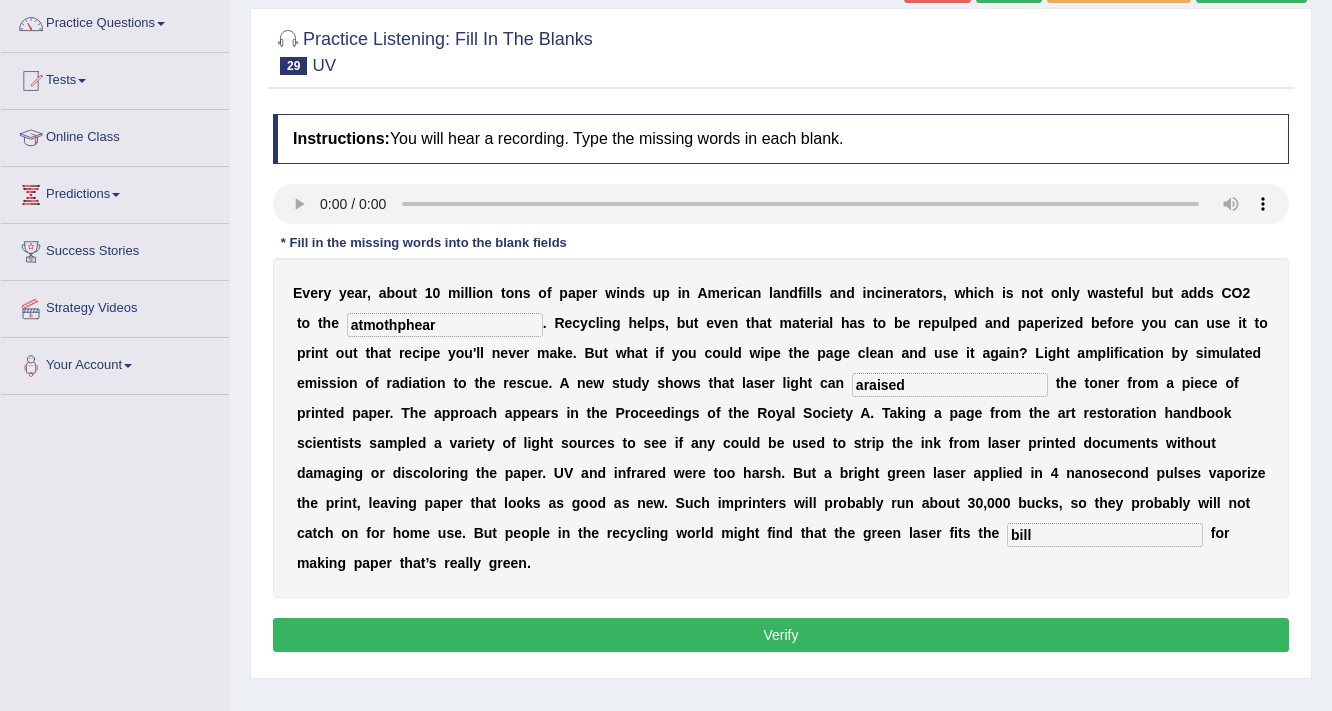 type on "bill" 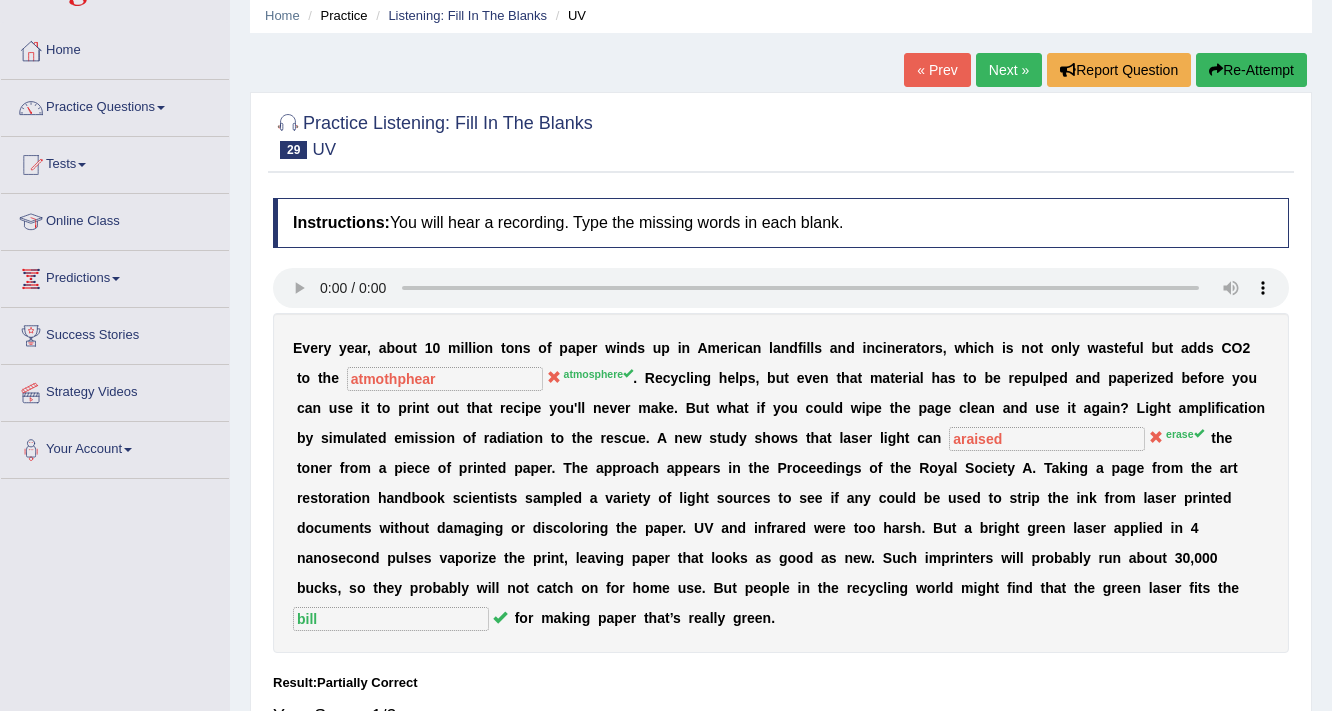 scroll, scrollTop: 0, scrollLeft: 0, axis: both 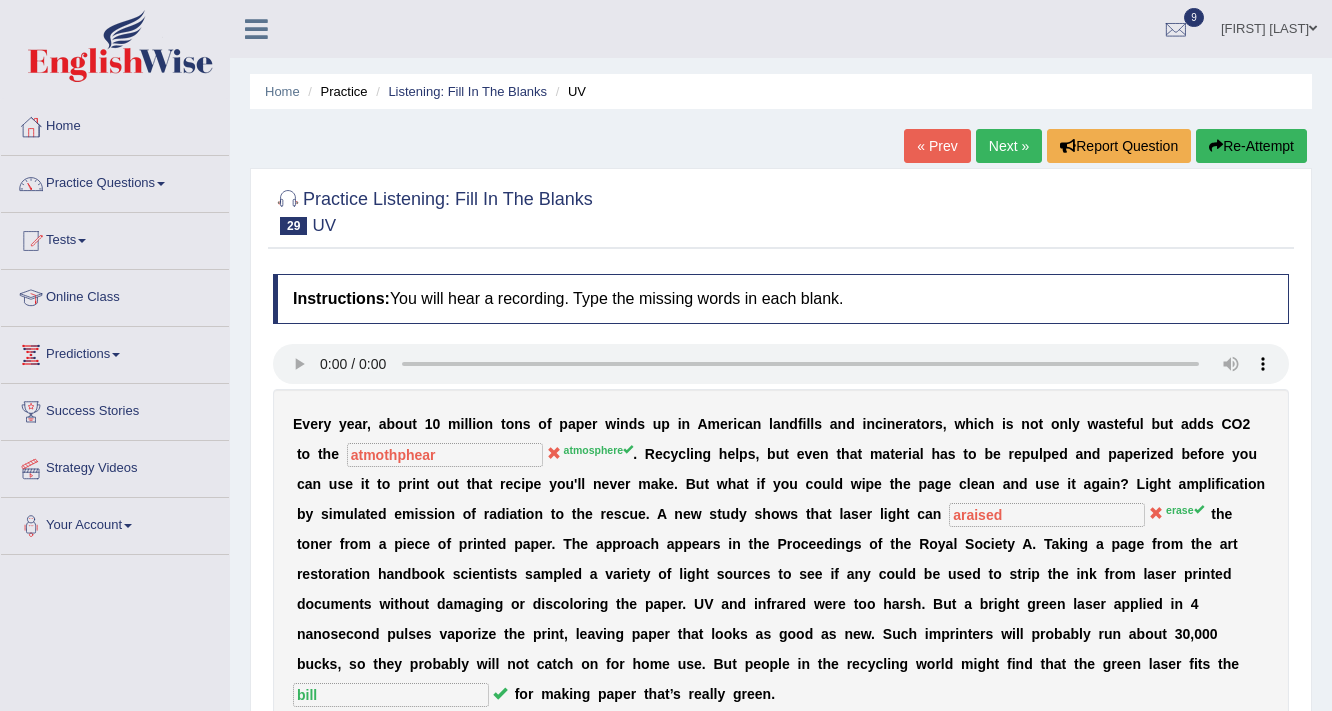 click on "Next »" at bounding box center (1009, 146) 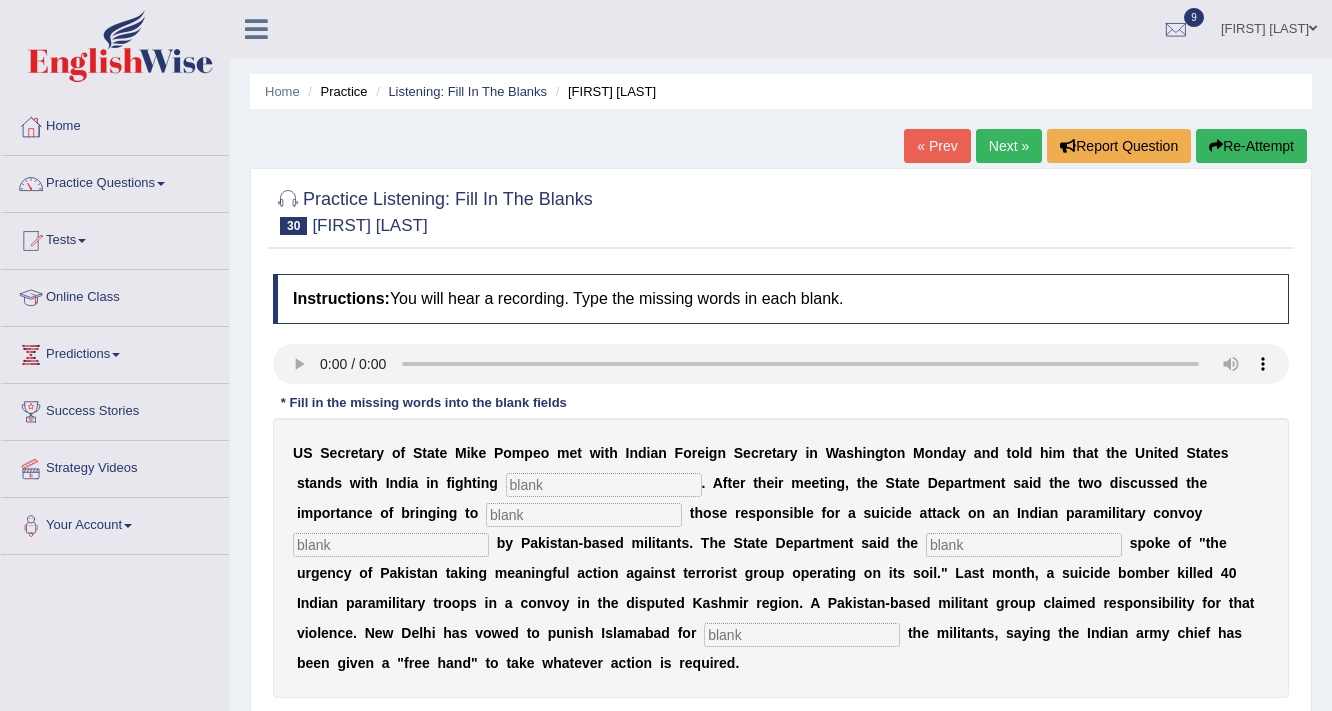 scroll, scrollTop: 80, scrollLeft: 0, axis: vertical 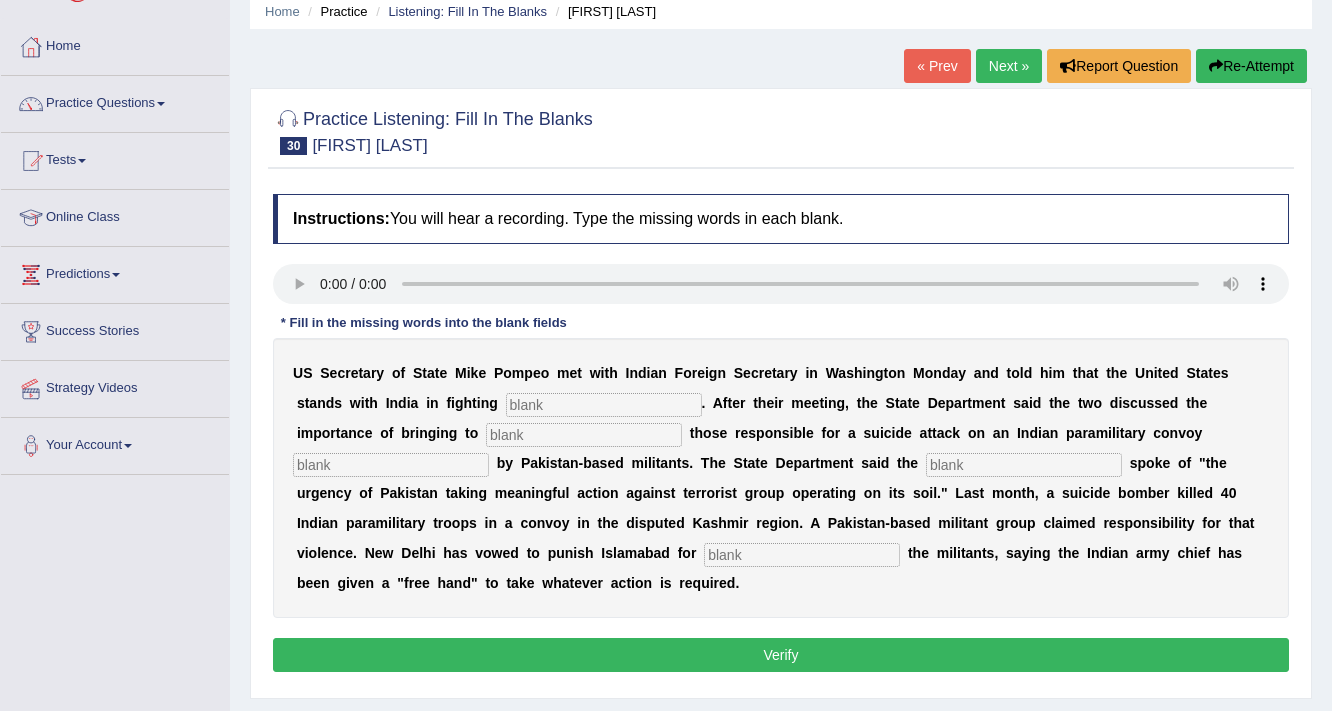 click at bounding box center [604, 405] 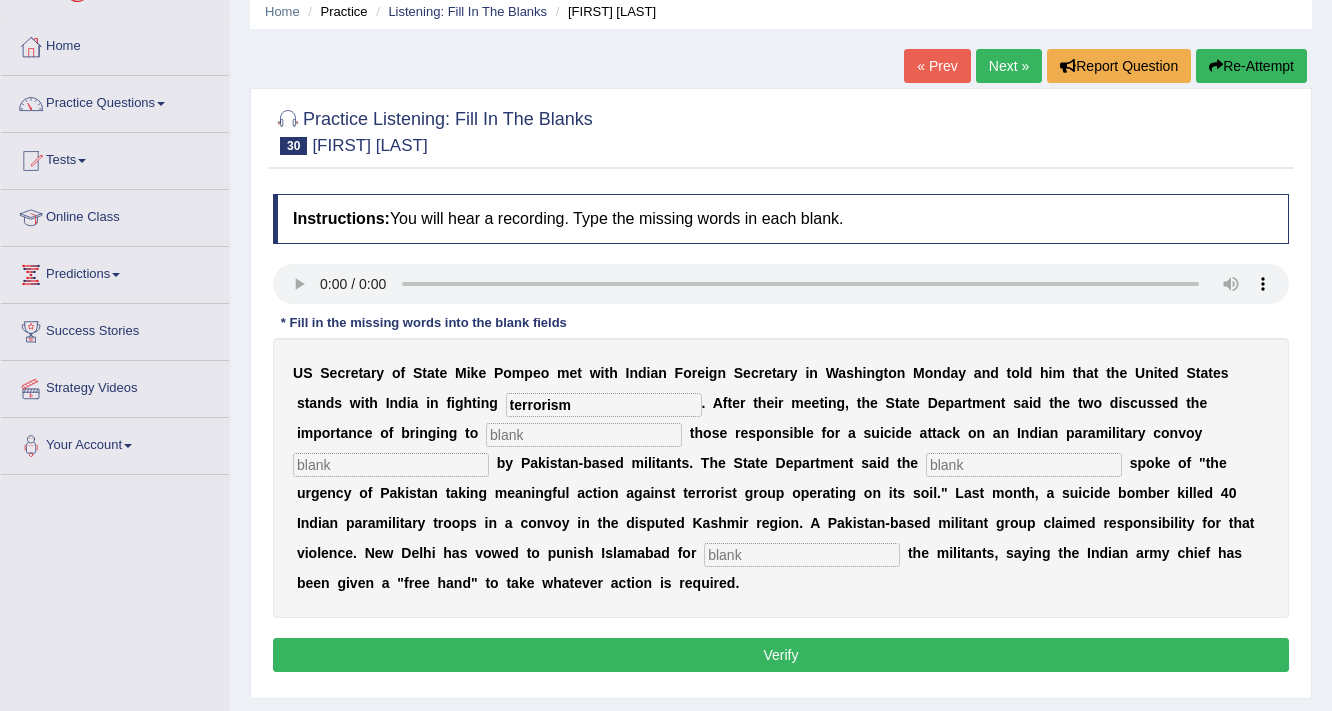 type on "terrorism" 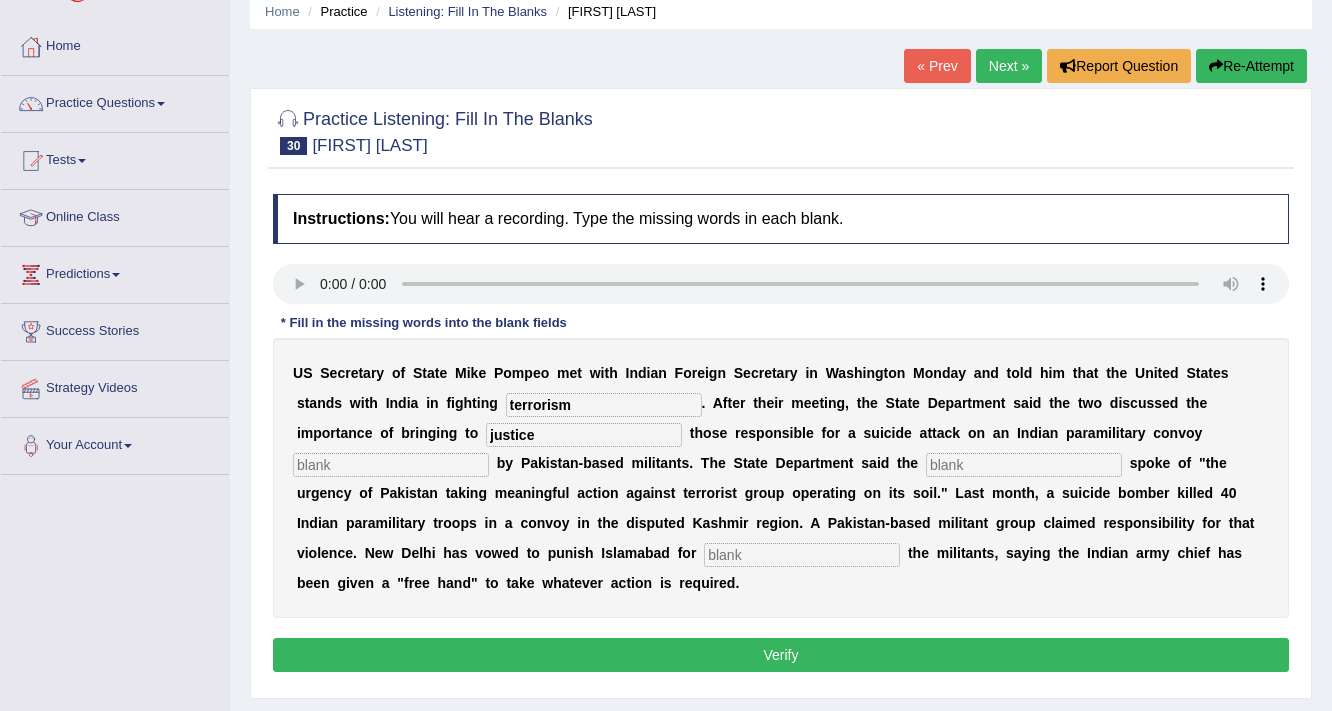 type on "justice" 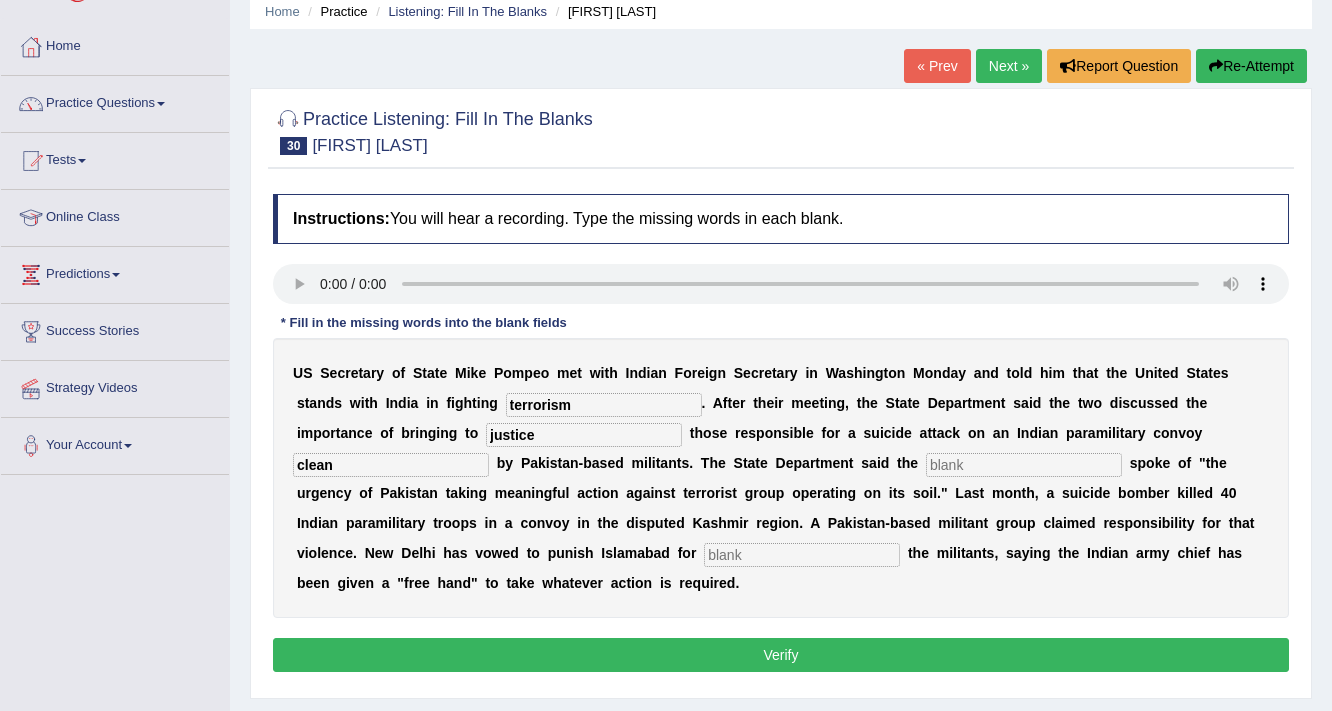 type on "clean" 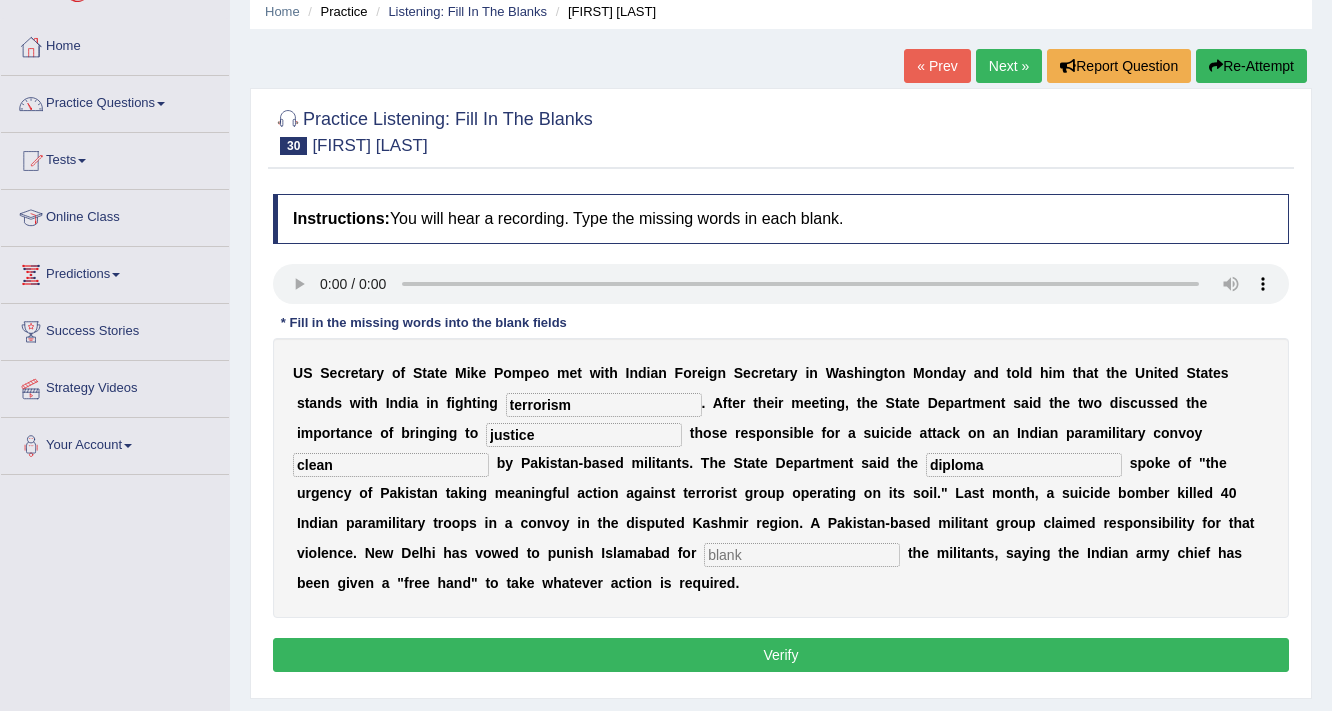 type on "diploma" 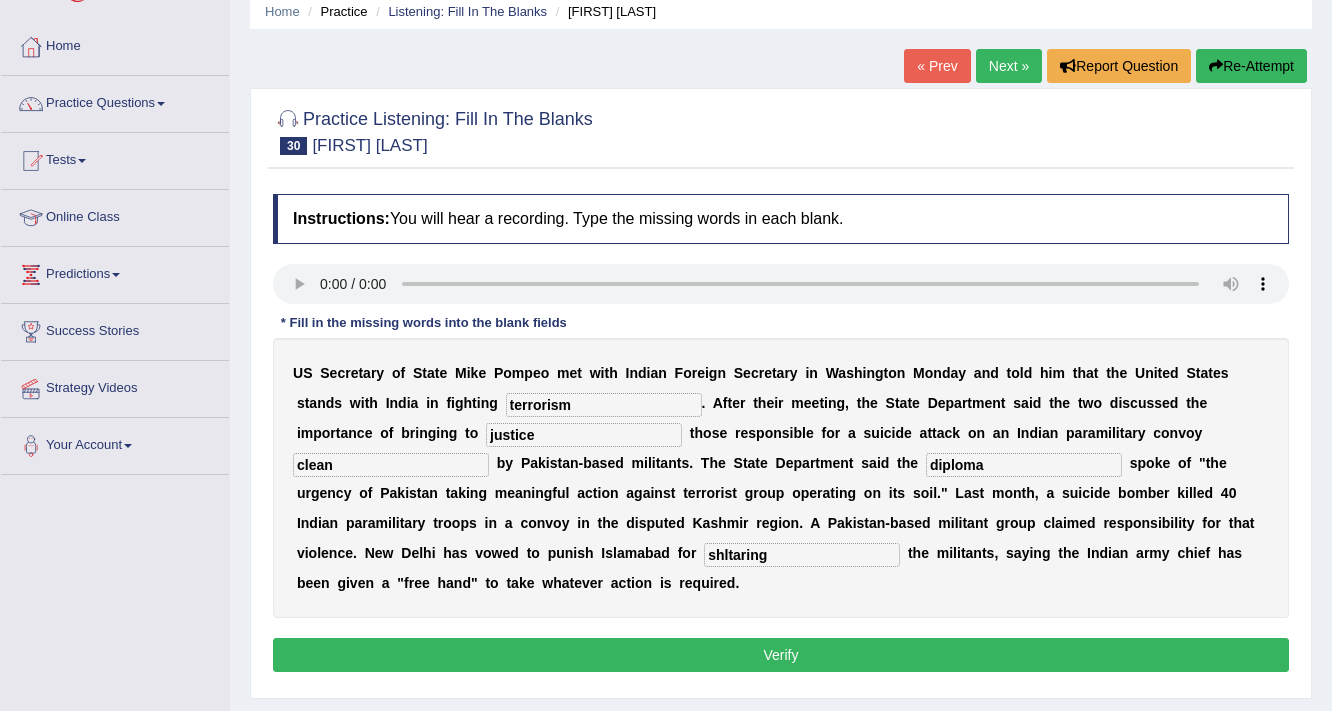 click on "shltaring" at bounding box center [802, 555] 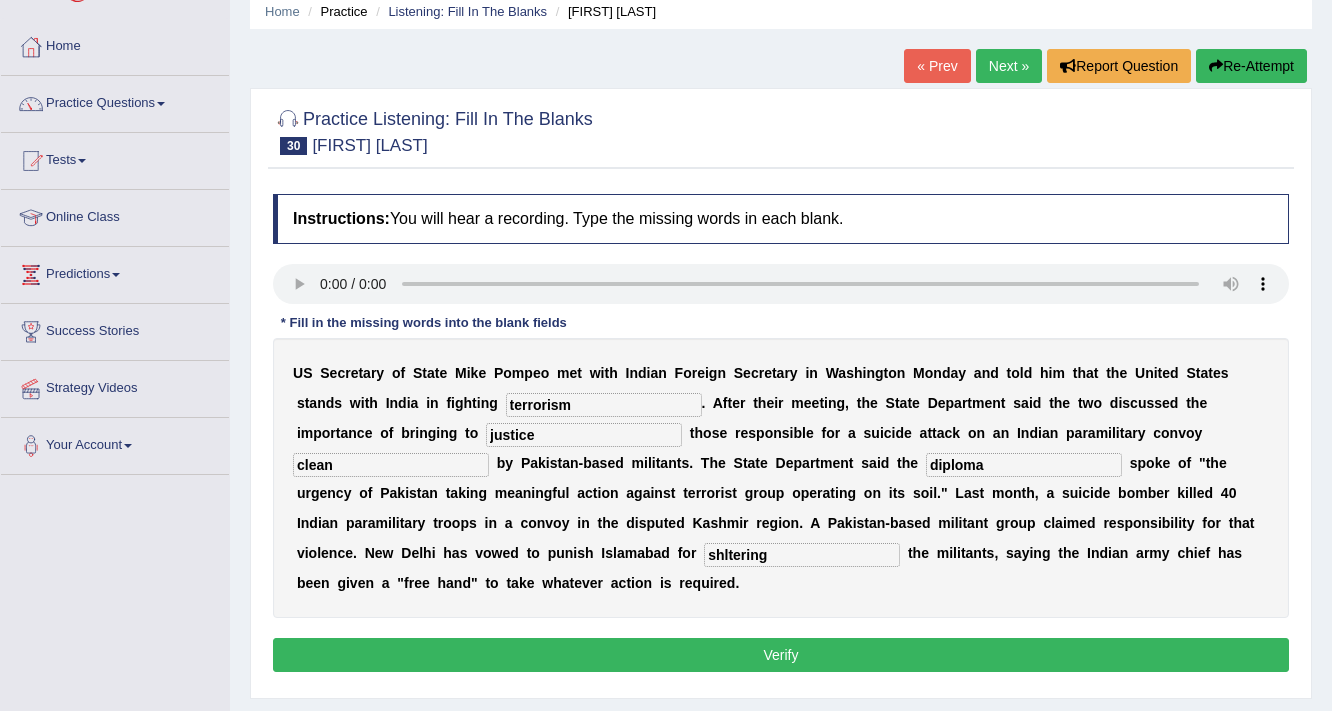 type on "shltering" 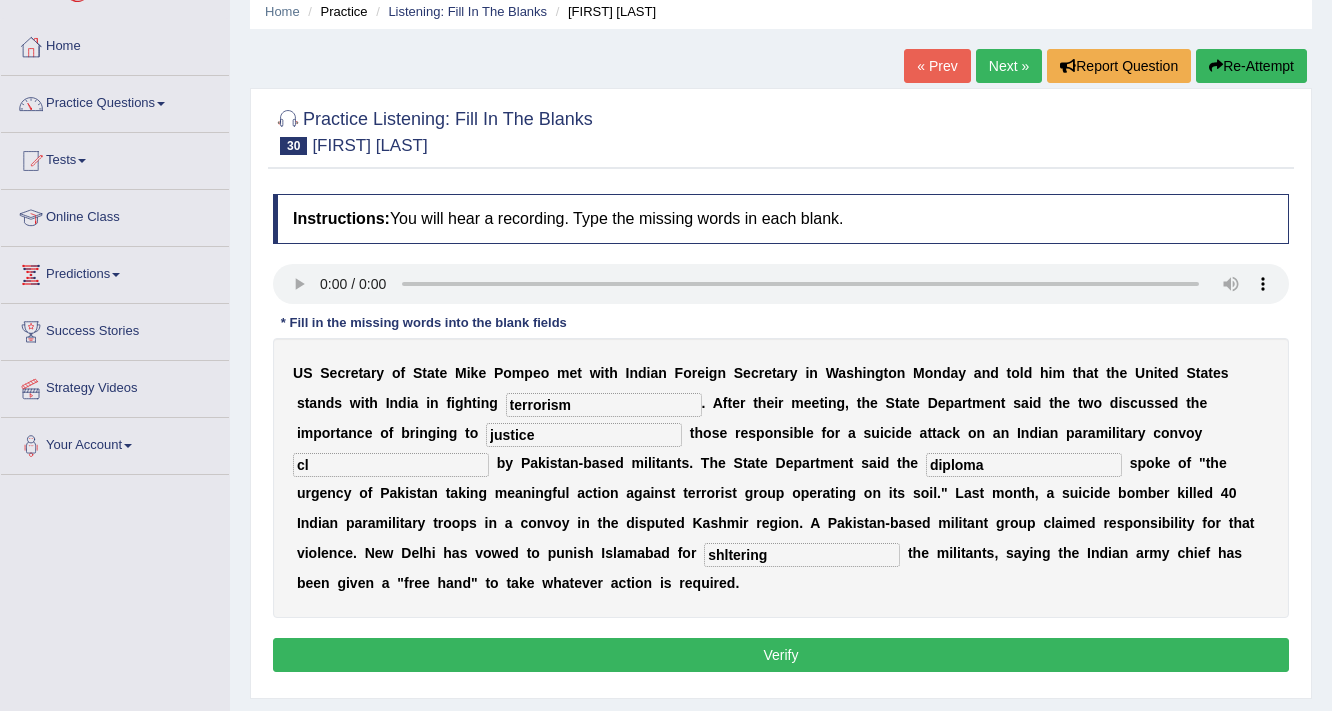 type on "c" 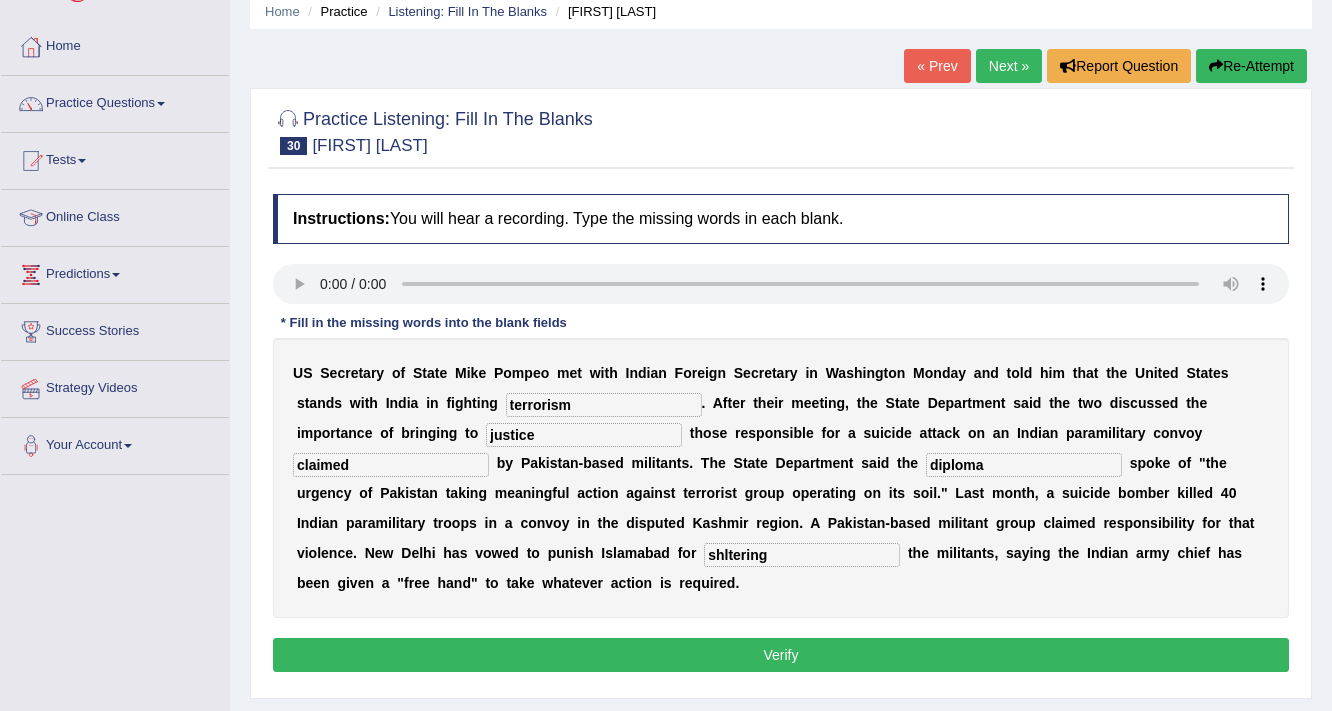 type on "claimed" 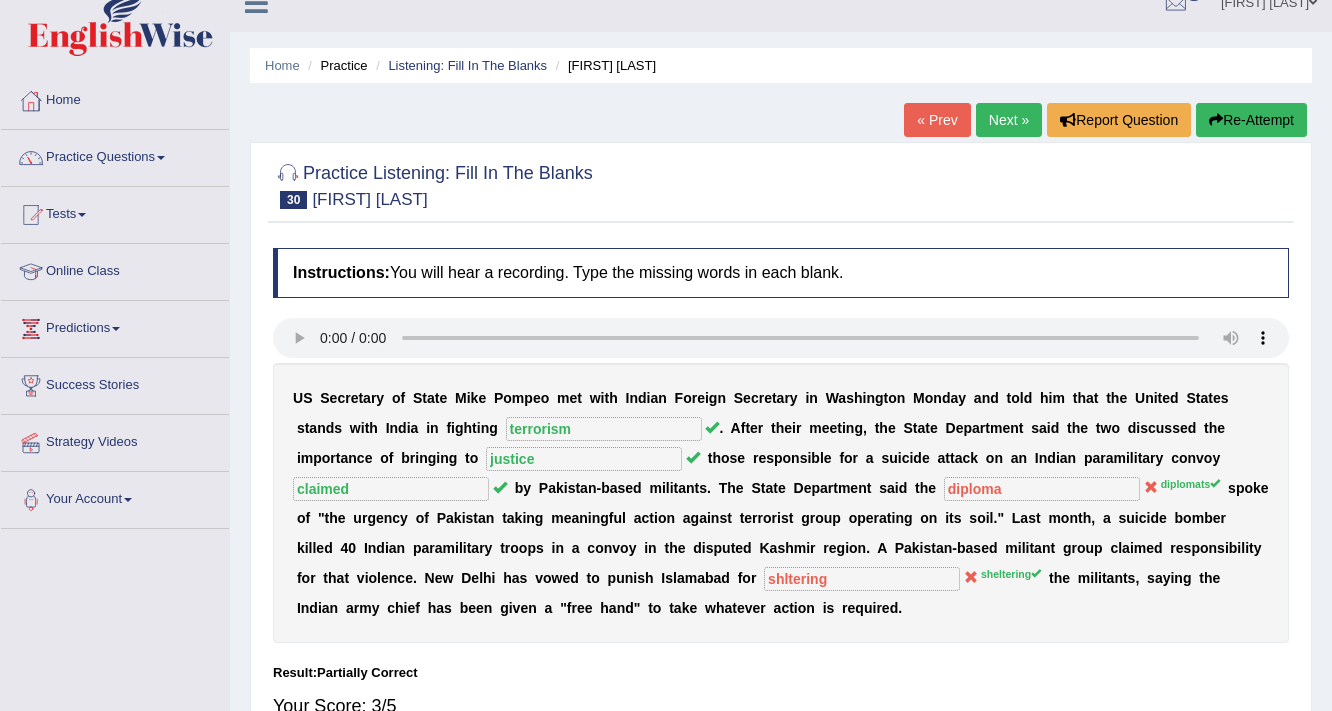 scroll, scrollTop: 0, scrollLeft: 0, axis: both 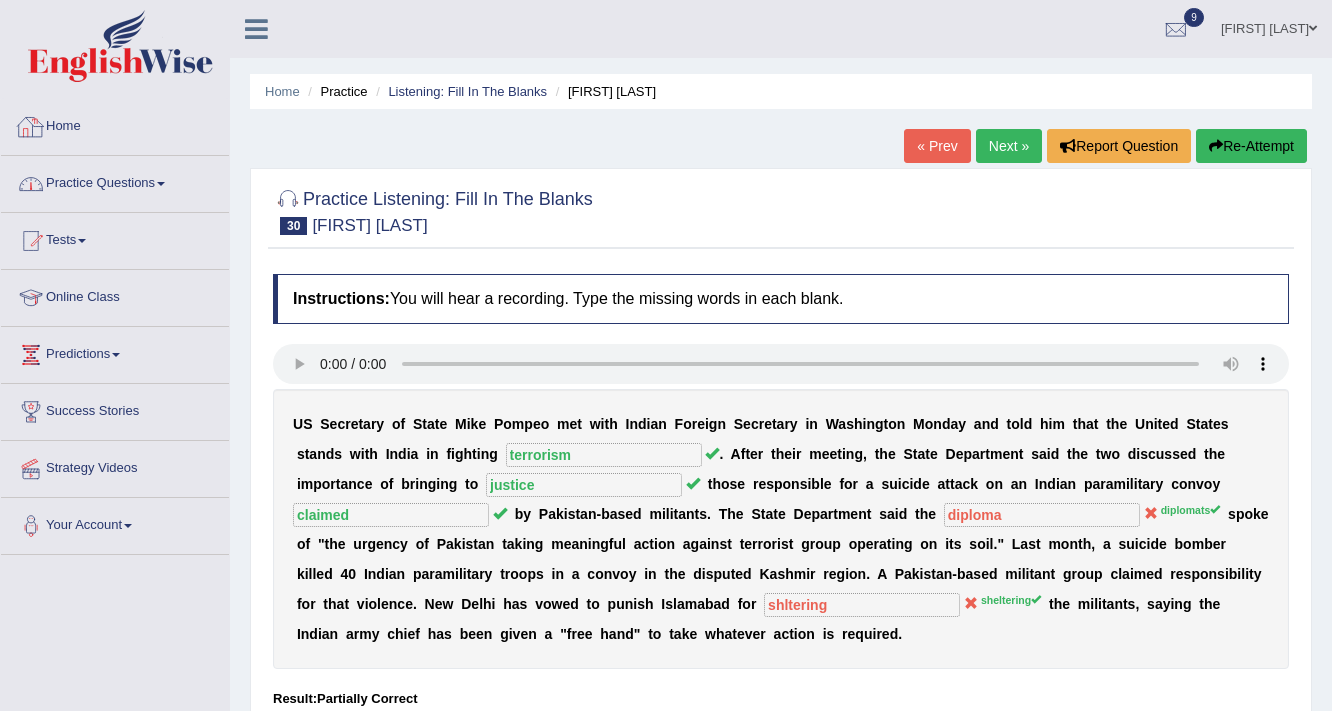 click on "Practice Questions" at bounding box center (115, 181) 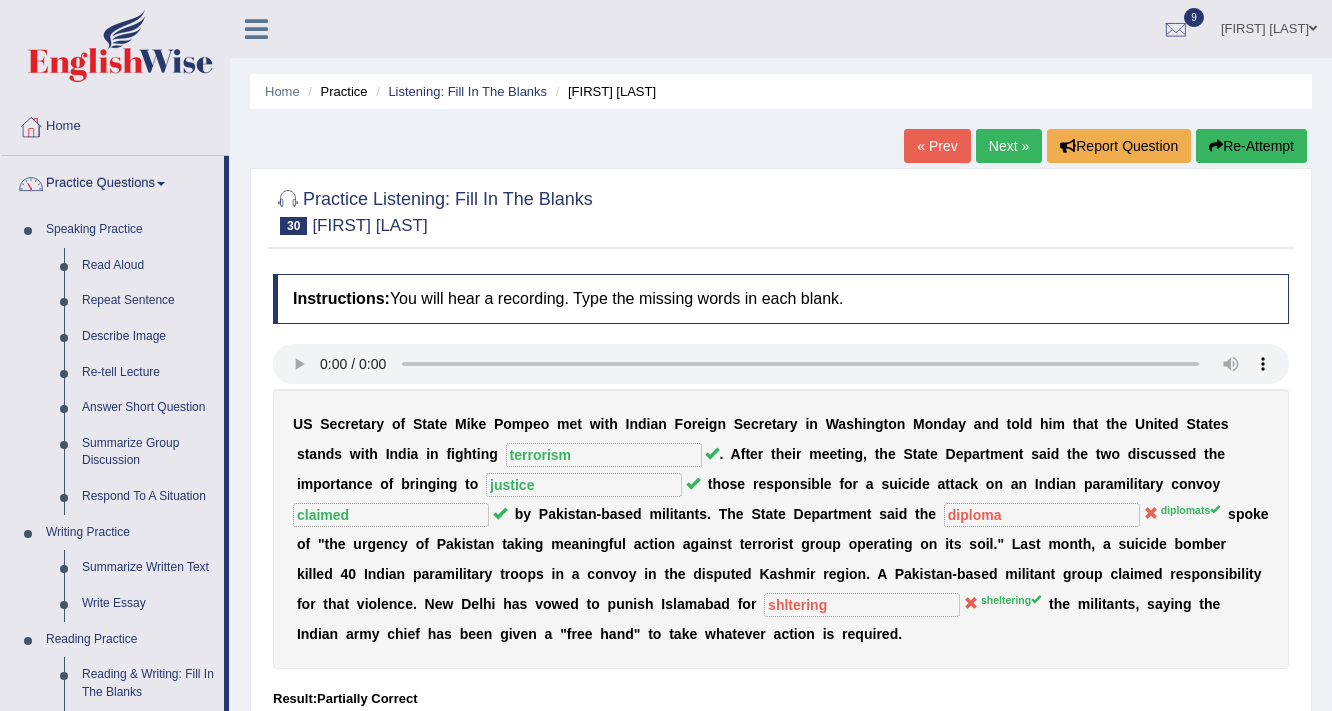 scroll, scrollTop: 0, scrollLeft: 0, axis: both 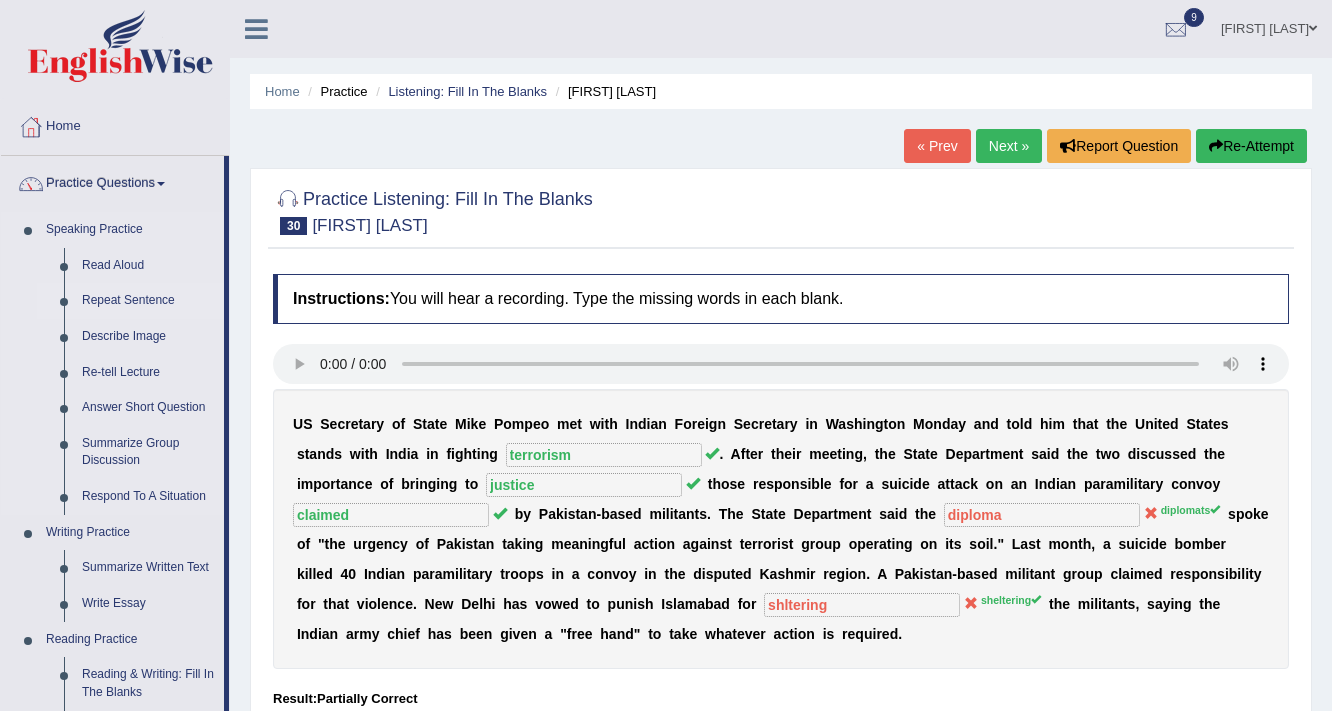 click on "Repeat Sentence" at bounding box center (148, 301) 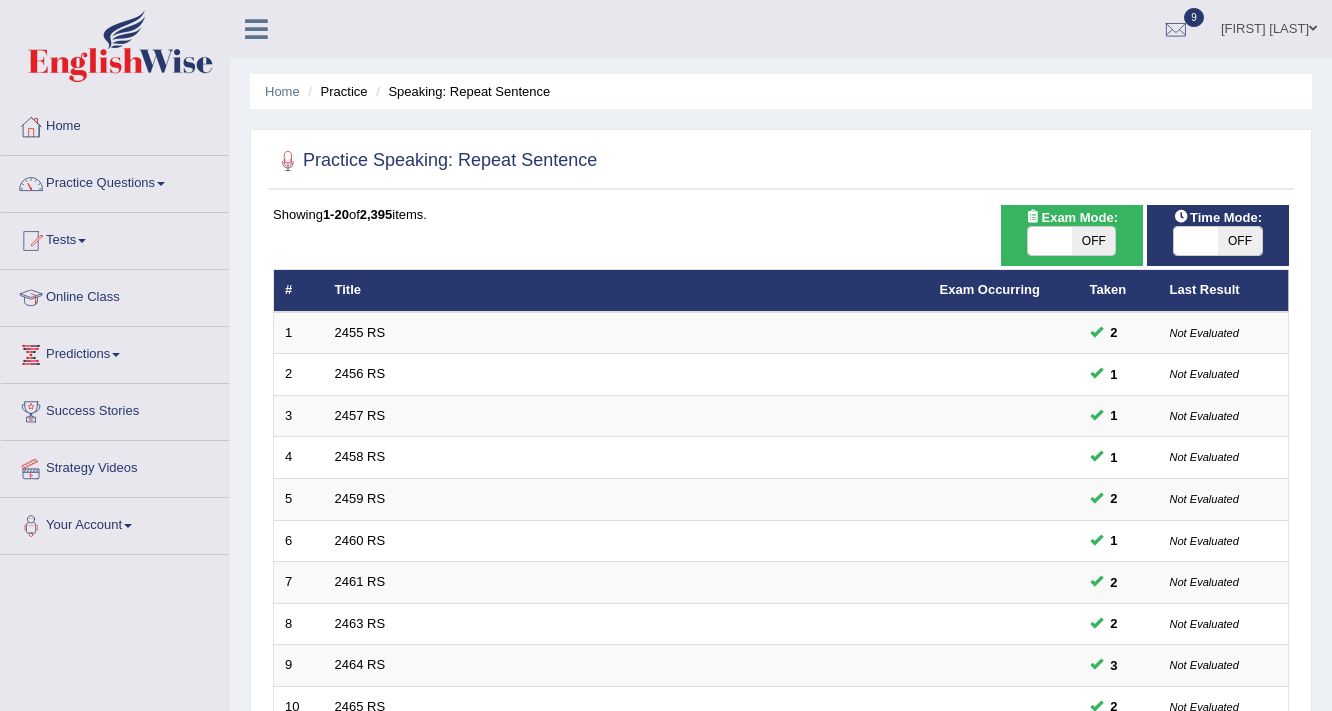 scroll, scrollTop: 607, scrollLeft: 0, axis: vertical 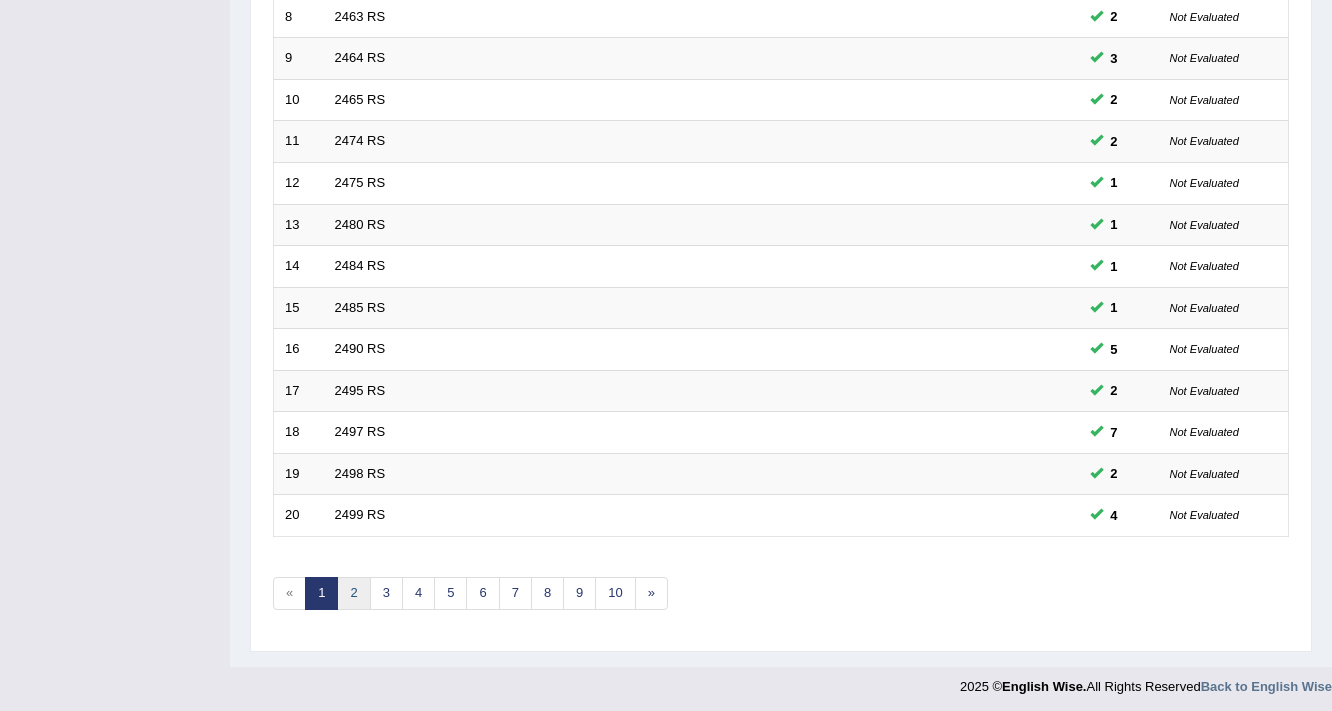 click on "2" at bounding box center [353, 593] 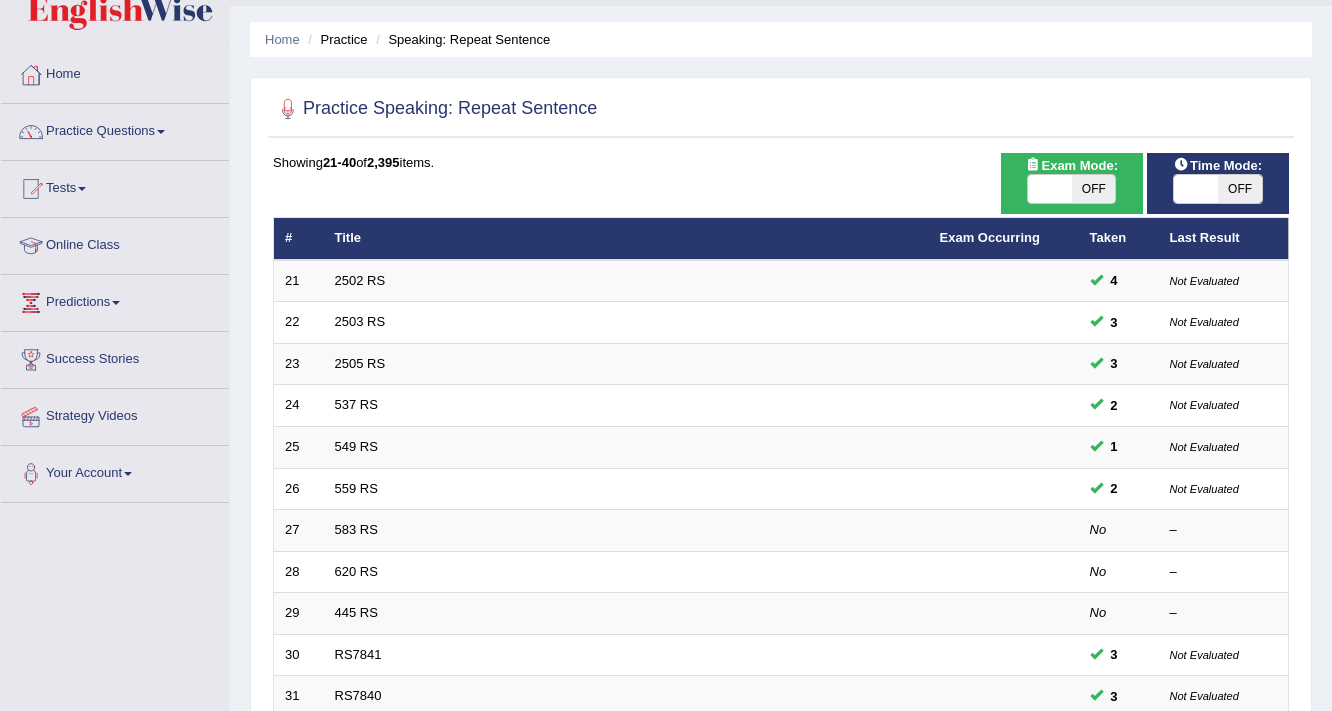 scroll, scrollTop: 320, scrollLeft: 0, axis: vertical 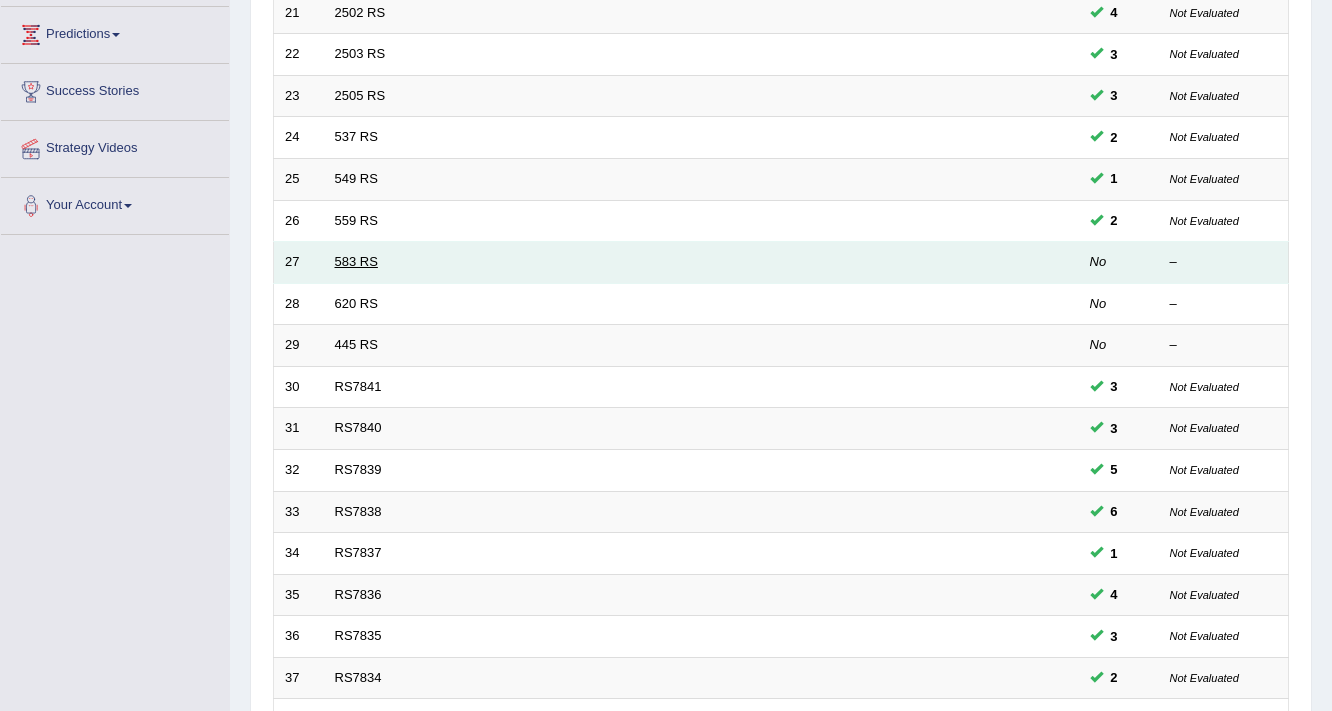 click on "583 RS" at bounding box center (356, 261) 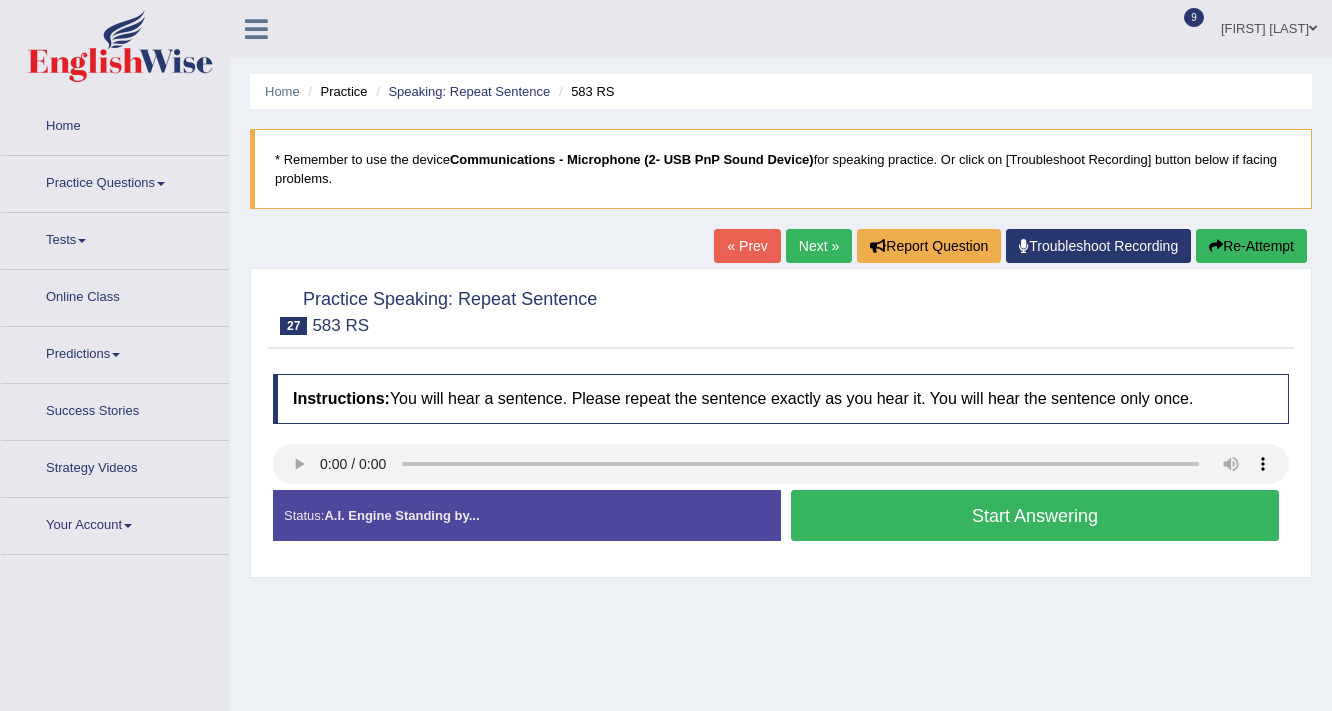 scroll, scrollTop: 0, scrollLeft: 0, axis: both 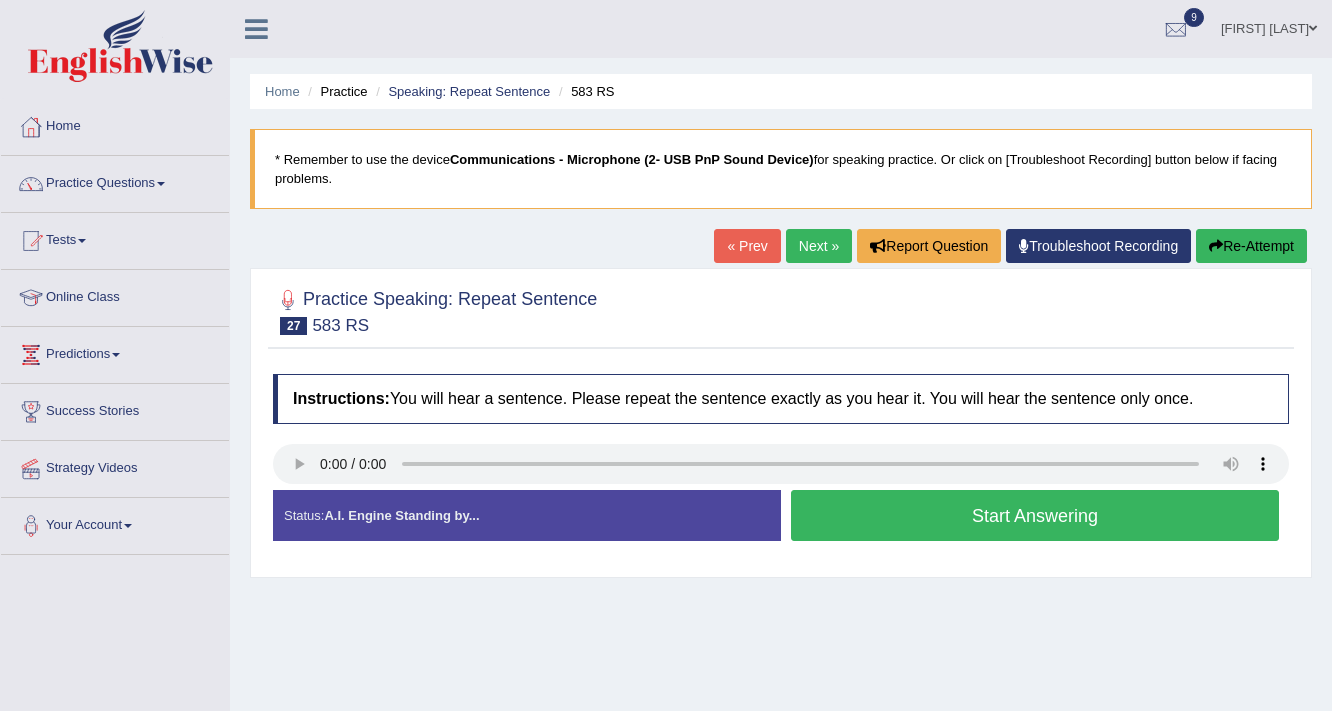 click on "Start Answering" at bounding box center [1035, 515] 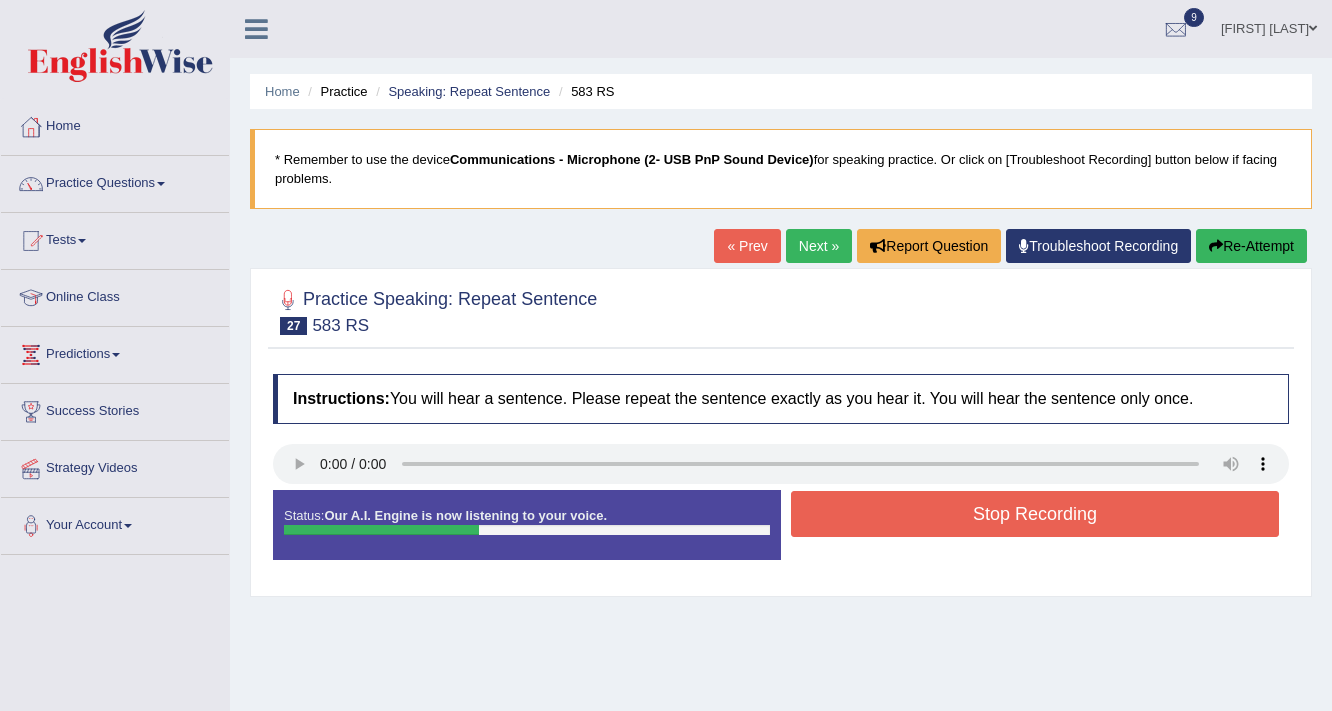 click on "Stop Recording" at bounding box center (1035, 514) 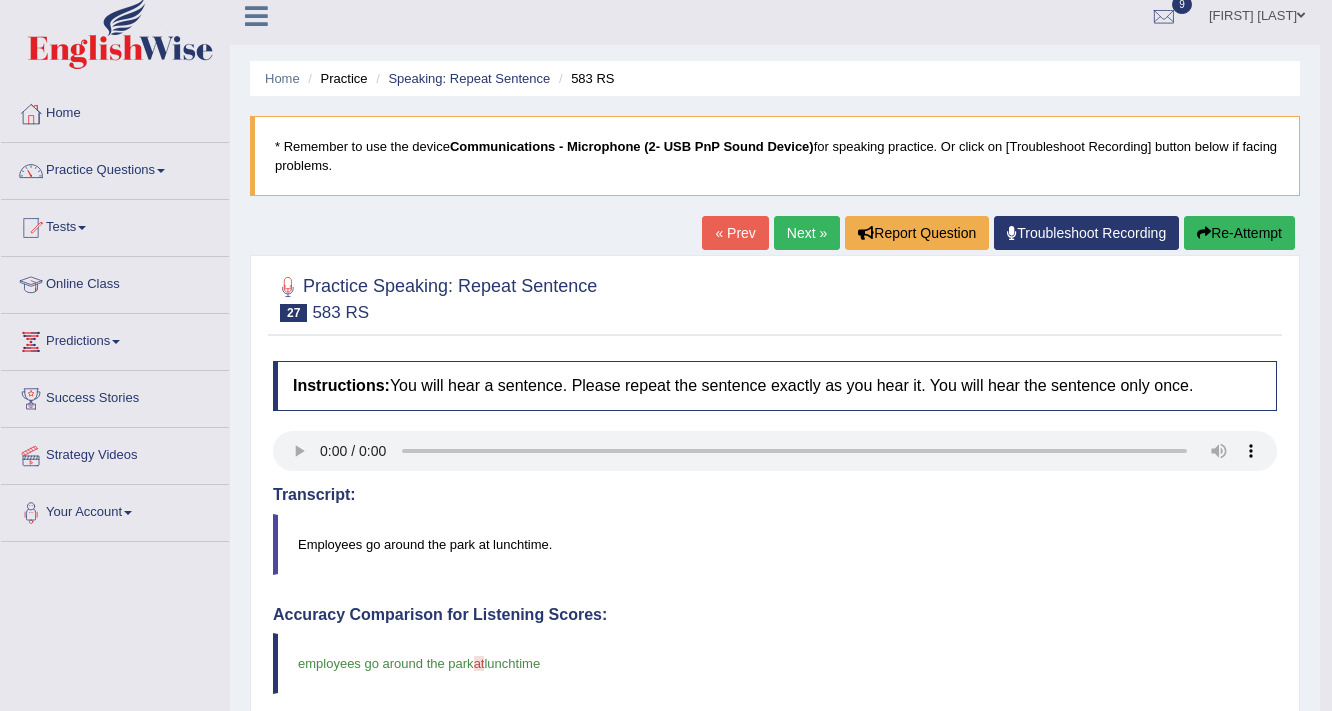 scroll, scrollTop: 0, scrollLeft: 0, axis: both 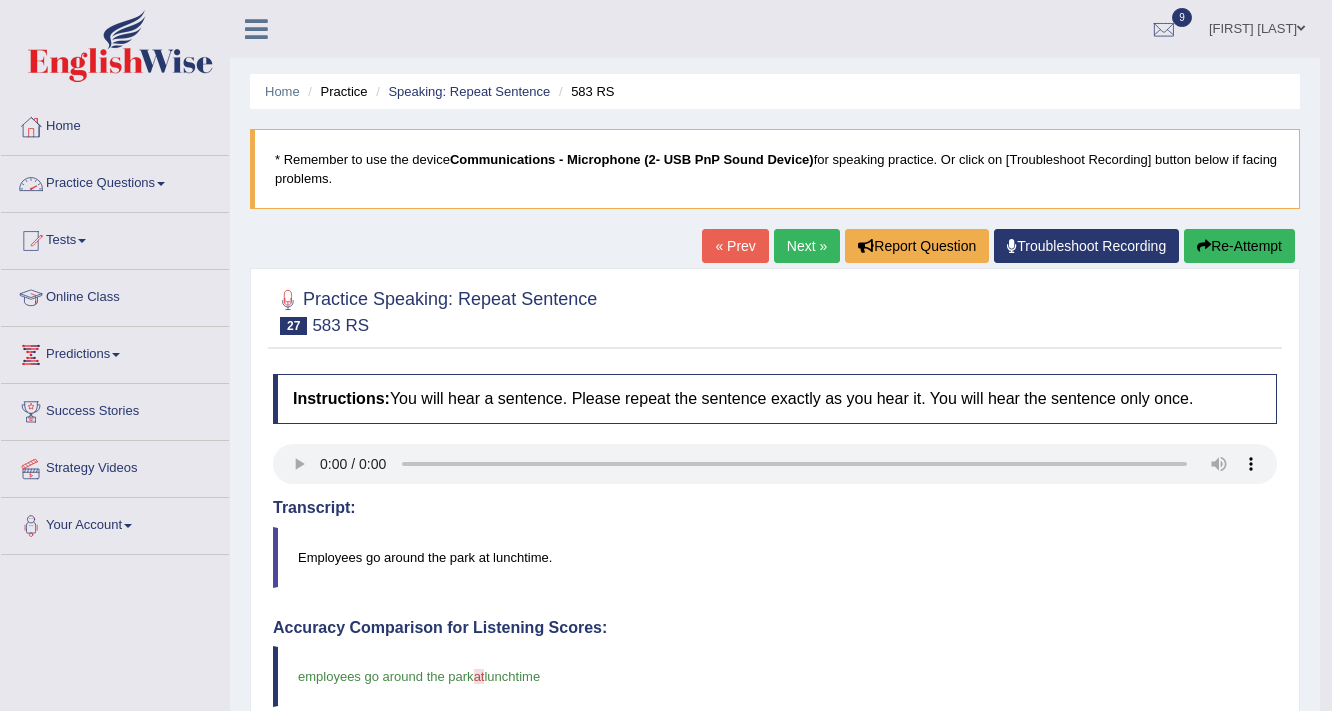click on "Practice Questions" at bounding box center [115, 181] 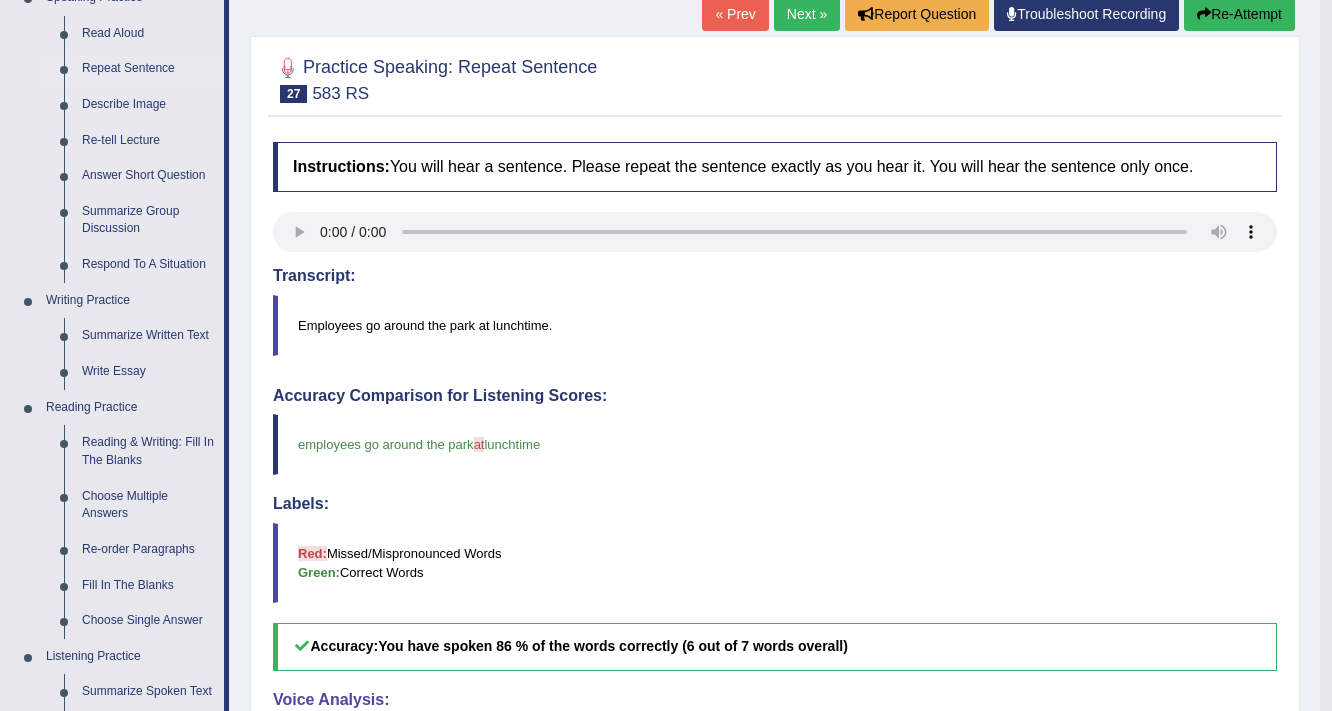 scroll, scrollTop: 240, scrollLeft: 0, axis: vertical 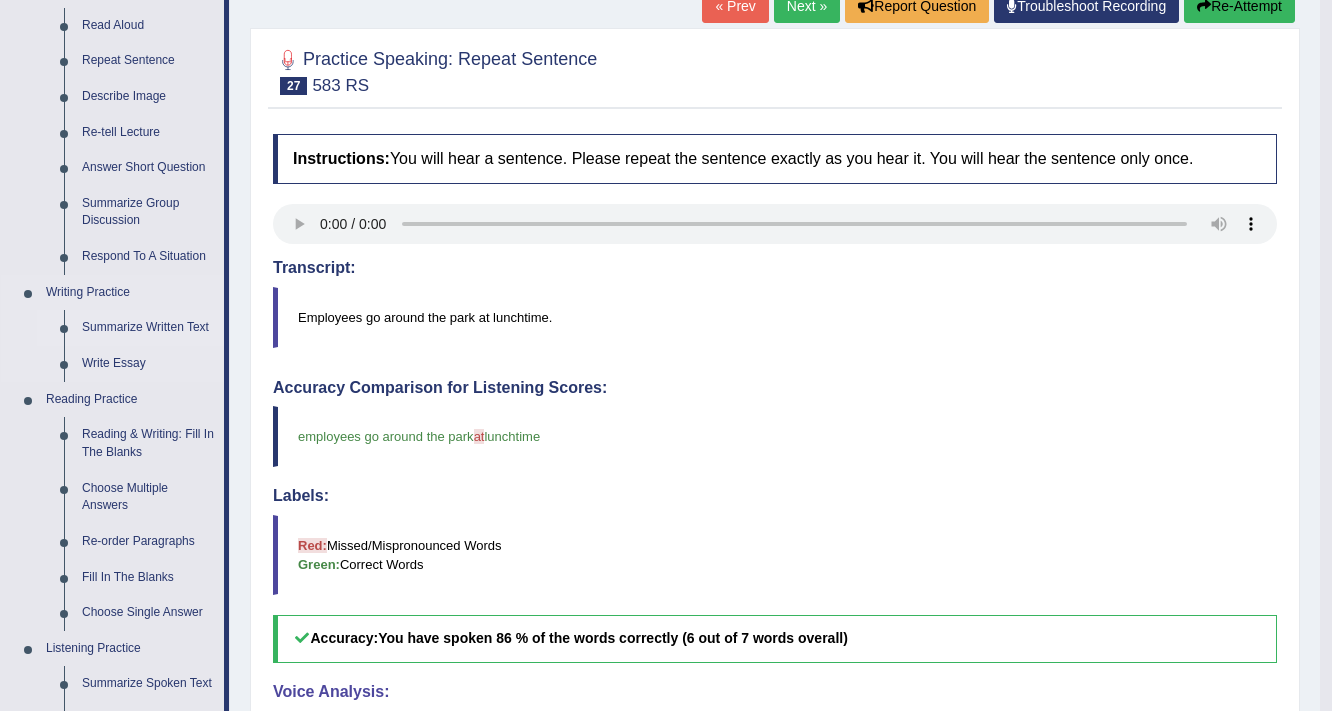 click on "Summarize Written Text" at bounding box center [148, 328] 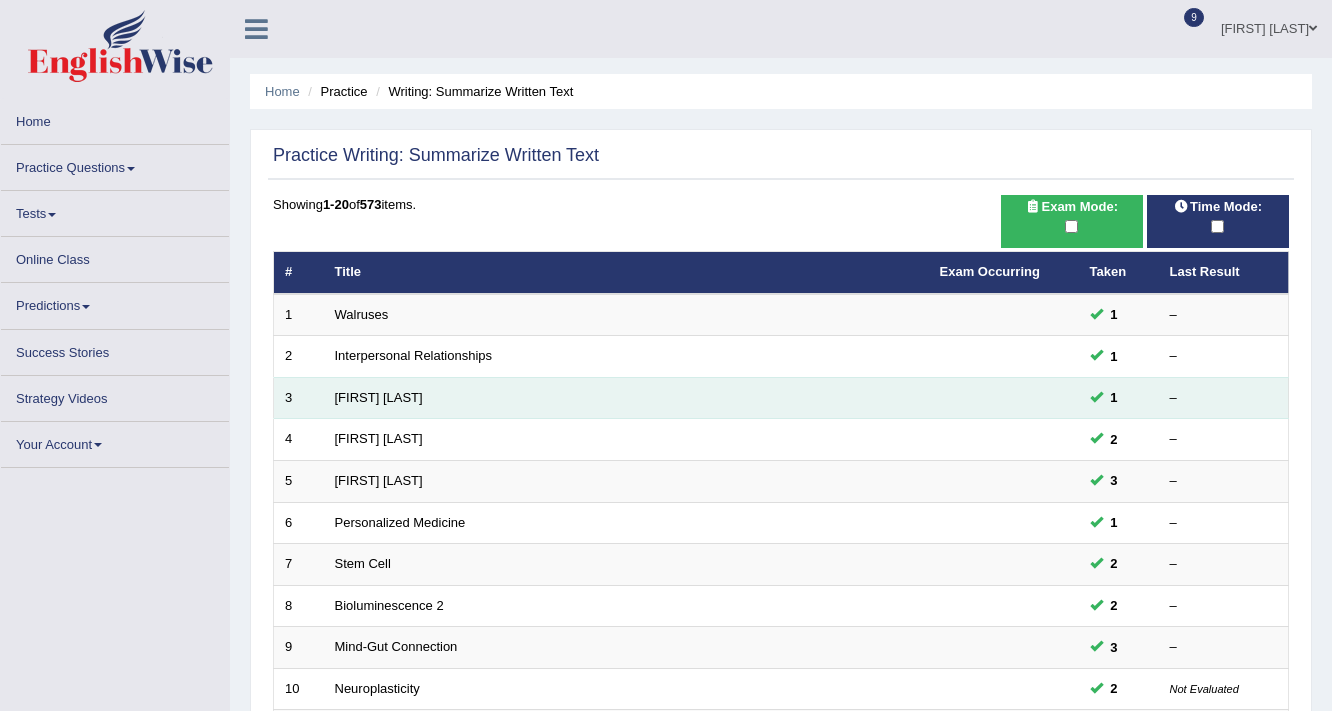 scroll, scrollTop: 0, scrollLeft: 0, axis: both 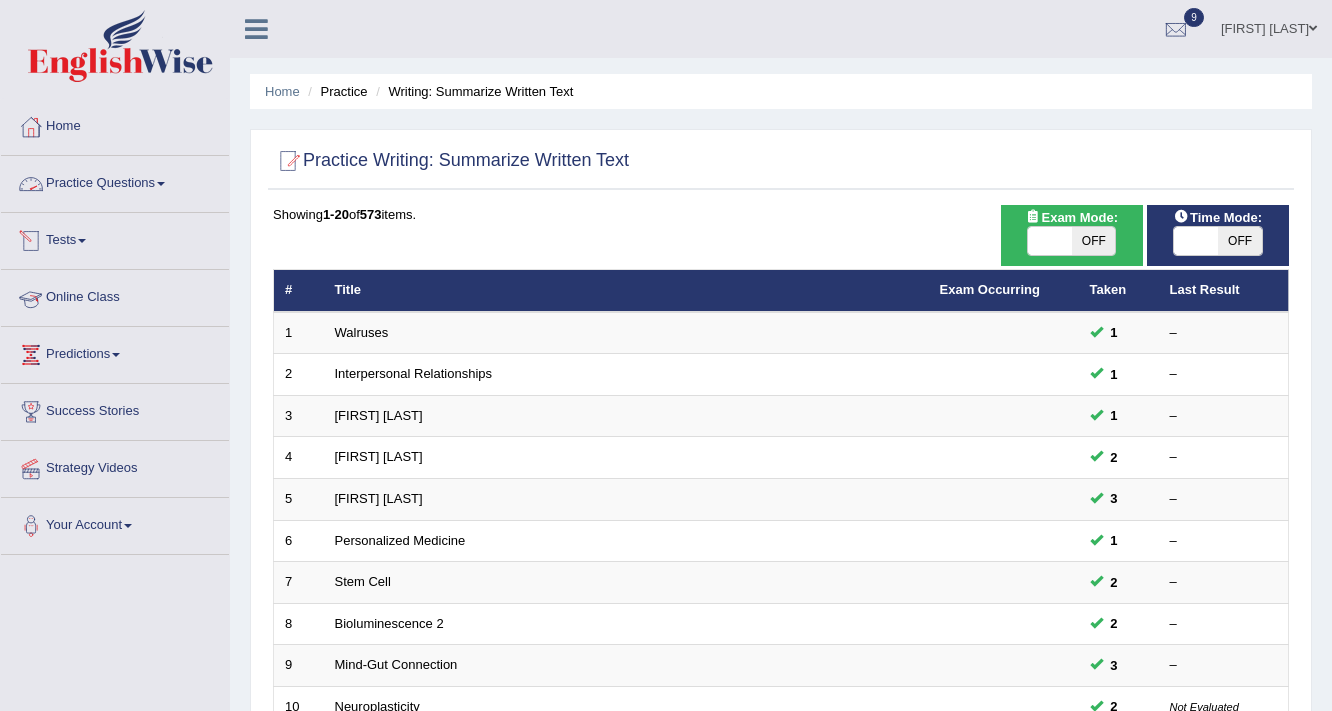 click on "Practice Questions" at bounding box center (115, 181) 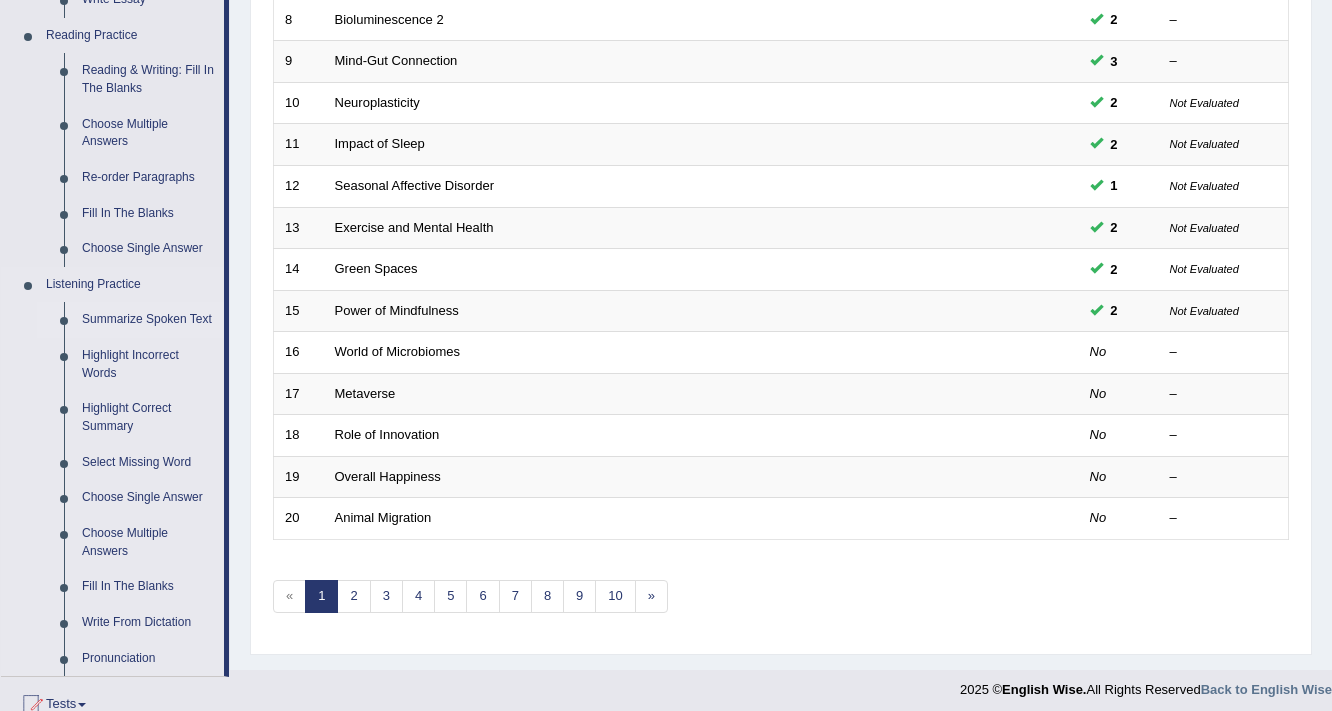 scroll, scrollTop: 640, scrollLeft: 0, axis: vertical 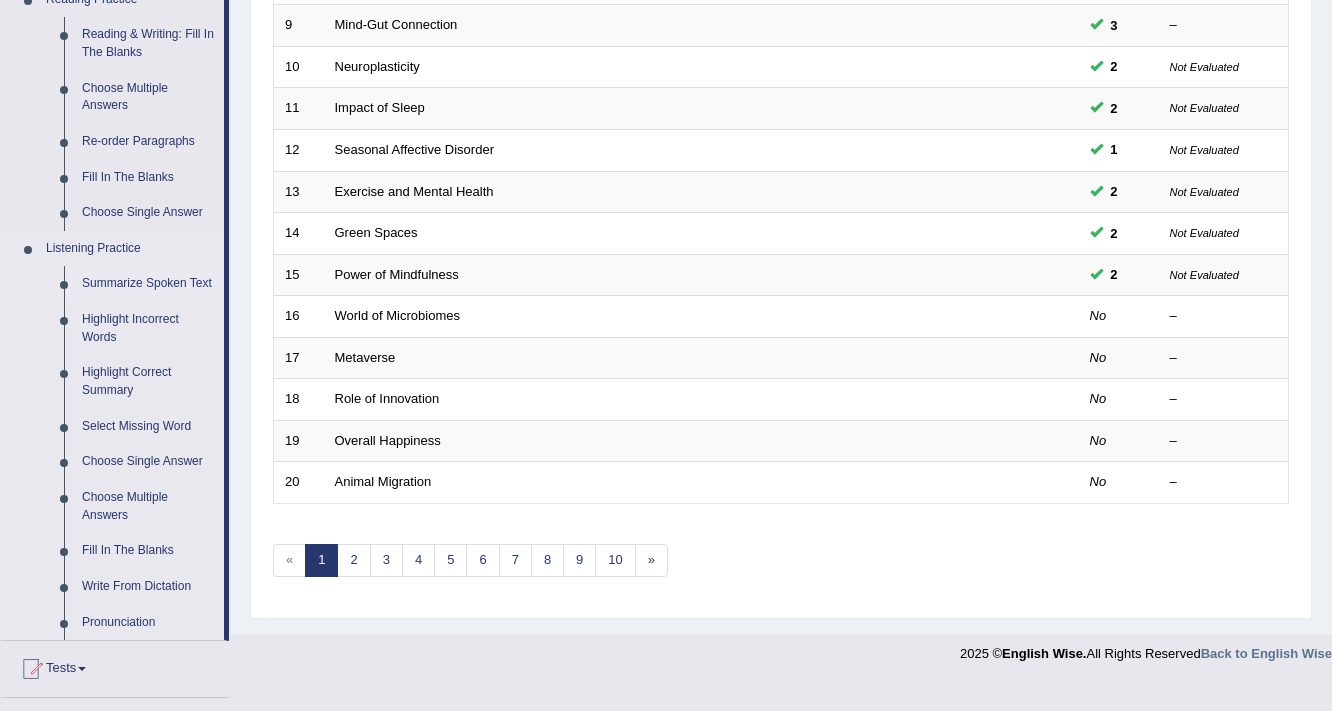 click on "Summarize Spoken Text" at bounding box center (148, 284) 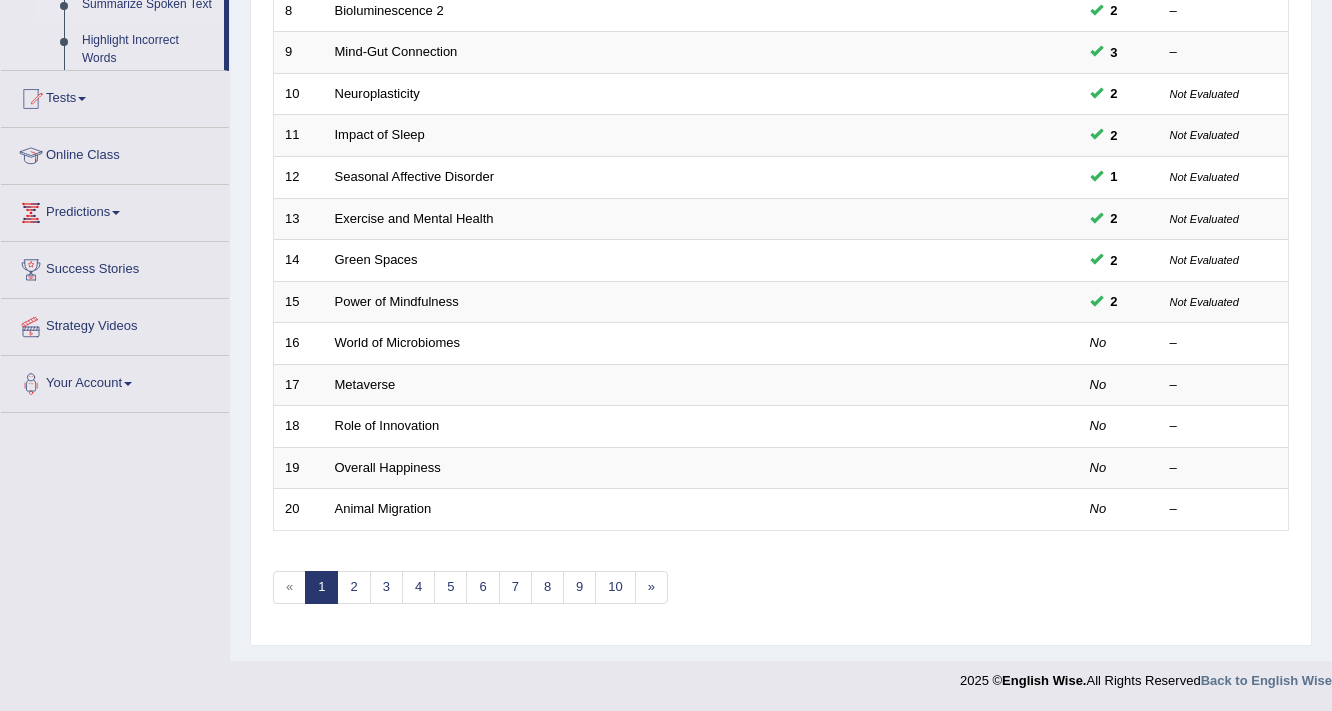 scroll, scrollTop: 485, scrollLeft: 0, axis: vertical 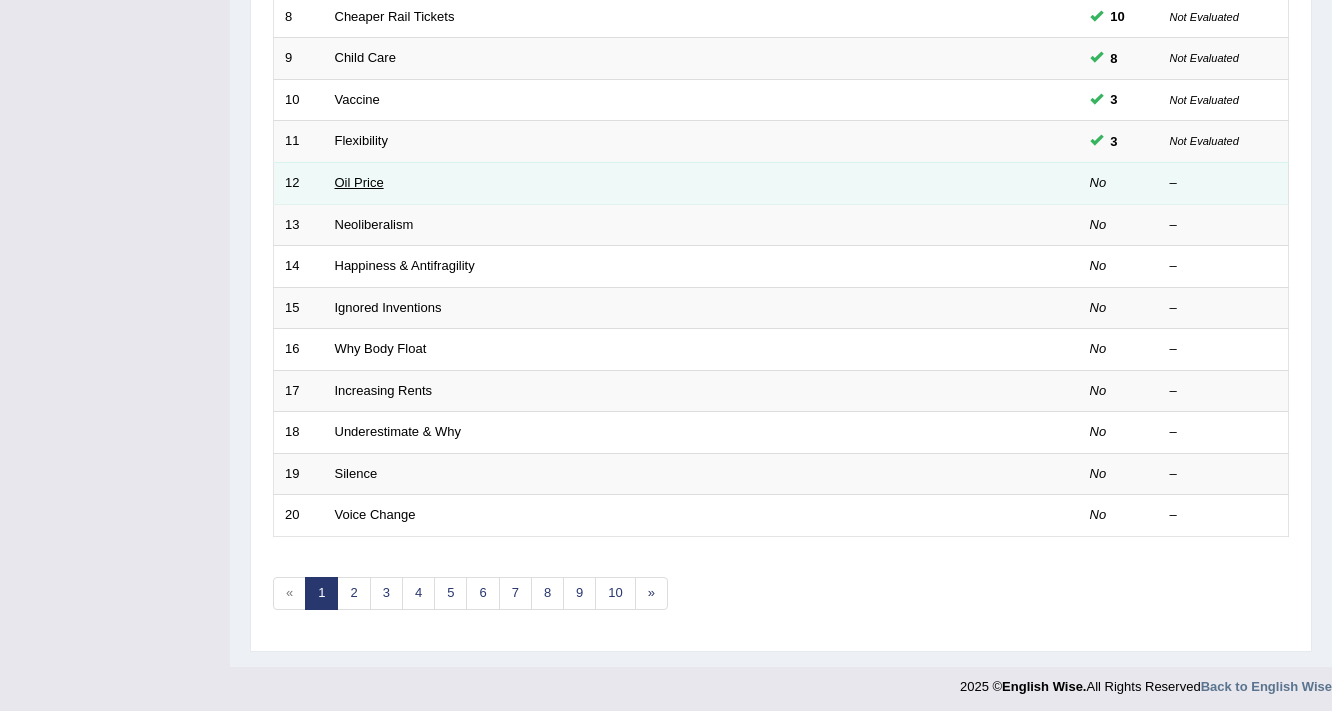 click on "Oil Price" at bounding box center [359, 182] 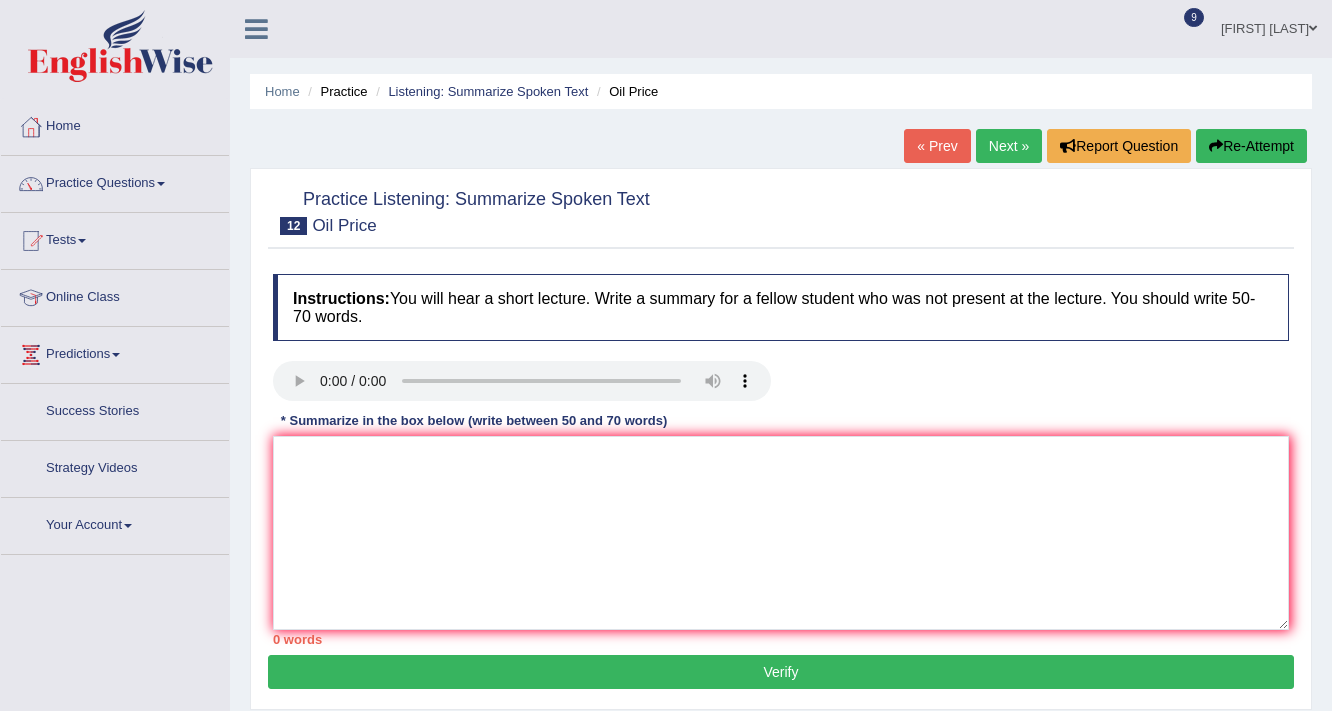 scroll, scrollTop: 0, scrollLeft: 0, axis: both 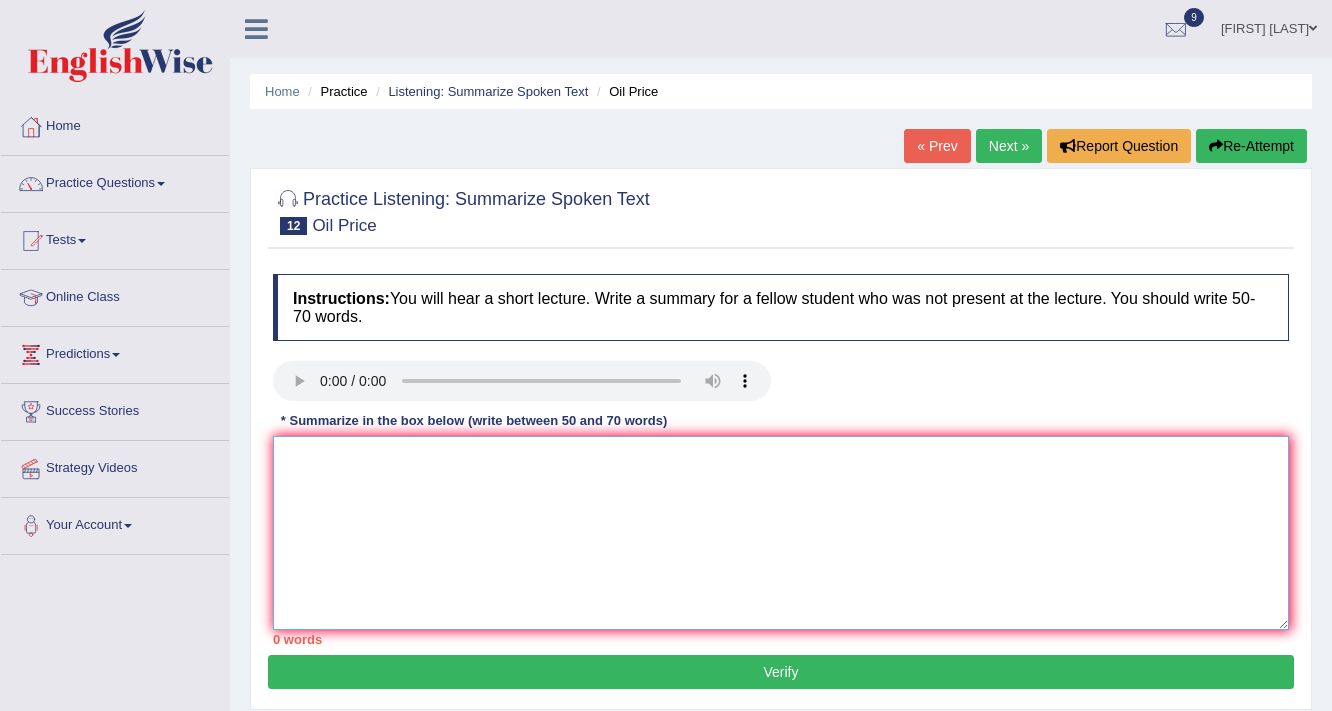click at bounding box center [781, 533] 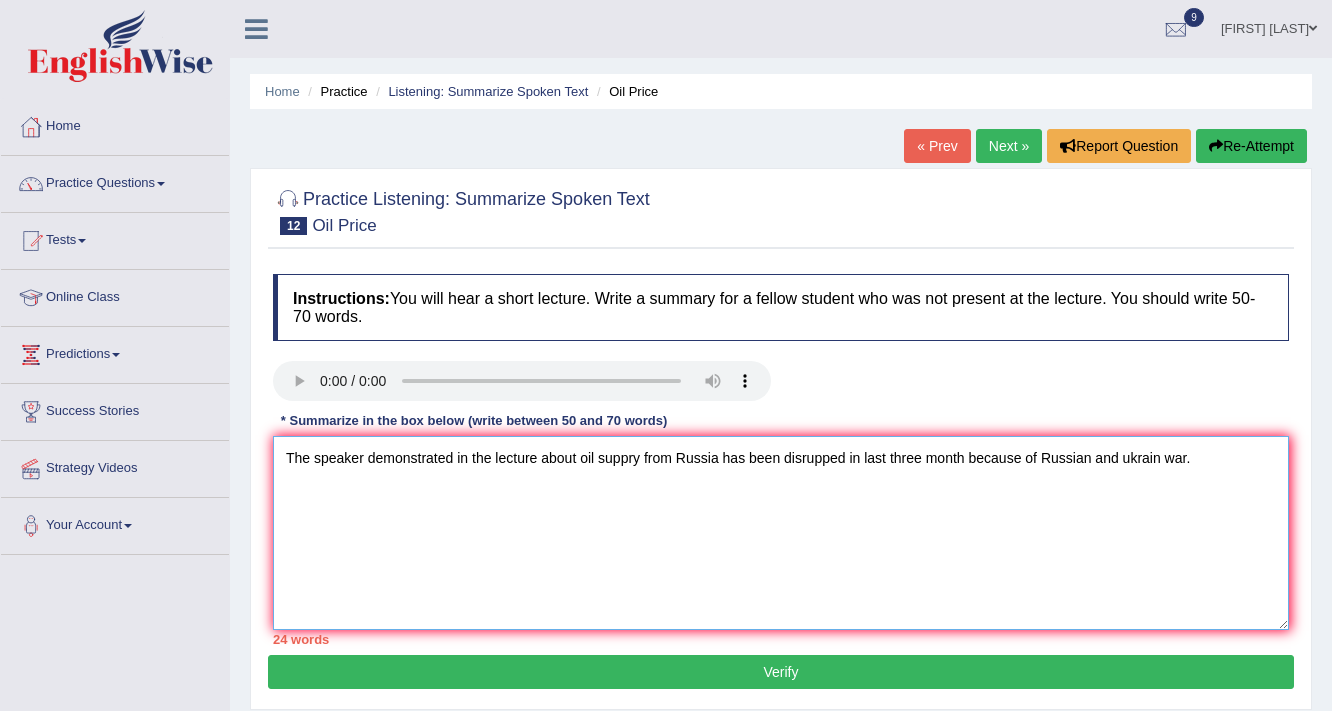 click on "The speaker demonstrated in the lecture about oil suppry from Russia has been disrupped in last three month because of Russian and ukrain war." at bounding box center (781, 533) 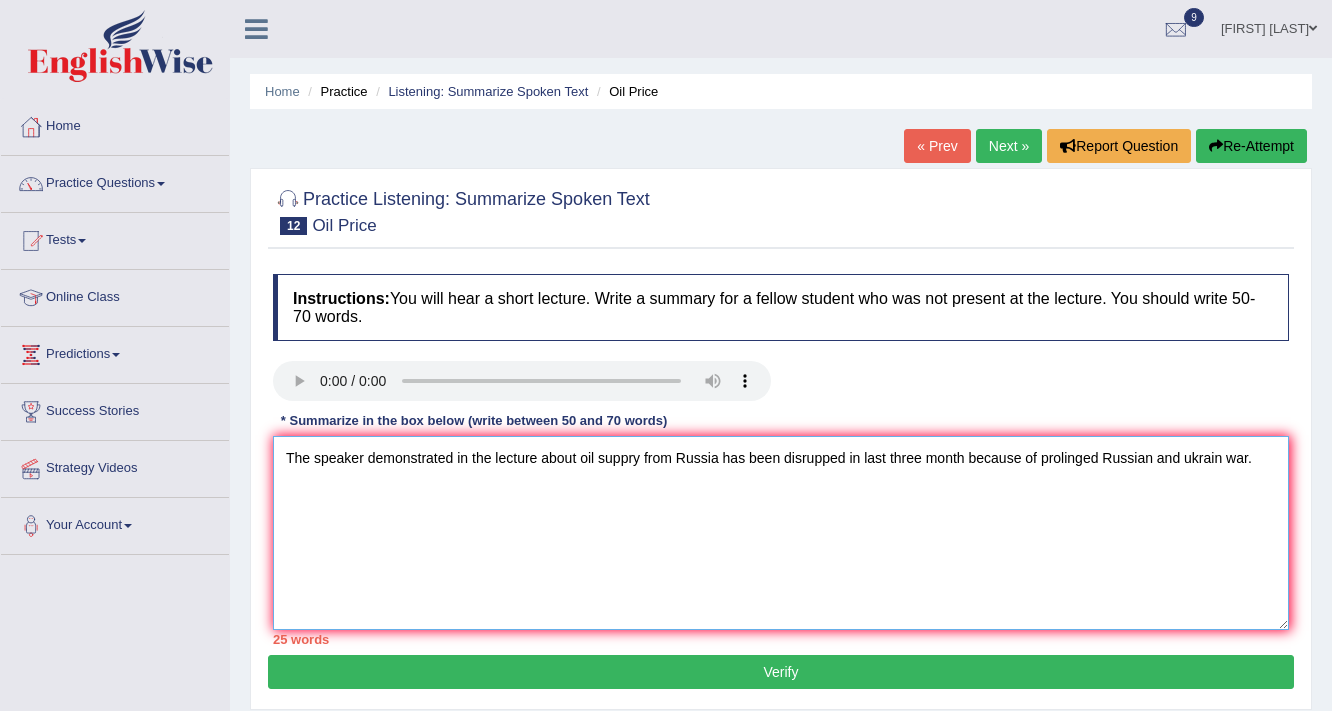 click on "The speaker demonstrated in the lecture about oil suppry from Russia has been disrupped in last three month because of prolinged Russian and ukrain war." at bounding box center [781, 533] 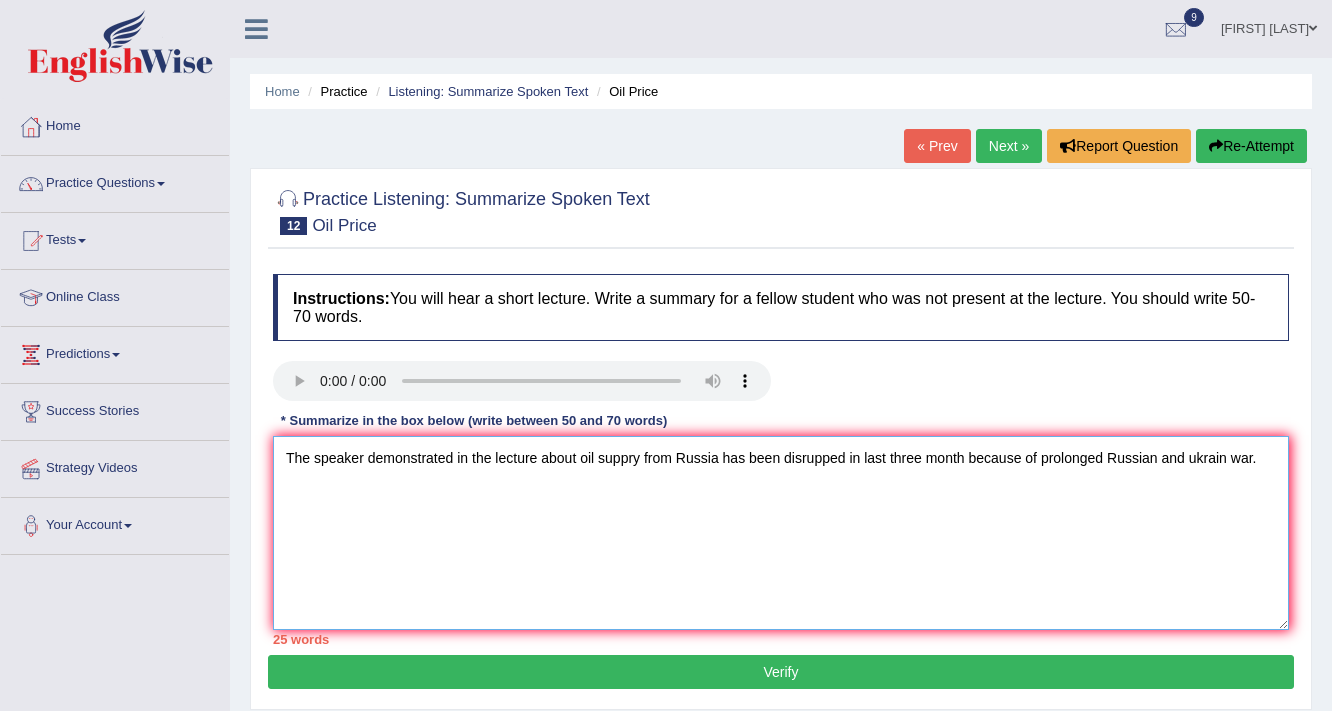 click on "The speaker demonstrated in the lecture about oil suppry from Russia has been disrupped in last three month because of prolonged Russian and ukrain war." at bounding box center [781, 533] 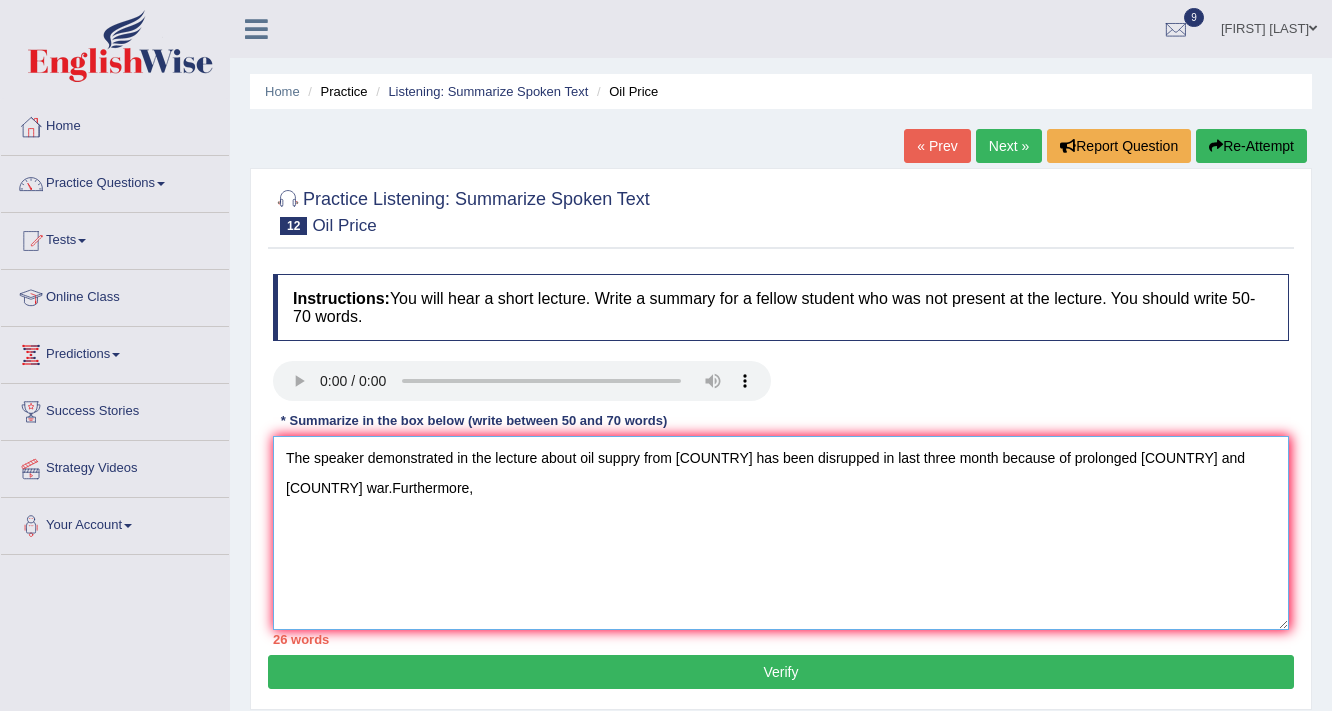 click on "The speaker demonstrated in the lecture about oil suppry from [COUNTRY] has been disrupped in last three month because of prolonged [COUNTRY] and [COUNTRY] war.Furthermore," at bounding box center [781, 533] 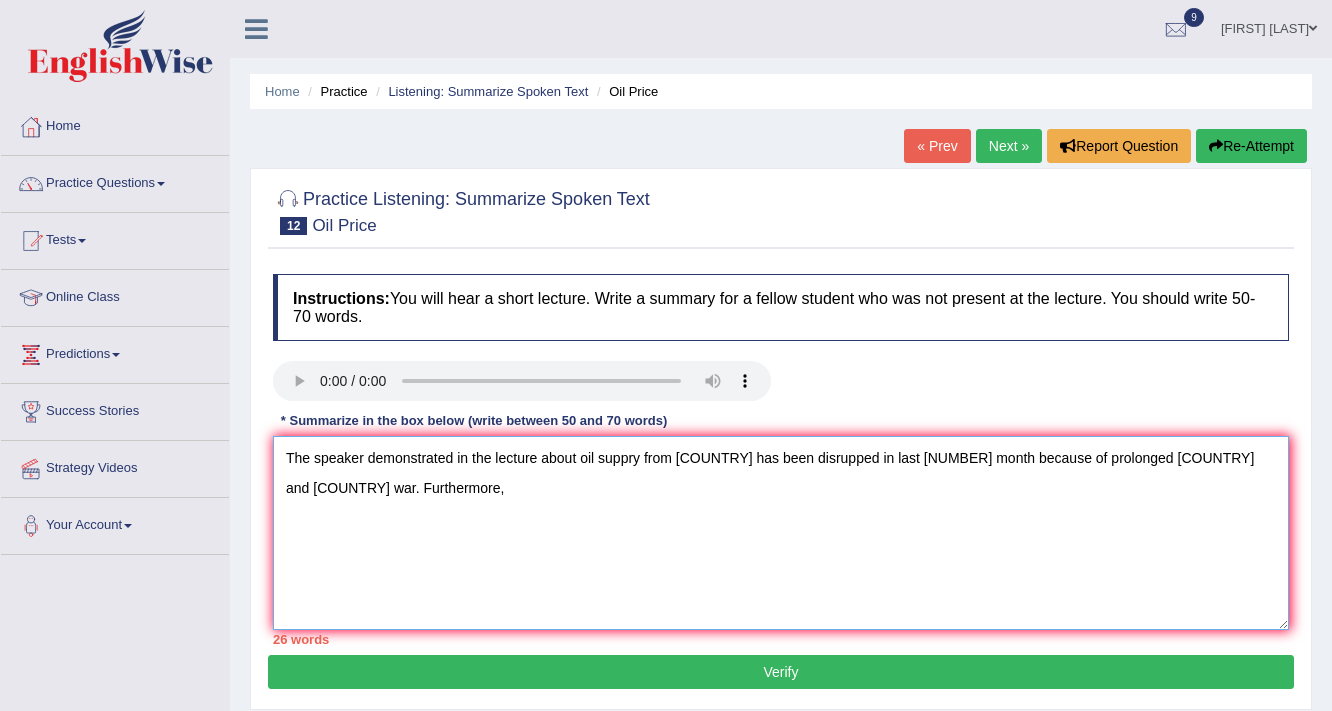 click on "The speaker demonstrated in the lecture about oil suppry from [COUNTRY] has been disrupped in last [NUMBER] month because of prolonged [COUNTRY] and [COUNTRY] war. Furthermore," at bounding box center (781, 533) 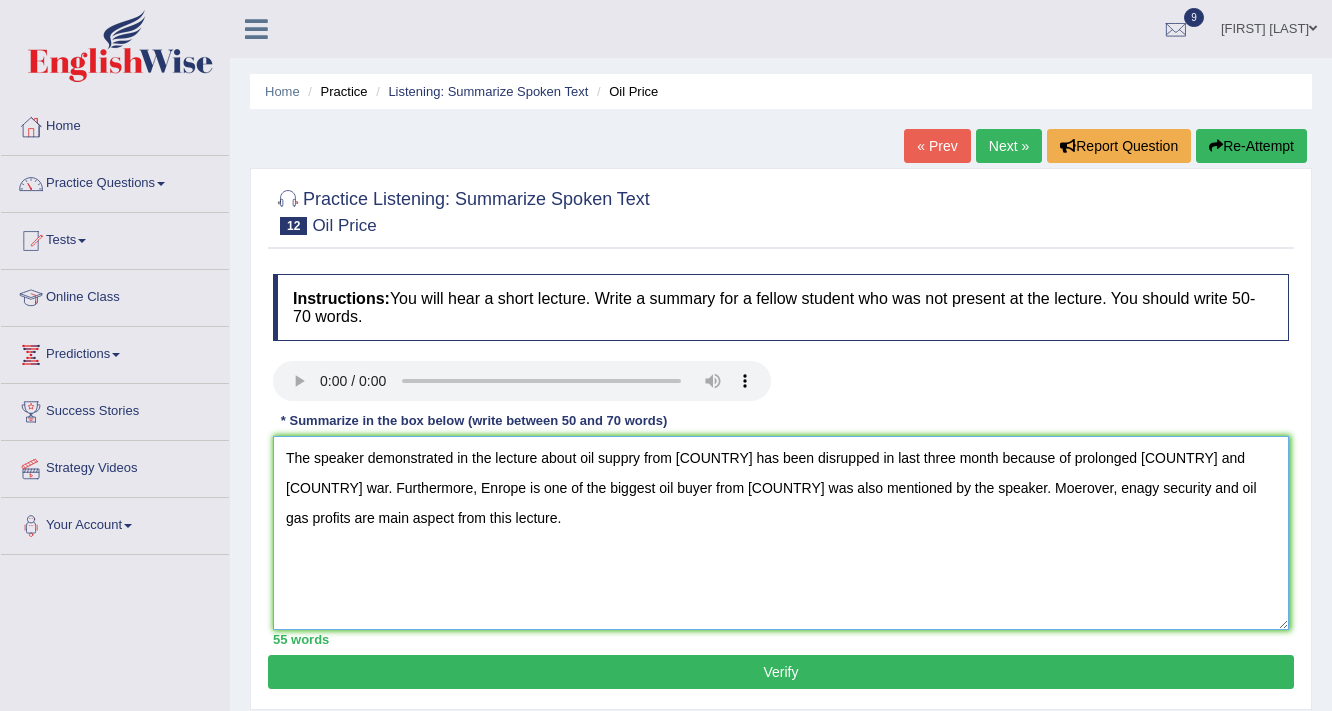 click on "The speaker demonstrated in the lecture about oil suppry from [COUNTRY] has been disrupped in last three month because of prolonged [COUNTRY] and [COUNTRY] war. Furthermore, Enrope is one of the biggest oil buyer from [COUNTRY] was also mentioned by the speaker. Moerover, enagy security and oil gas profits are main aspect from this lecture." at bounding box center (781, 533) 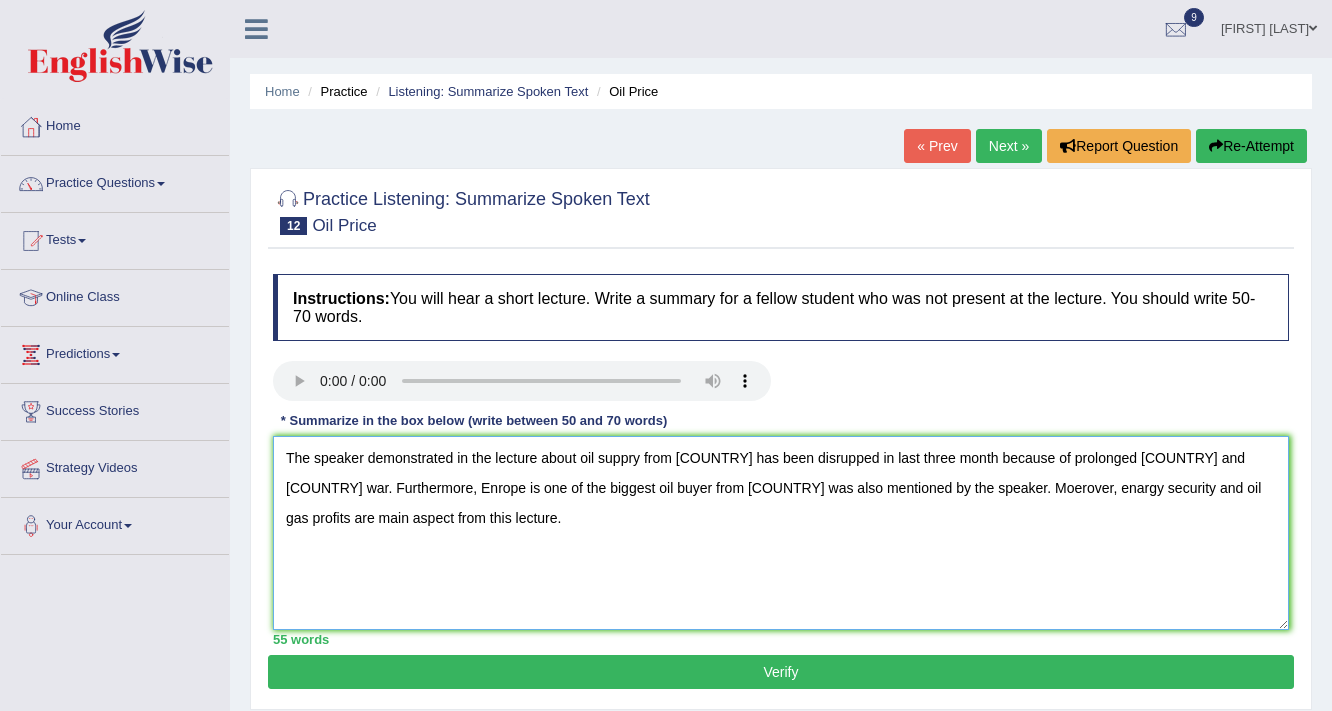 click on "The speaker demonstrated in the lecture about oil suppry from [COUNTRY] has been disrupped in last three month because of prolonged [COUNTRY] and [COUNTRY] war. Furthermore, Enrope is one of the biggest oil buyer from [COUNTRY] was also mentioned by the speaker. Moerover, enargy security and oil gas profits are main aspect from this lecture." at bounding box center [781, 533] 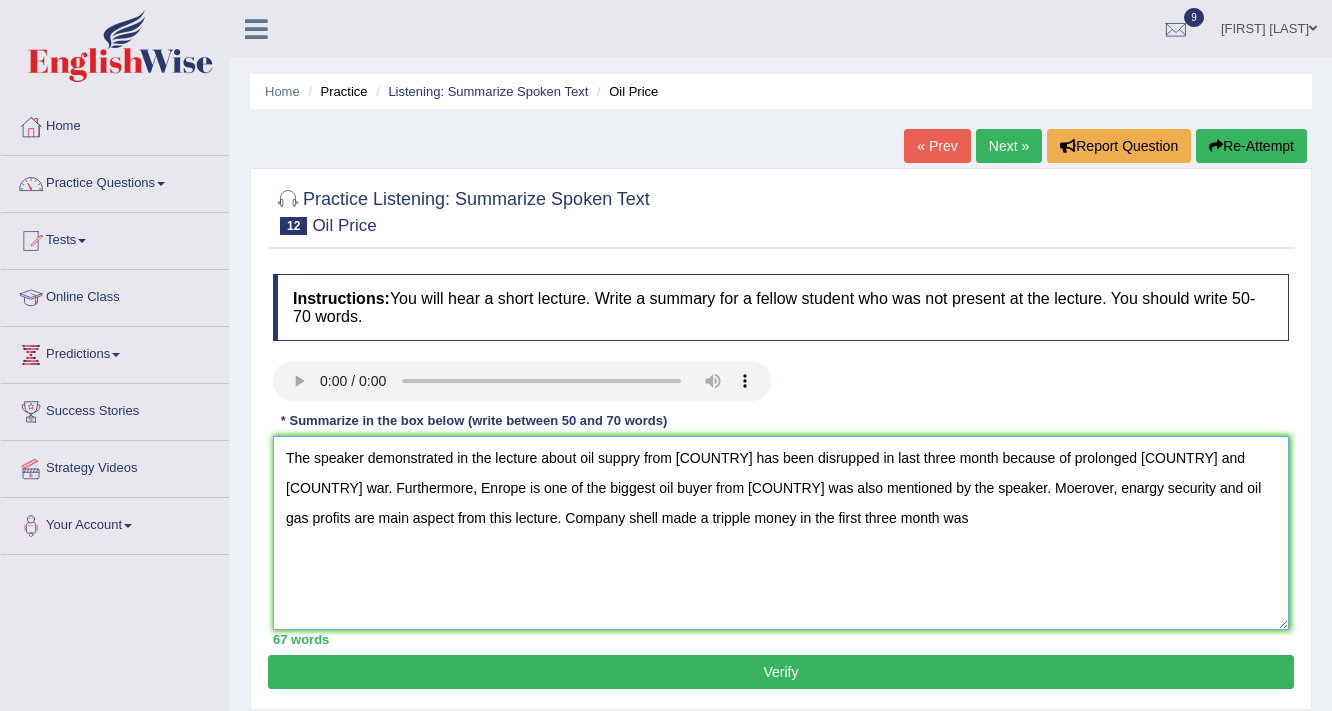 click on "The speaker demonstrated in the lecture about oil suppry from [COUNTRY] has been disrupped in last three month because of prolonged [COUNTRY] and [COUNTRY] war. Furthermore, Enrope is one of the biggest oil buyer from [COUNTRY] was also mentioned by the speaker. Moerover, enargy security and oil gas profits are main aspect from this lecture. Company shell made a tripple money in the first three month was" at bounding box center [781, 533] 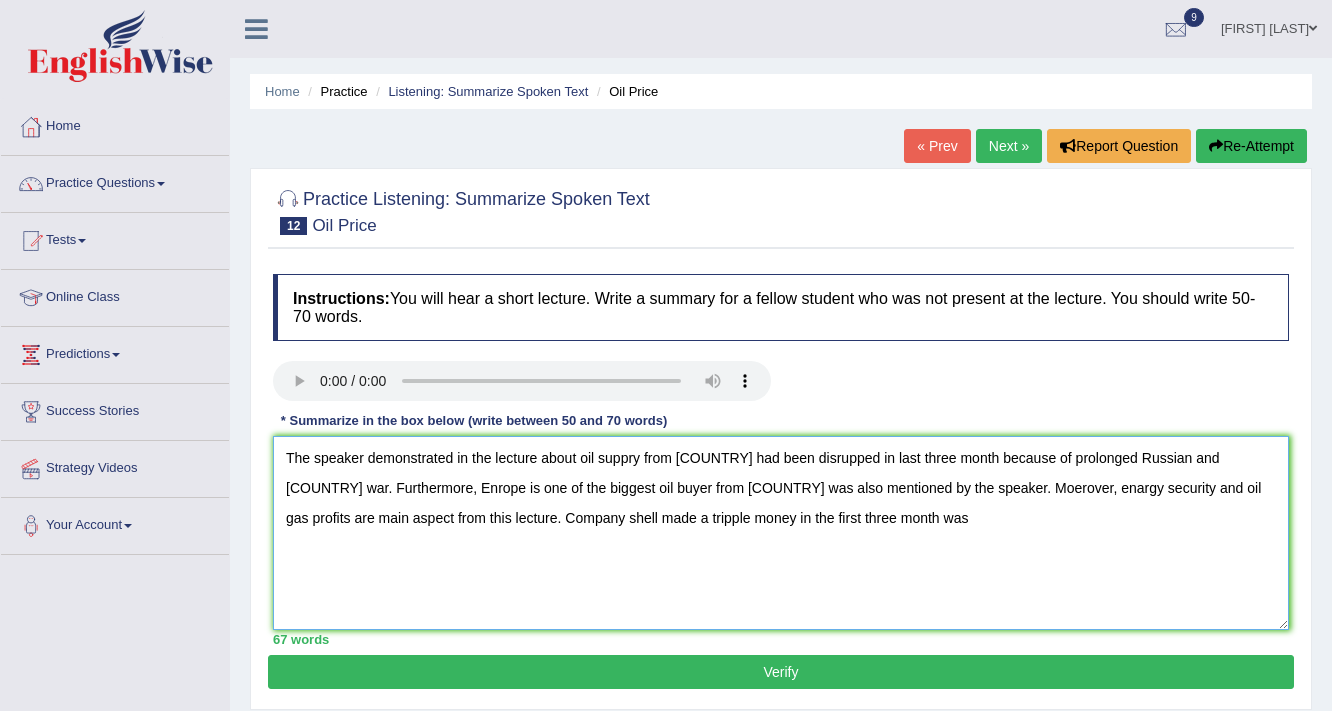 click on "The speaker demonstrated in the lecture about oil suppry from [COUNTRY] had been disrupped in last three month because of prolonged Russian and [COUNTRY] war. Furthermore, Enrope is one of the biggest oil buyer from [COUNTRY] was also mentioned by the speaker. Moerover, enargy security and oil gas profits are main aspect from this lecture. Company shell made a tripple money in the first three month was" at bounding box center [781, 533] 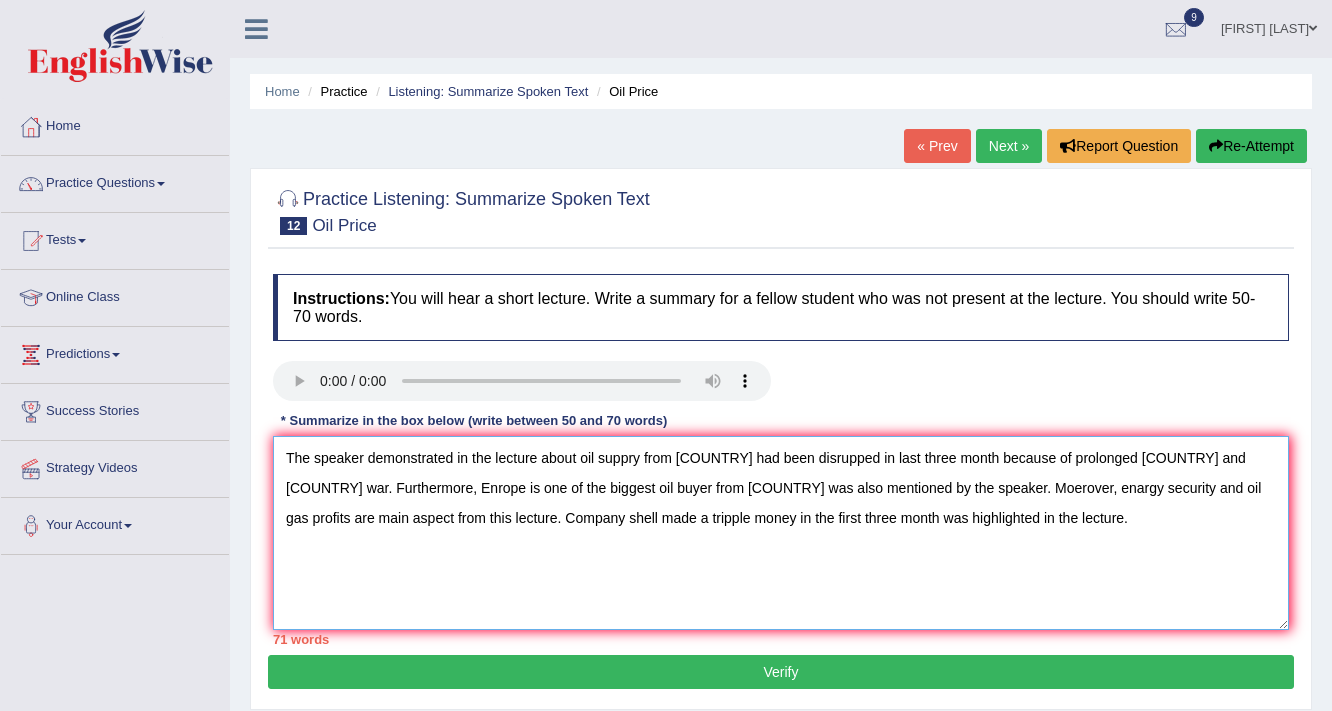 click on "The speaker demonstrated in the lecture about oil suppry from [COUNTRY] had been disrupped in last three month because of prolonged [COUNTRY] and [COUNTRY] war. Furthermore, Enrope is one of the biggest oil buyer from [COUNTRY] was also mentioned by the speaker. Moerover, enargy security and oil gas profits are main aspect from this lecture. Company shell made a tripple money in the first three month was highlighted in the lecture." at bounding box center [781, 533] 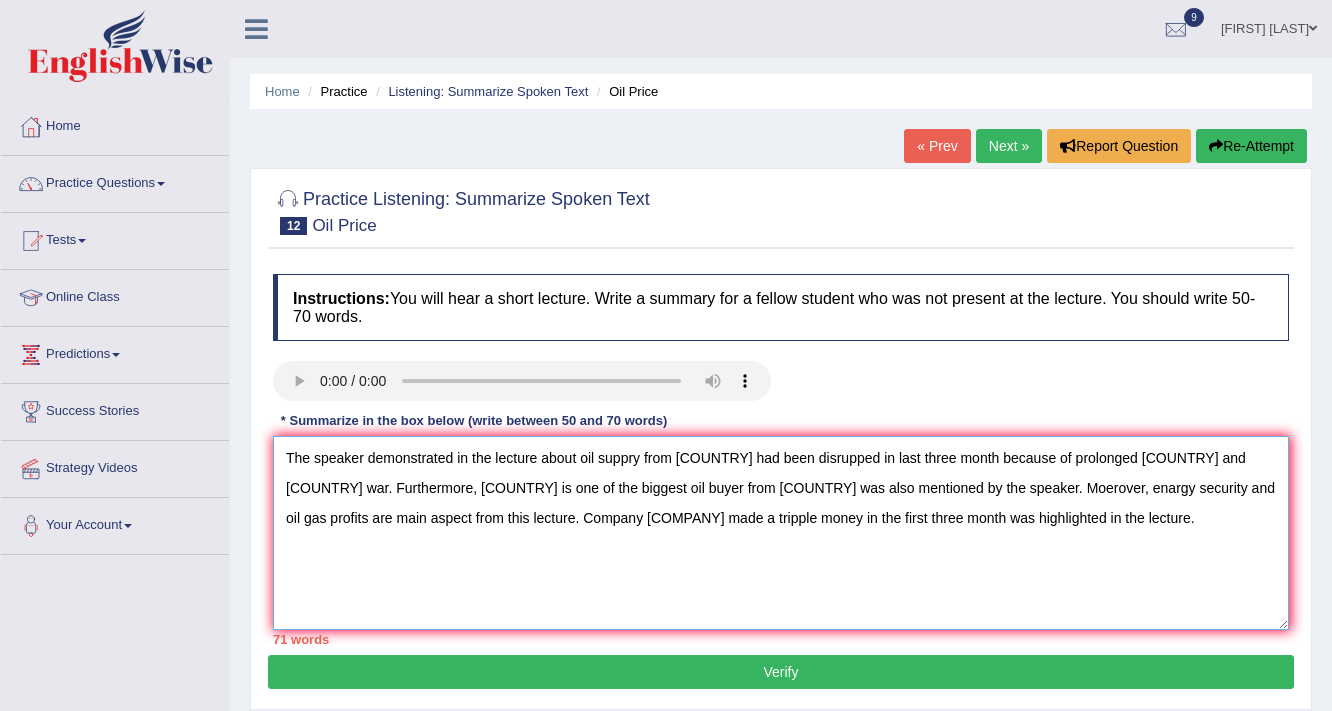 drag, startPoint x: 1227, startPoint y: 455, endPoint x: 1109, endPoint y: 455, distance: 118 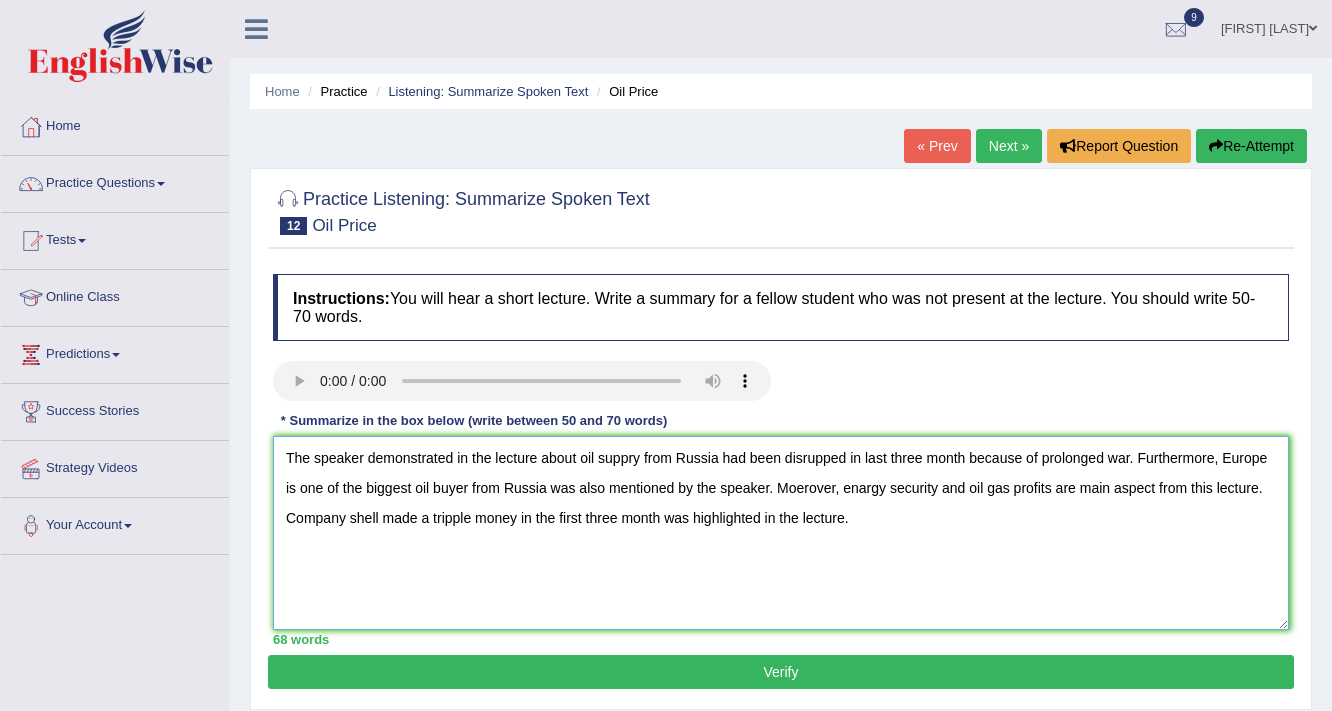 click on "The speaker demonstrated in the lecture about oil suppry from Russia had been disrupped in last three month because of prolonged war. Furthermore, Europe is one of the biggest oil buyer from Russia was also mentioned by the speaker. Moerover, enargy security and oil gas profits are main aspect from this lecture. Company shell made a tripple money in the first three month was highlighted in the lecture." at bounding box center [781, 533] 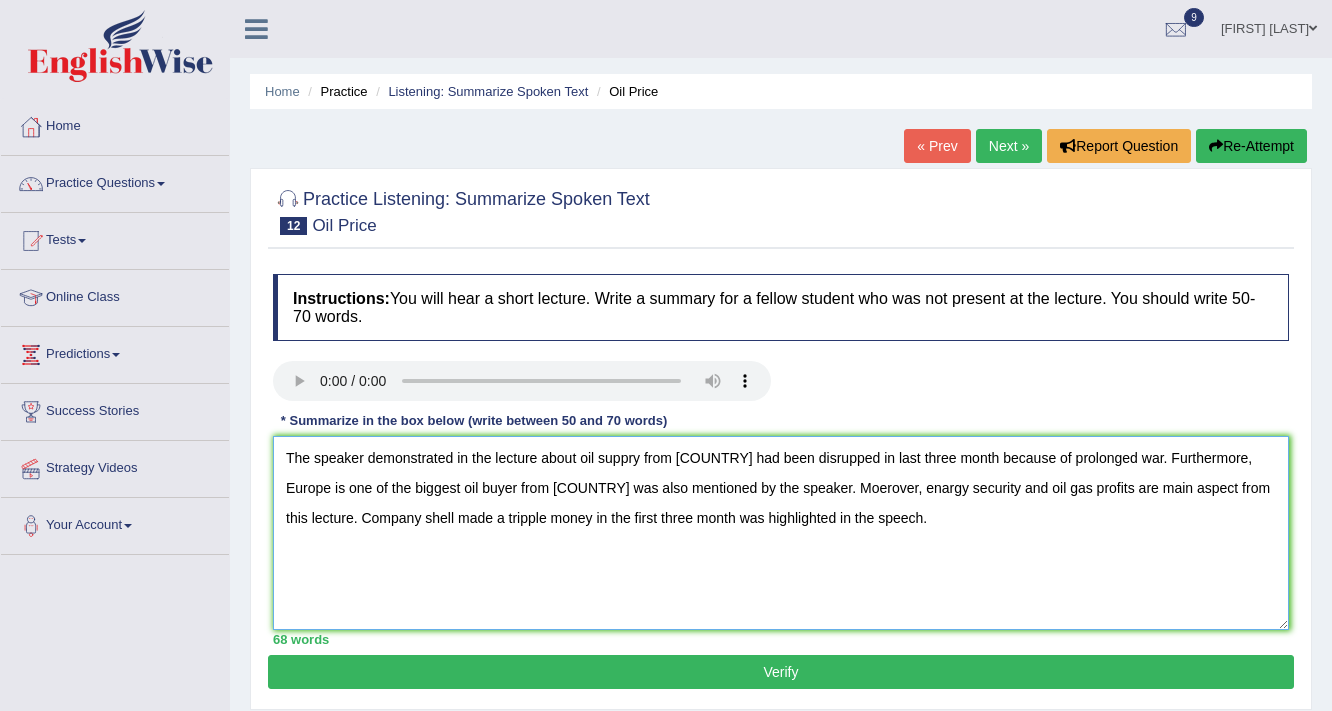 click on "The speaker demonstrated in the lecture about oil suppry from [COUNTRY] had been disrupped in last three month because of prolonged war. Furthermore, Europe is one of the biggest oil buyer from [COUNTRY] was also mentioned by the speaker. Moerover, enargy security and oil gas profits are main aspect from this lecture. Company shell made a tripple money in the first three month was highlighted in the speech." at bounding box center (781, 533) 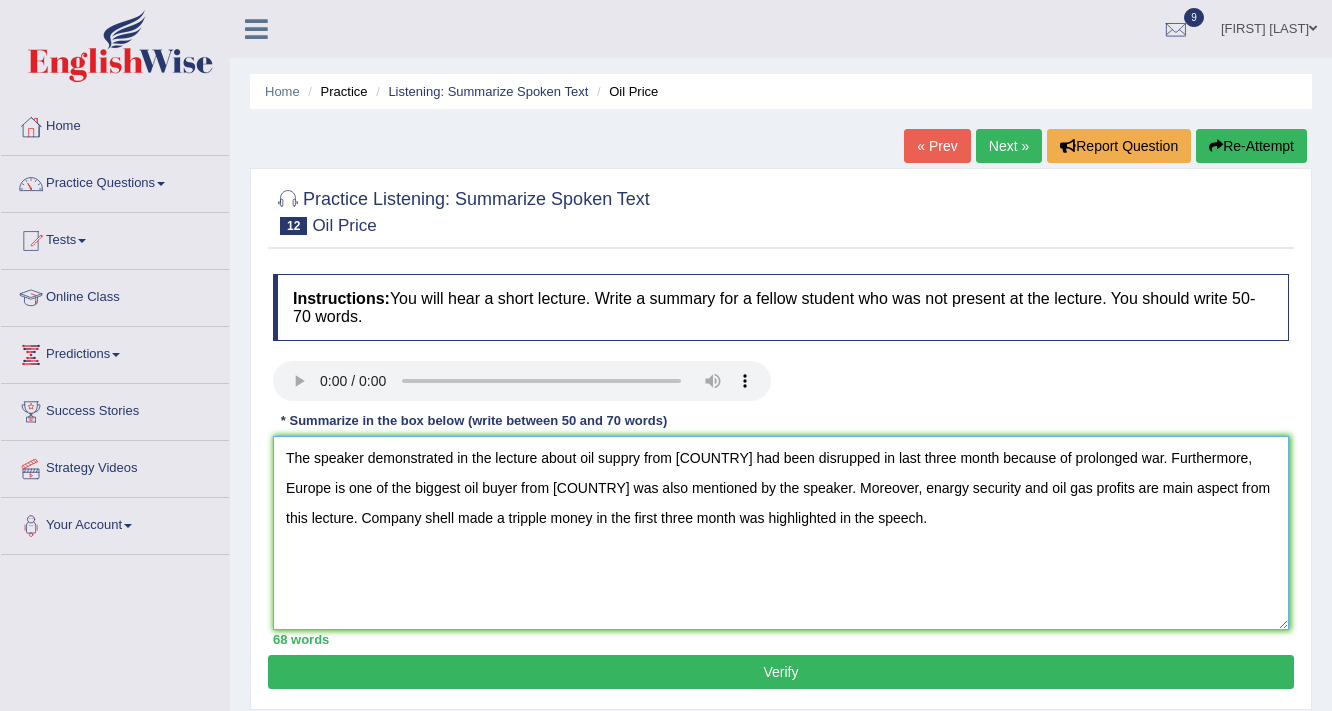 click on "The speaker demonstrated in the lecture about oil suppry from [COUNTRY] had been disrupped in last three month because of prolonged war. Furthermore, Europe is one of the biggest oil buyer from [COUNTRY] was also mentioned by the speaker. Moreover, enargy security and oil gas profits are main aspect from this lecture. Company shell made a tripple money in the first three month was highlighted in the speech." at bounding box center (781, 533) 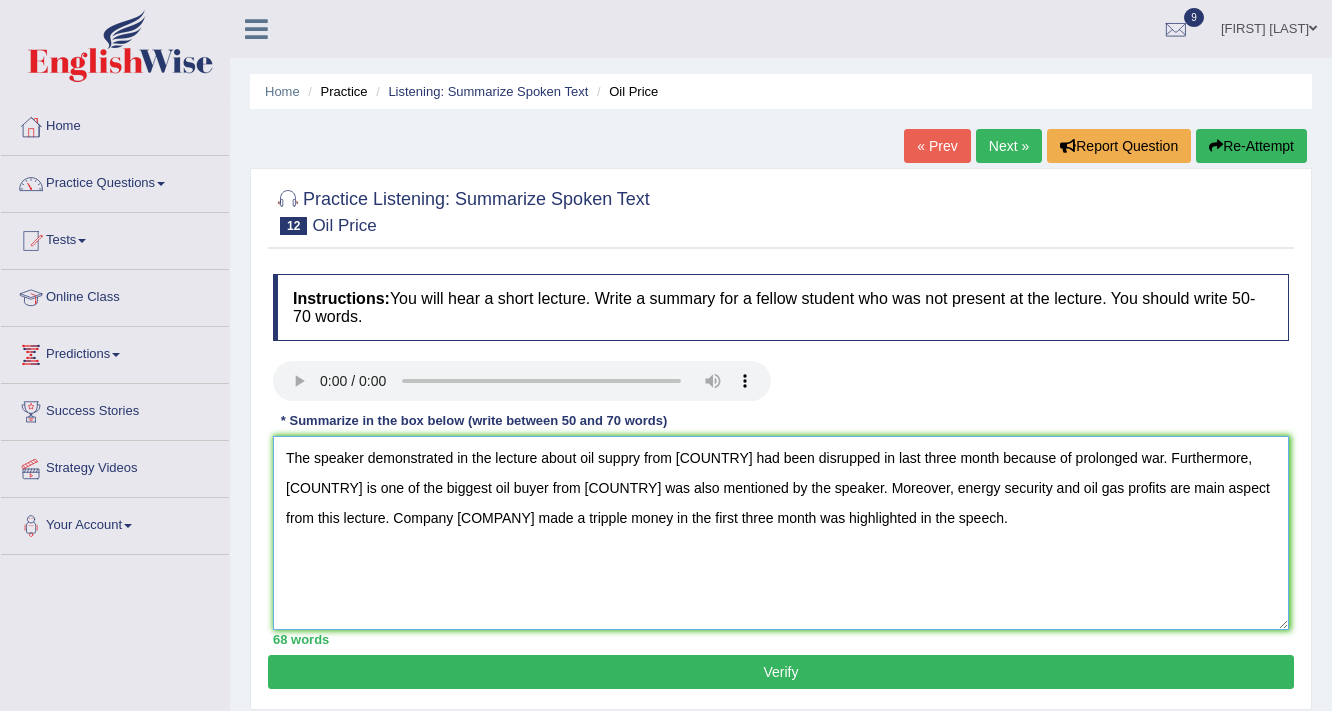 type on "The speaker demonstrated in the lecture about oil suppry from [COUNTRY] had been disrupped in last three month because of prolonged war. Furthermore, [COUNTRY] is one of the biggest oil buyer from [COUNTRY] was also mentioned by the speaker. Moreover, energy security and oil gas profits are main aspect from this lecture. Company [COMPANY] made a tripple money in the first three month was highlighted in the speech." 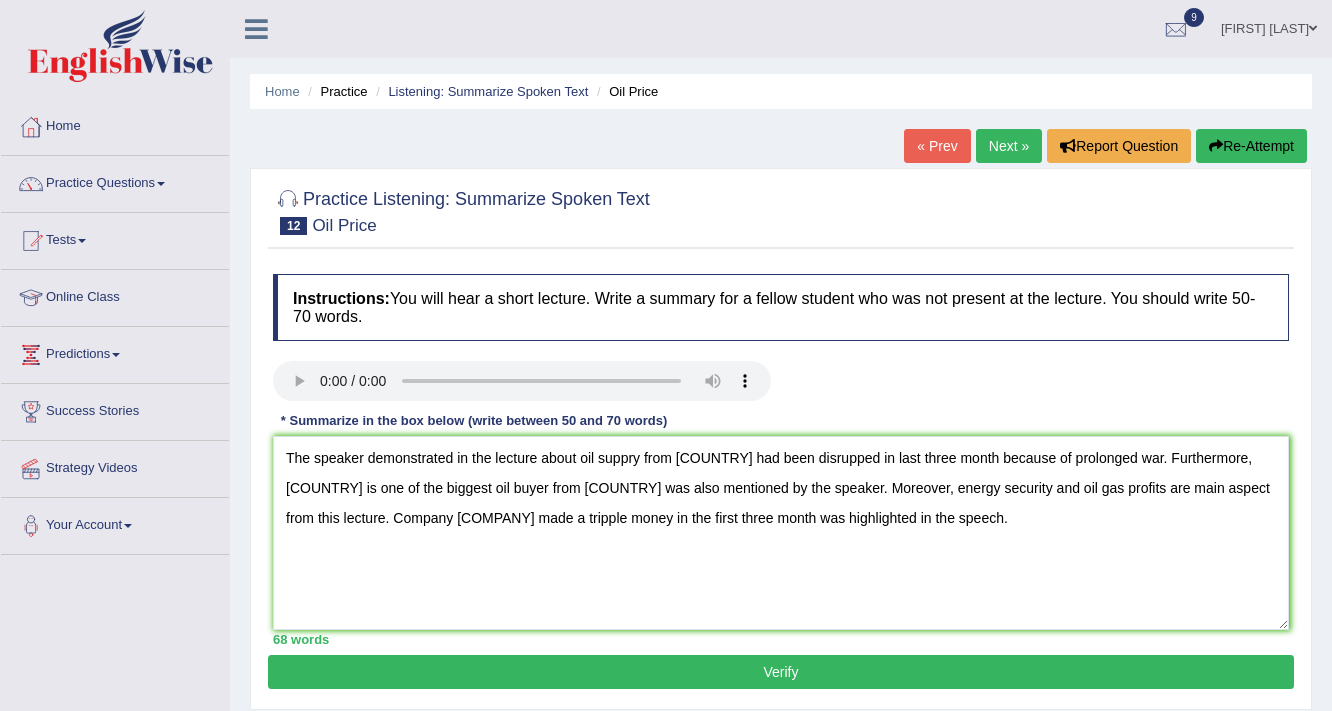 click on "Verify" at bounding box center (781, 672) 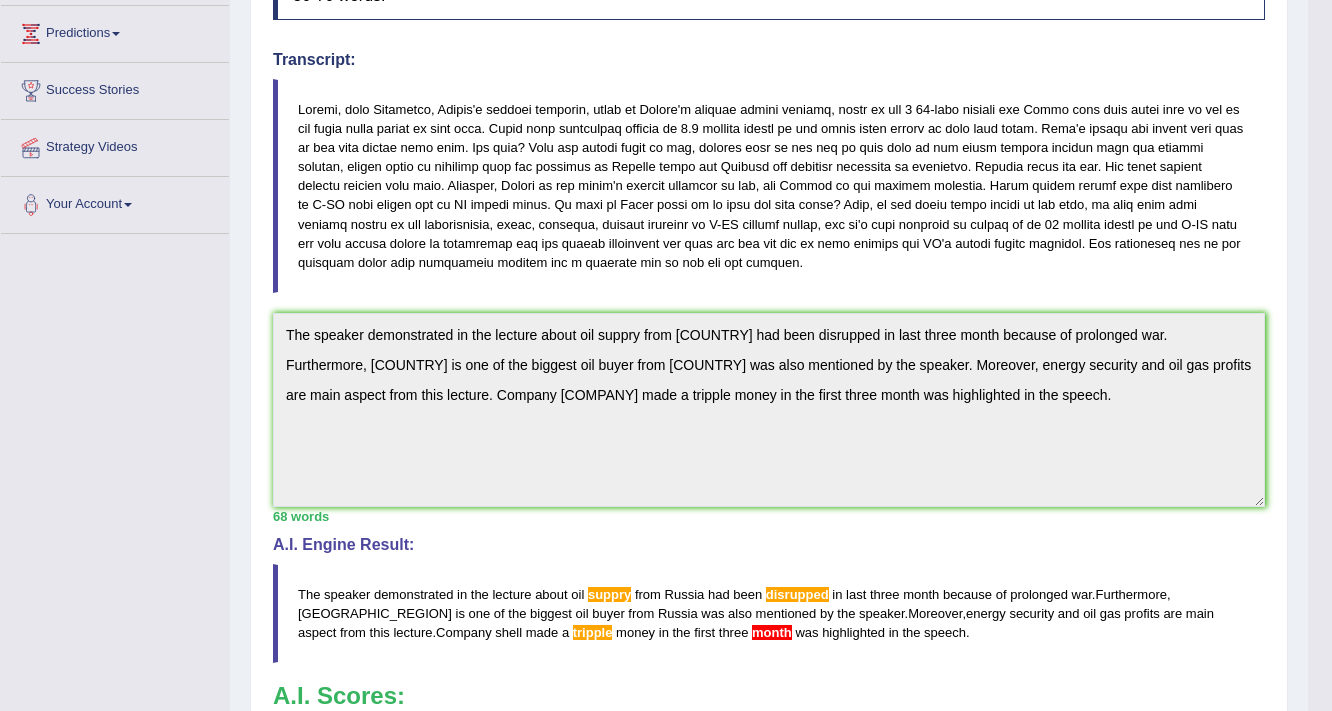 scroll, scrollTop: 320, scrollLeft: 0, axis: vertical 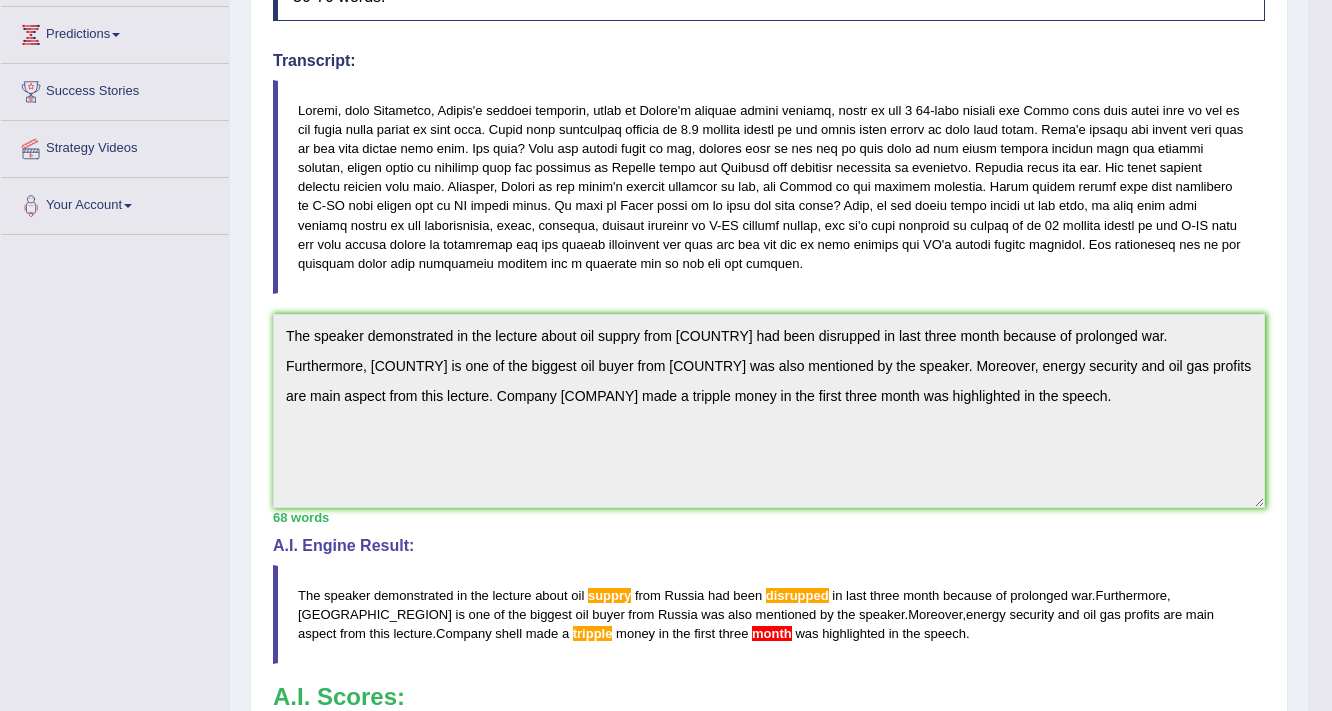 click on "Instructions: You will hear a short lecture. Write a summary for a fellow student who was not present at the lecture. You should write 50-70 words.
Transcript: Recorded Answer: * Summarize in the box below (write between 50 and 70 words) The speaker demonstrated in the lecture about oil suppry from Russia had been disrupped in last three month because of prolonged war. Furthermore, Europe is one of the biggest oil buyer from Russia was also mentioned by the speaker. Moreover, energy security and oil gas profits are main aspect from this lecture. Company shell made a tripple money in the first three month was highlighted in the speech. 68 words Written Keywords: — A.I. Engine Result: The speaker demonstrated in the lecture about oil suppry from Russia had been disrupped in last three month because of prolonged war . Furthermore , Europe is one of the biggest oil buyer from Russia was also mentioned by the speaker . ," at bounding box center (769, 399) 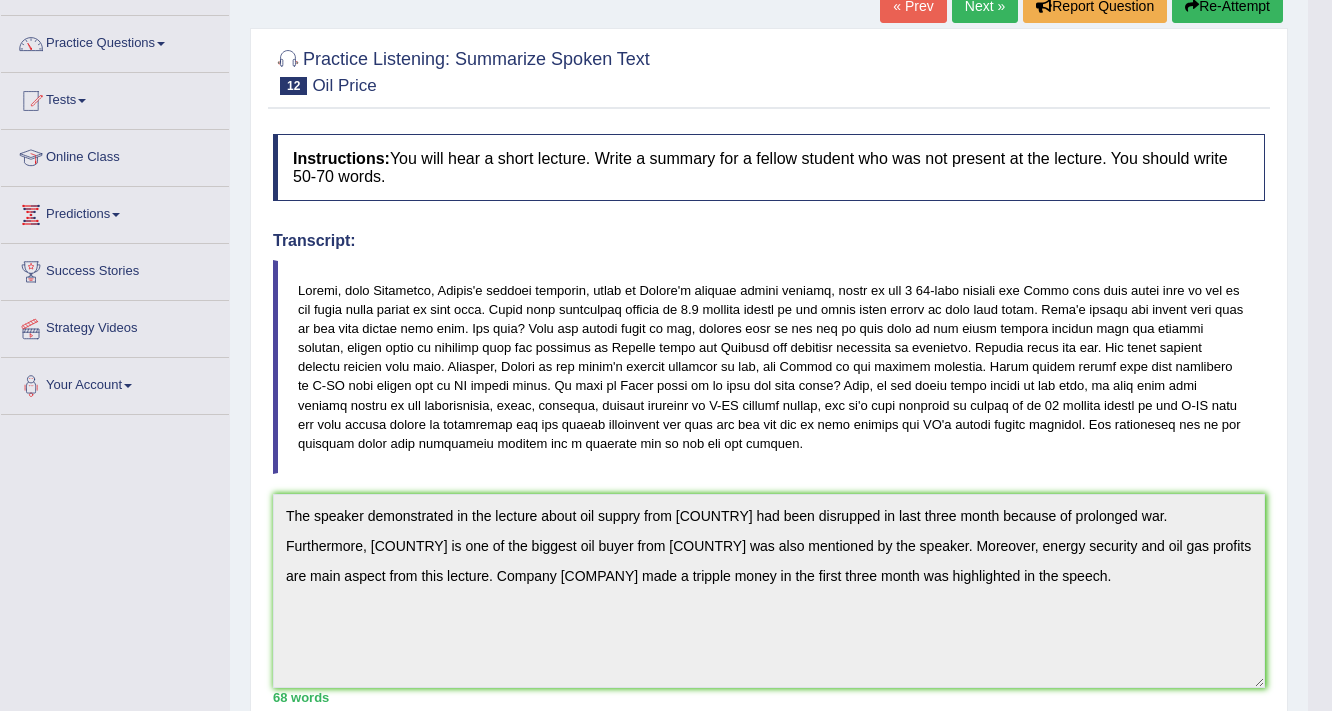 scroll, scrollTop: 0, scrollLeft: 0, axis: both 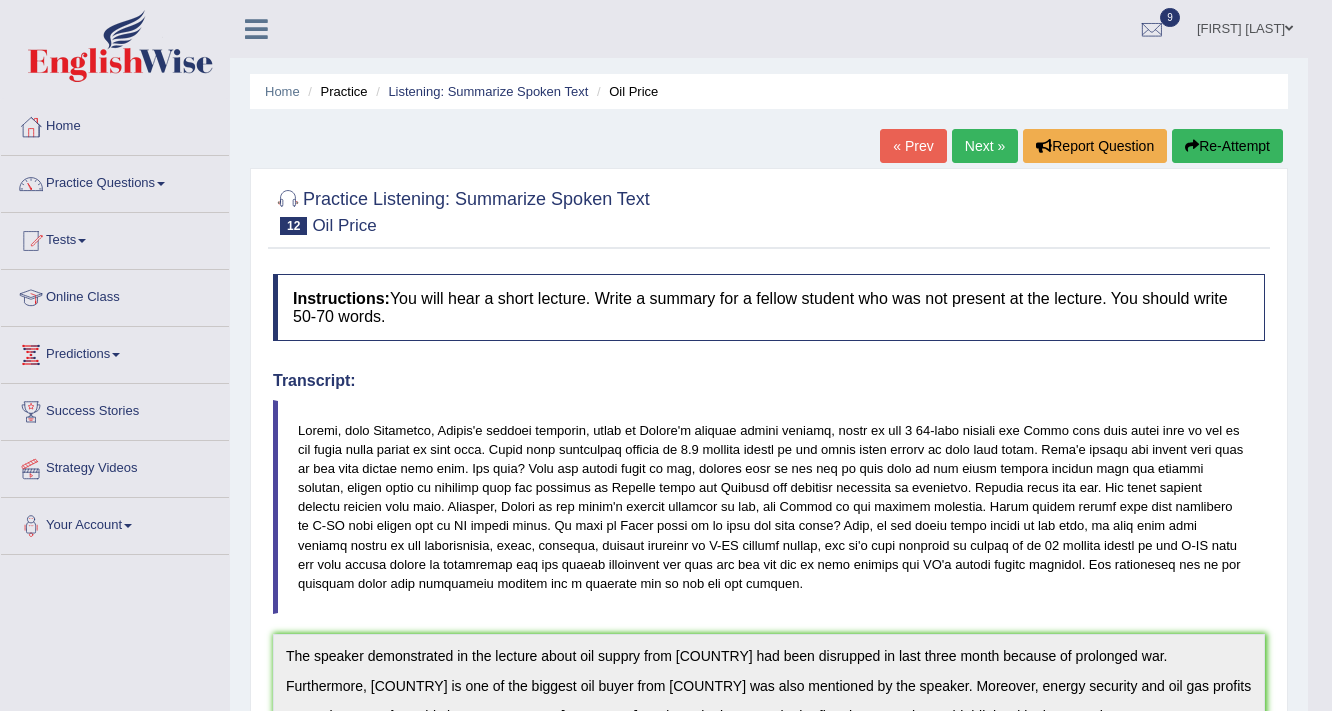 click on "Re-Attempt" at bounding box center [1227, 146] 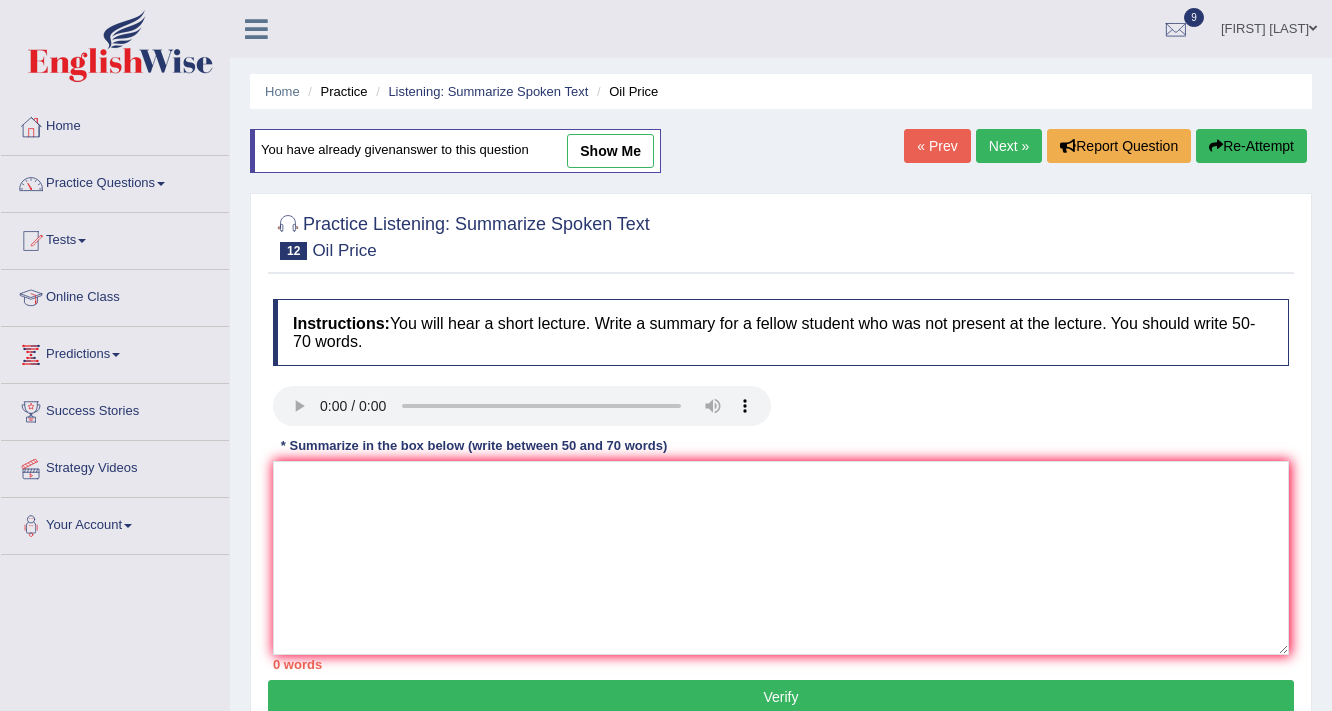 scroll, scrollTop: 277, scrollLeft: 0, axis: vertical 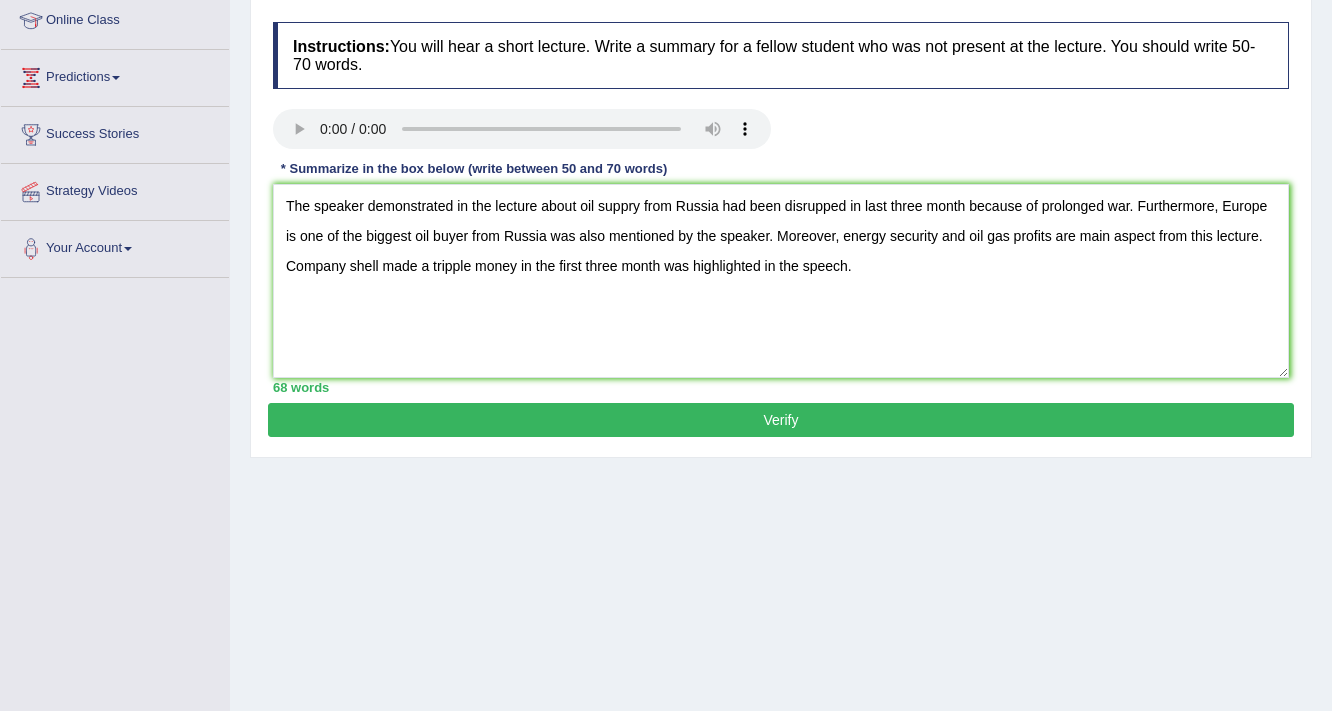 click on "The speaker demonstrated in the lecture about oil suppry from Russia had been disrupped in last three month because of prolonged war. Furthermore, Europe is one of the biggest oil buyer from Russia was also mentioned by the speaker. Moreover, energy security and oil gas profits are main aspect from this lecture. Company shell made a tripple money in the first three month was highlighted in the speech." at bounding box center (781, 281) 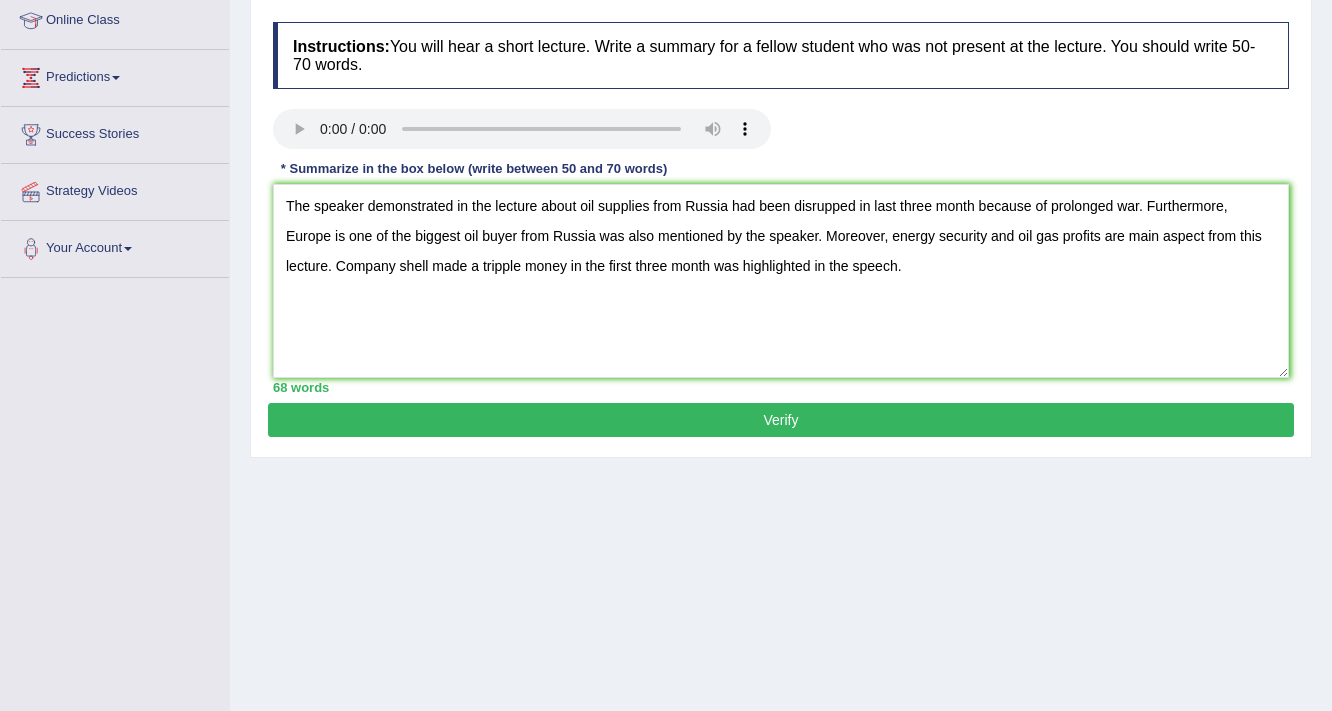 click on "The speaker demonstrated in the lecture about oil supplies from Russia had been disrupped in last three month because of prolonged war. Furthermore, Europe is one of the biggest oil buyer from Russia was also mentioned by the speaker. Moreover, energy security and oil gas profits are main aspect from this lecture. Company shell made a tripple money in the first three month was highlighted in the speech." at bounding box center (781, 281) 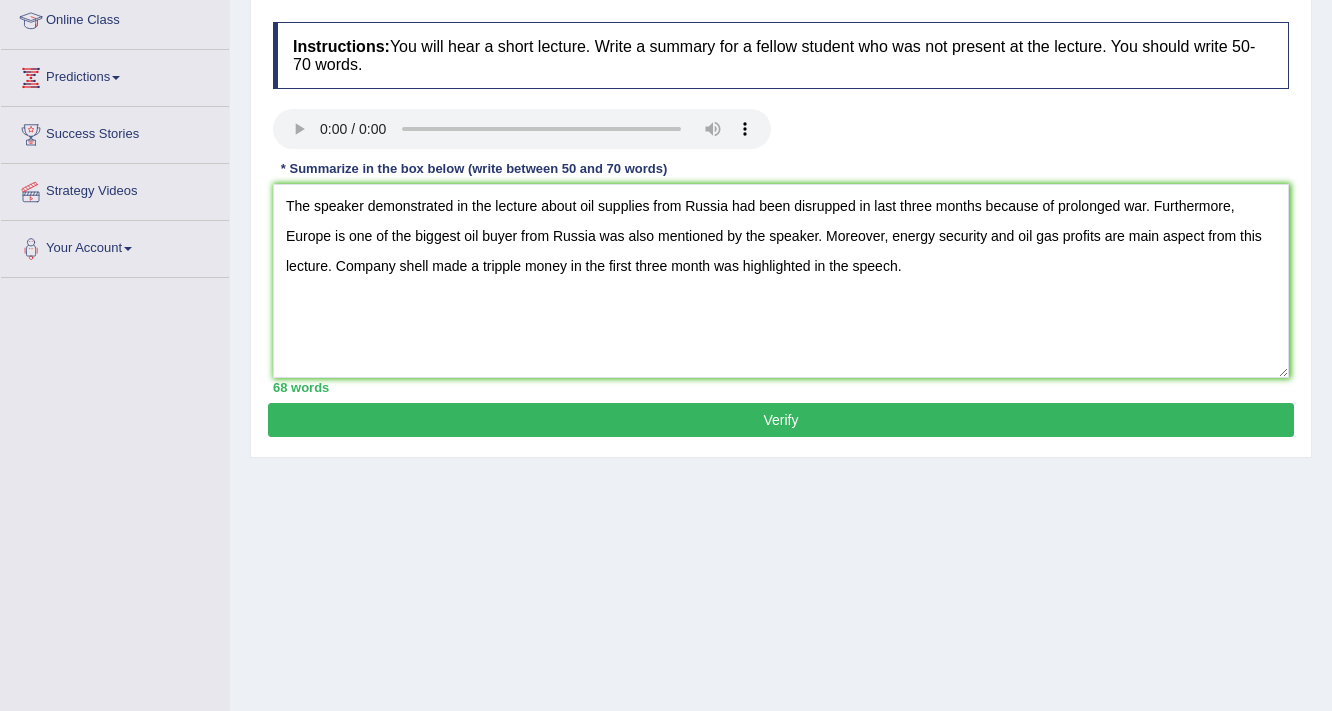 click on "The speaker demonstrated in the lecture about oil supplies from Russia had been disrupped in last three months because of prolonged war. Furthermore, Europe is one of the biggest oil buyer from Russia was also mentioned by the speaker. Moreover, energy security and oil gas profits are main aspect from this lecture. Company shell made a tripple money in the first three month was highlighted in the speech." at bounding box center [781, 281] 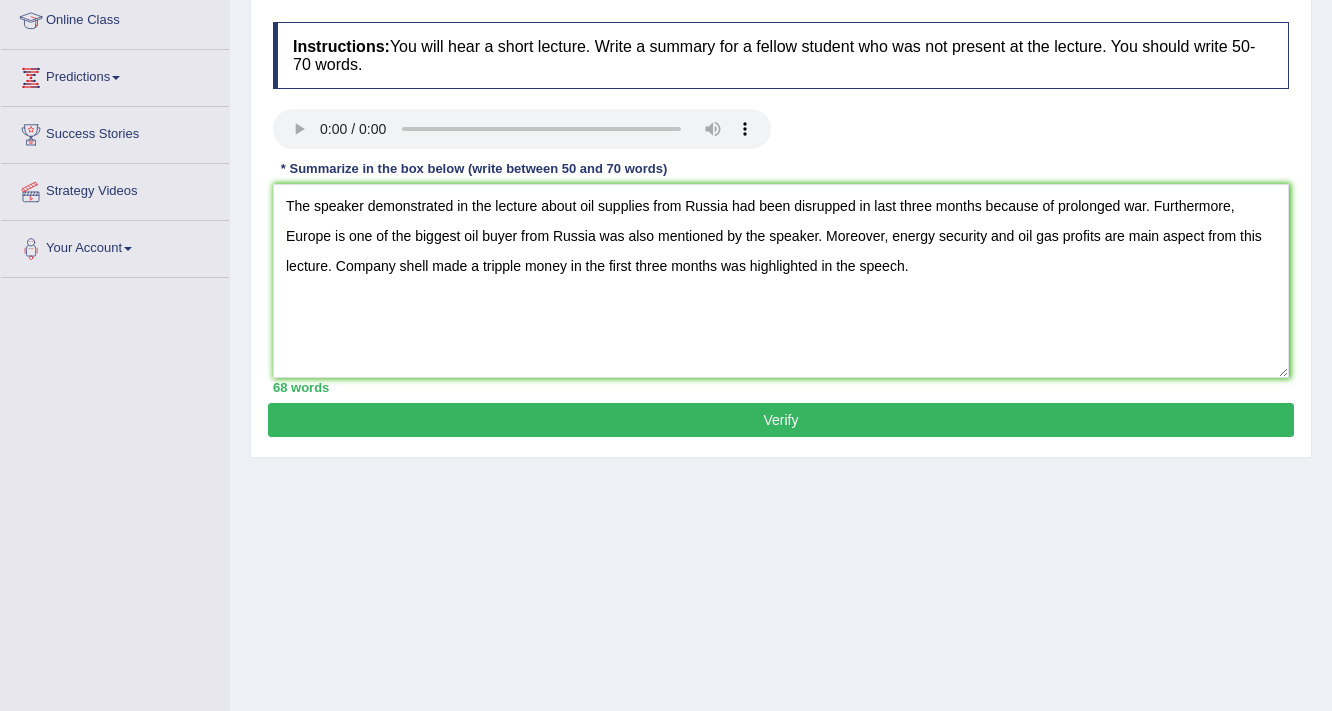 click on "The speaker demonstrated in the lecture about oil supplies from Russia had been disrupped in last three months because of prolonged war. Furthermore, Europe is one of the biggest oil buyer from Russia was also mentioned by the speaker. Moreover, energy security and oil gas profits are main aspect from this lecture. Company shell made a tripple money in the first three months was highlighted in the speech." at bounding box center [781, 281] 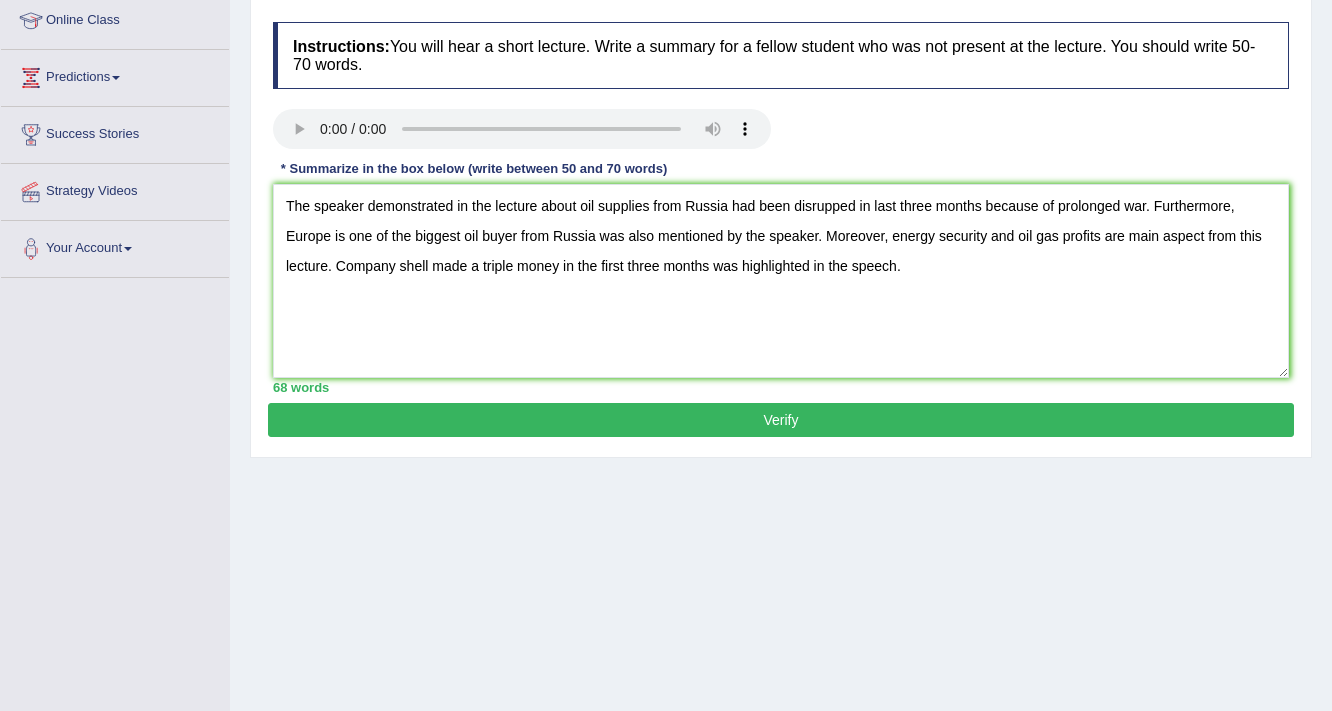 click on "The speaker demonstrated in the lecture about oil supplies from Russia had been disrupped in last three months because of prolonged war. Furthermore, Europe is one of the biggest oil buyer from Russia was also mentioned by the speaker. Moreover, energy security and oil gas profits are main aspect from this lecture. Company shell made a triple money in the first three months was highlighted in the speech." at bounding box center (781, 281) 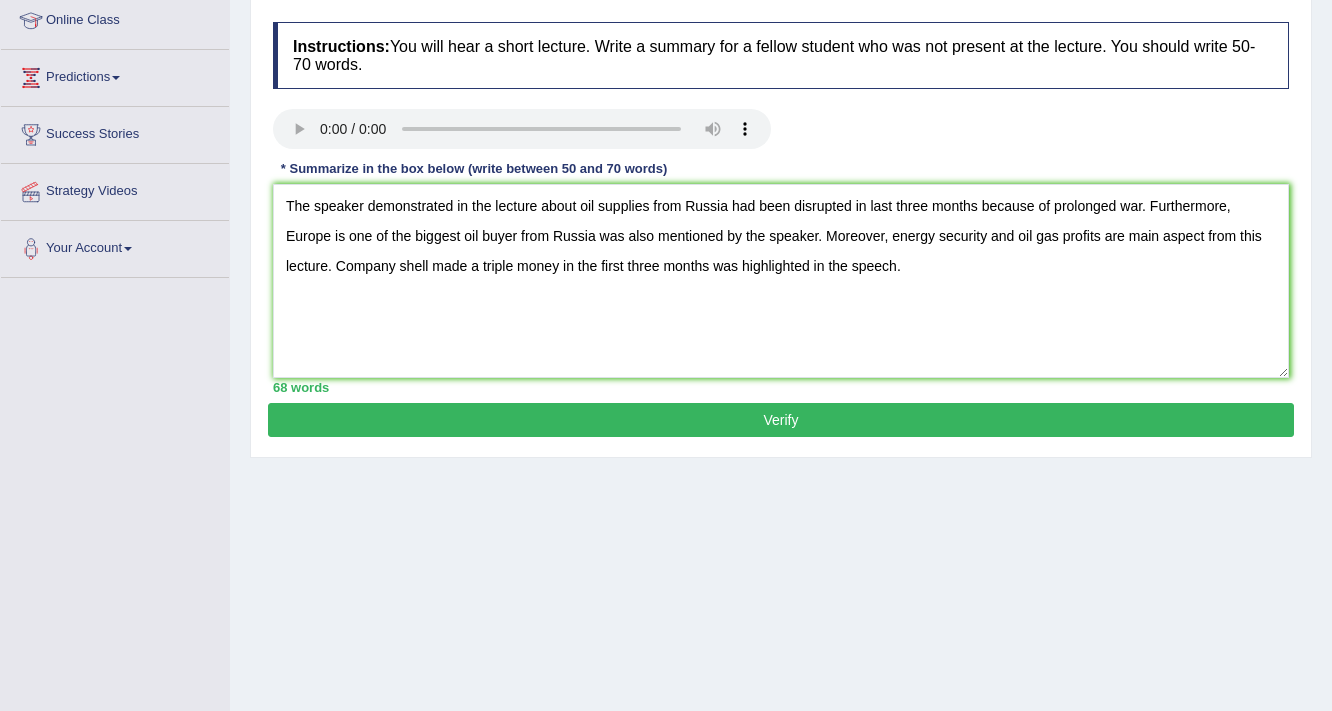 type on "The speaker demonstrated in the lecture about oil supplies from Russia had been disrupted in last three months because of prolonged war. Furthermore, Europe is one of the biggest oil buyer from Russia was also mentioned by the speaker. Moreover, energy security and oil gas profits are main aspect from this lecture. Company shell made a triple money in the first three months was highlighted in the speech." 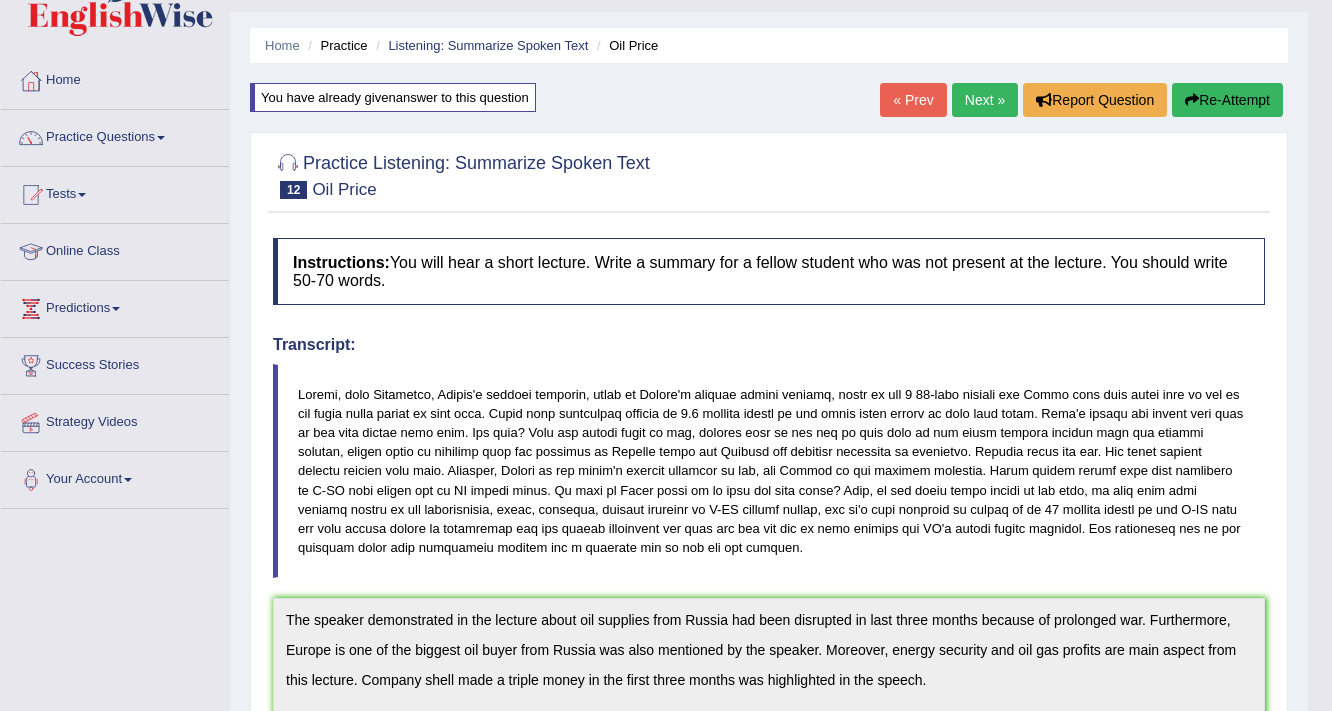 scroll, scrollTop: 37, scrollLeft: 0, axis: vertical 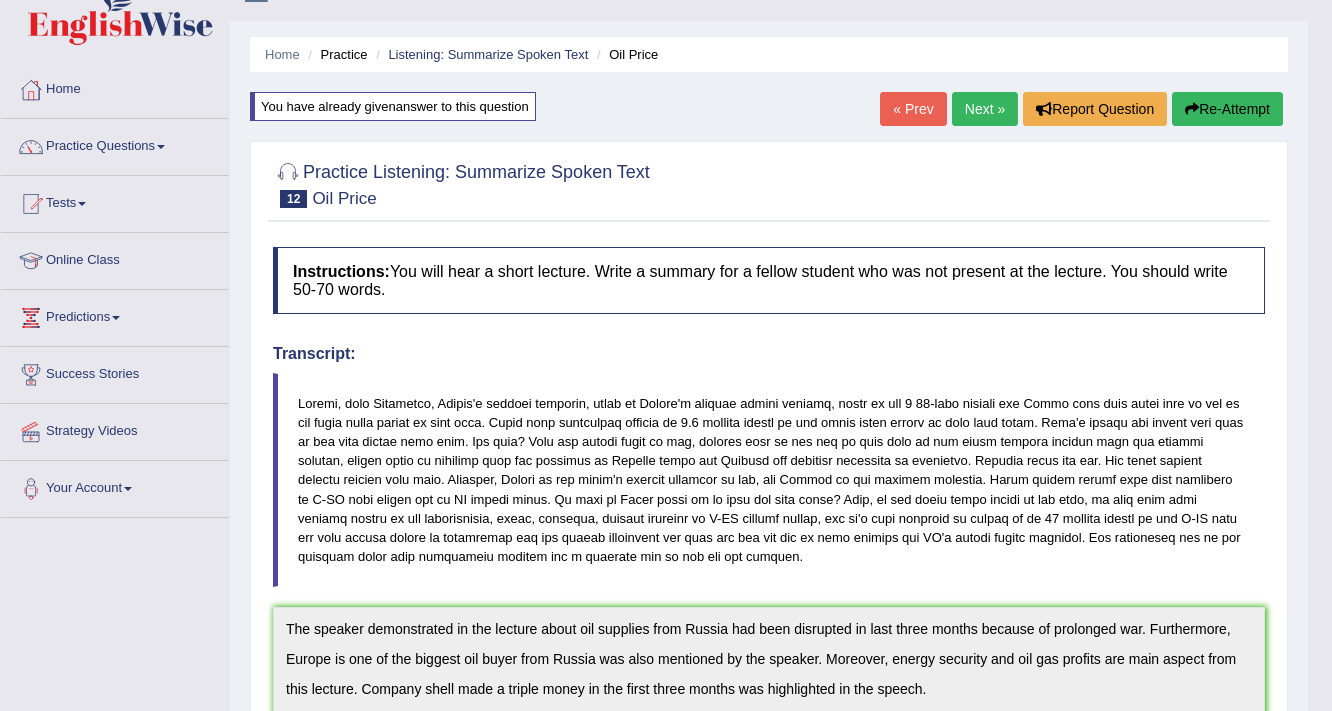 click on "Re-Attempt" at bounding box center [1227, 109] 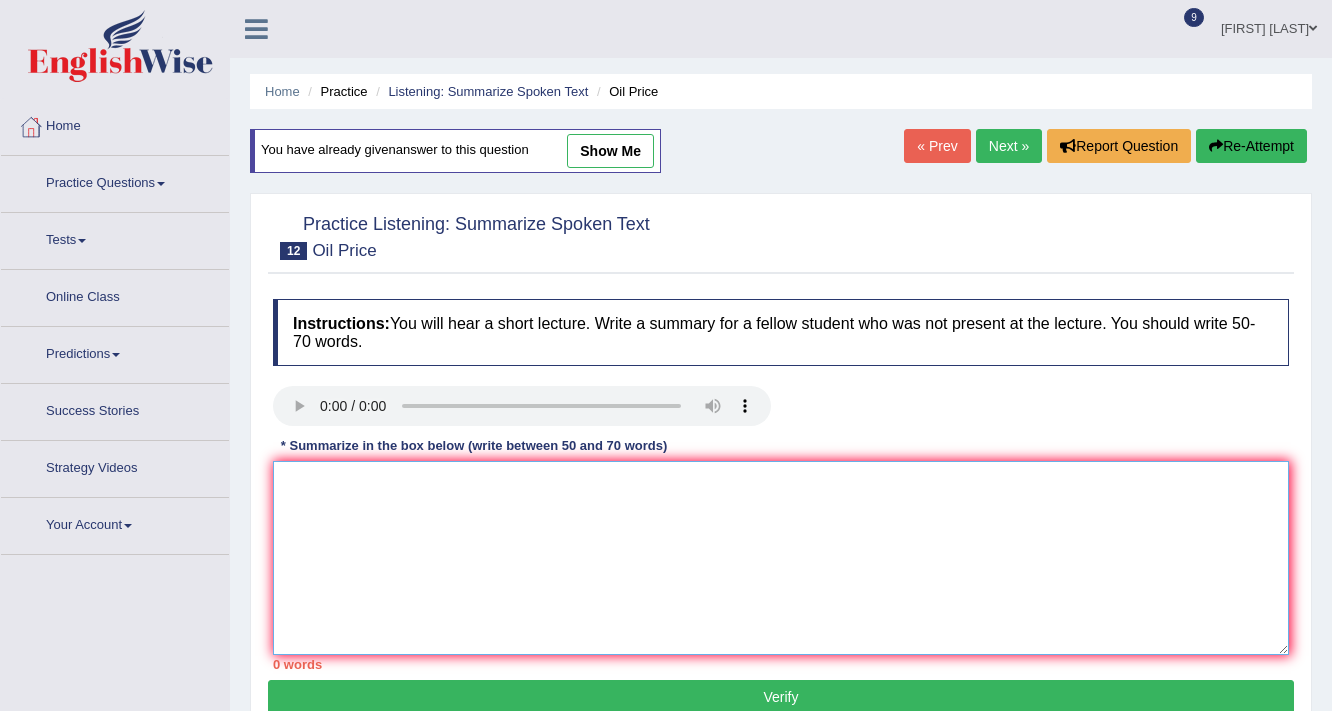 click at bounding box center [781, 558] 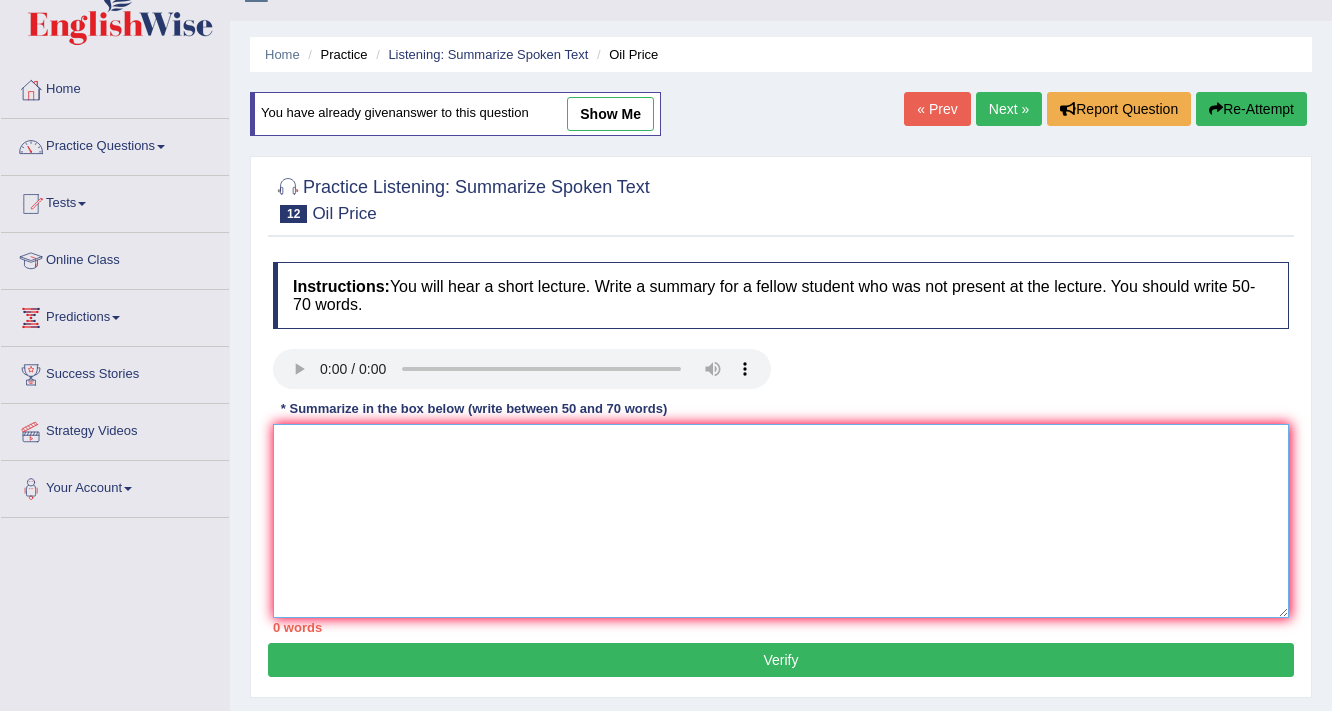 scroll, scrollTop: 37, scrollLeft: 0, axis: vertical 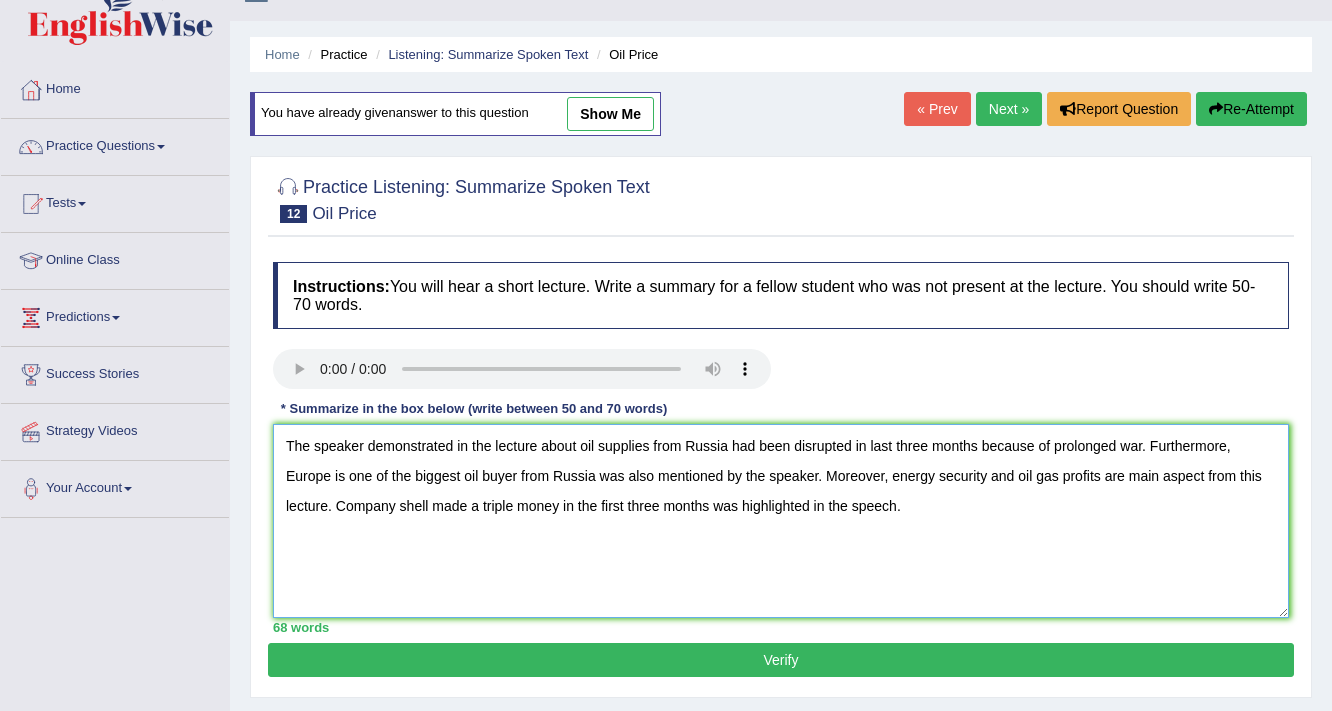 click on "The speaker demonstrated in the lecture about oil supplies from Russia had been disrupted in last three months because of prolonged war. Furthermore, Europe is one of the biggest oil buyer from Russia was also mentioned by the speaker. Moreover, energy security and oil gas profits are main aspect from this lecture. Company shell made a triple money in the first three months was highlighted in the speech." at bounding box center [781, 521] 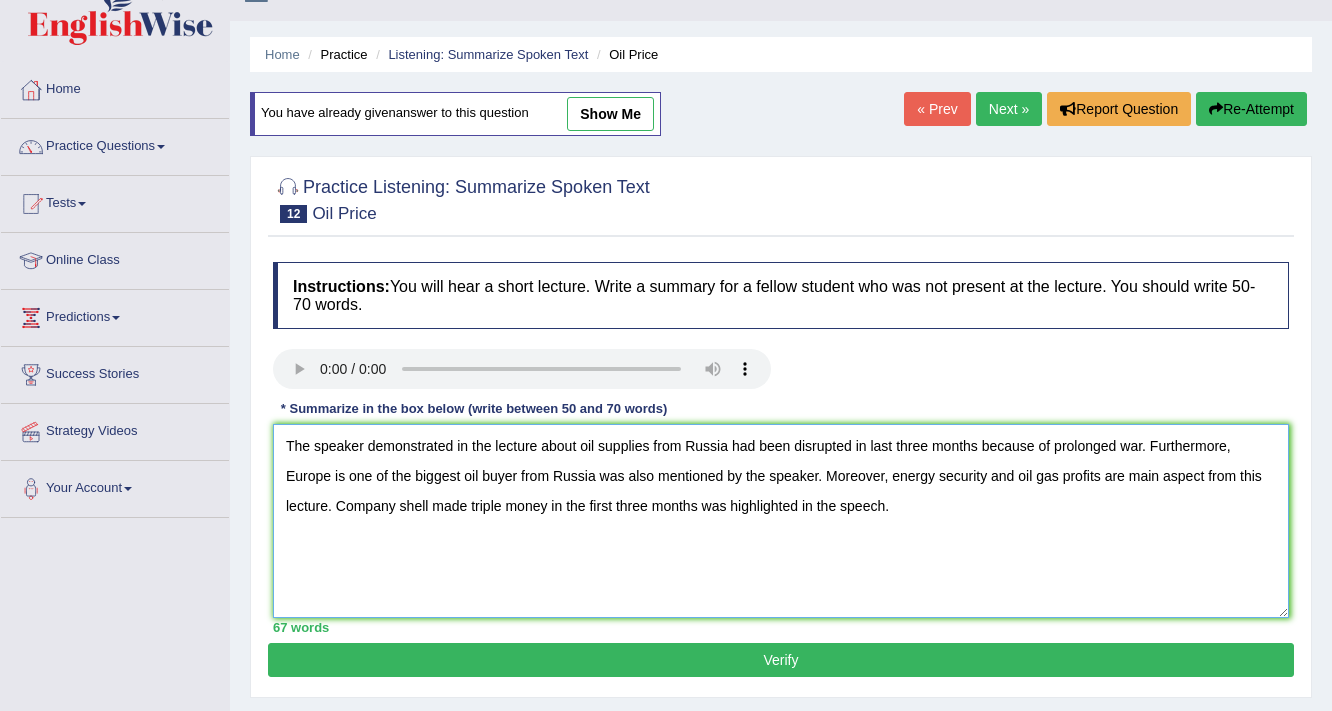 type on "The speaker demonstrated in the lecture about oil supplies from Russia had been disrupted in last three months because of prolonged war. Furthermore, Europe is one of the biggest oil buyer from Russia was also mentioned by the speaker. Moreover, energy security and oil gas profits are main aspect from this lecture. Company shell made triple money in the first three months was highlighted in the speech." 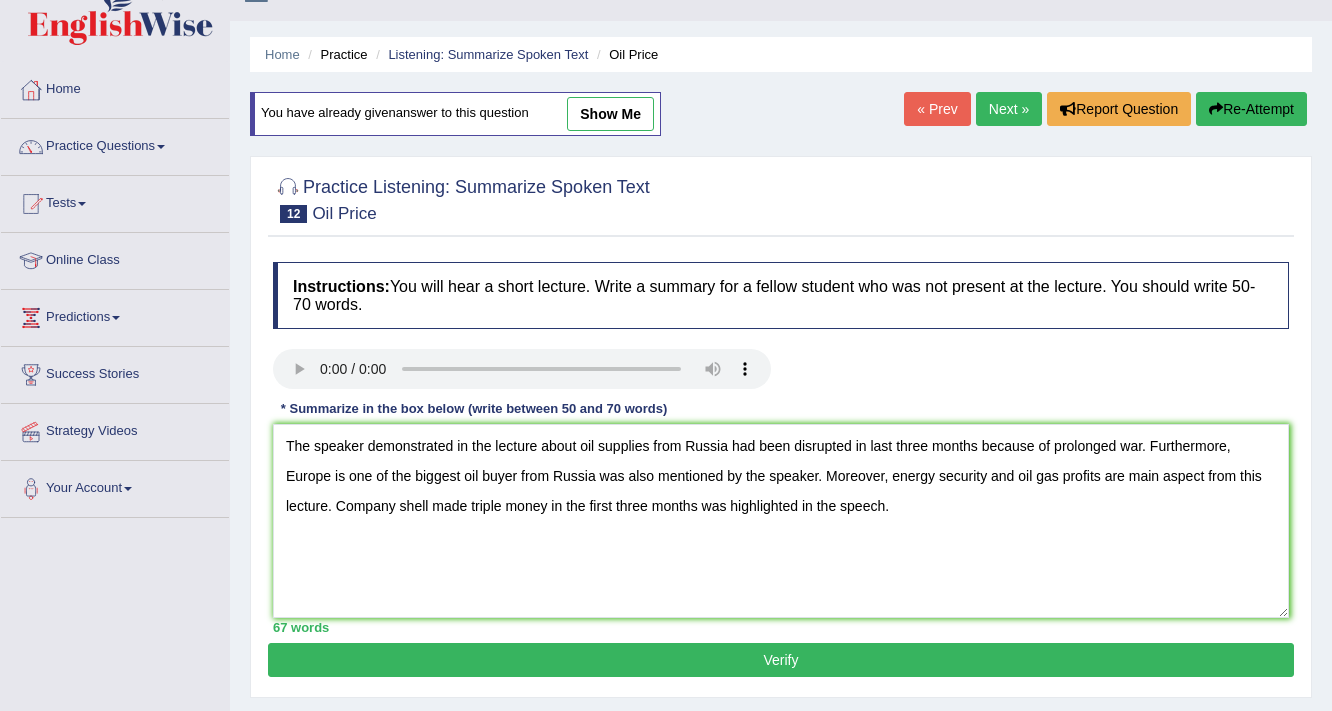 click on "Verify" at bounding box center [781, 660] 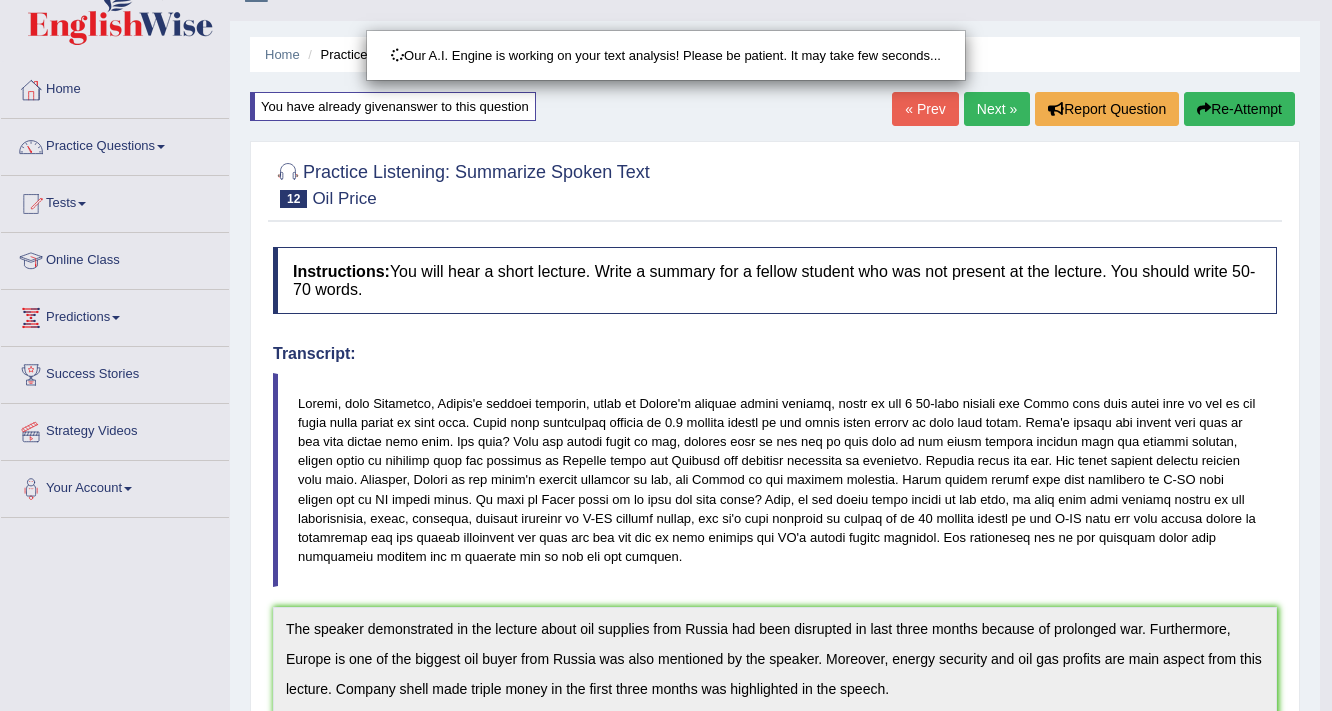 scroll, scrollTop: 277, scrollLeft: 0, axis: vertical 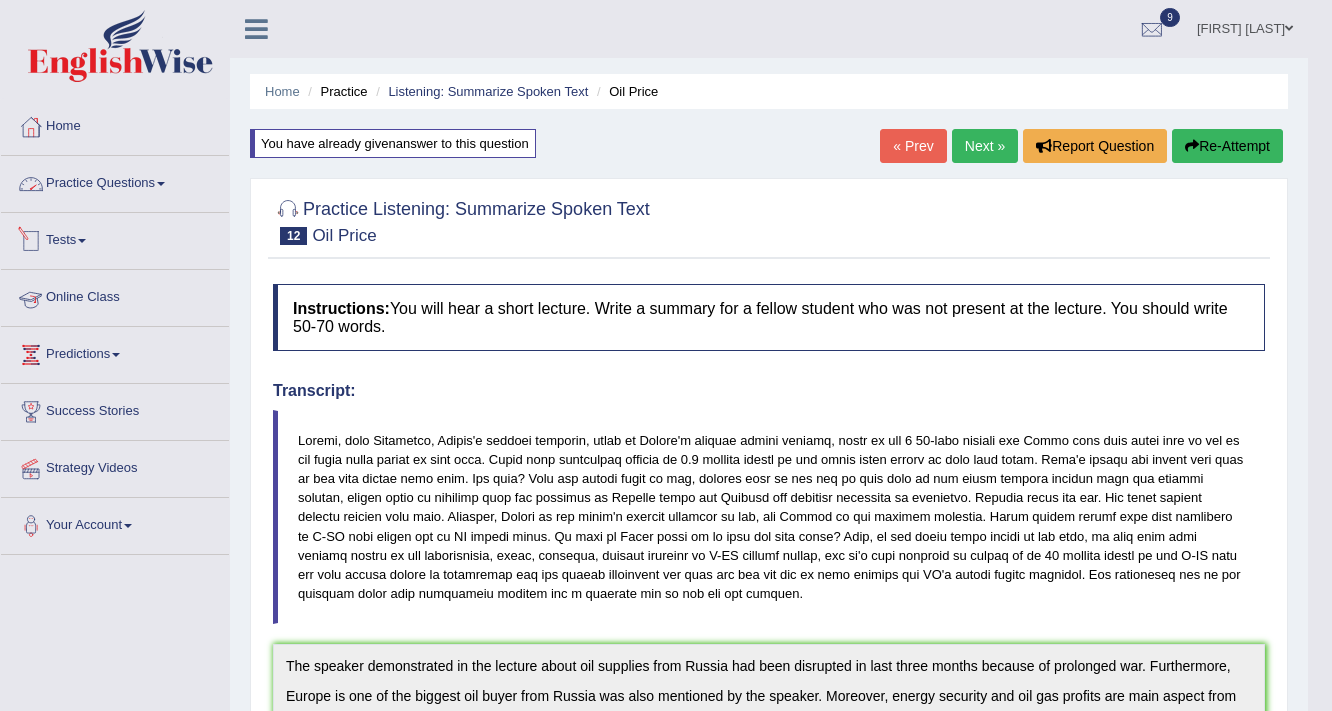 click on "Practice Questions" at bounding box center (115, 181) 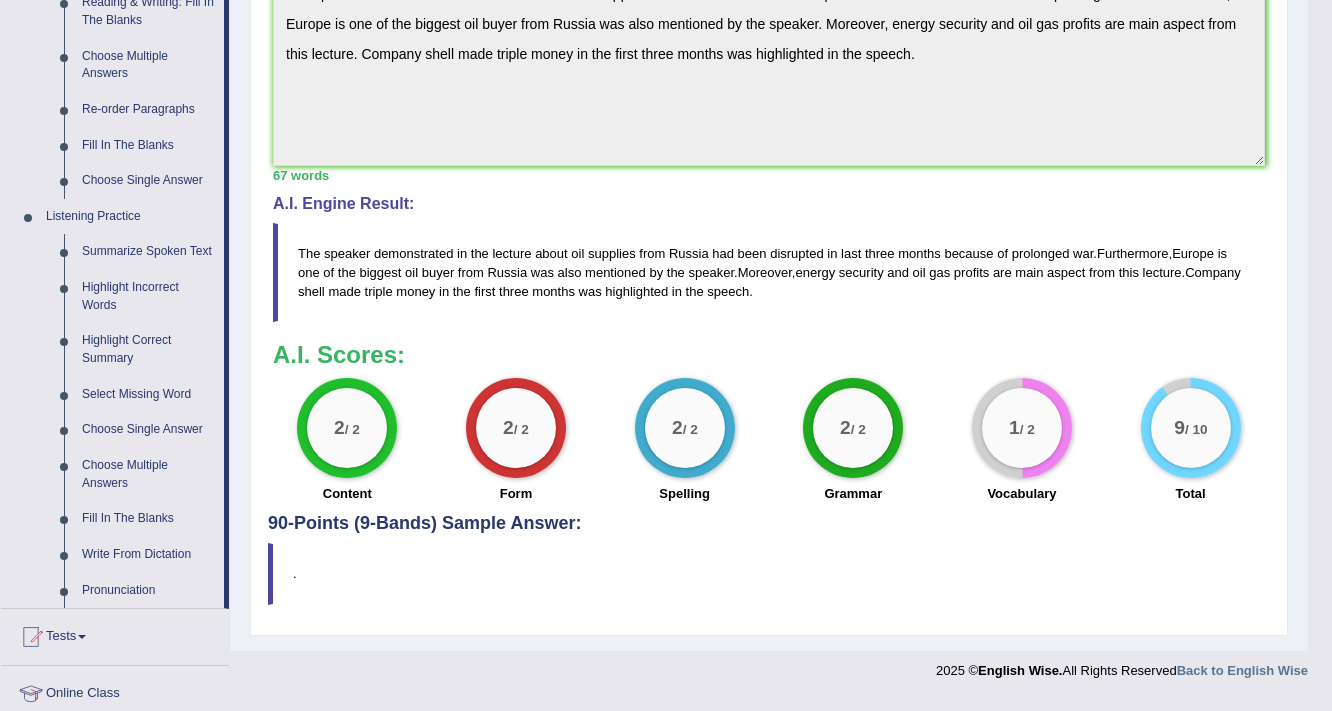 scroll, scrollTop: 671, scrollLeft: 0, axis: vertical 